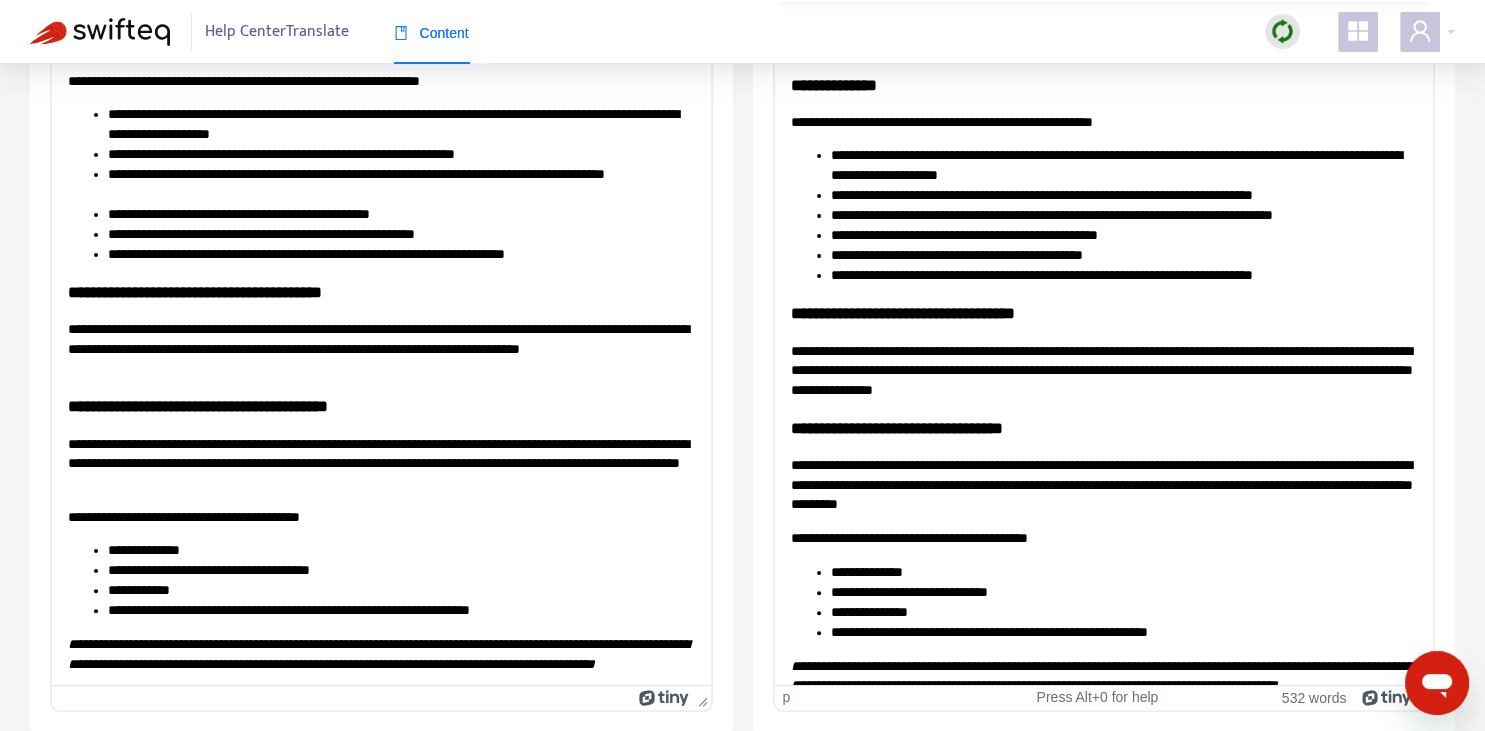 scroll, scrollTop: 473, scrollLeft: 0, axis: vertical 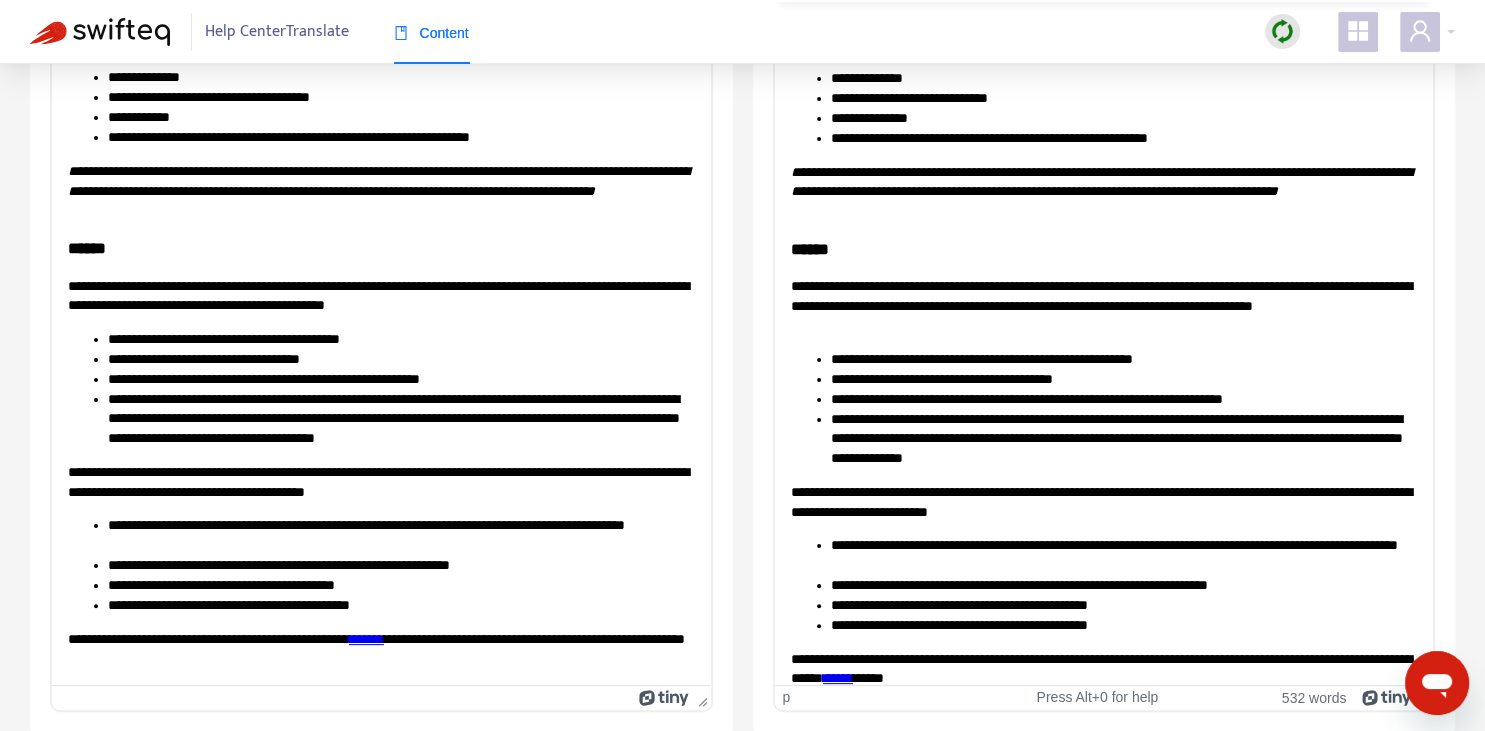 click on "**********" at bounding box center (1103, 305) 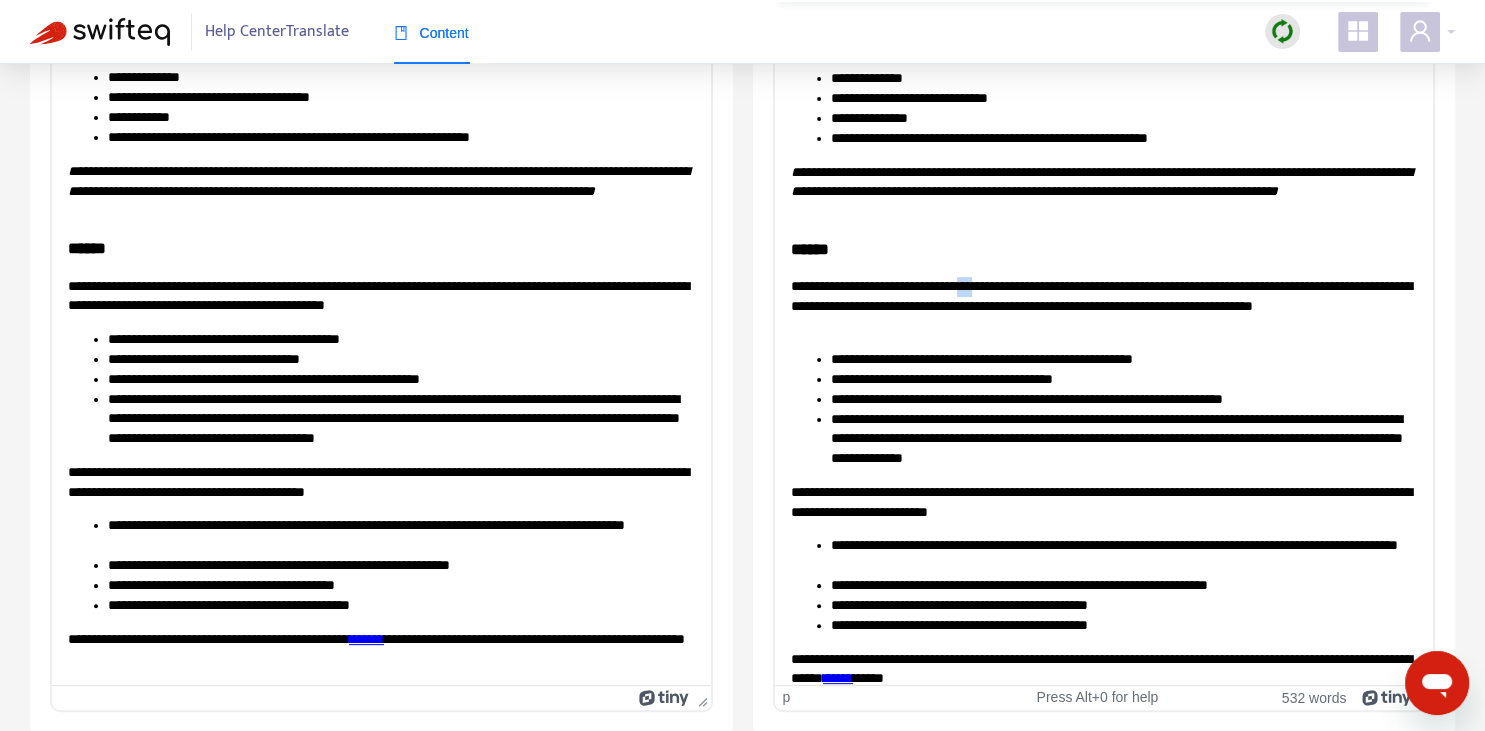 click on "**********" at bounding box center [1103, 305] 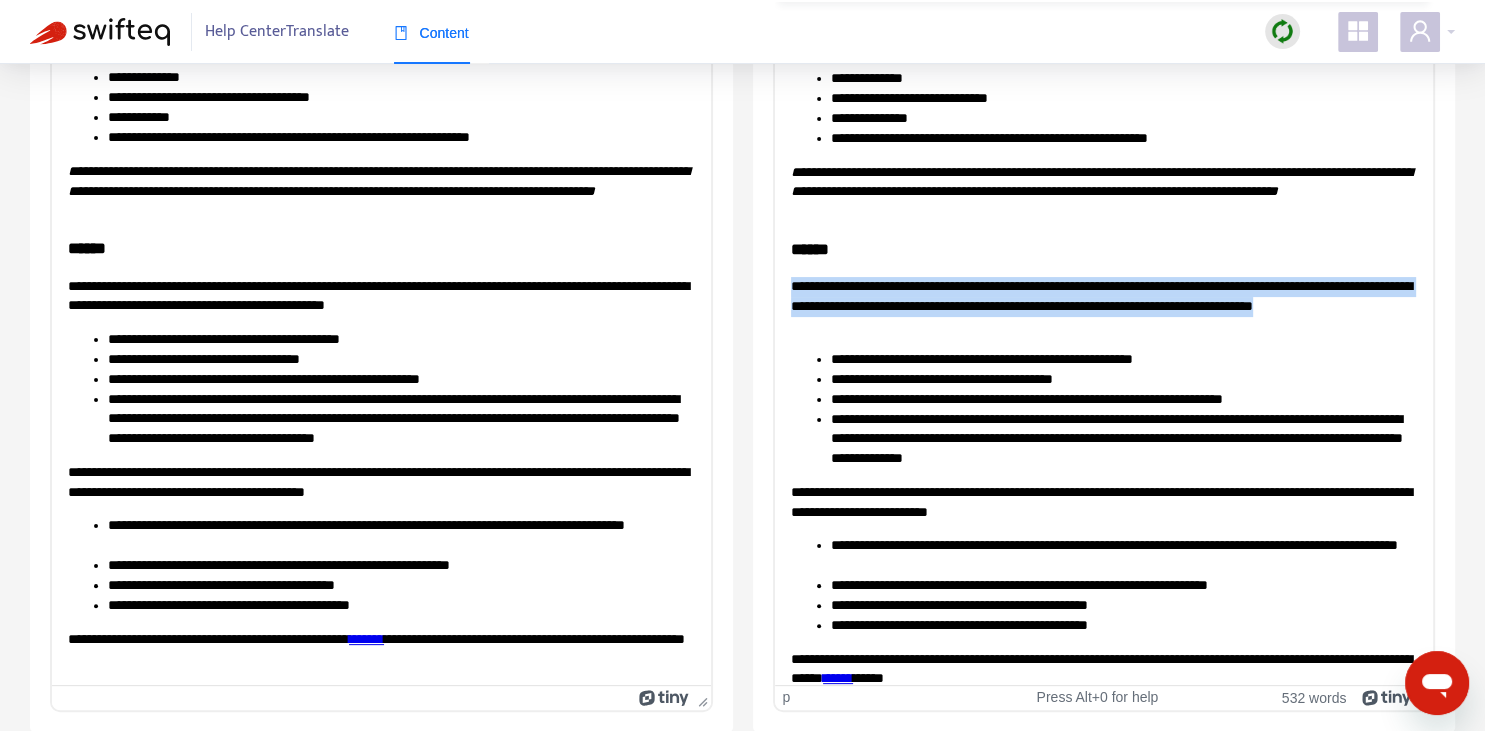 click on "**********" at bounding box center (1103, 305) 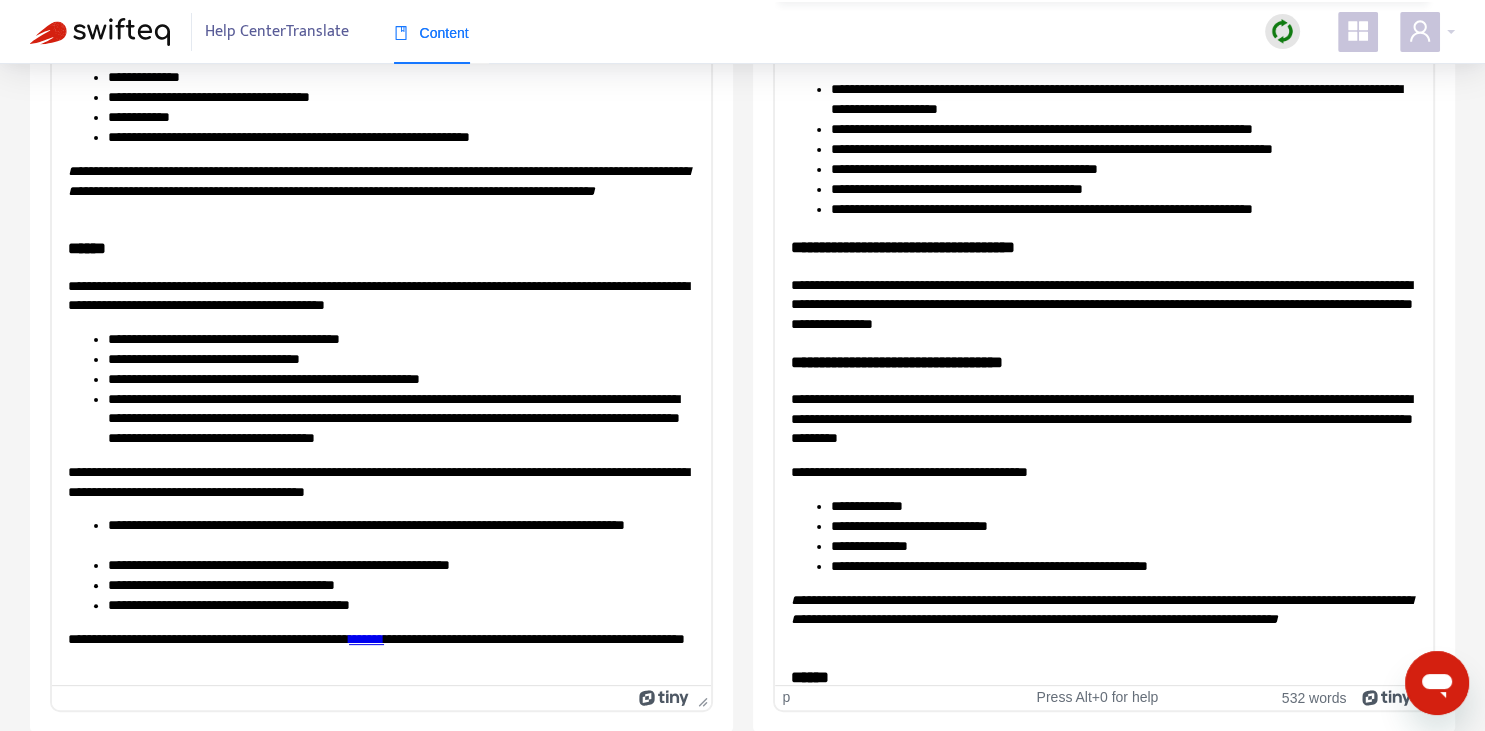 scroll, scrollTop: 0, scrollLeft: 0, axis: both 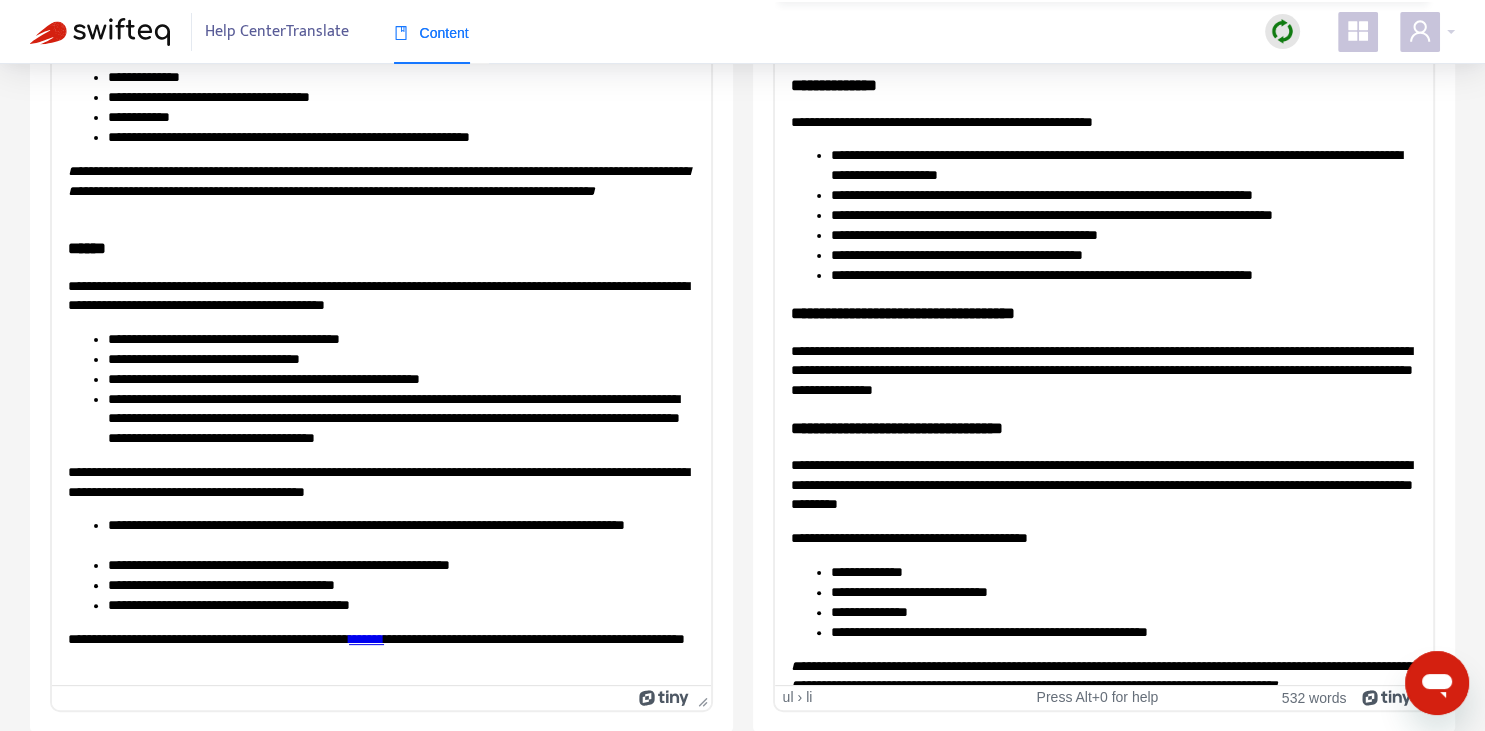 click on "**********" at bounding box center [1123, 255] 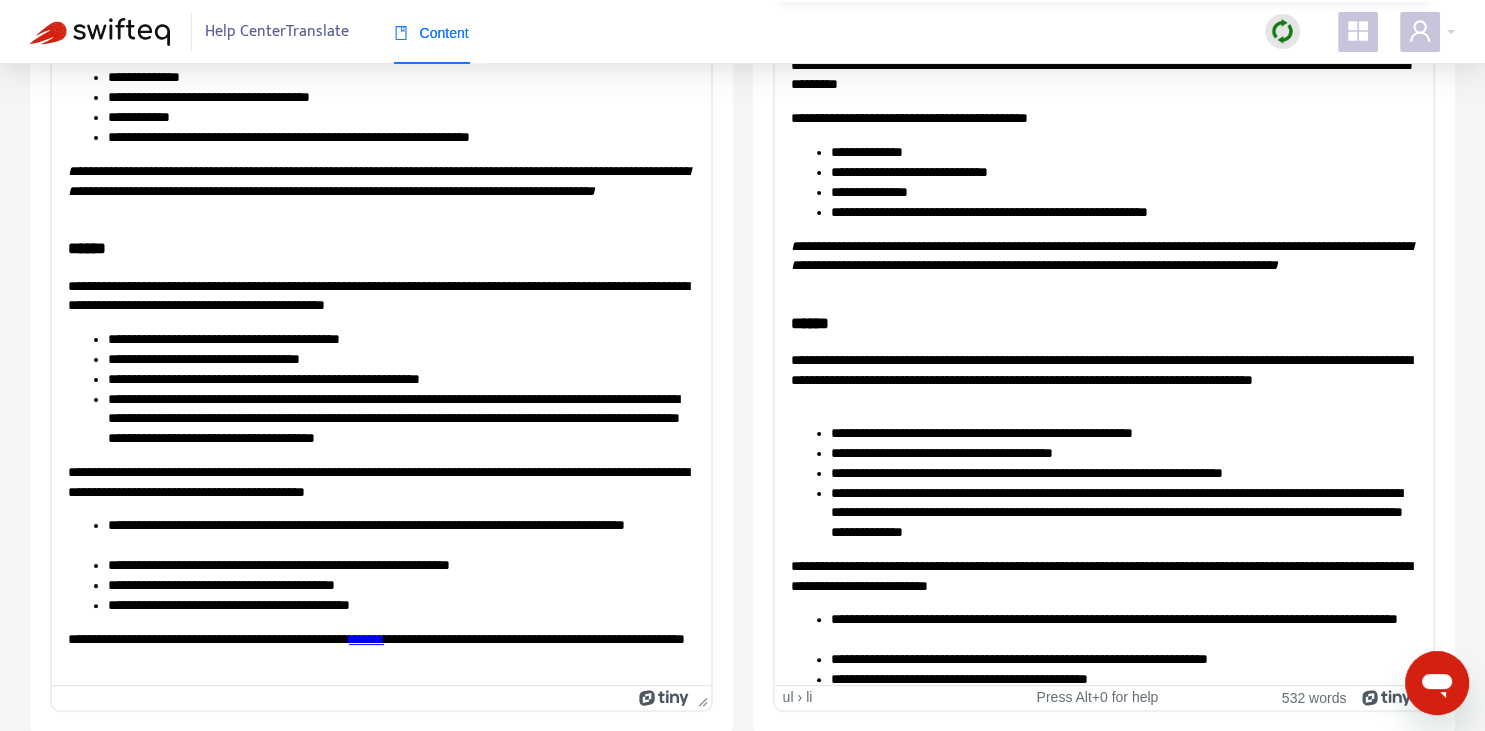scroll, scrollTop: 513, scrollLeft: 0, axis: vertical 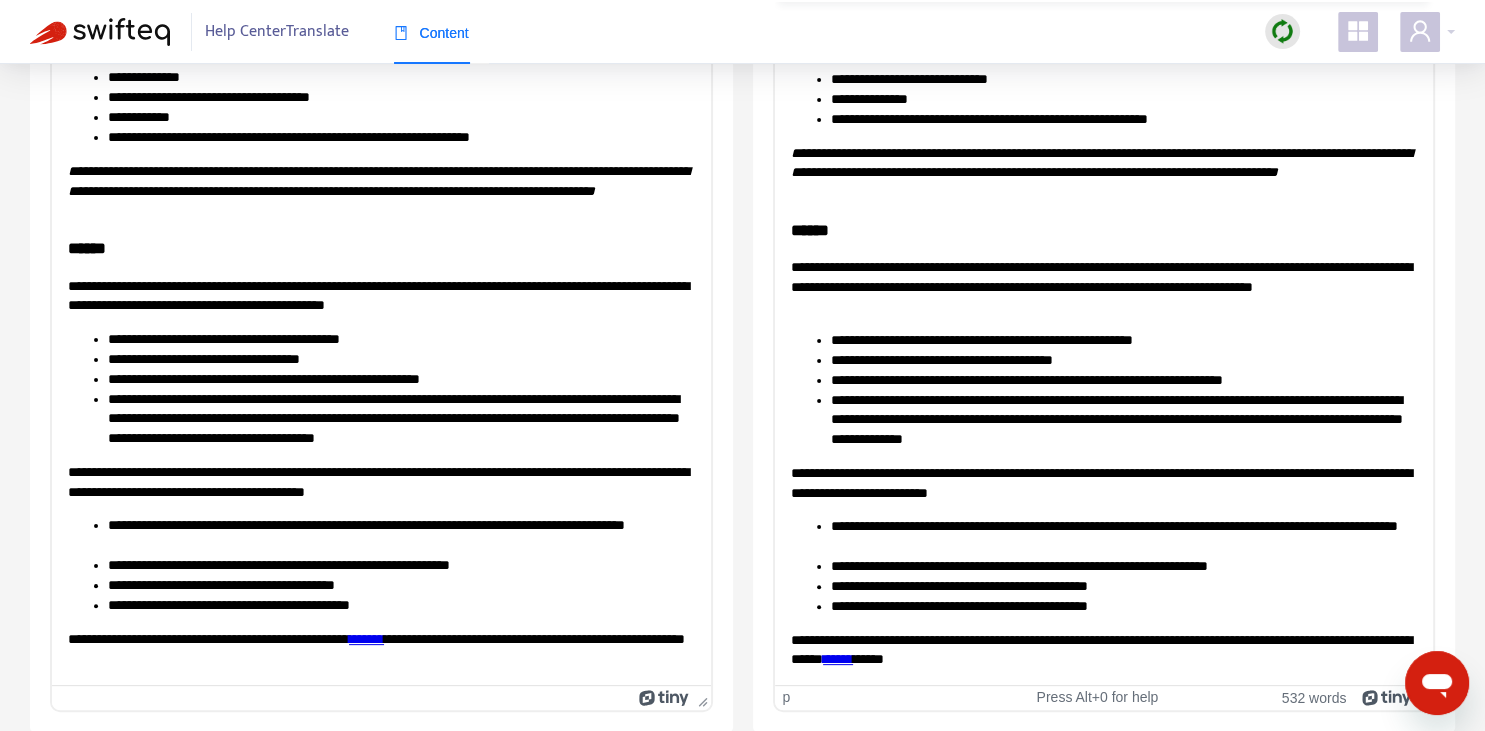 click on "**********" at bounding box center [1103, 286] 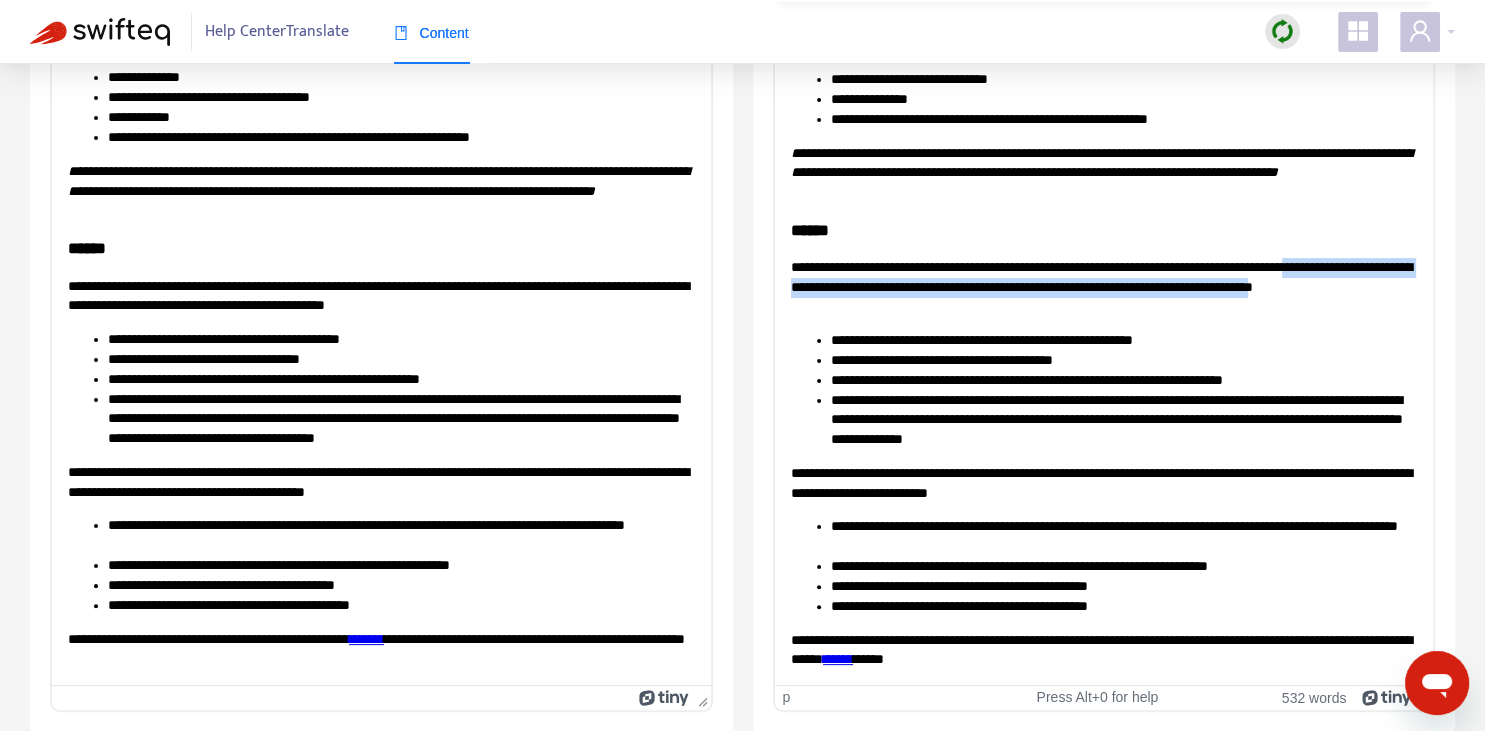 type 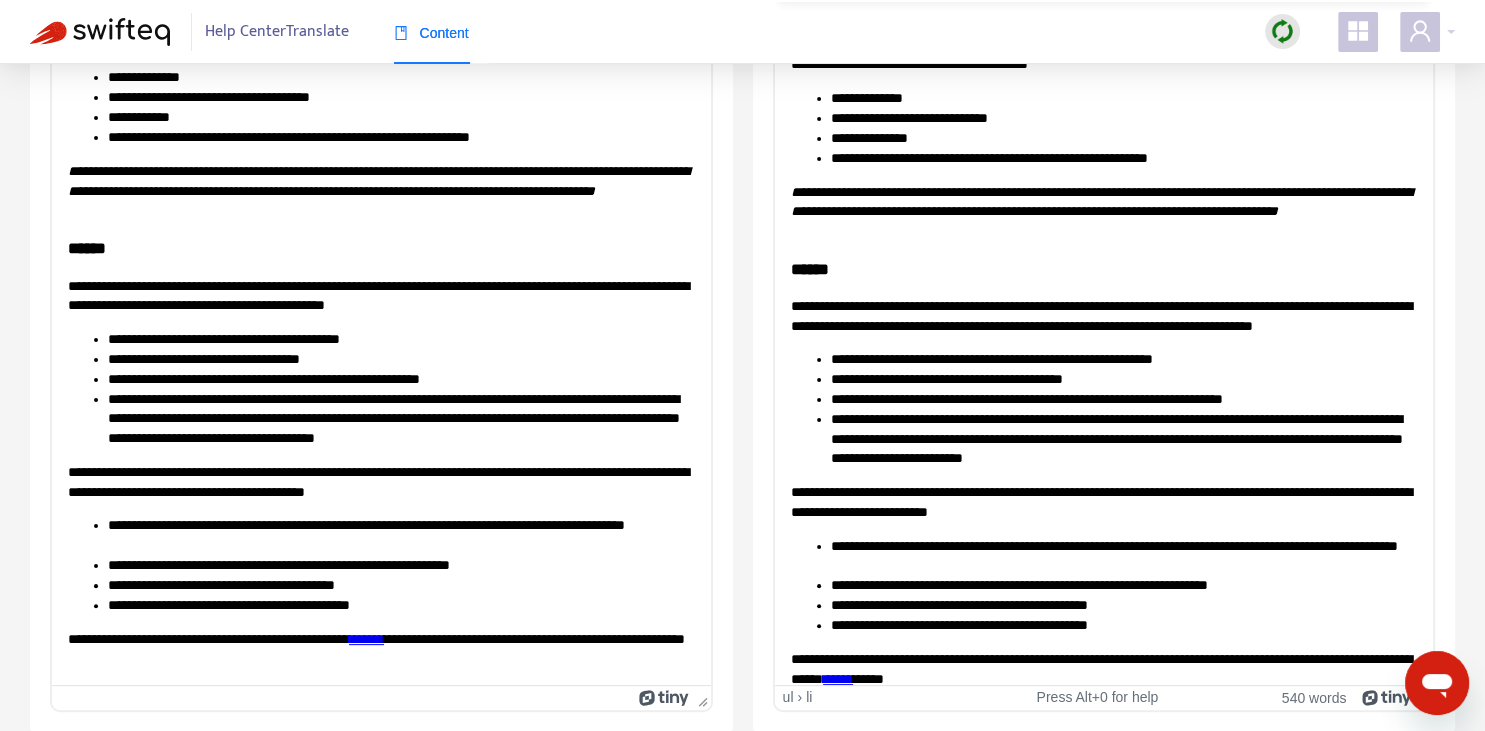 scroll, scrollTop: 493, scrollLeft: 0, axis: vertical 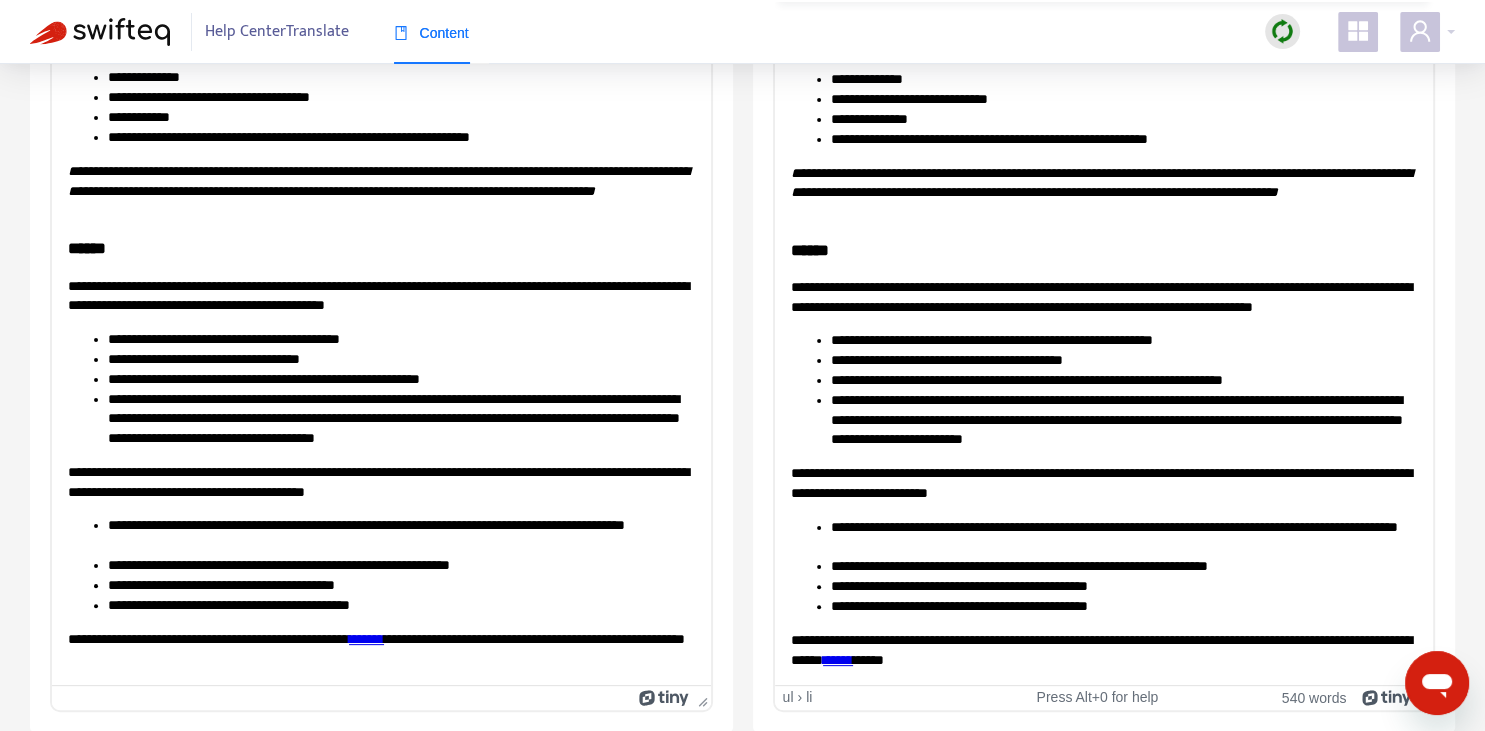 click on "**********" at bounding box center (1103, 482) 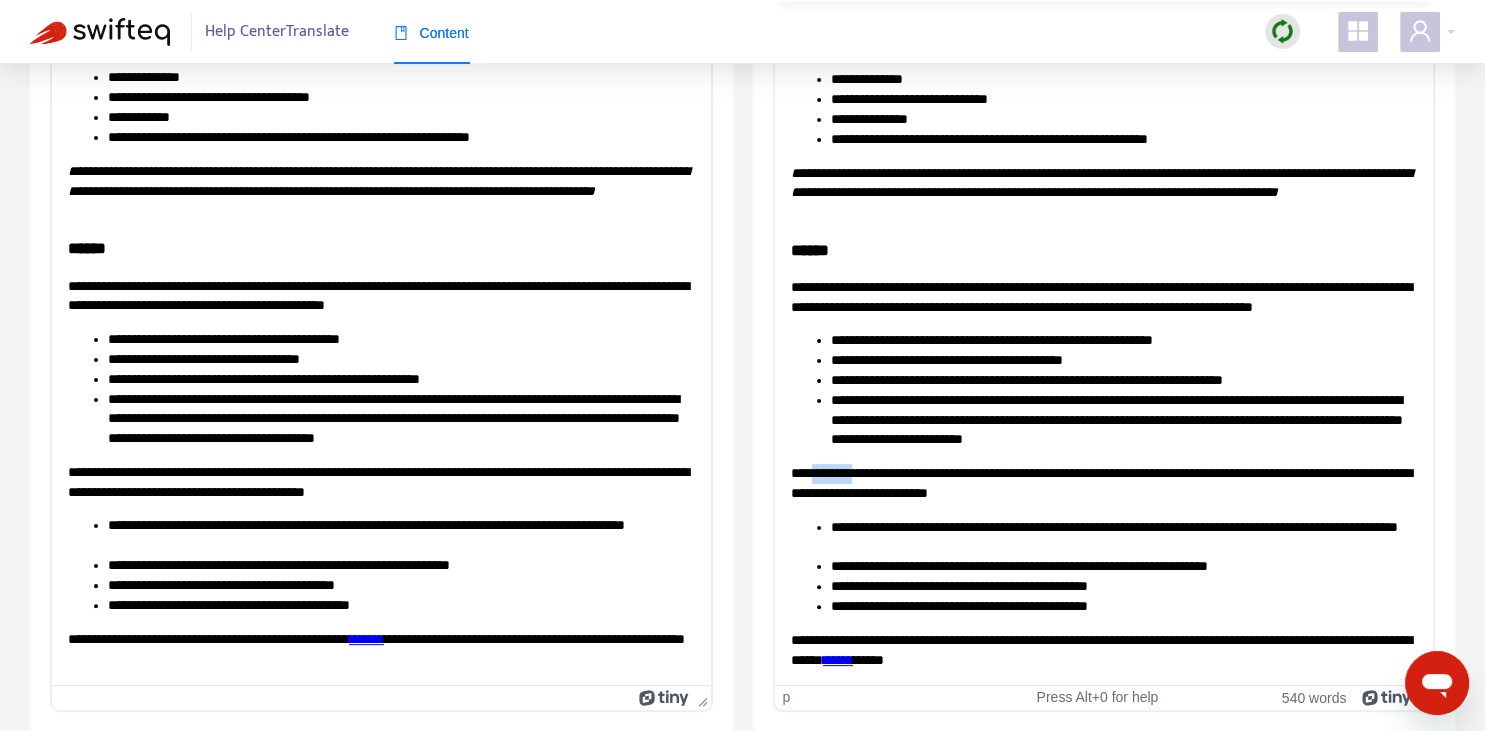 click on "**********" at bounding box center [1103, 482] 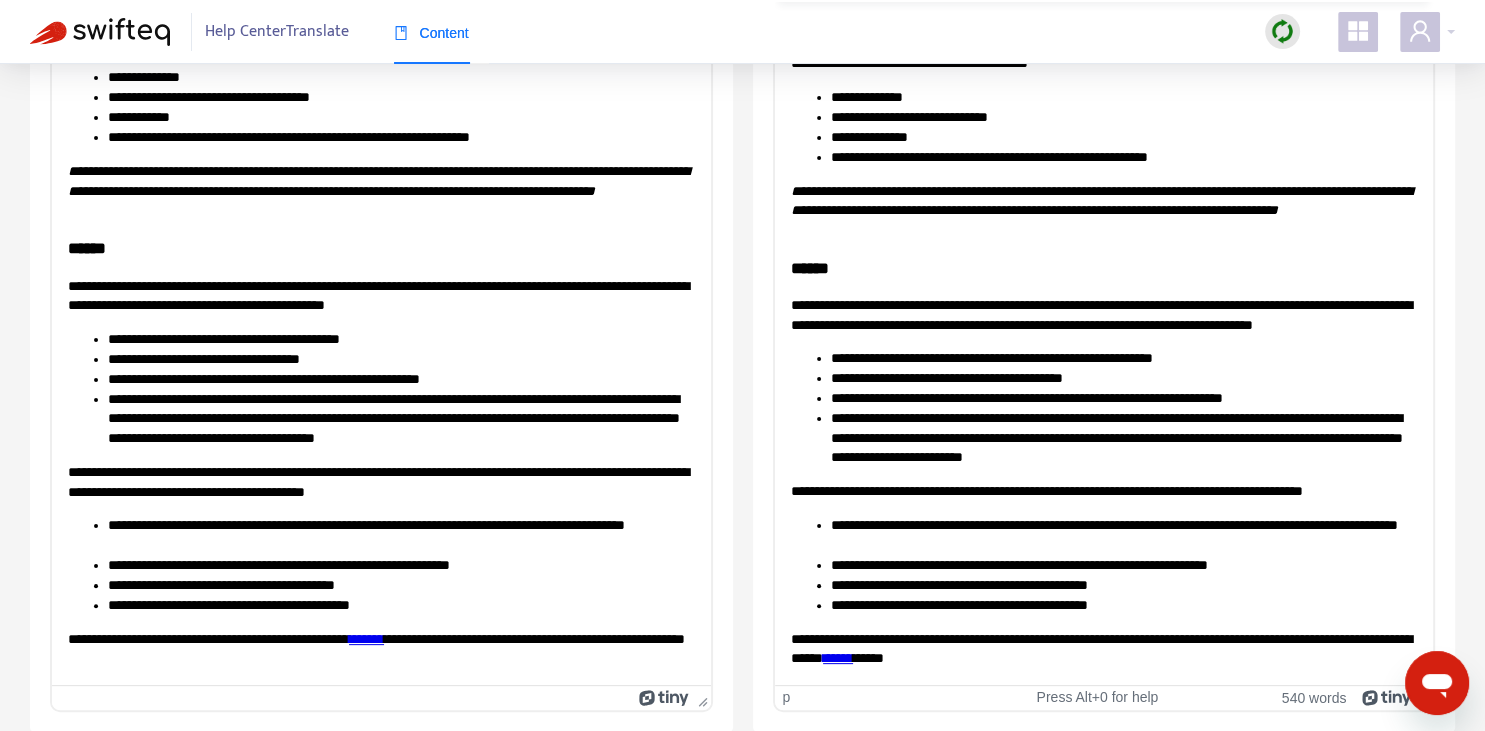 scroll, scrollTop: 474, scrollLeft: 0, axis: vertical 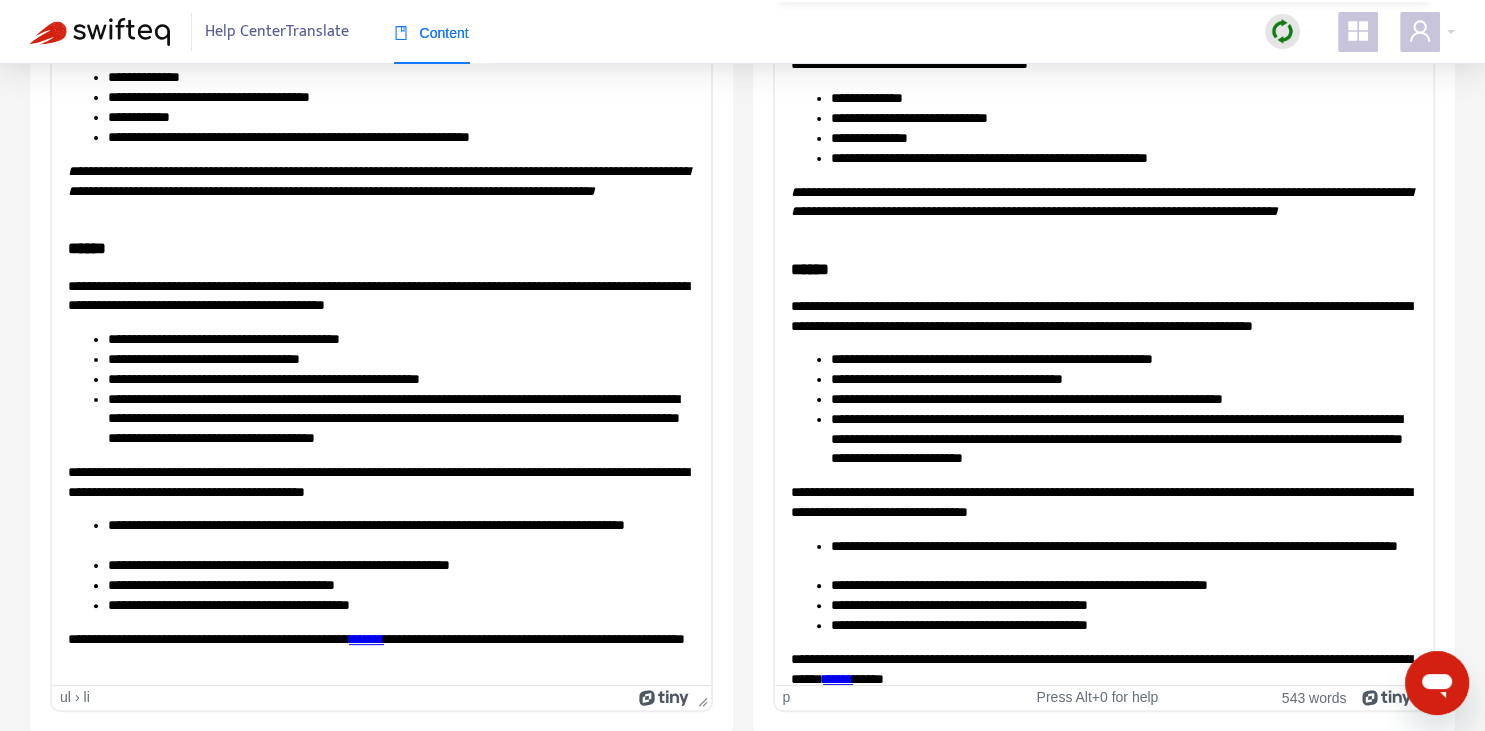 drag, startPoint x: 314, startPoint y: 522, endPoint x: 140, endPoint y: 537, distance: 174.64536 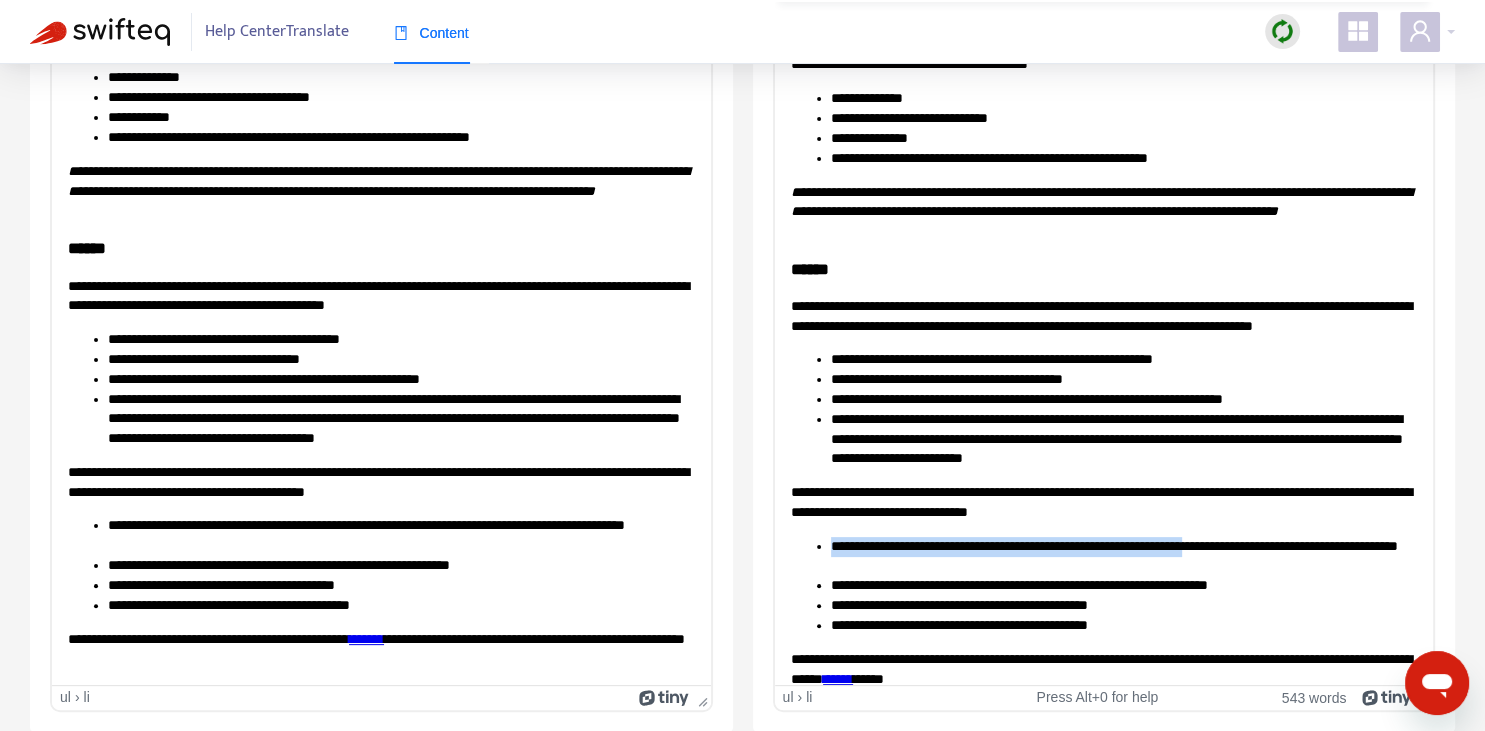 drag, startPoint x: 834, startPoint y: 542, endPoint x: 1221, endPoint y: 542, distance: 387 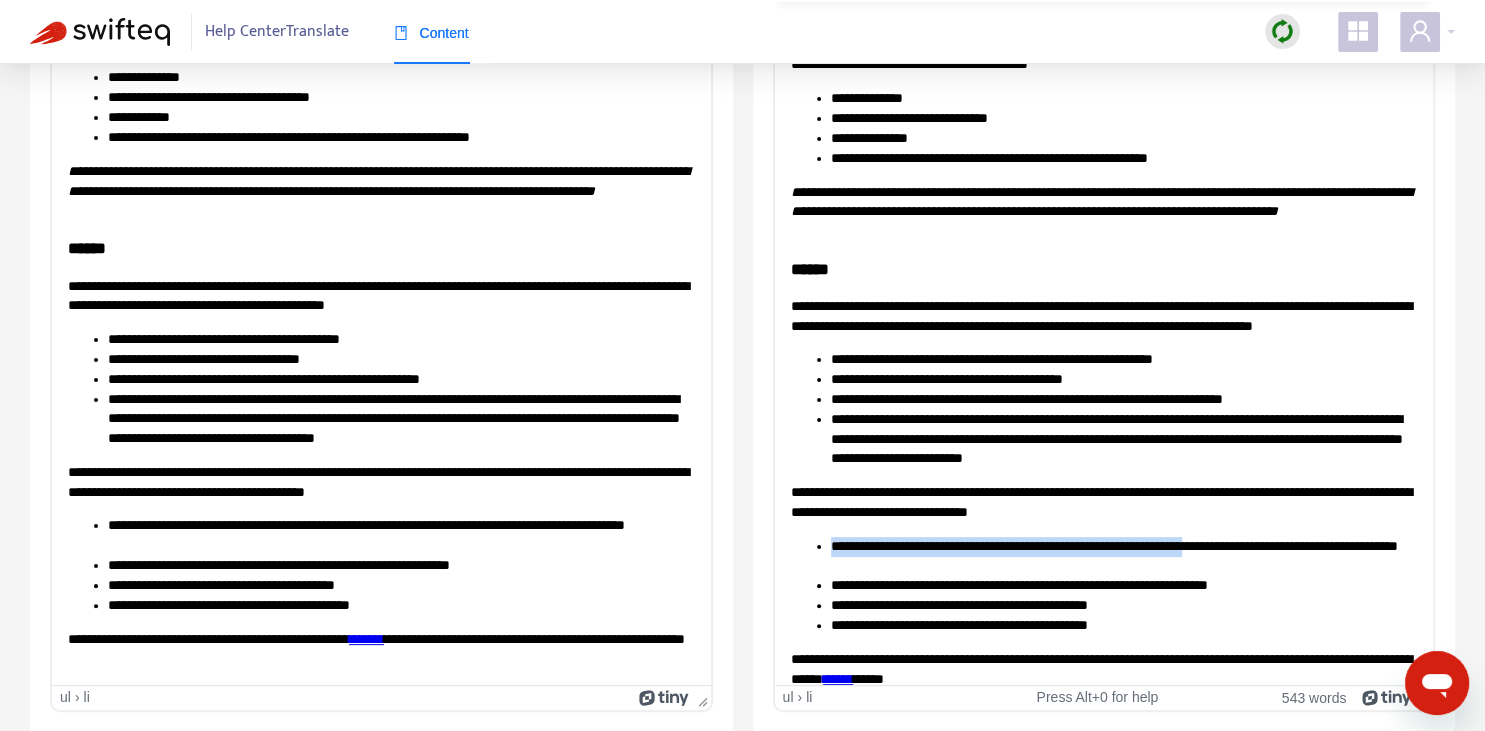 click on "**********" at bounding box center (1123, 556) 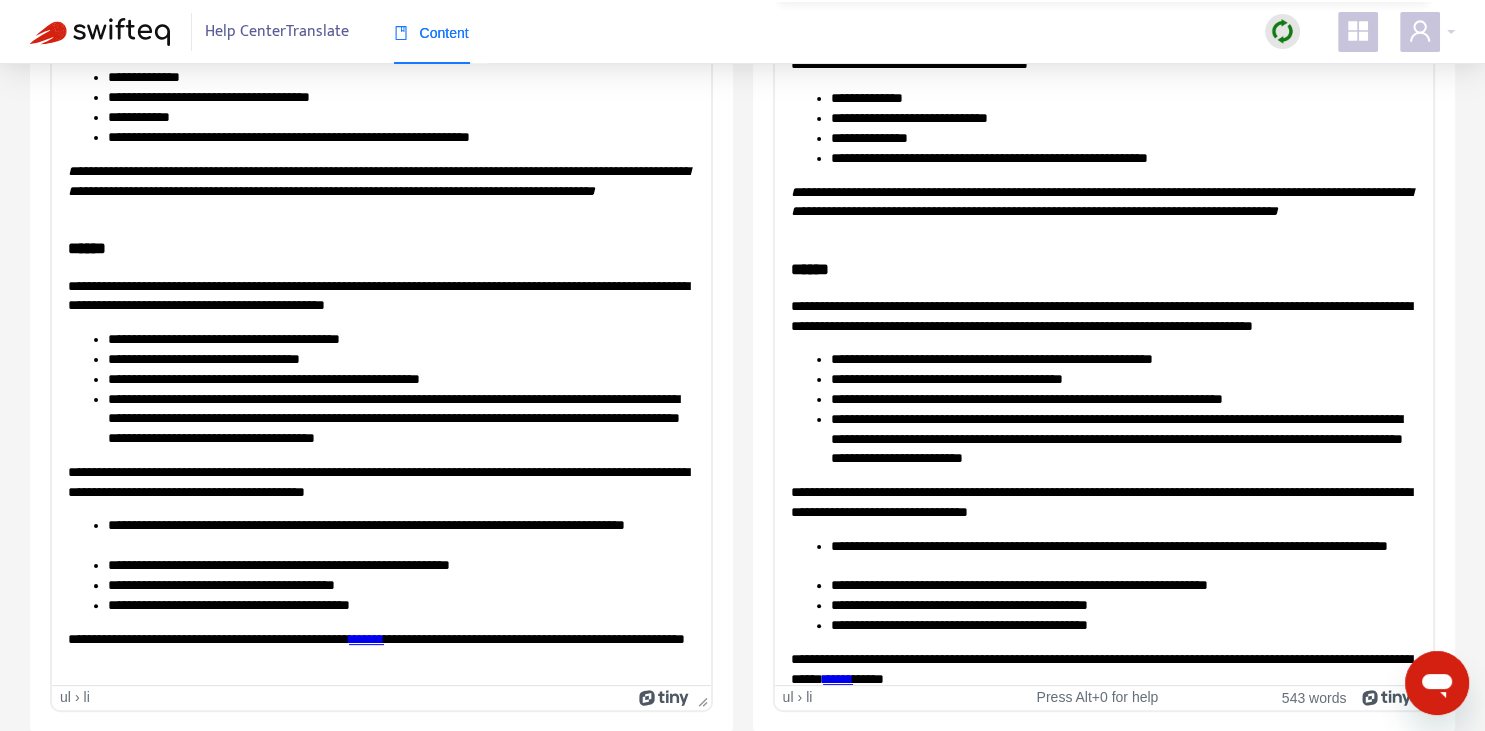 click on "**********" at bounding box center [1123, 556] 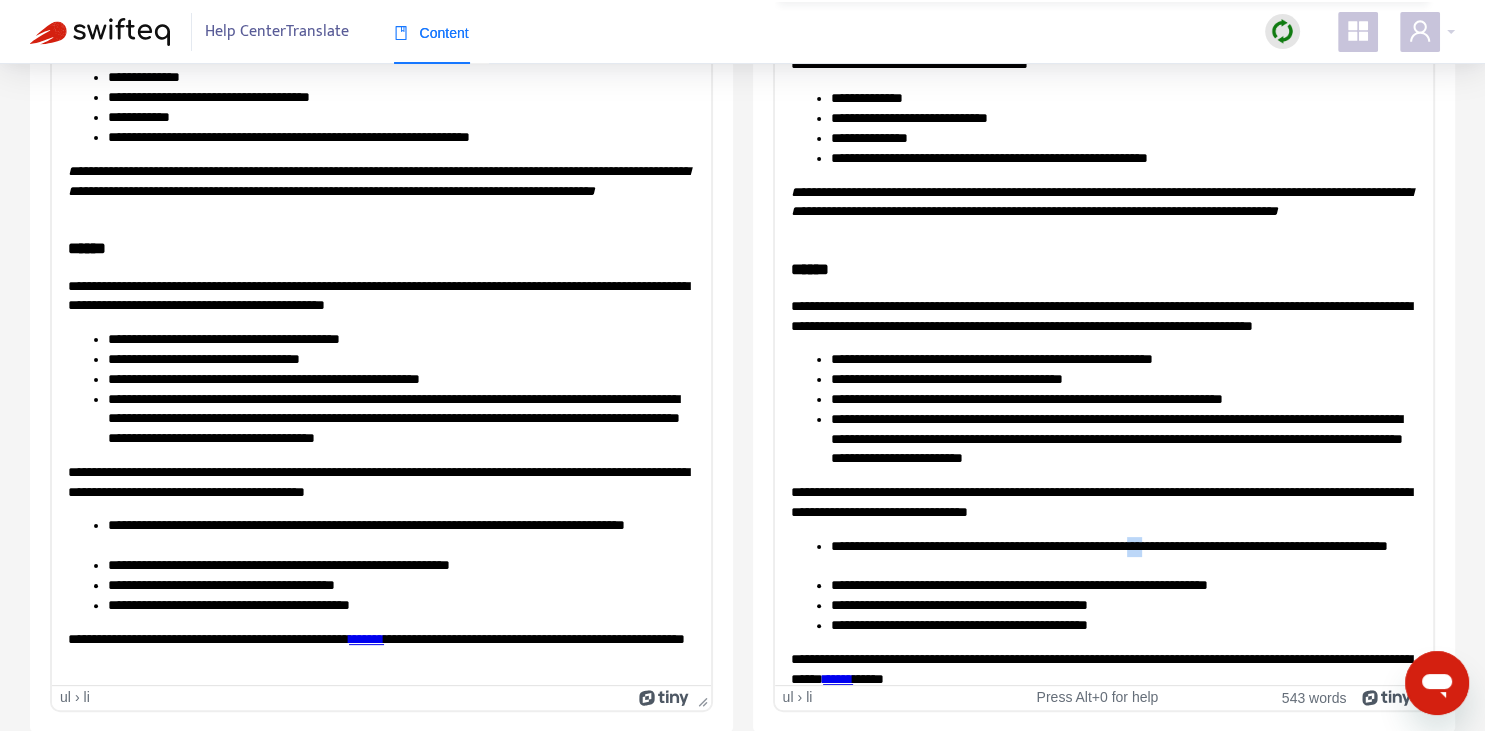 click on "**********" at bounding box center [1123, 556] 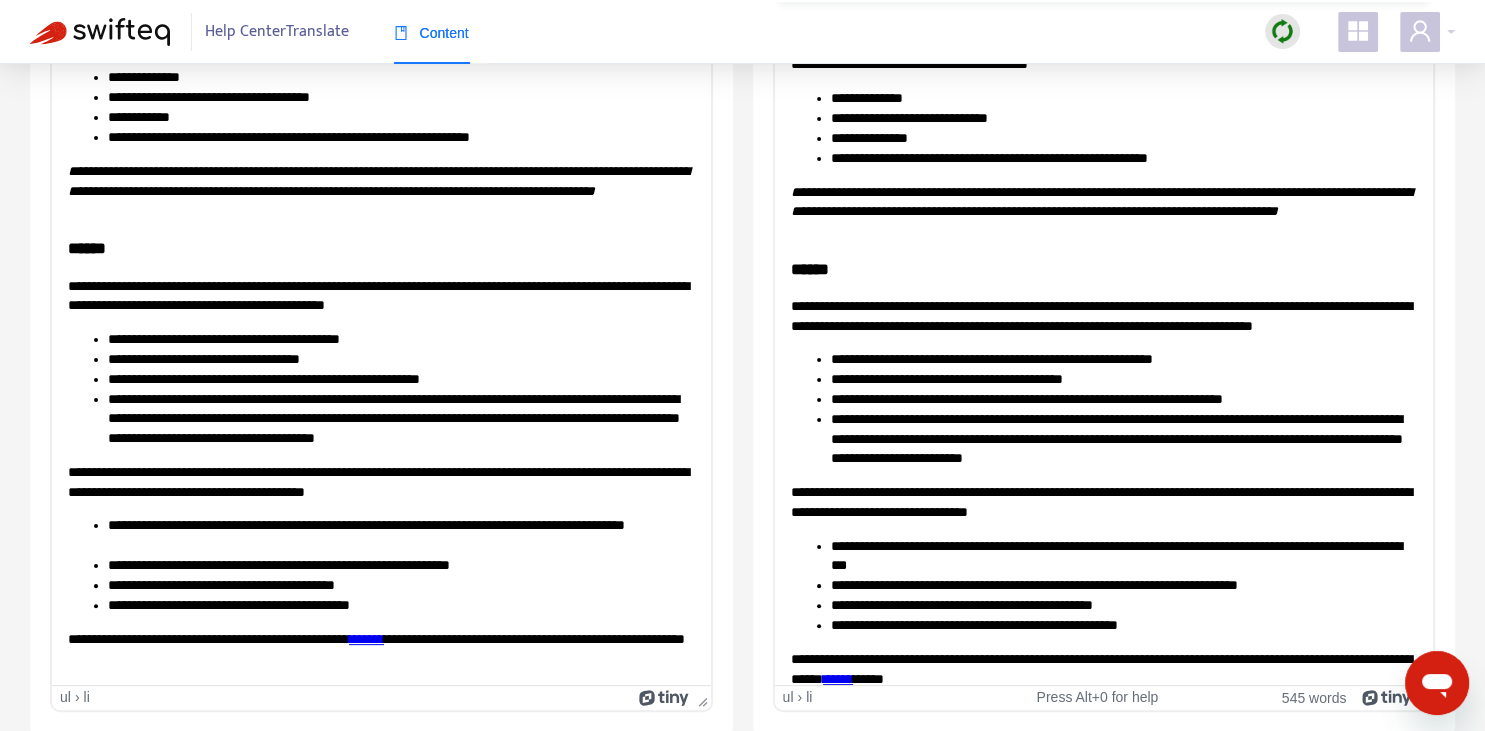 scroll, scrollTop: 493, scrollLeft: 0, axis: vertical 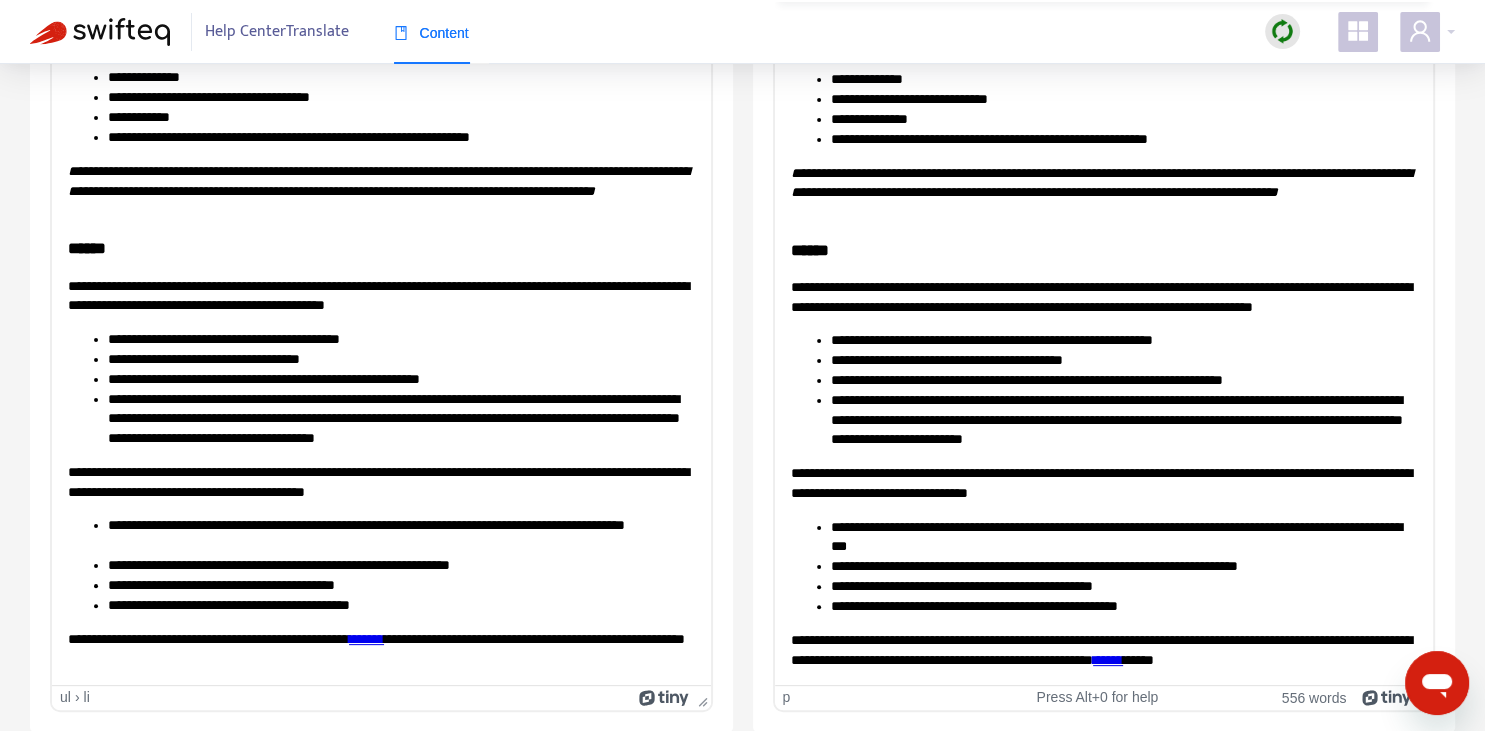 click on "******" at bounding box center [1107, 659] 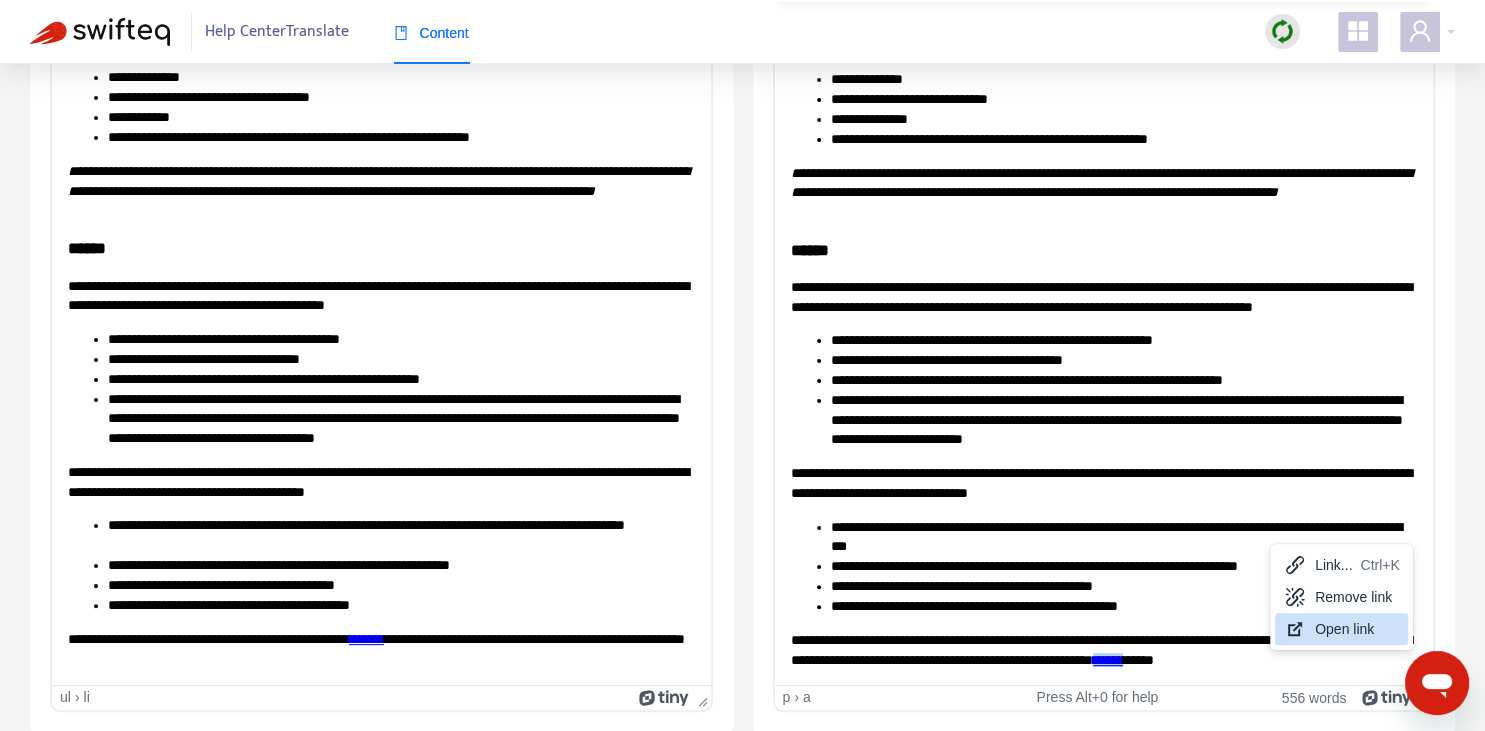 click on "Open link" at bounding box center [1341, 629] 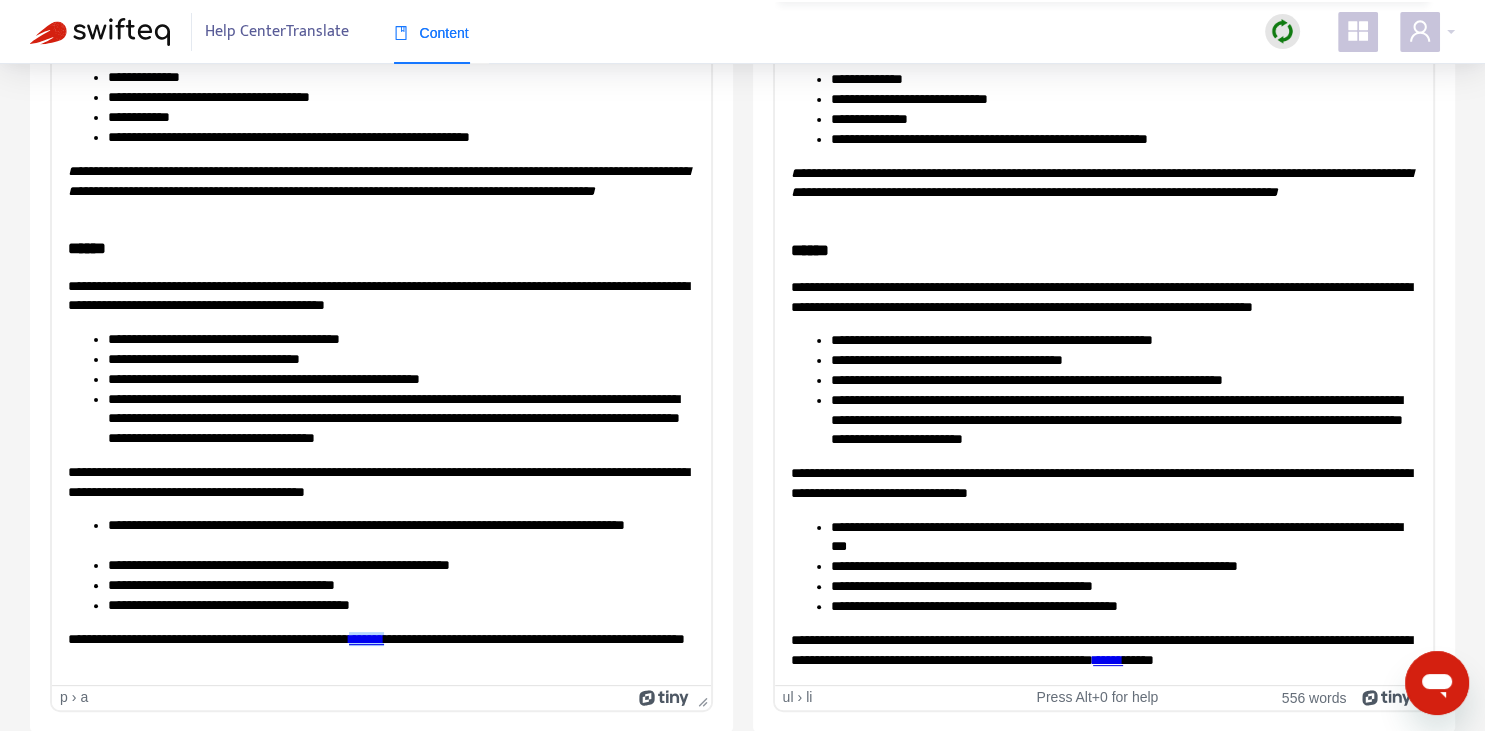 drag, startPoint x: 1318, startPoint y: 617, endPoint x: 1285, endPoint y: 592, distance: 41.400482 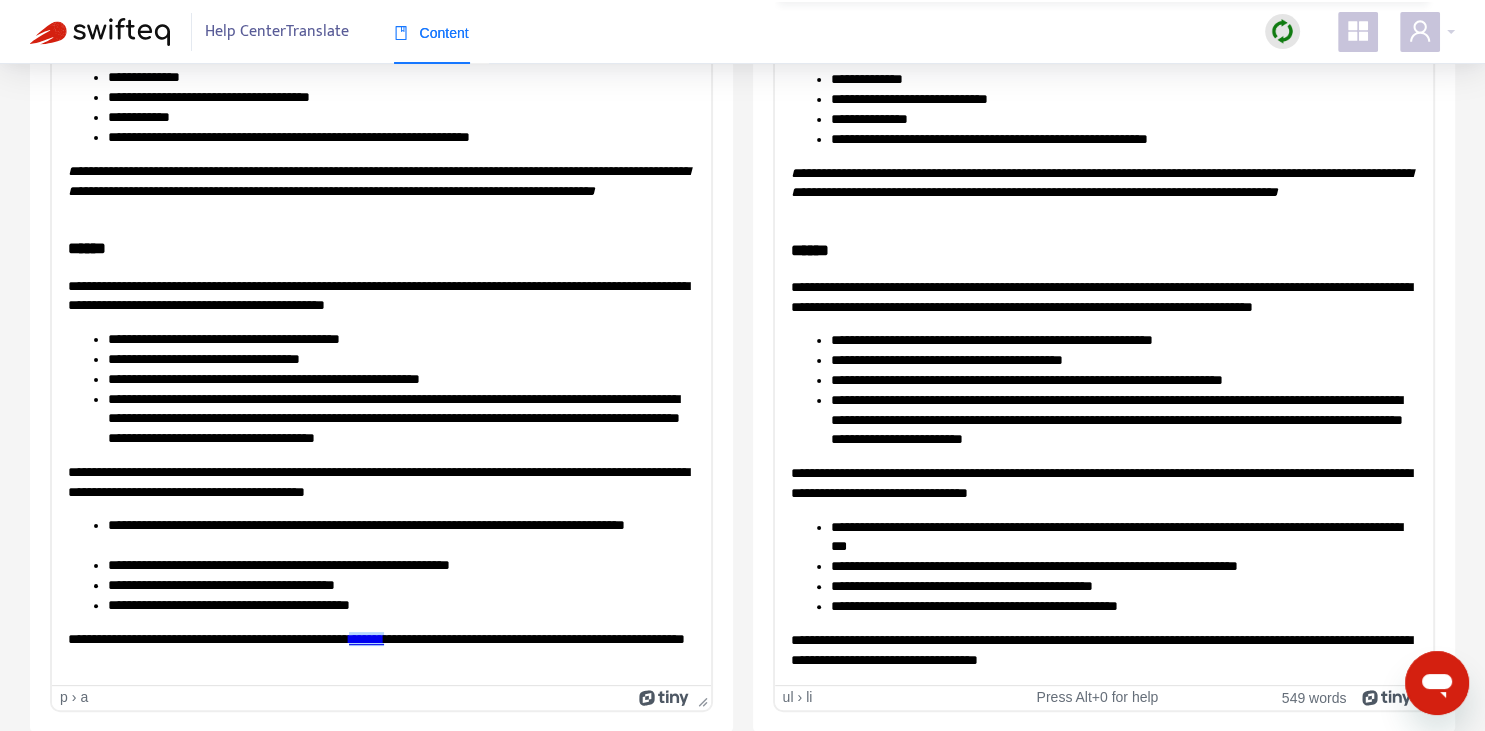 click on "**********" at bounding box center [1123, 586] 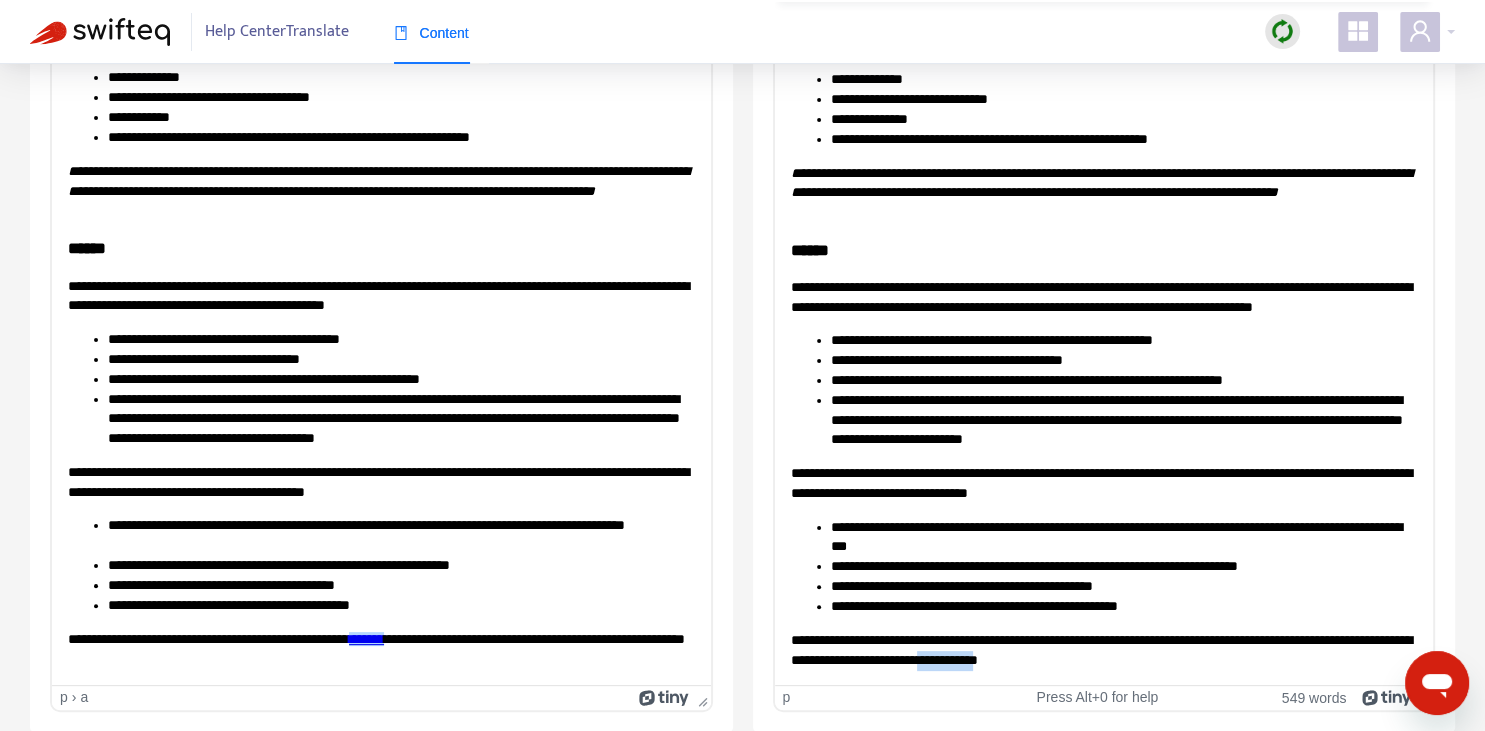 drag, startPoint x: 1066, startPoint y: 650, endPoint x: 1118, endPoint y: 656, distance: 52.34501 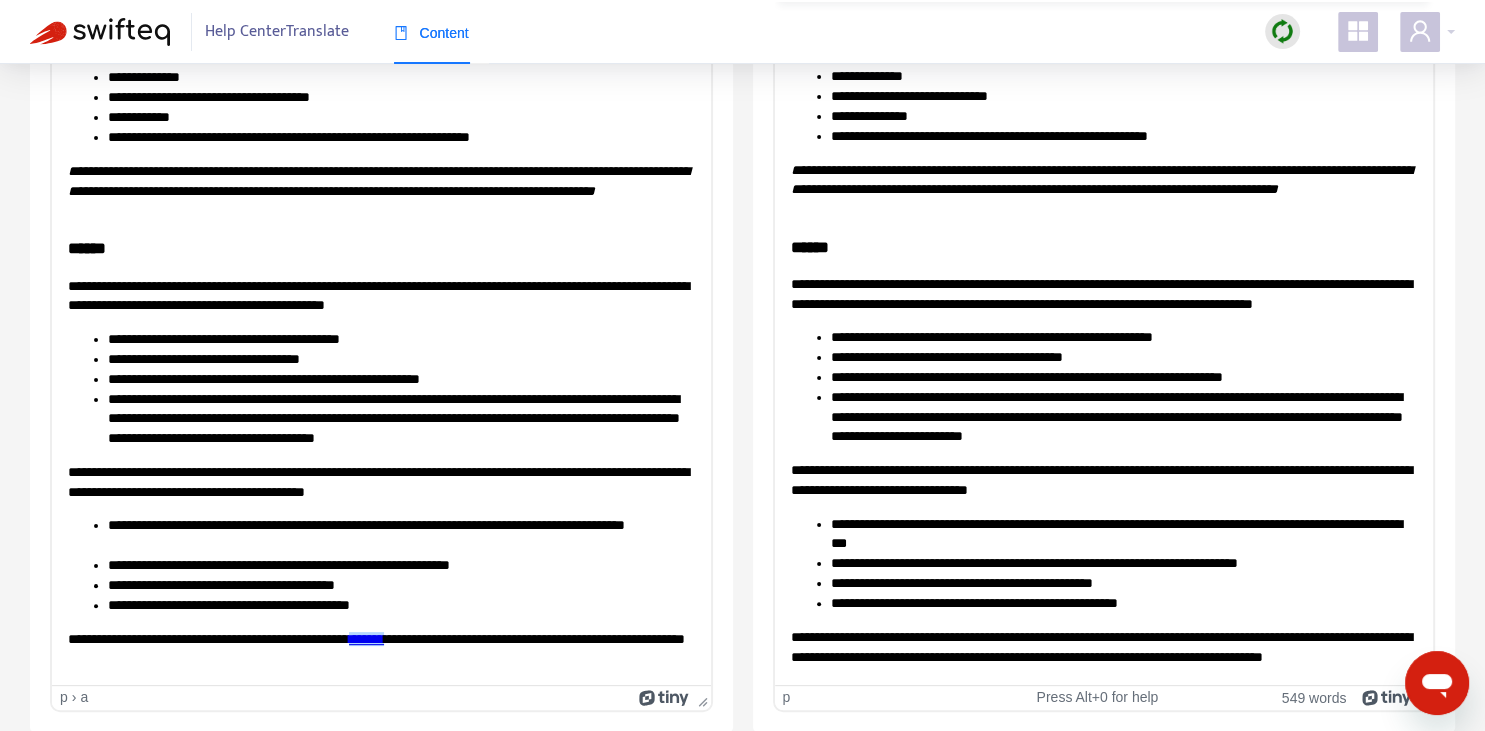 click on "**********" at bounding box center [1123, 583] 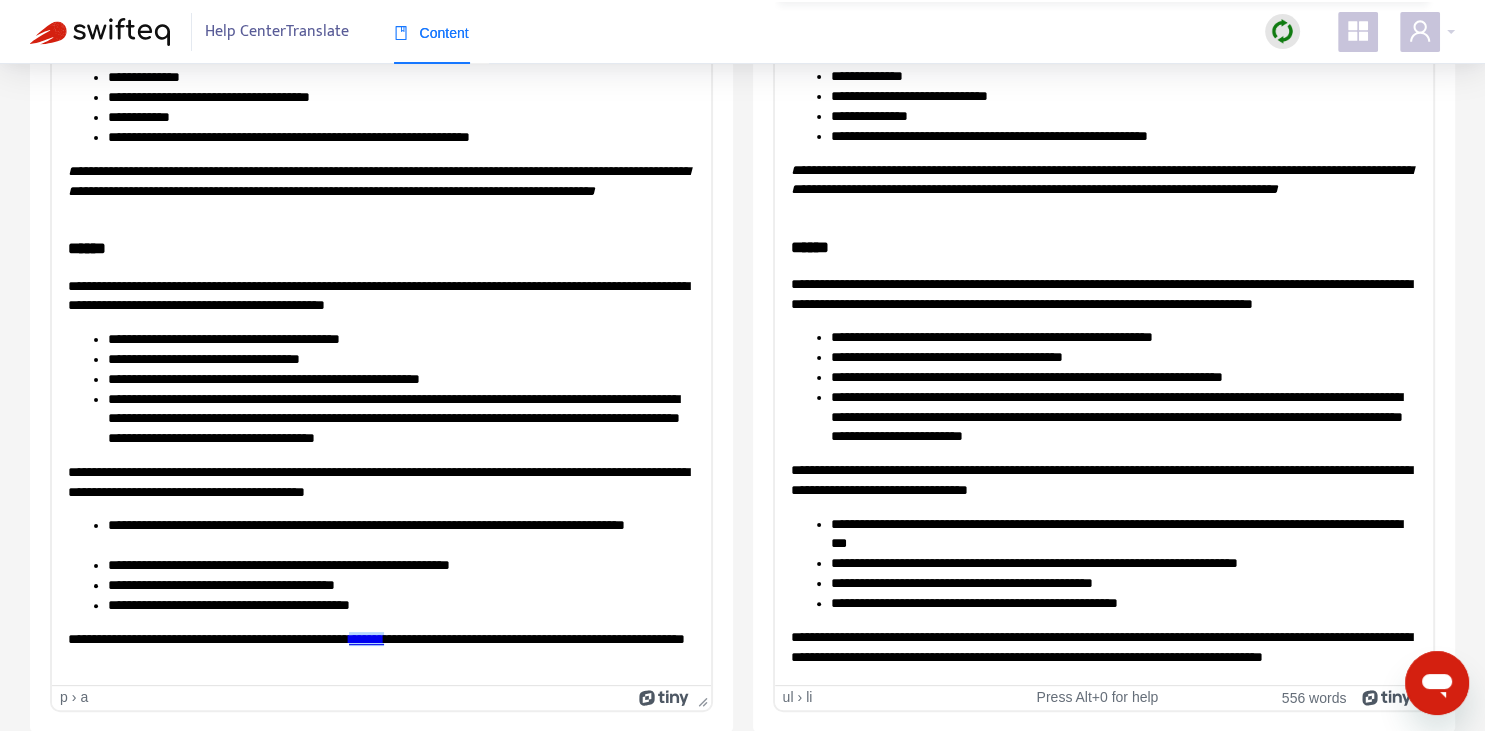 scroll, scrollTop: 493, scrollLeft: 0, axis: vertical 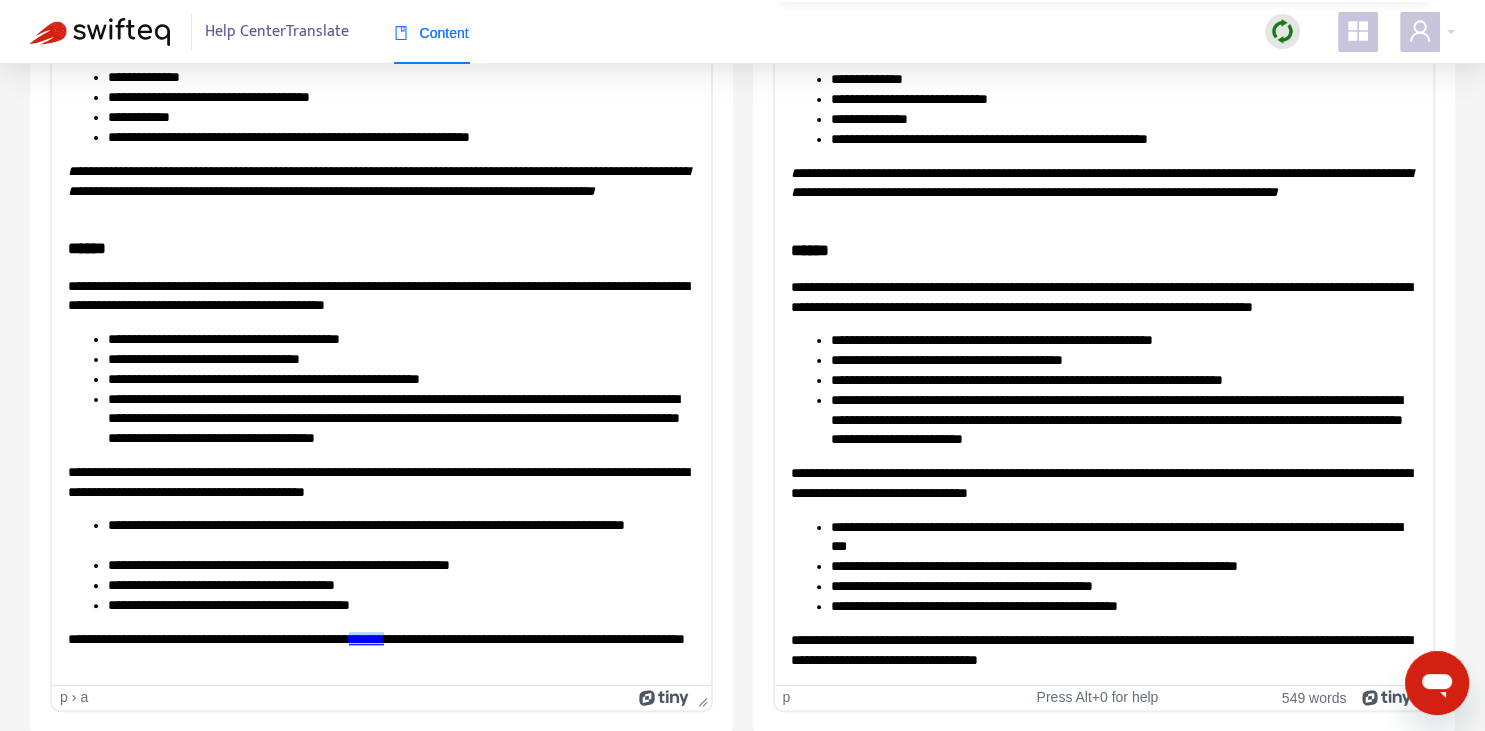 click on "*******" at bounding box center (366, 639) 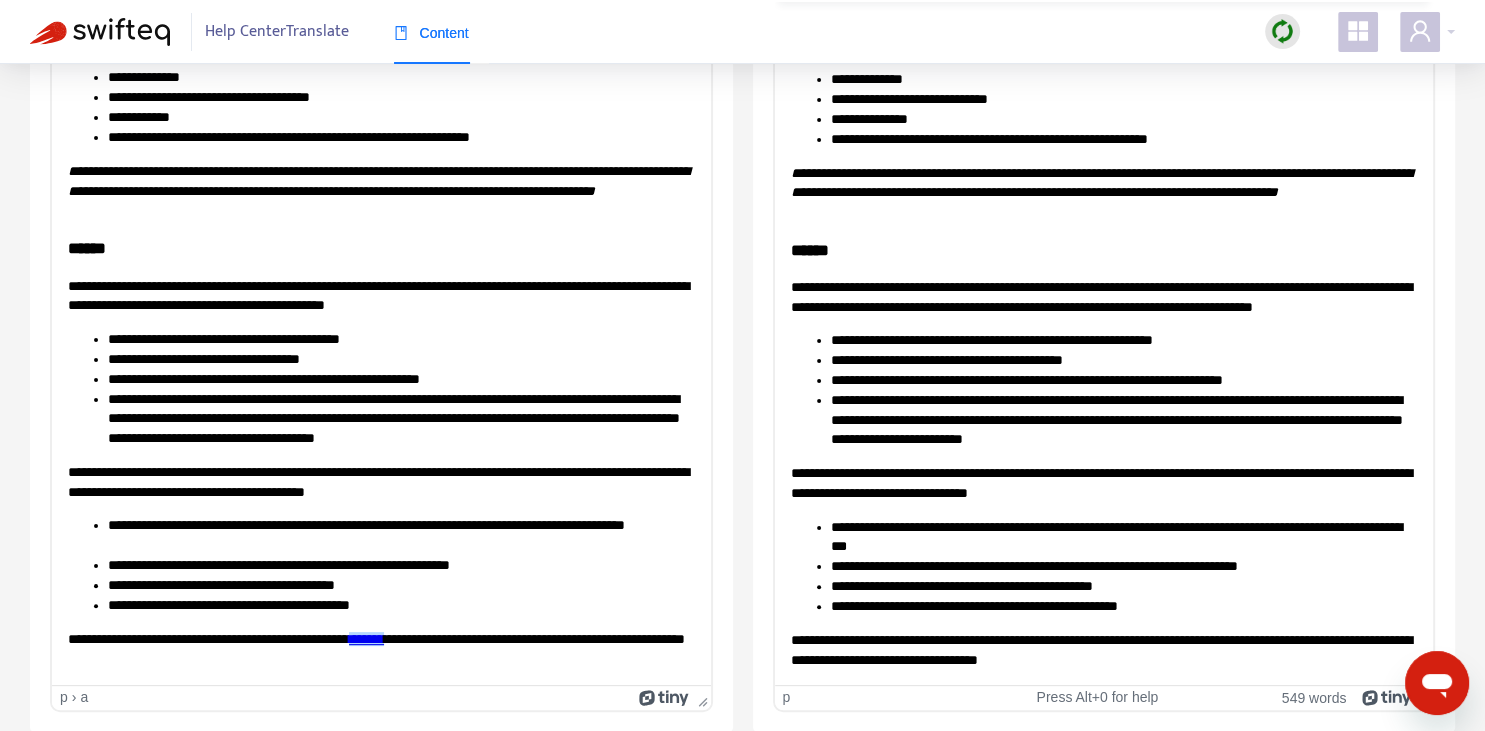 paste 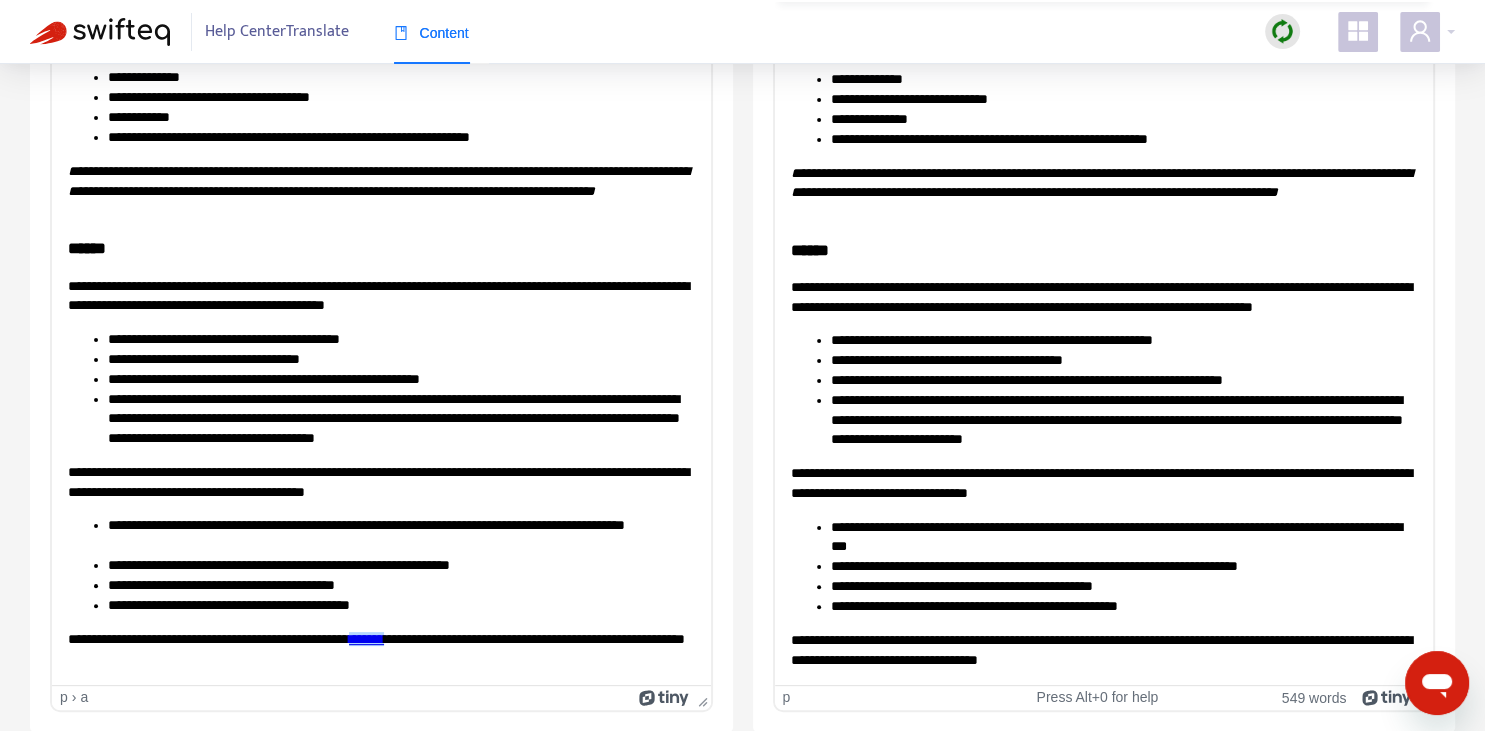 type 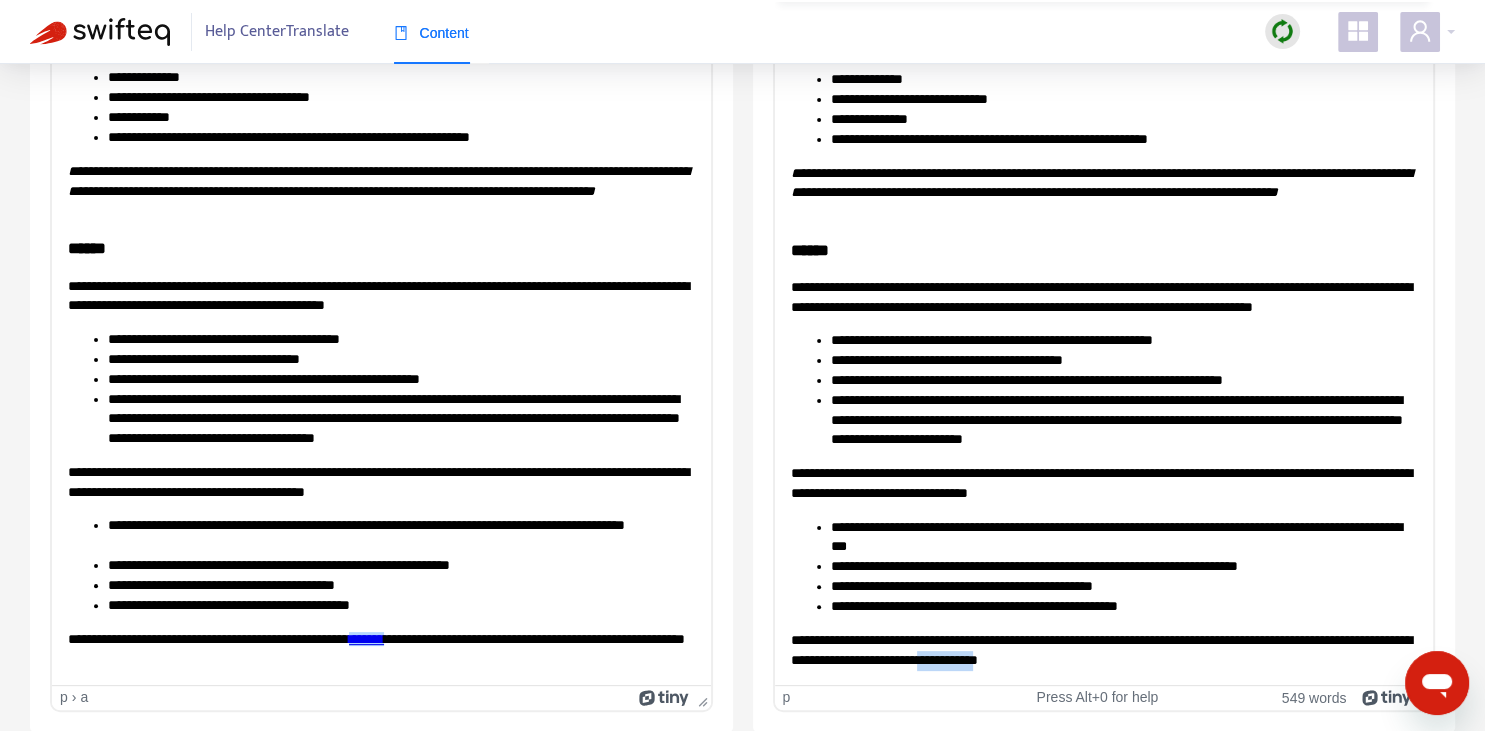 drag, startPoint x: 1068, startPoint y: 654, endPoint x: 1122, endPoint y: 655, distance: 54.00926 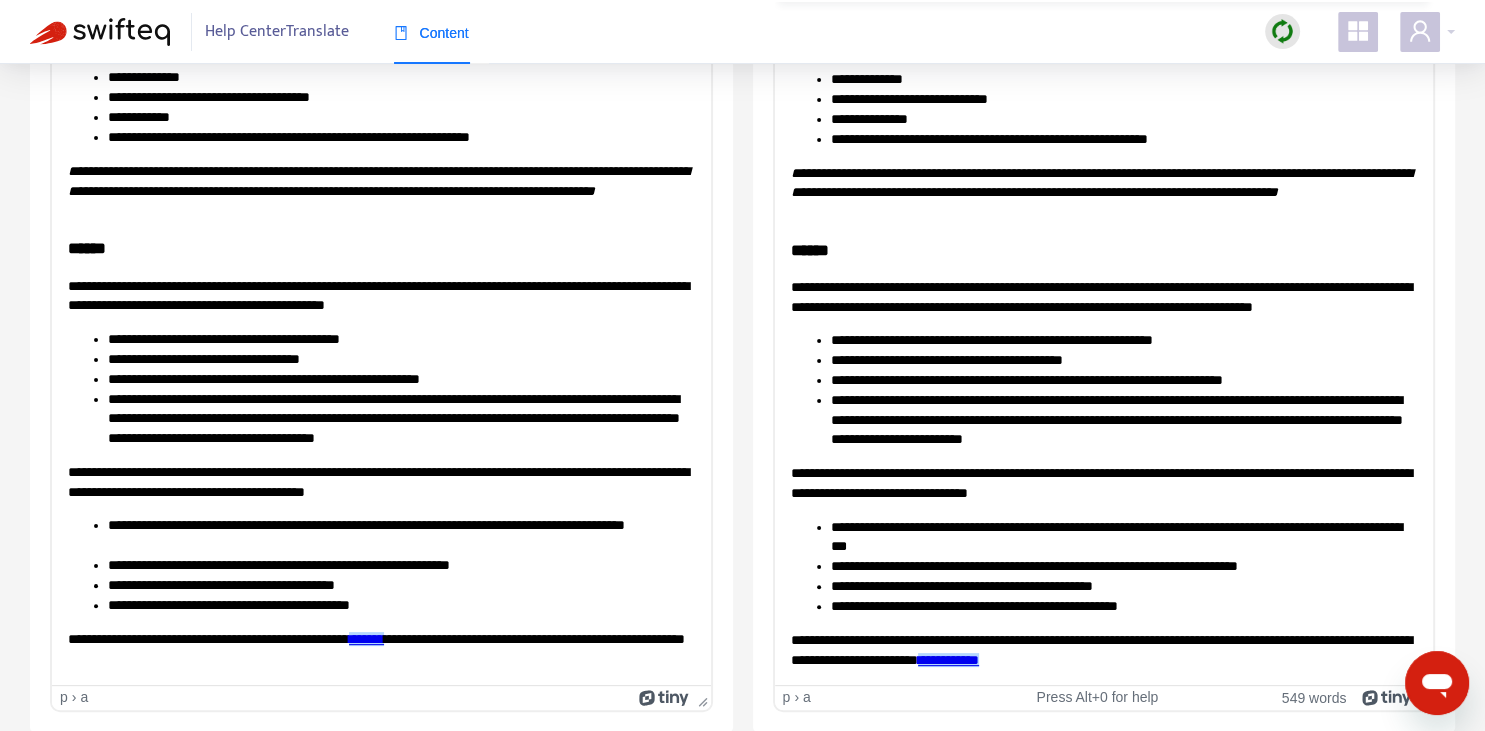 click on "**********" at bounding box center [1123, 586] 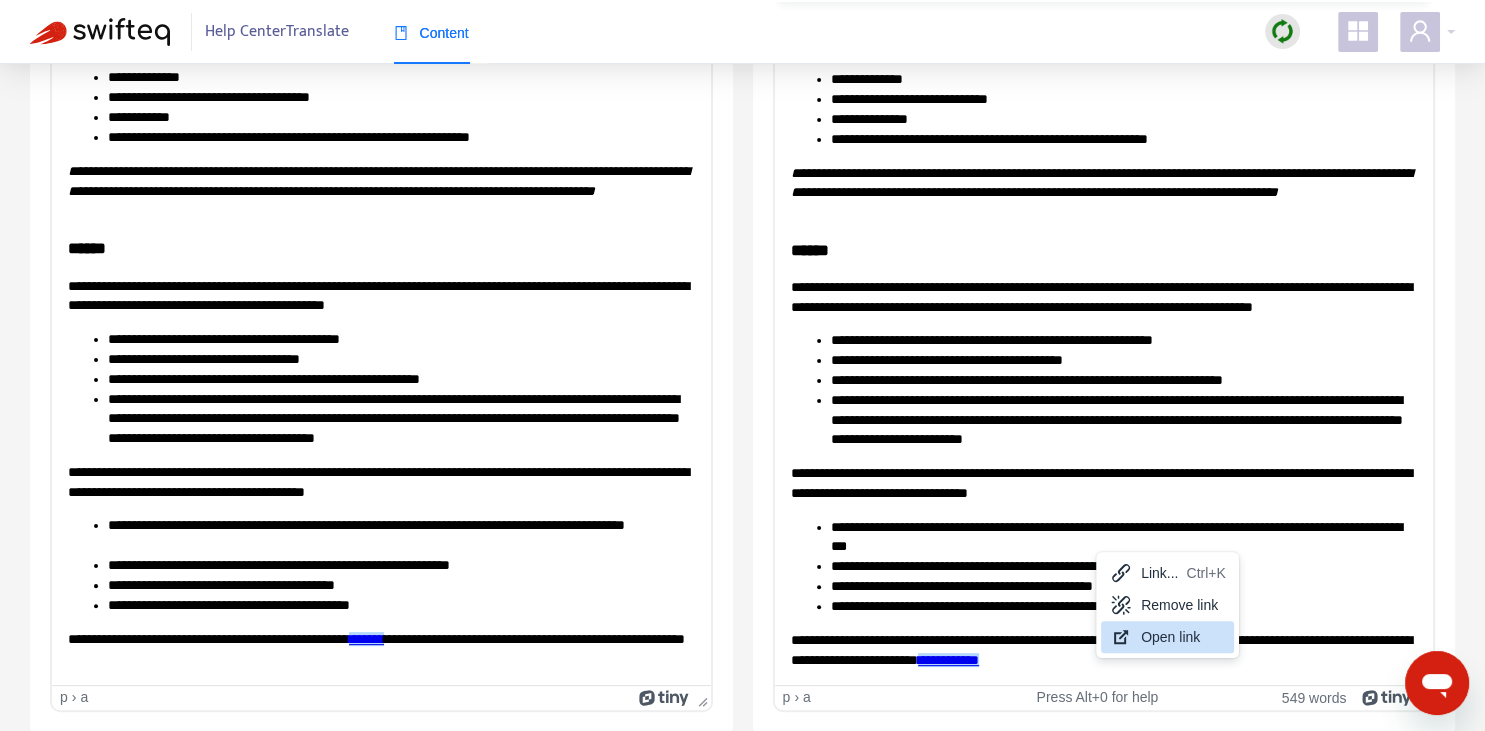 click on "Open link" at bounding box center [1167, 637] 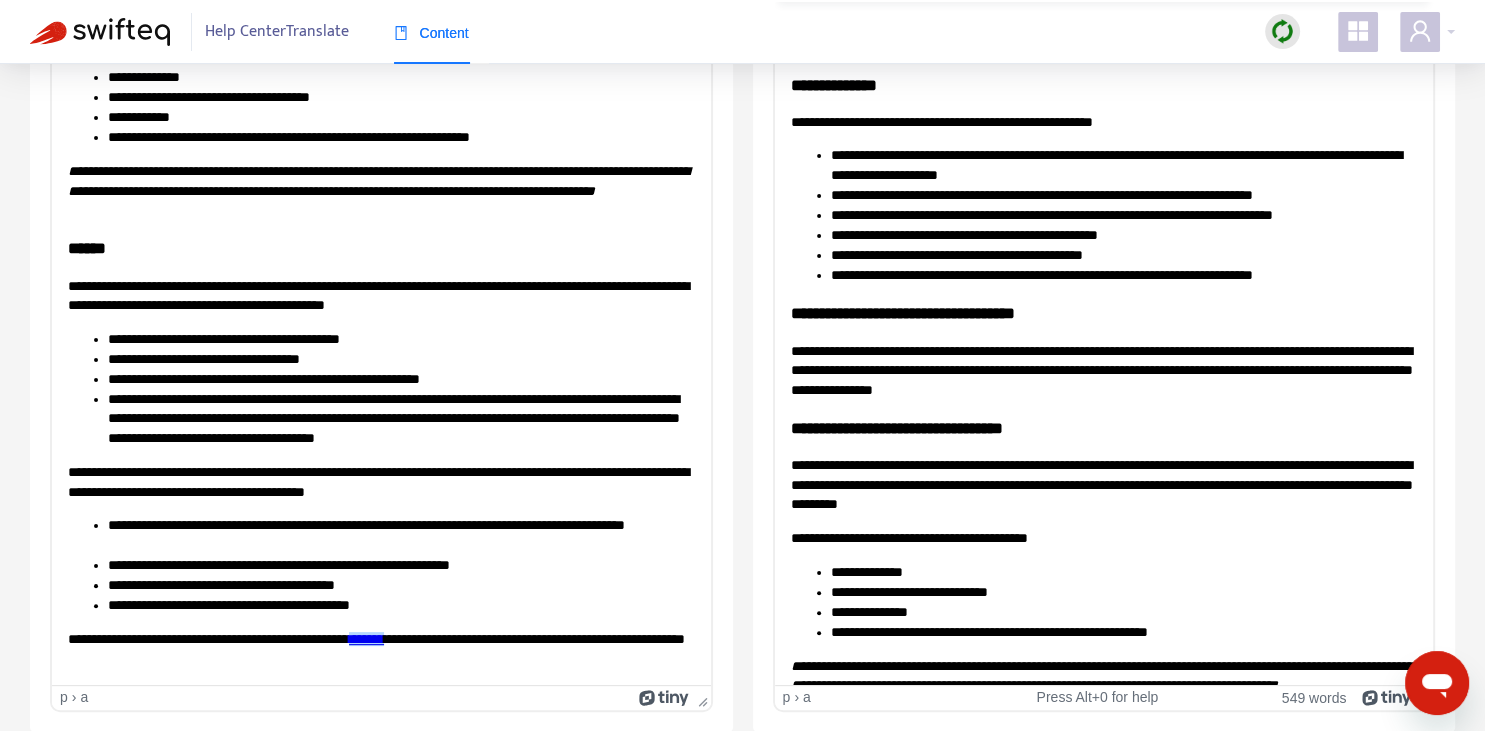 scroll, scrollTop: 0, scrollLeft: 0, axis: both 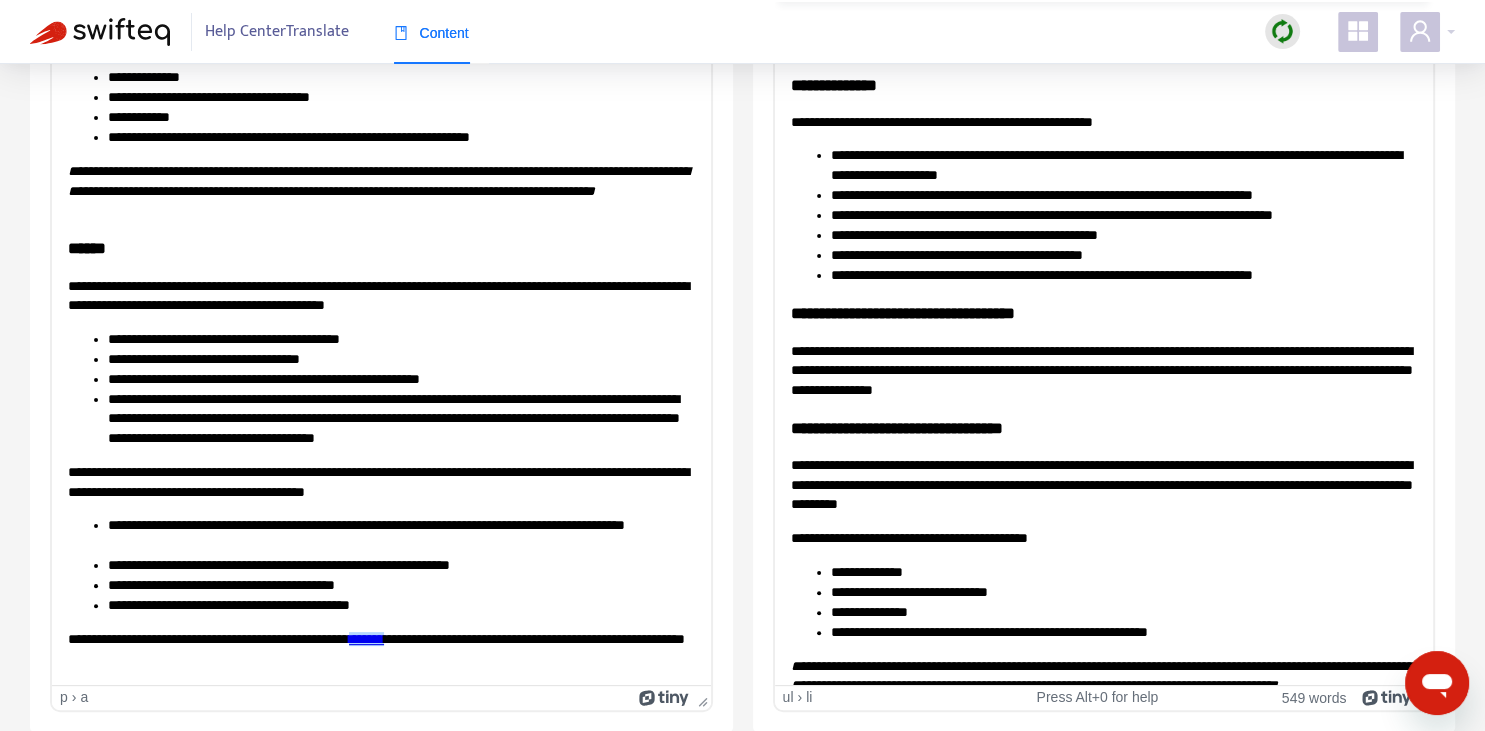click on "**********" at bounding box center (1123, 235) 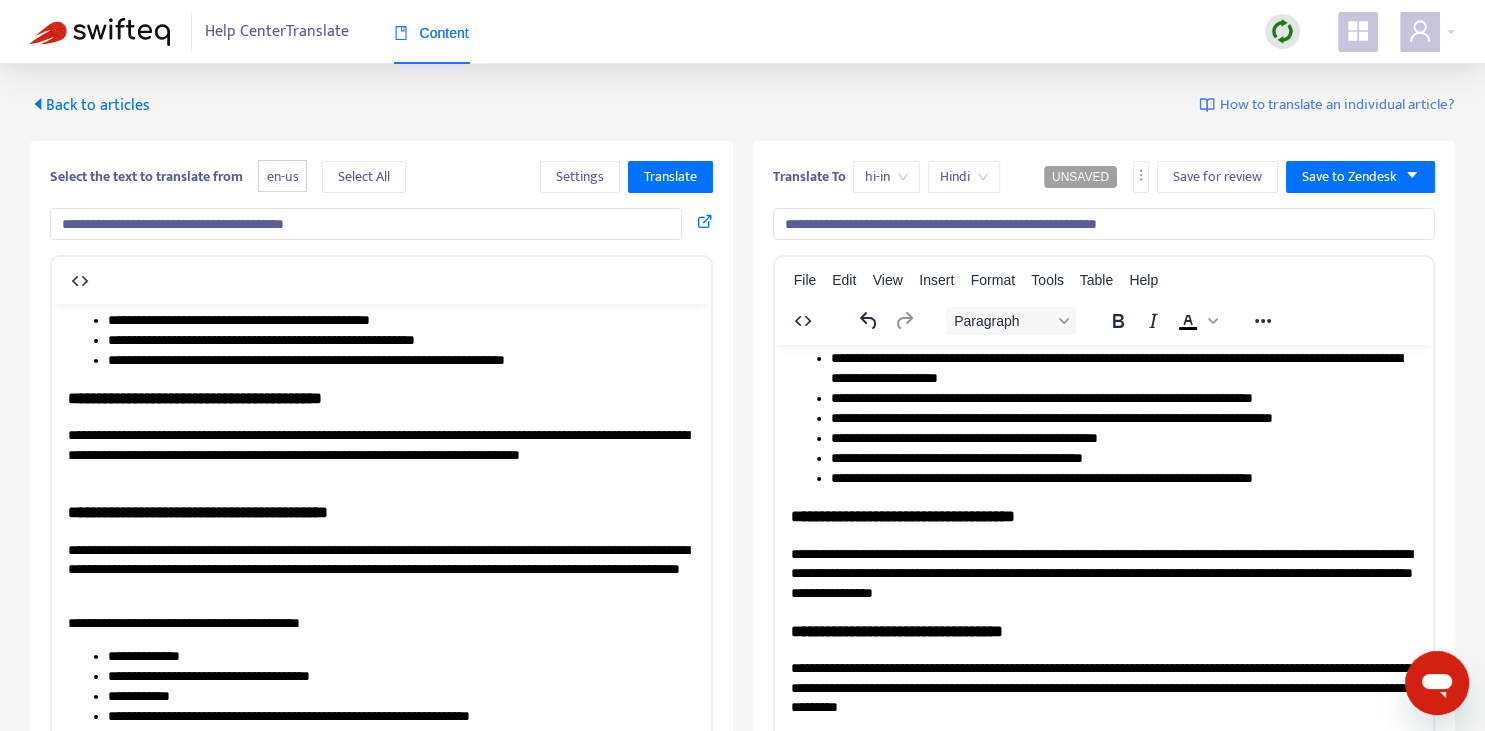 scroll, scrollTop: 50, scrollLeft: 0, axis: vertical 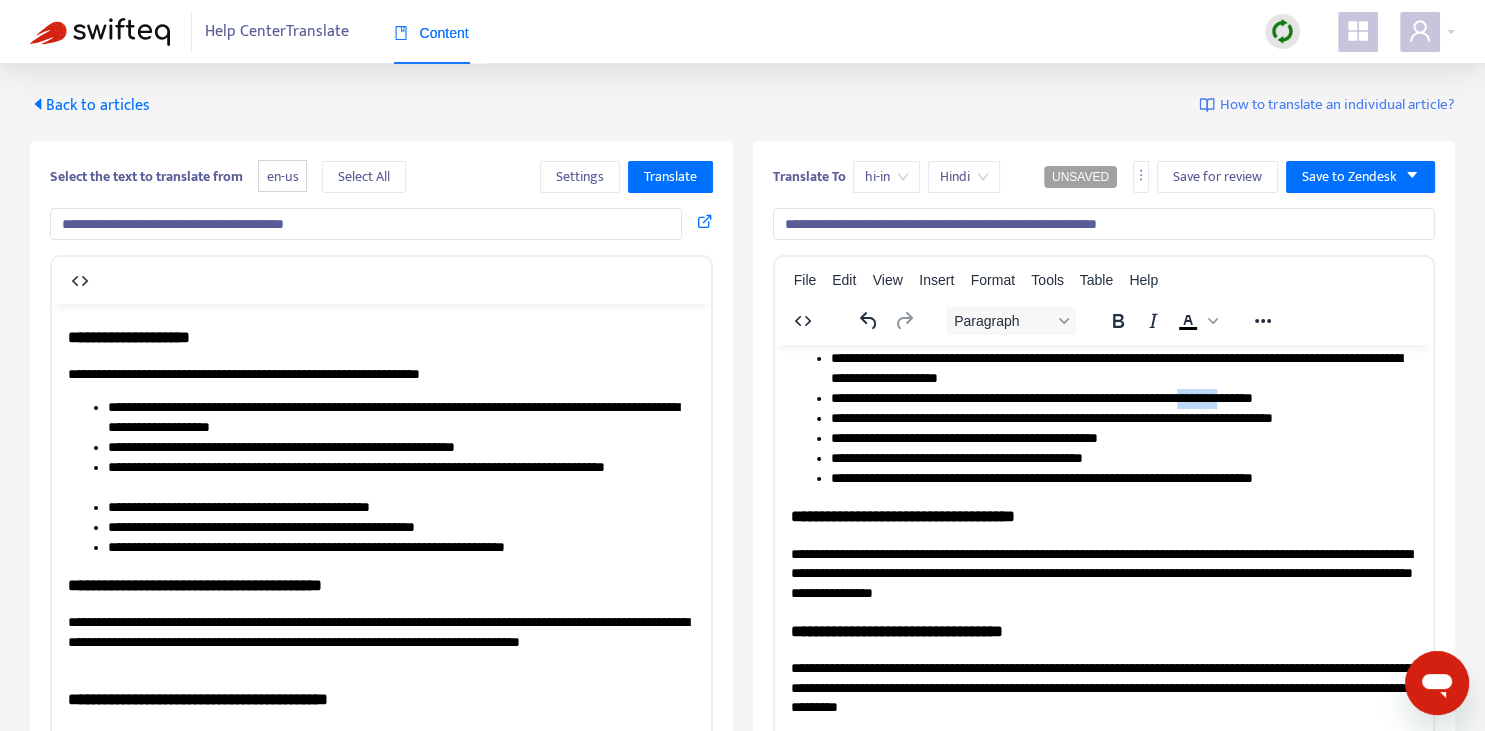 drag, startPoint x: 1238, startPoint y: 396, endPoint x: 1287, endPoint y: 393, distance: 49.09175 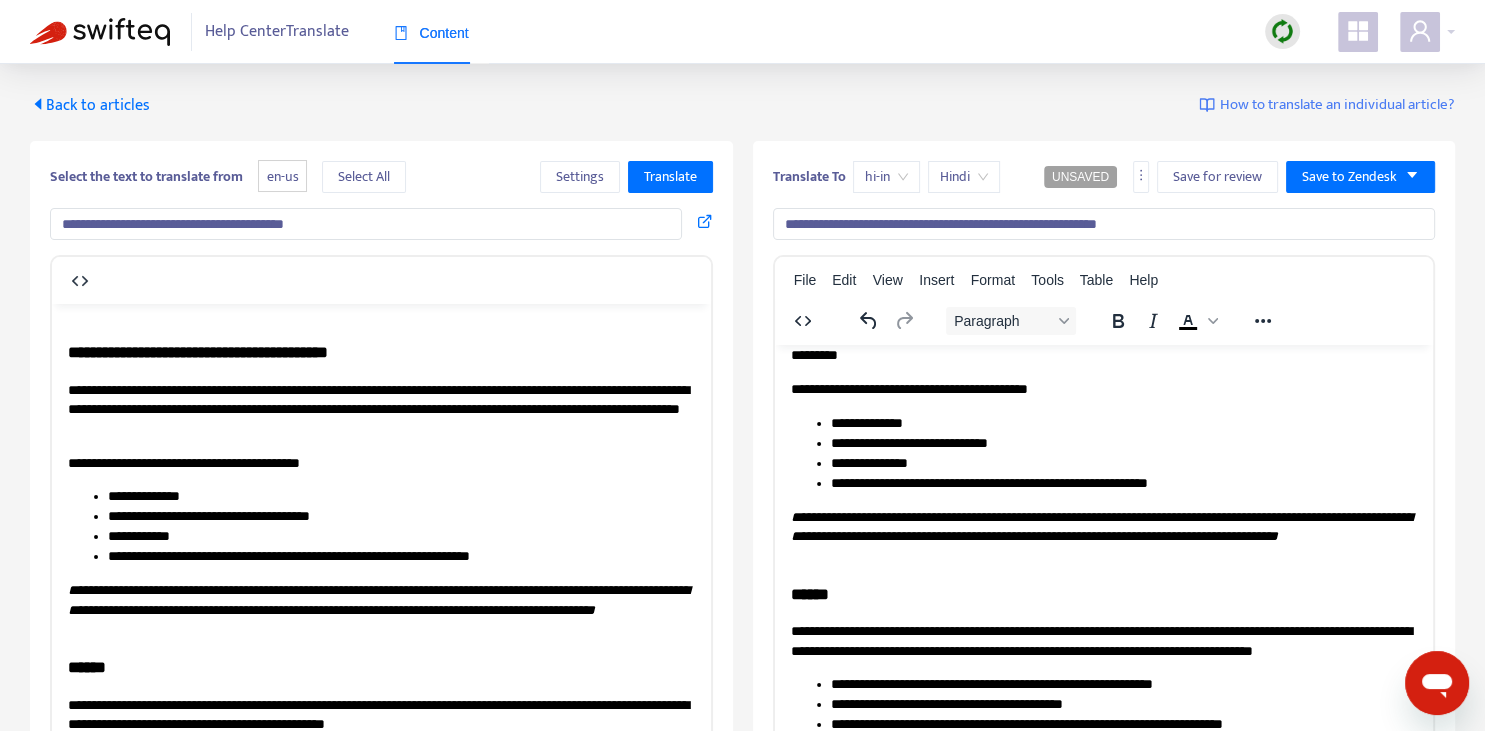 scroll, scrollTop: 402, scrollLeft: 0, axis: vertical 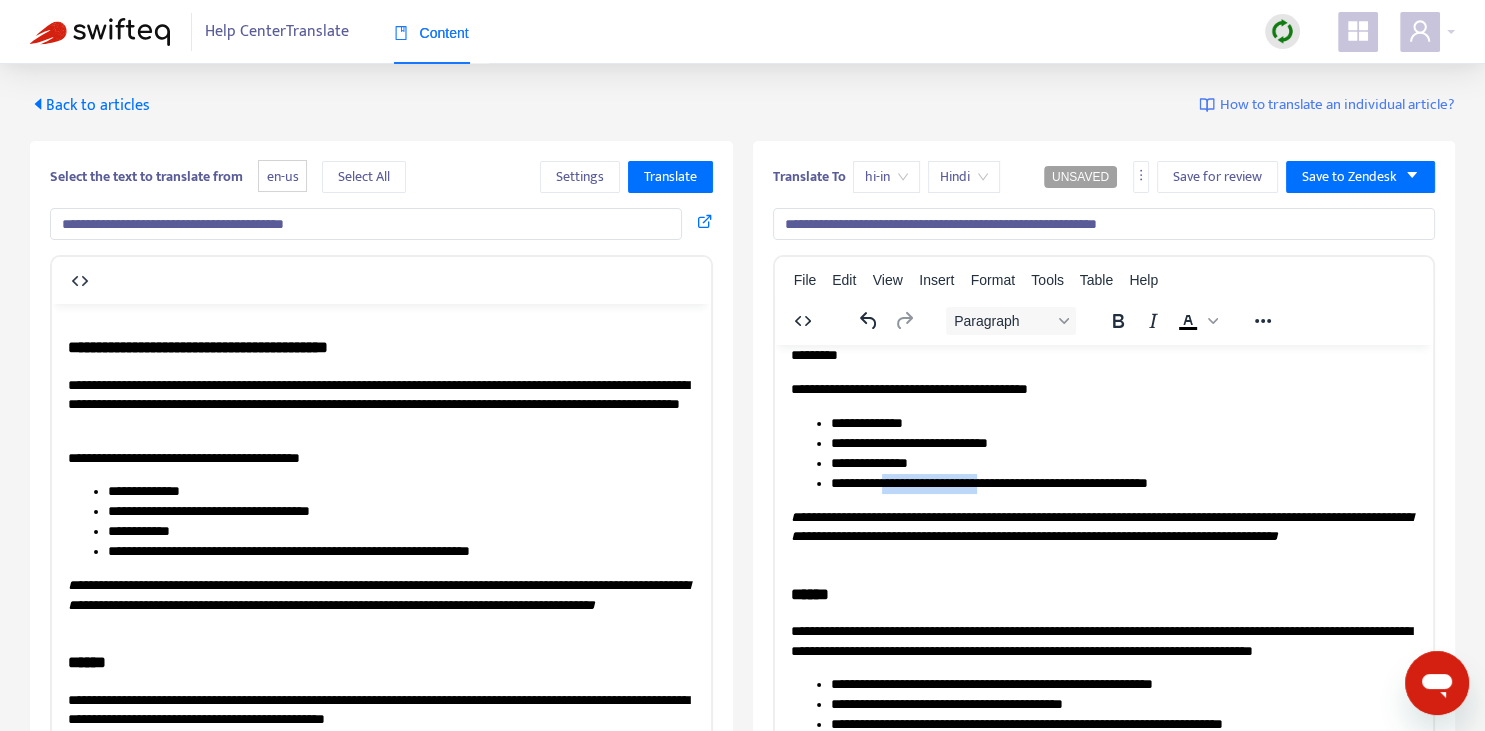 drag, startPoint x: 904, startPoint y: 477, endPoint x: 986, endPoint y: 480, distance: 82.05486 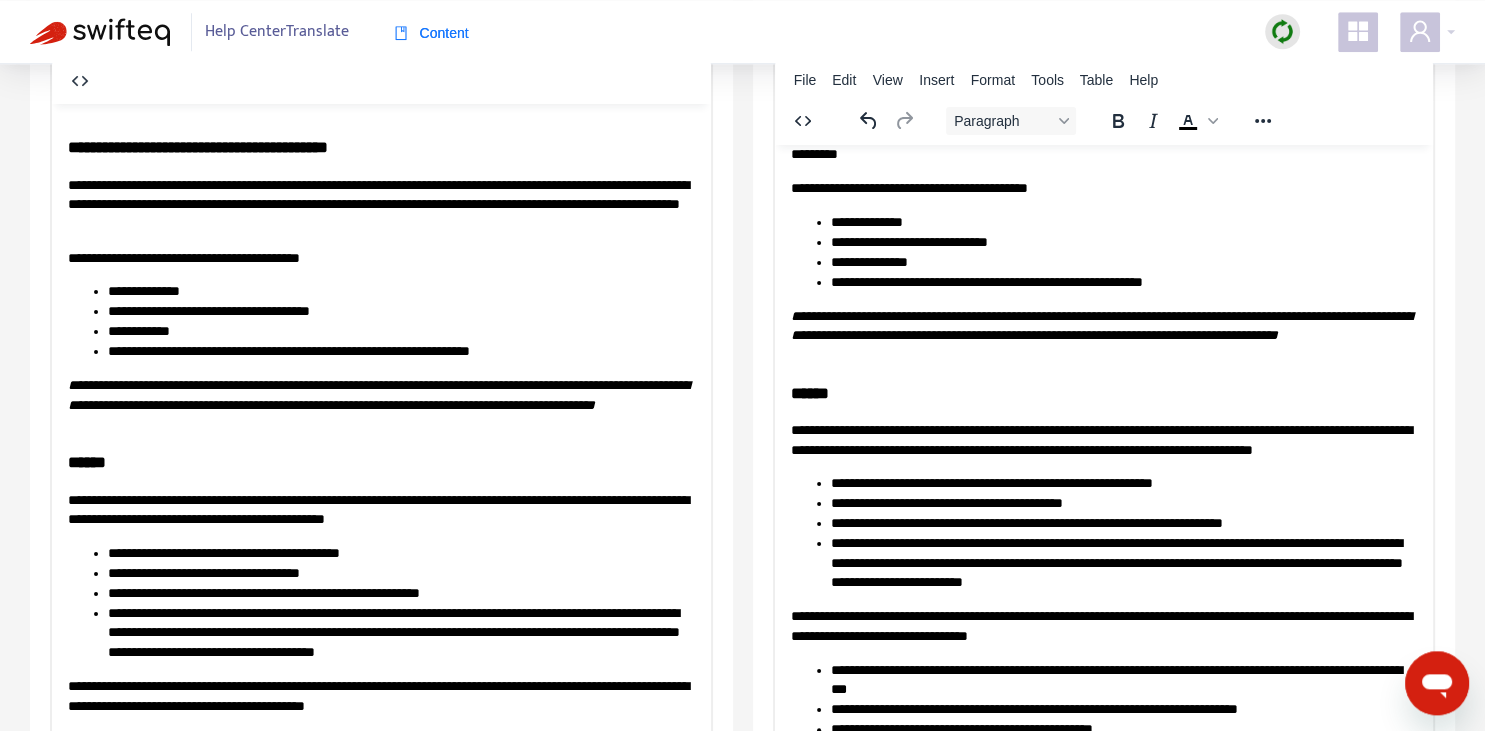 scroll, scrollTop: 211, scrollLeft: 0, axis: vertical 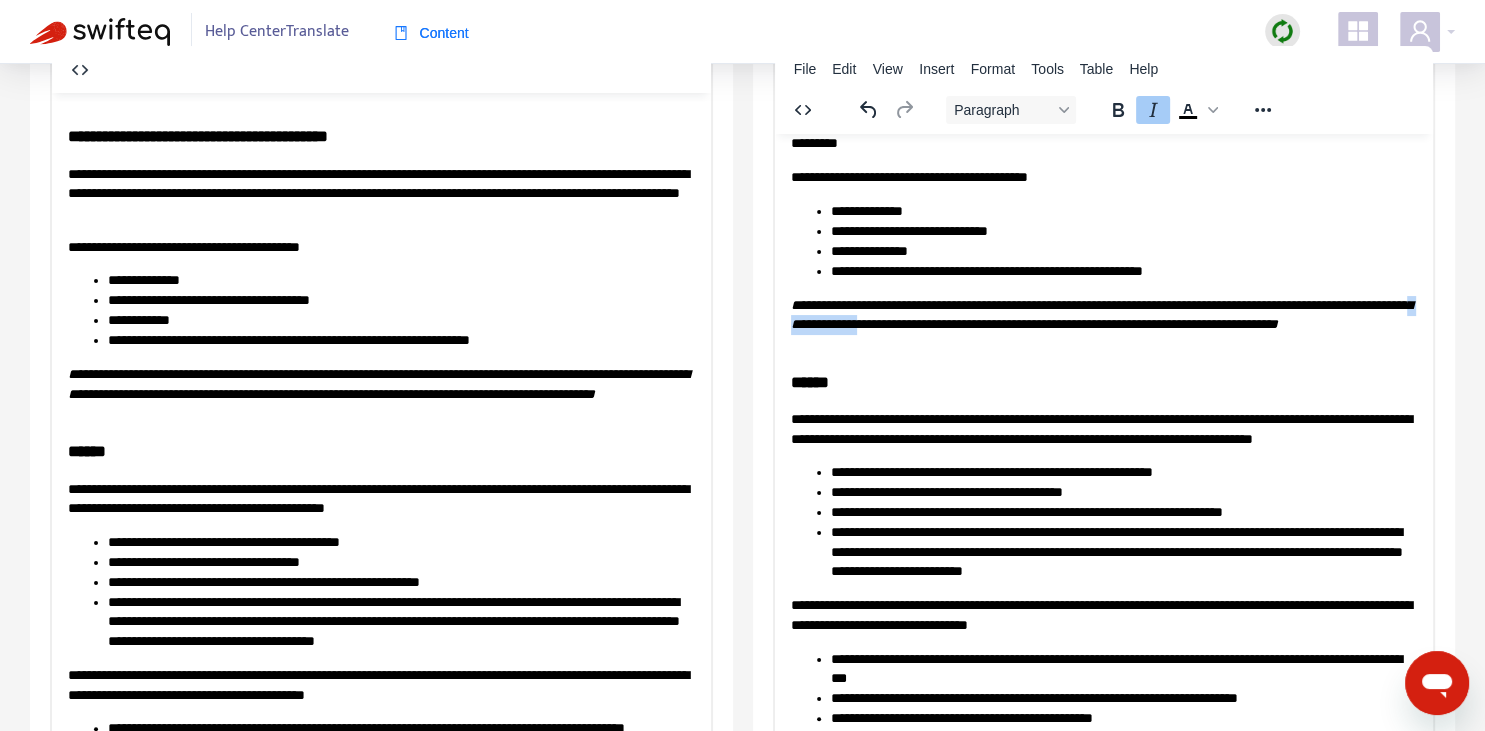 drag, startPoint x: 866, startPoint y: 324, endPoint x: 947, endPoint y: 322, distance: 81.02469 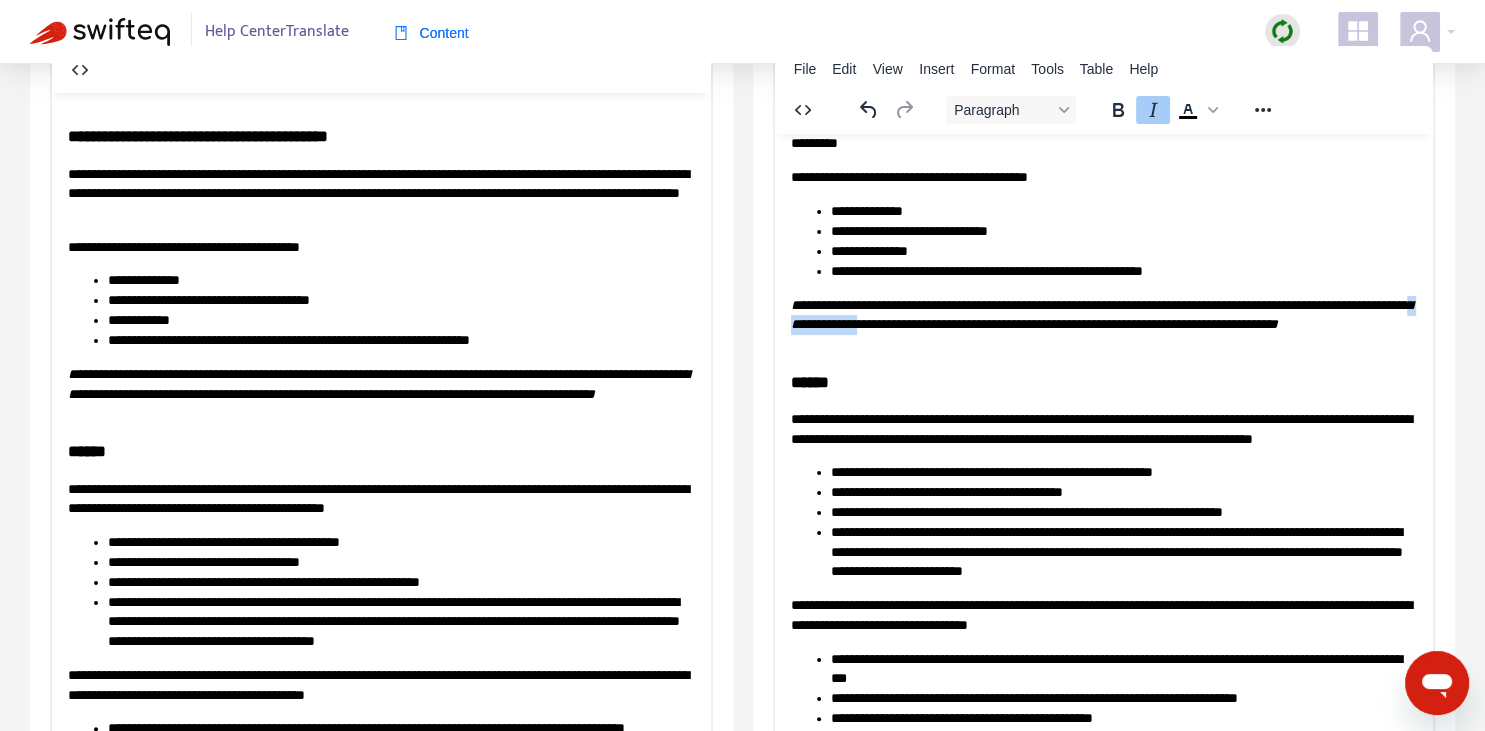 click on "**********" at bounding box center (1100, 314) 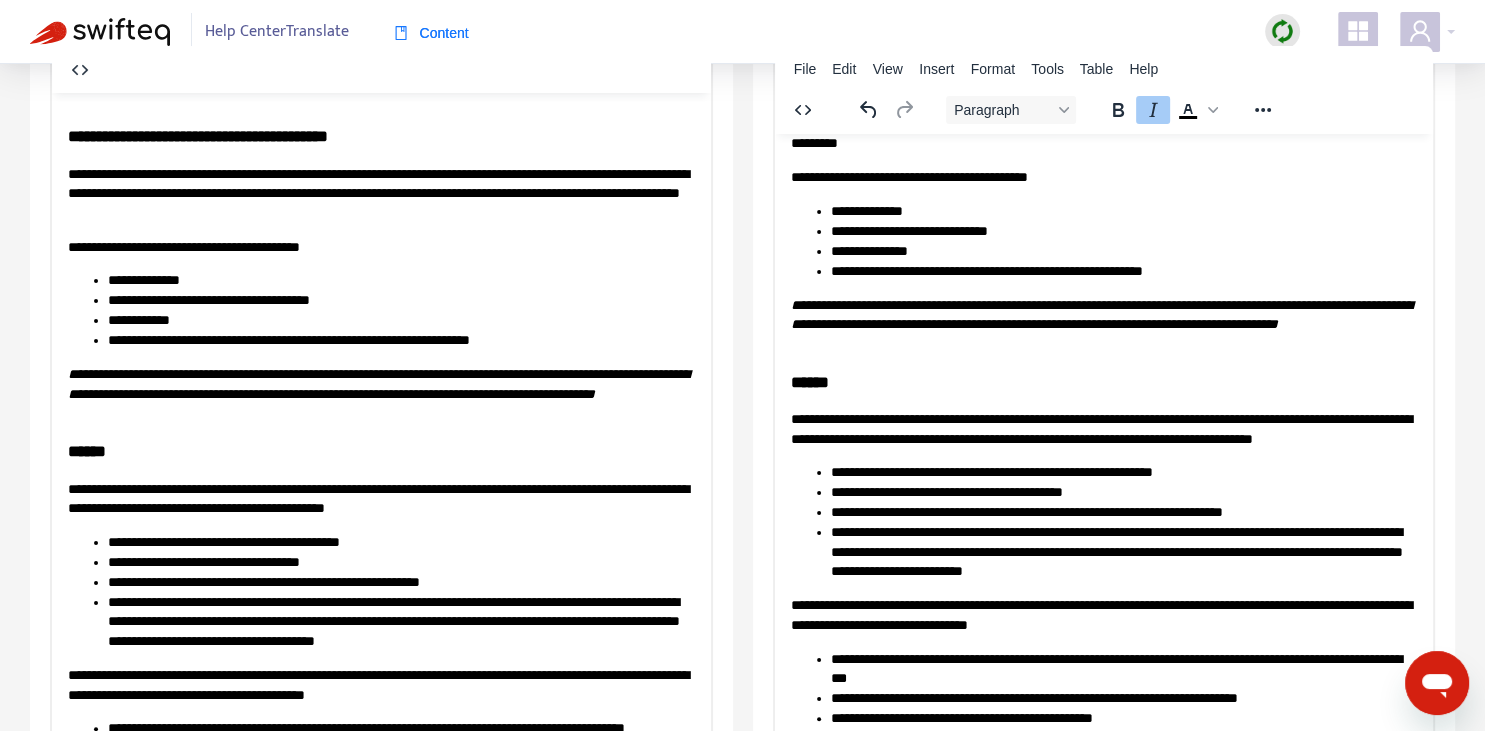 click on "**********" at bounding box center [1100, 314] 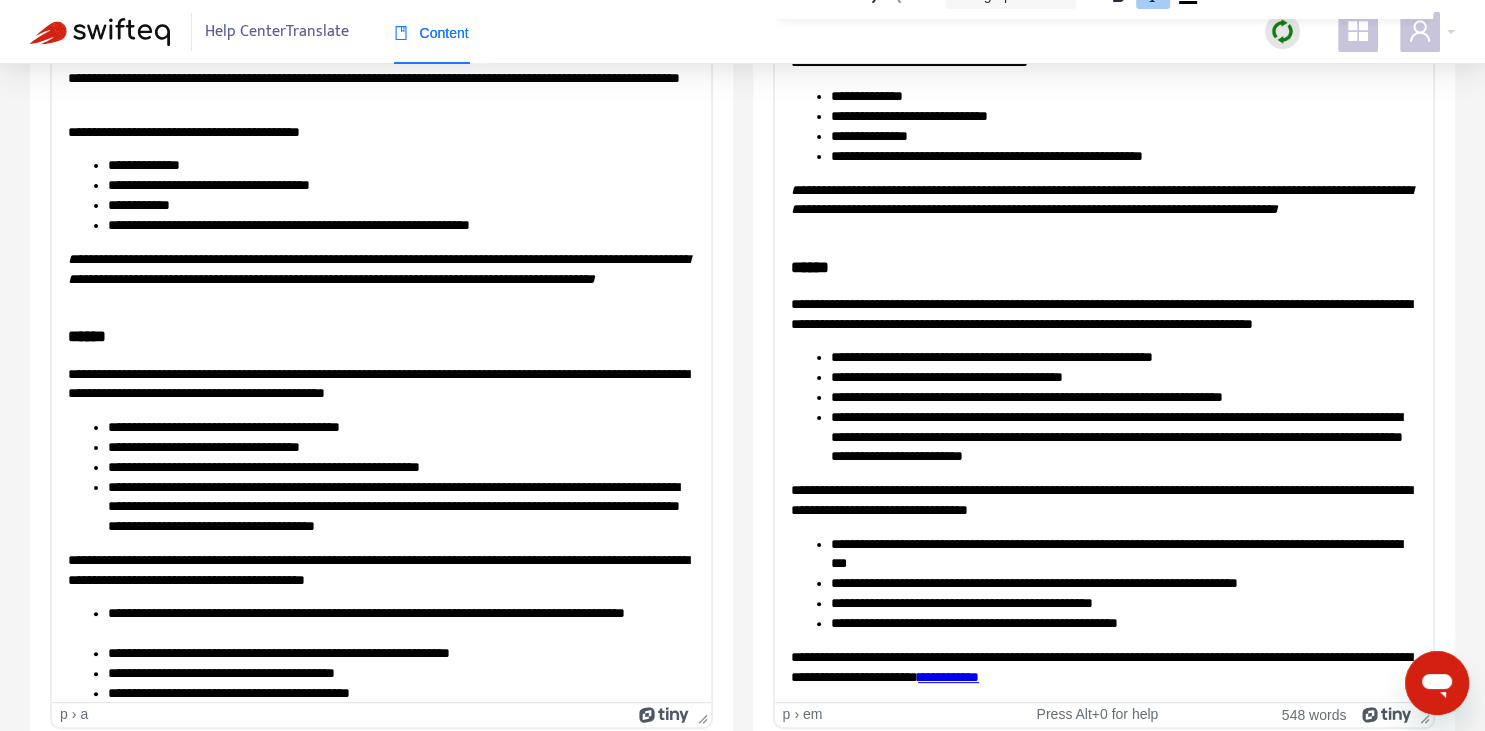 scroll, scrollTop: 343, scrollLeft: 0, axis: vertical 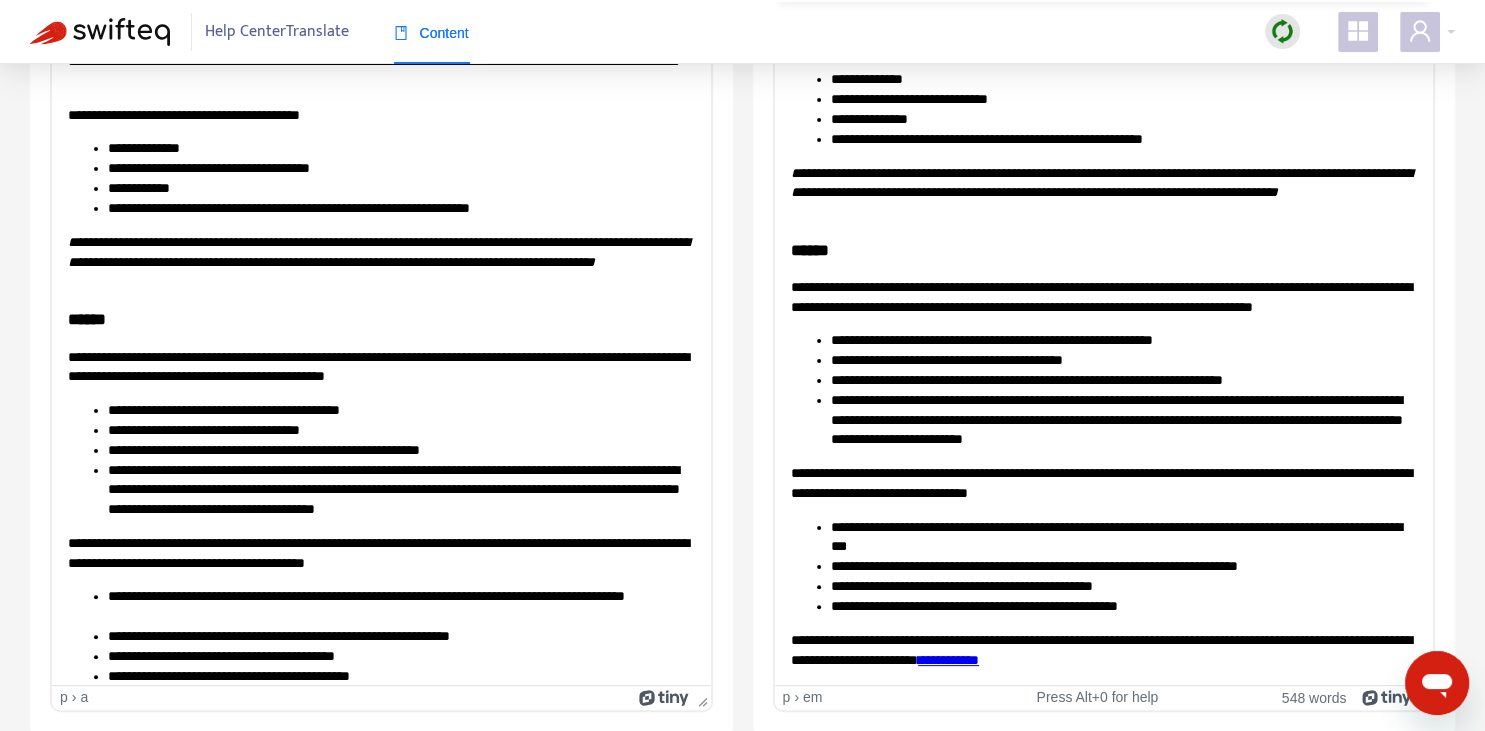 click on "**********" at bounding box center [1103, 296] 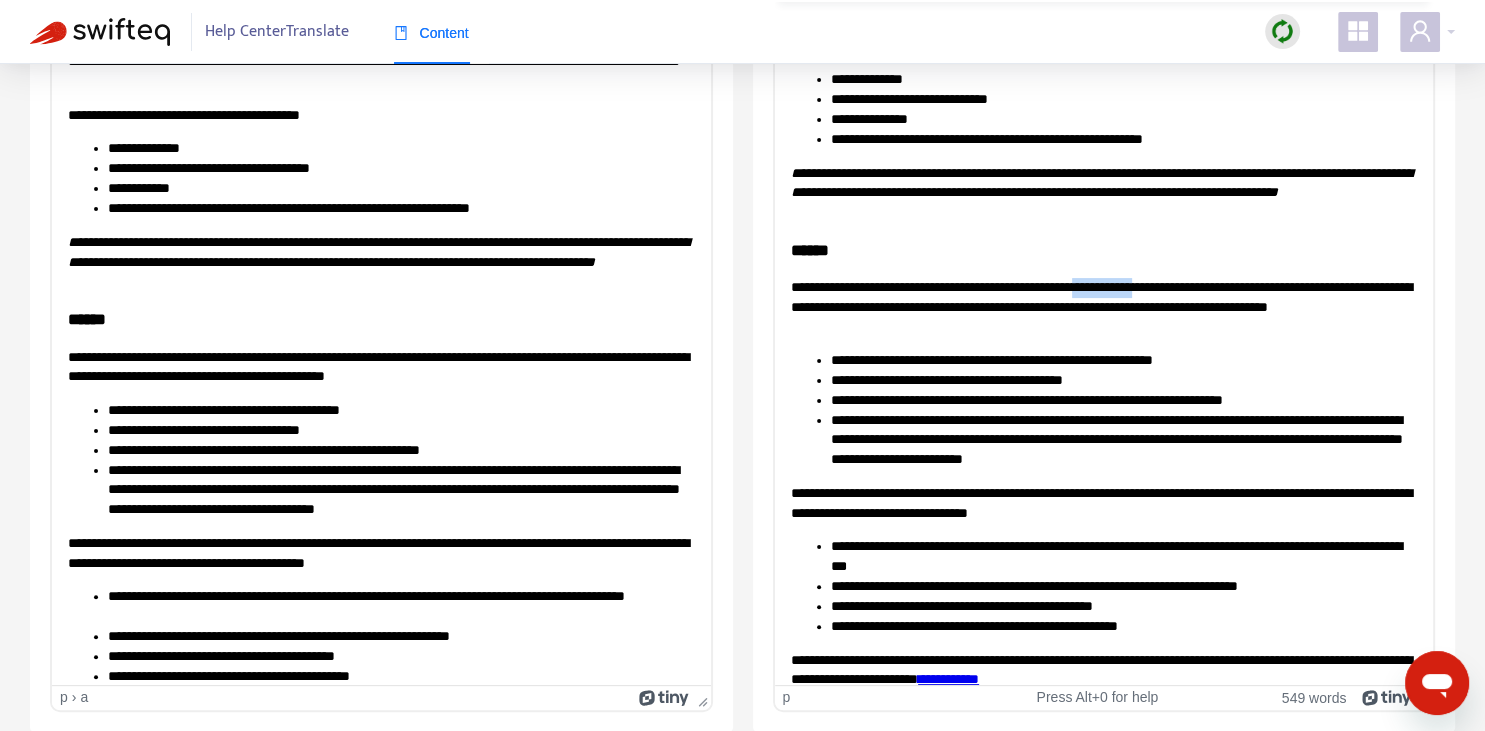 drag, startPoint x: 1108, startPoint y: 285, endPoint x: 1175, endPoint y: 285, distance: 67 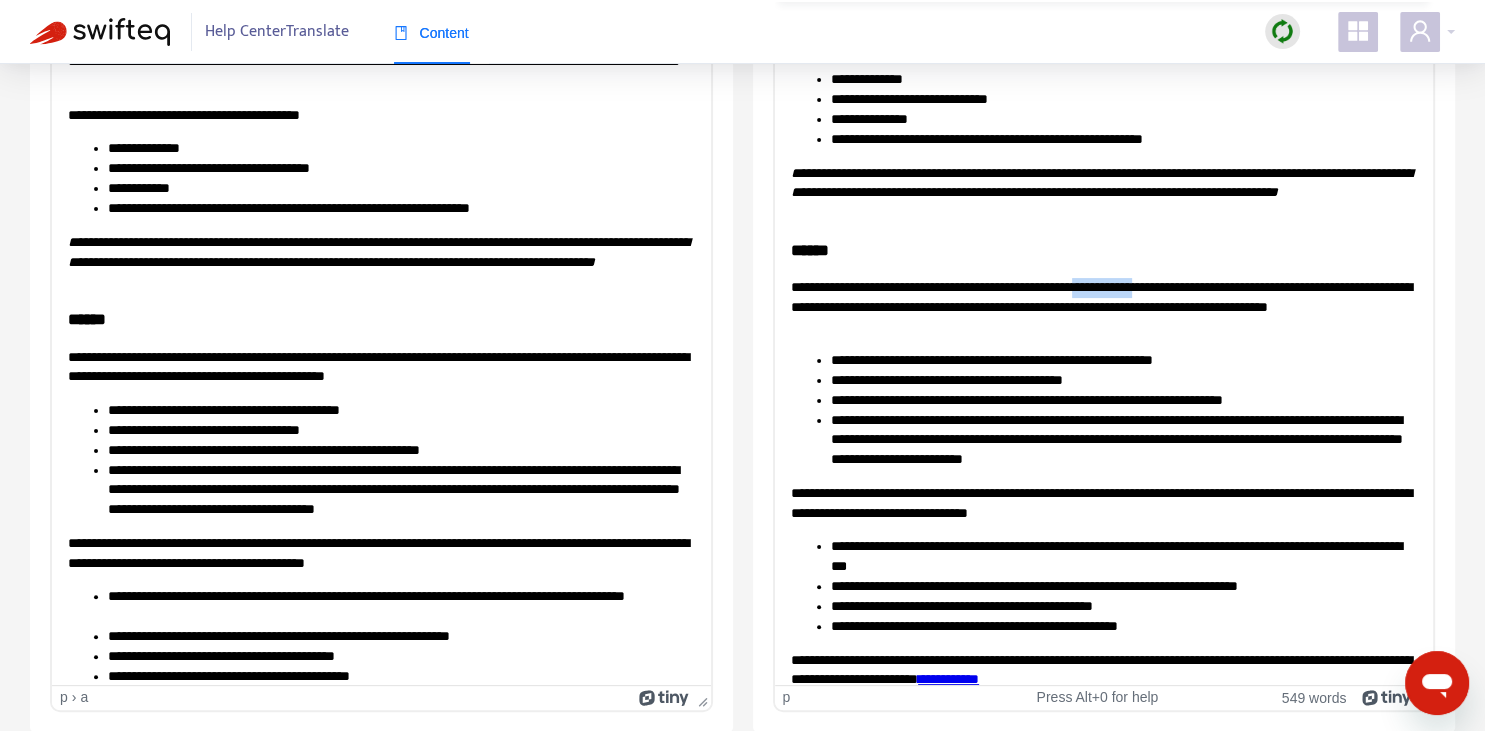 click on "**********" at bounding box center [1103, 306] 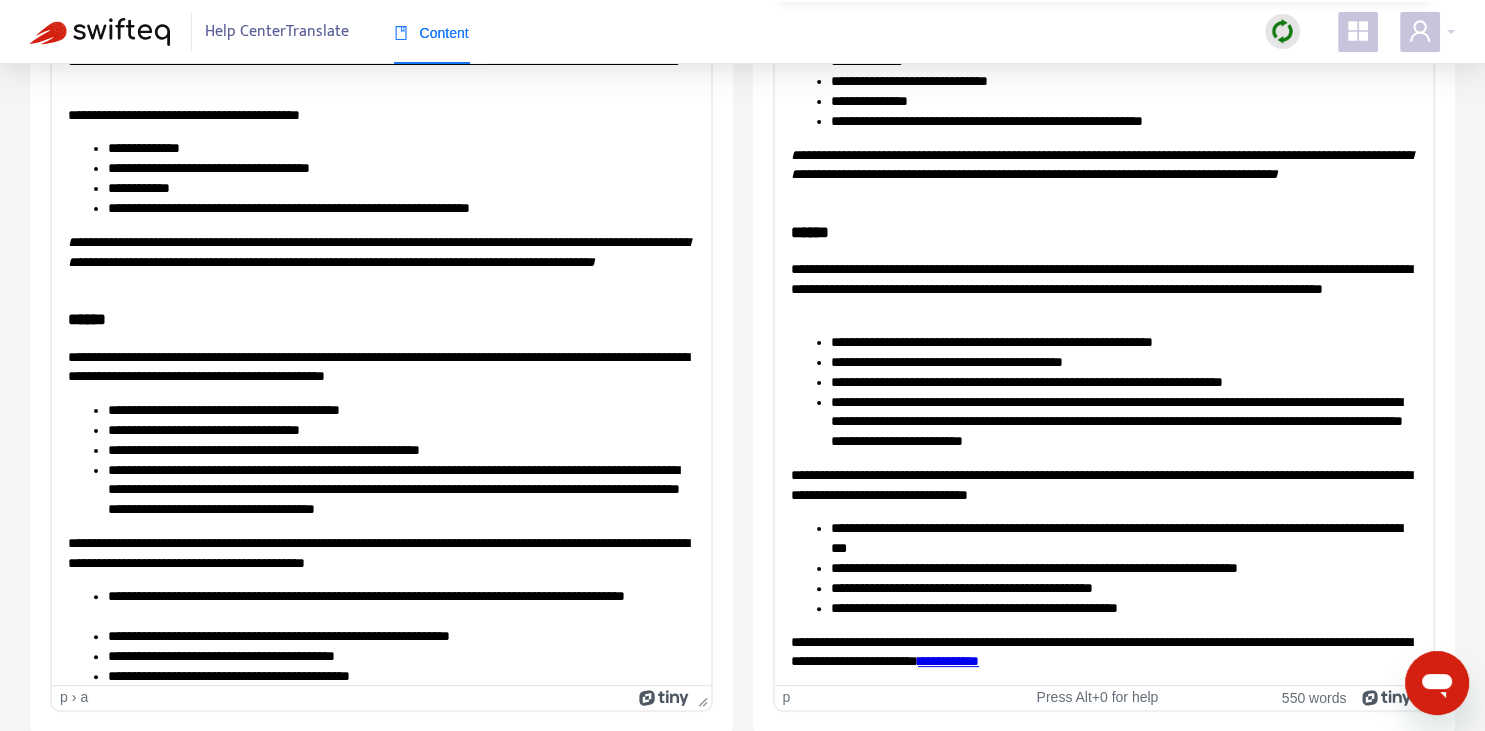 scroll, scrollTop: 513, scrollLeft: 0, axis: vertical 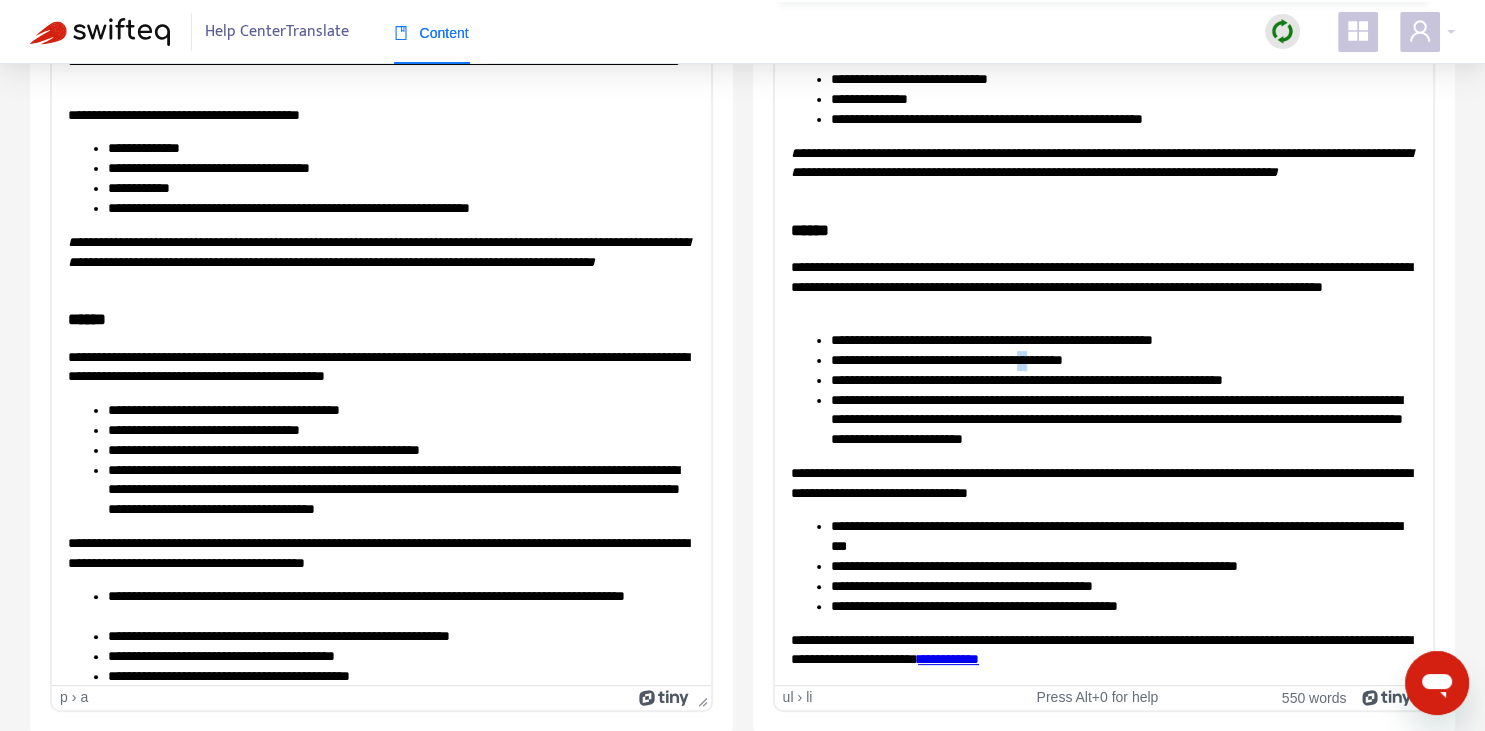 click on "**********" at bounding box center [1123, 360] 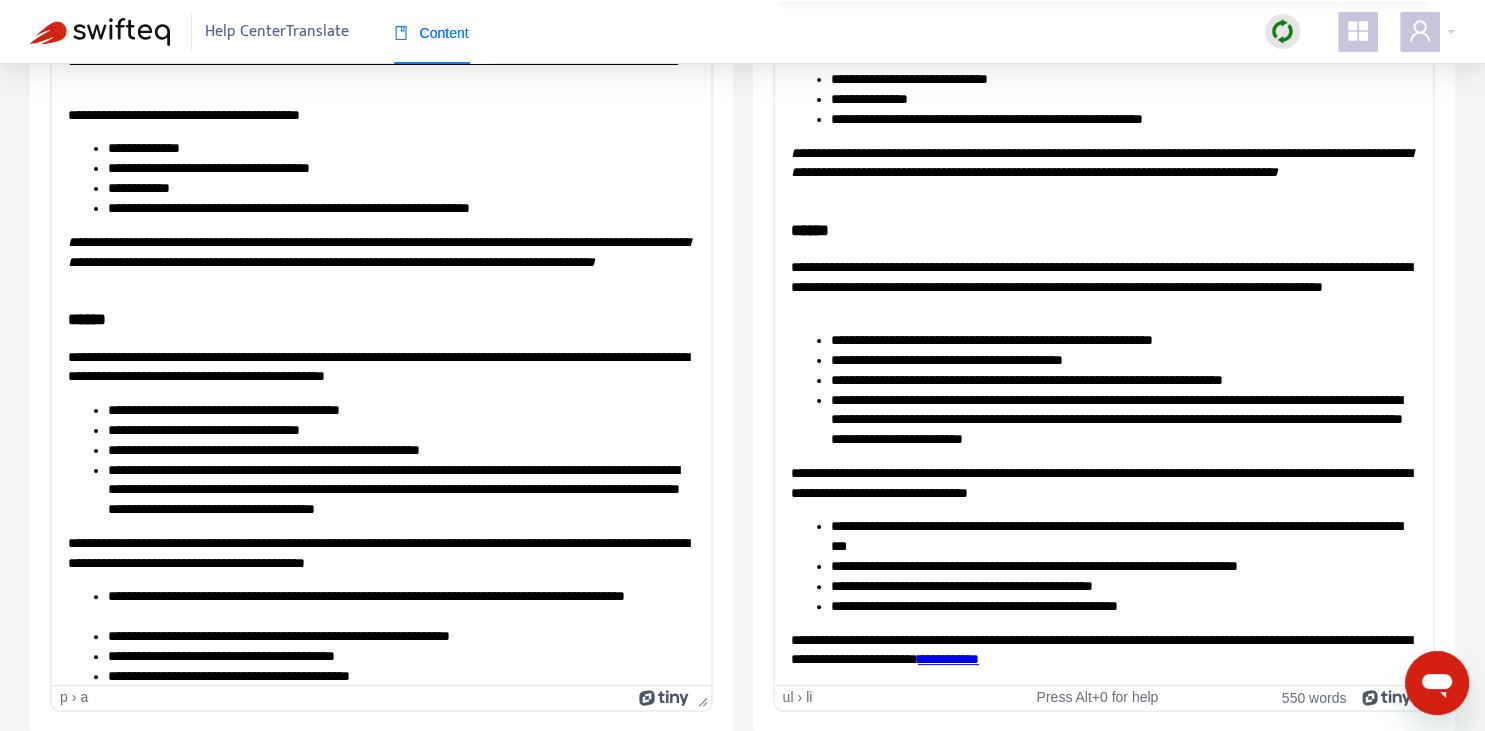 click on "**********" at bounding box center (1123, 566) 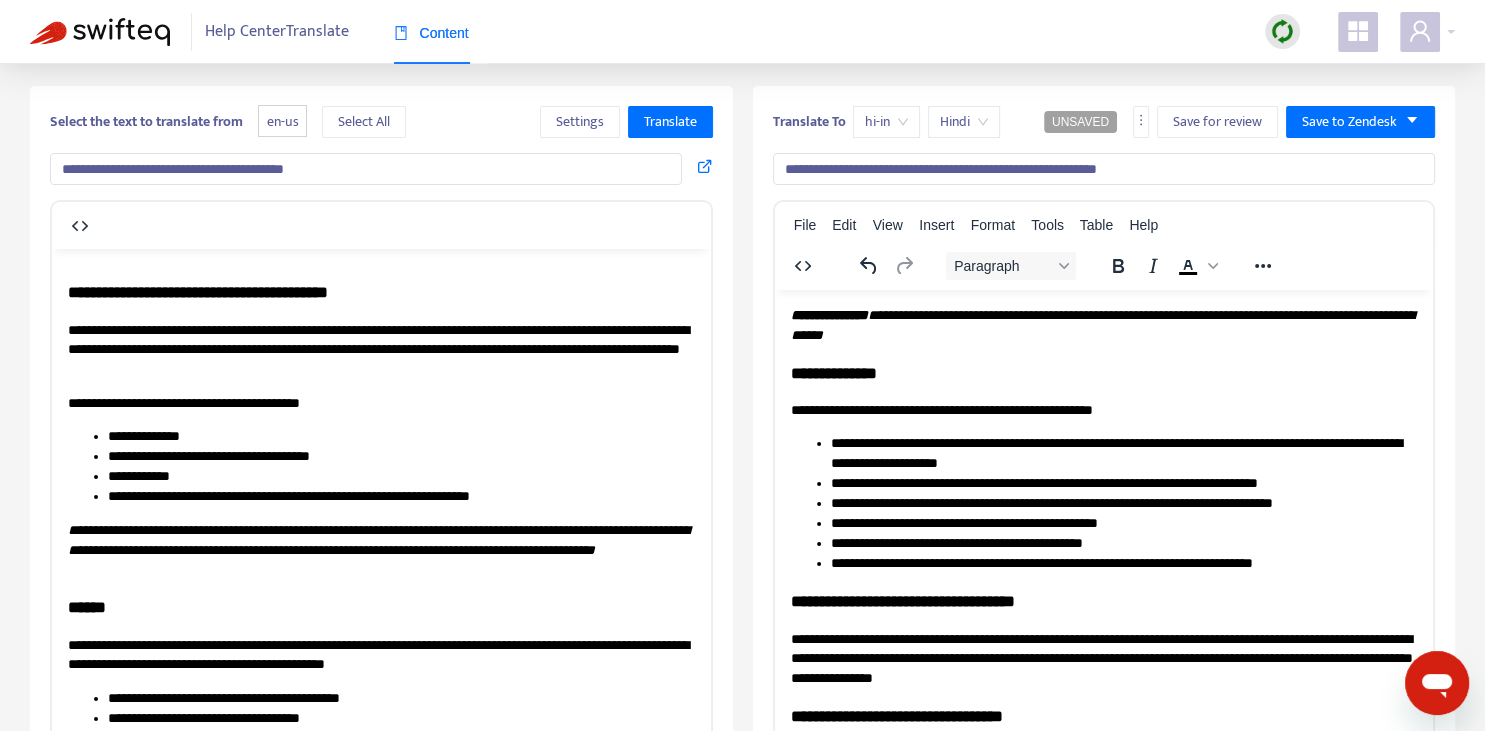 scroll, scrollTop: 0, scrollLeft: 0, axis: both 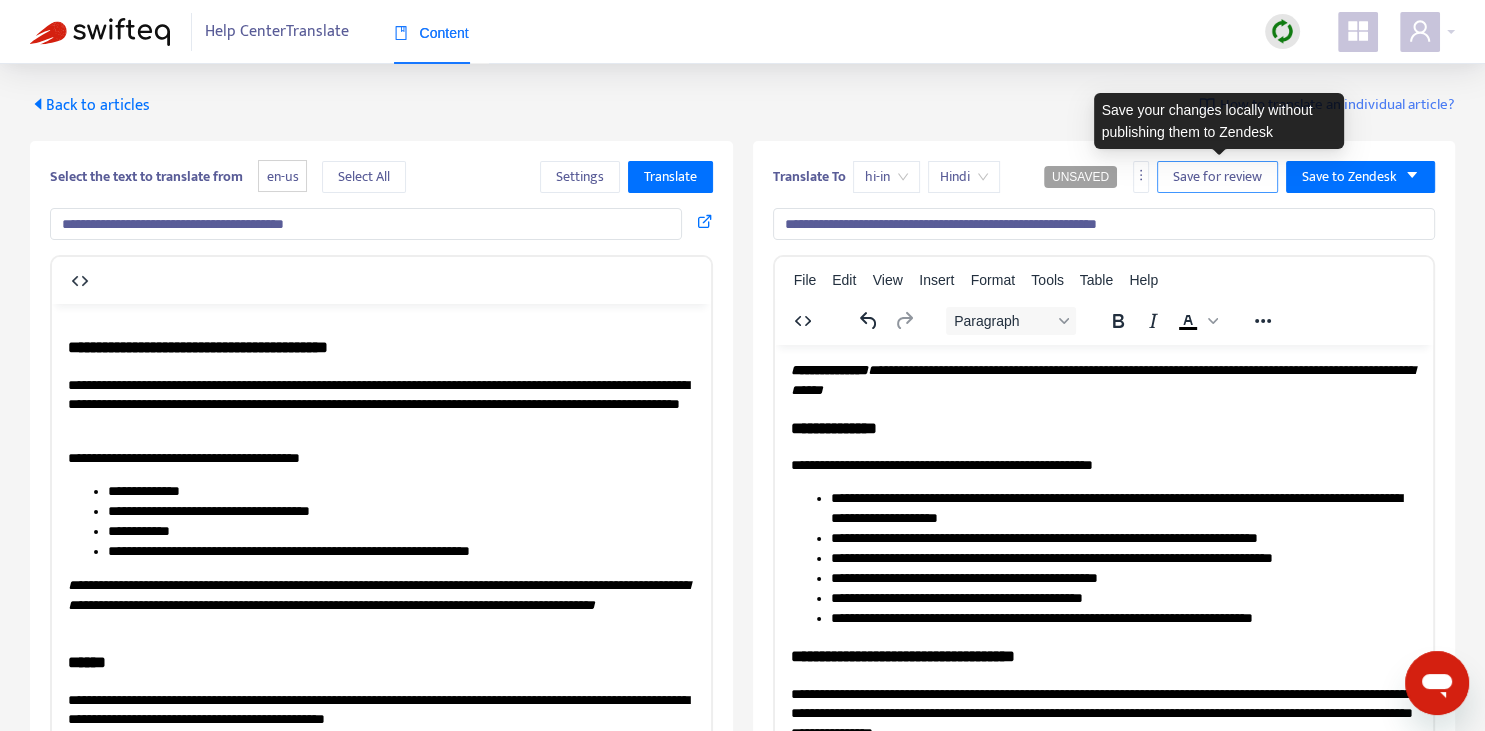 click on "Save for review" at bounding box center [1217, 177] 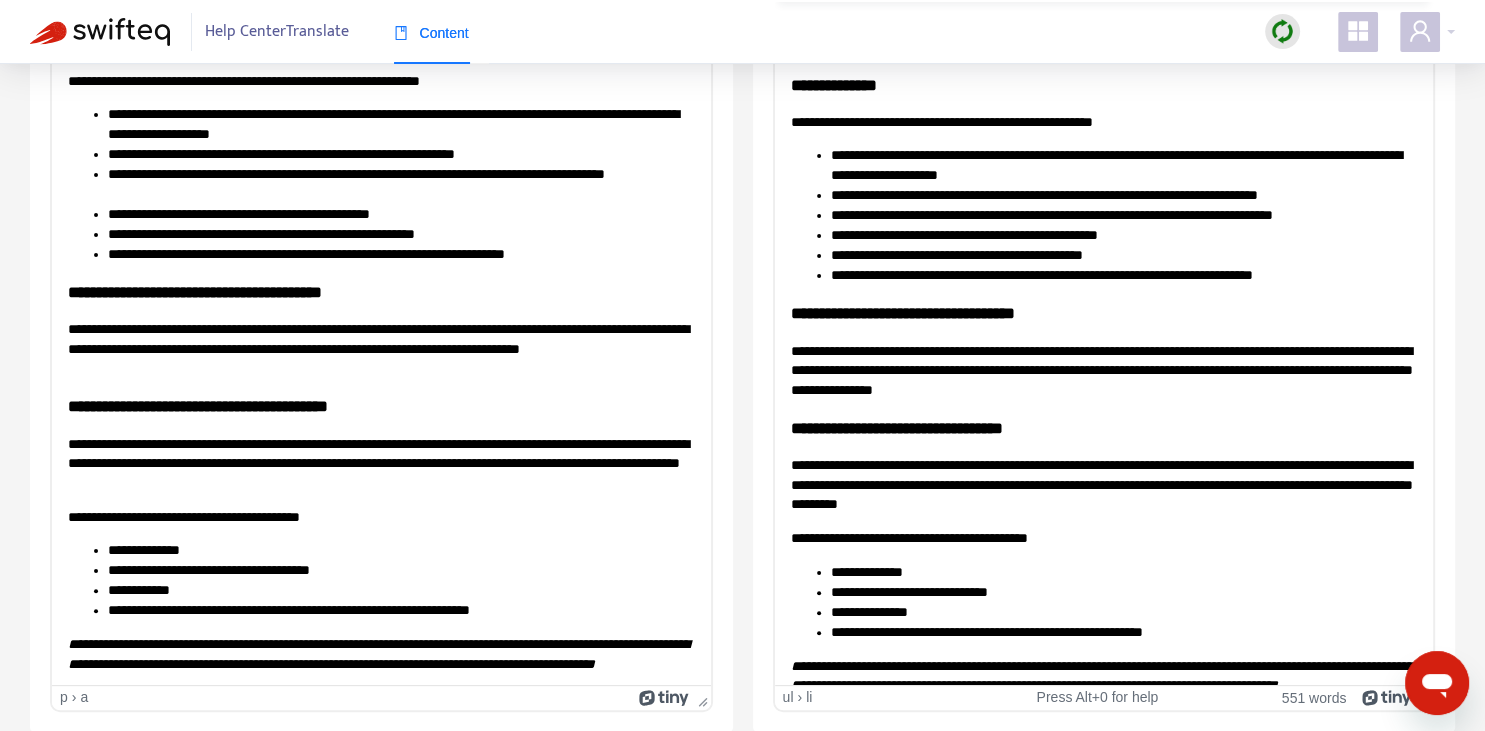 scroll, scrollTop: 0, scrollLeft: 0, axis: both 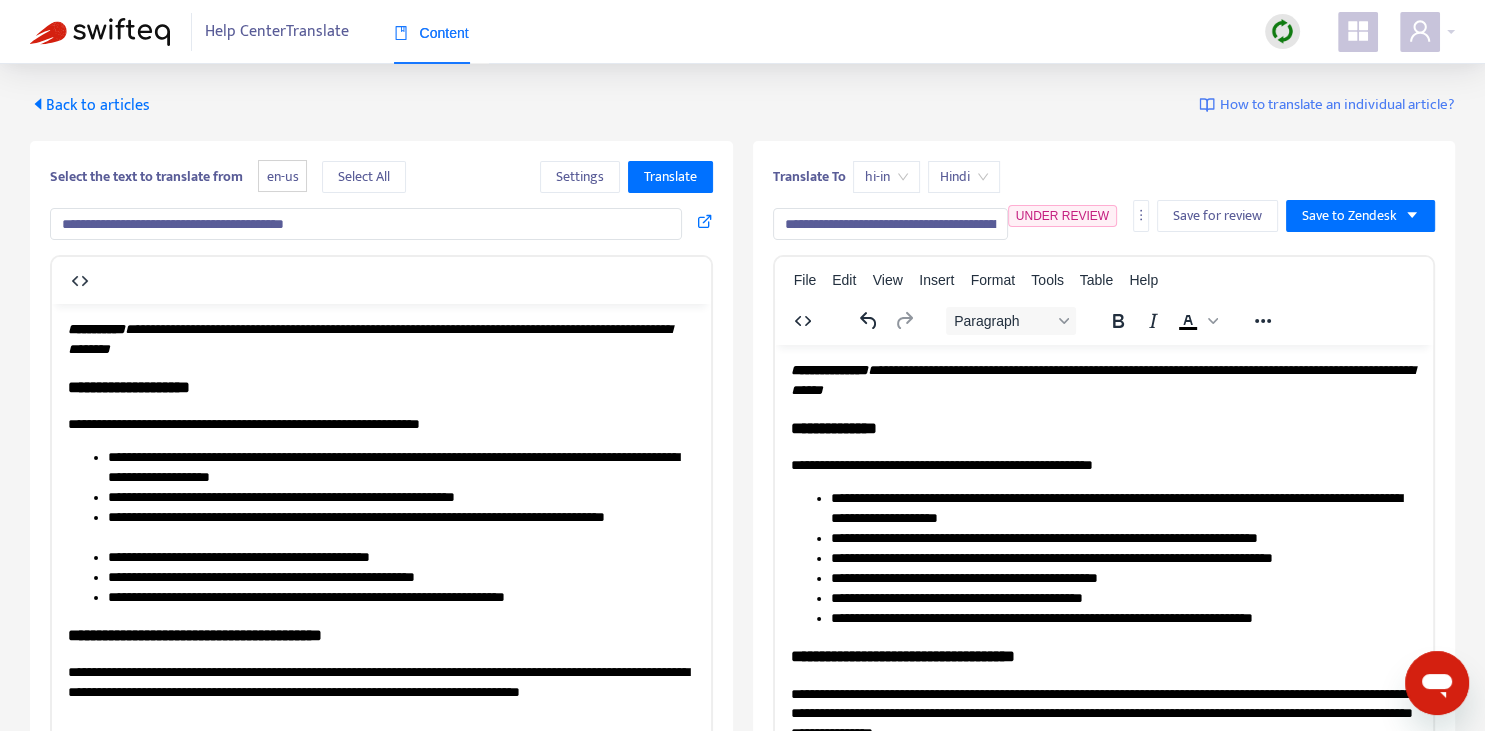click on "Back to articles" at bounding box center (90, 105) 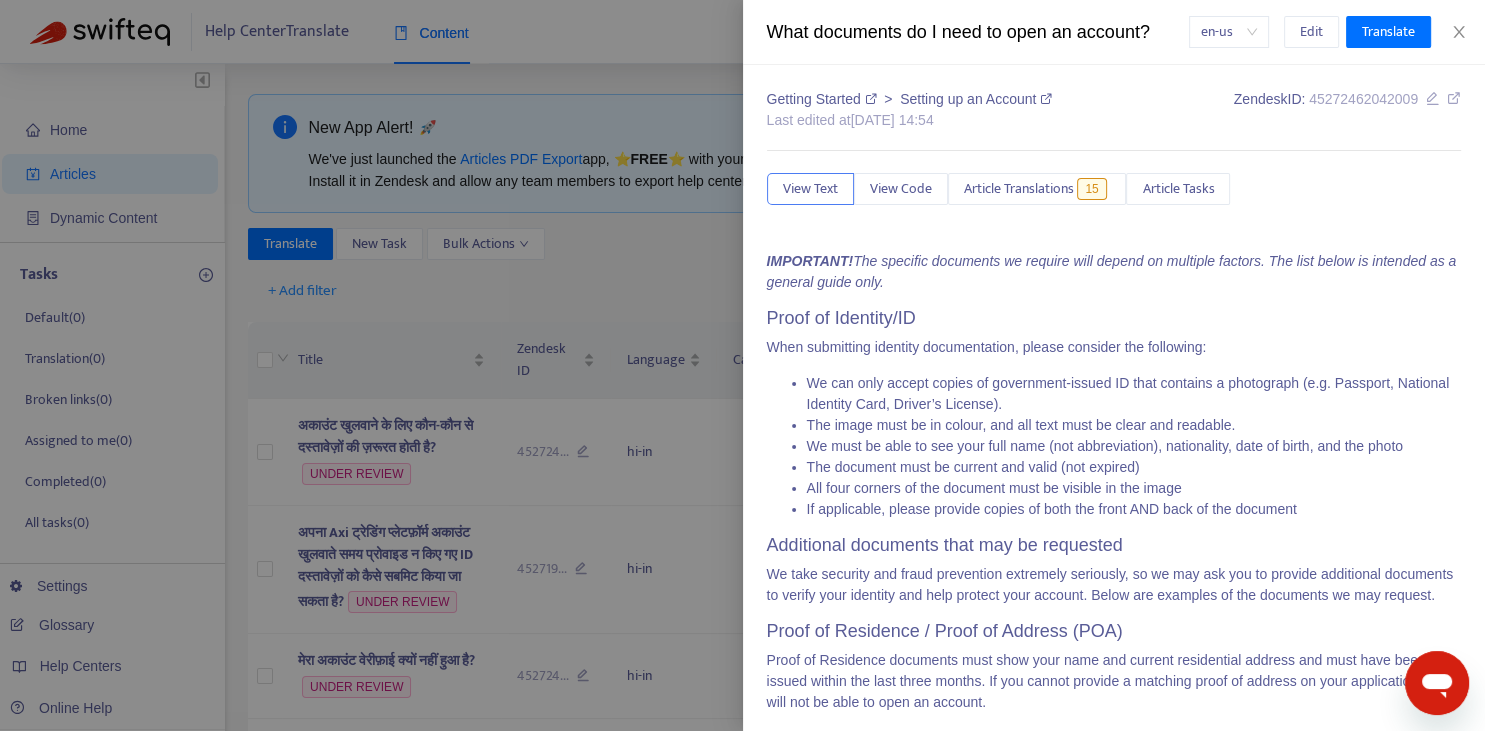 click at bounding box center [742, 365] 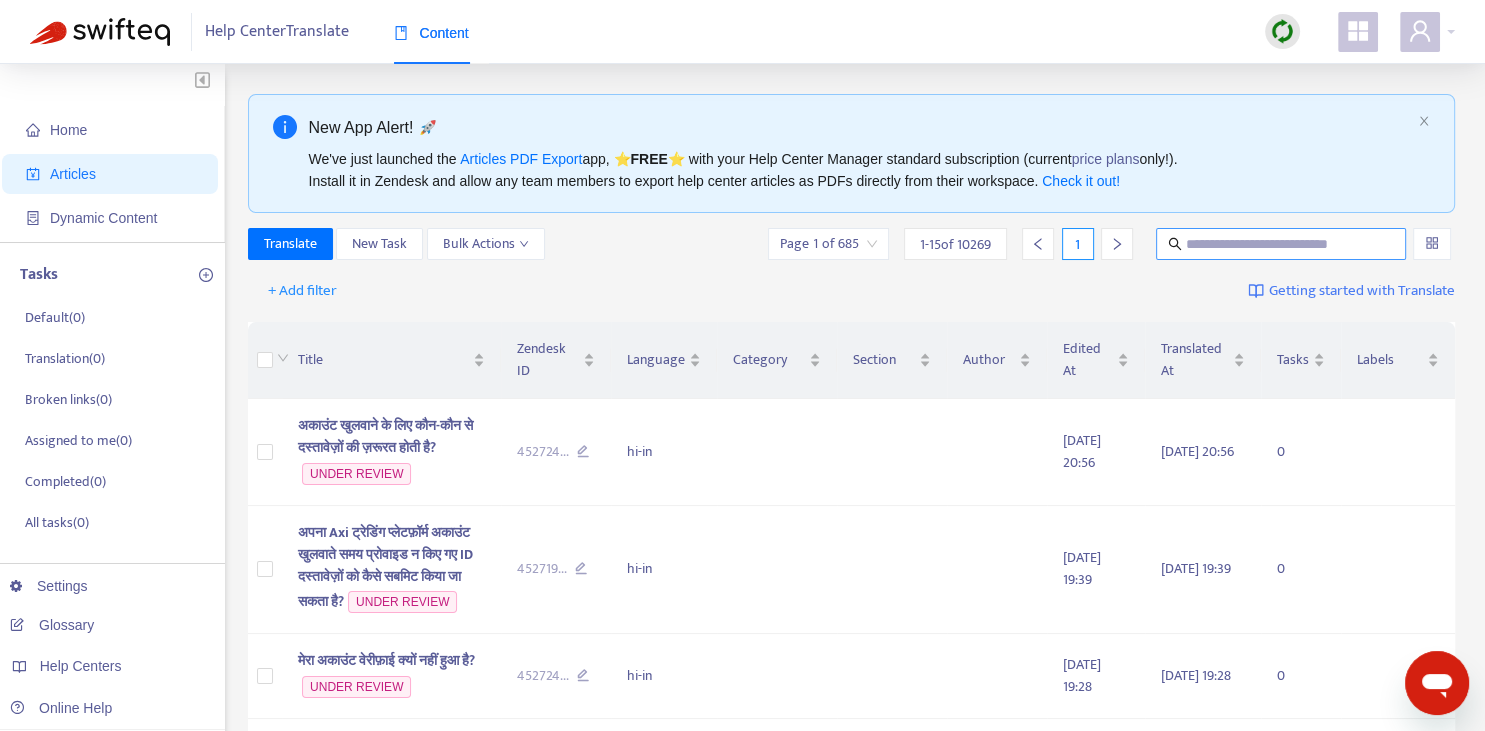 click at bounding box center [1282, 244] 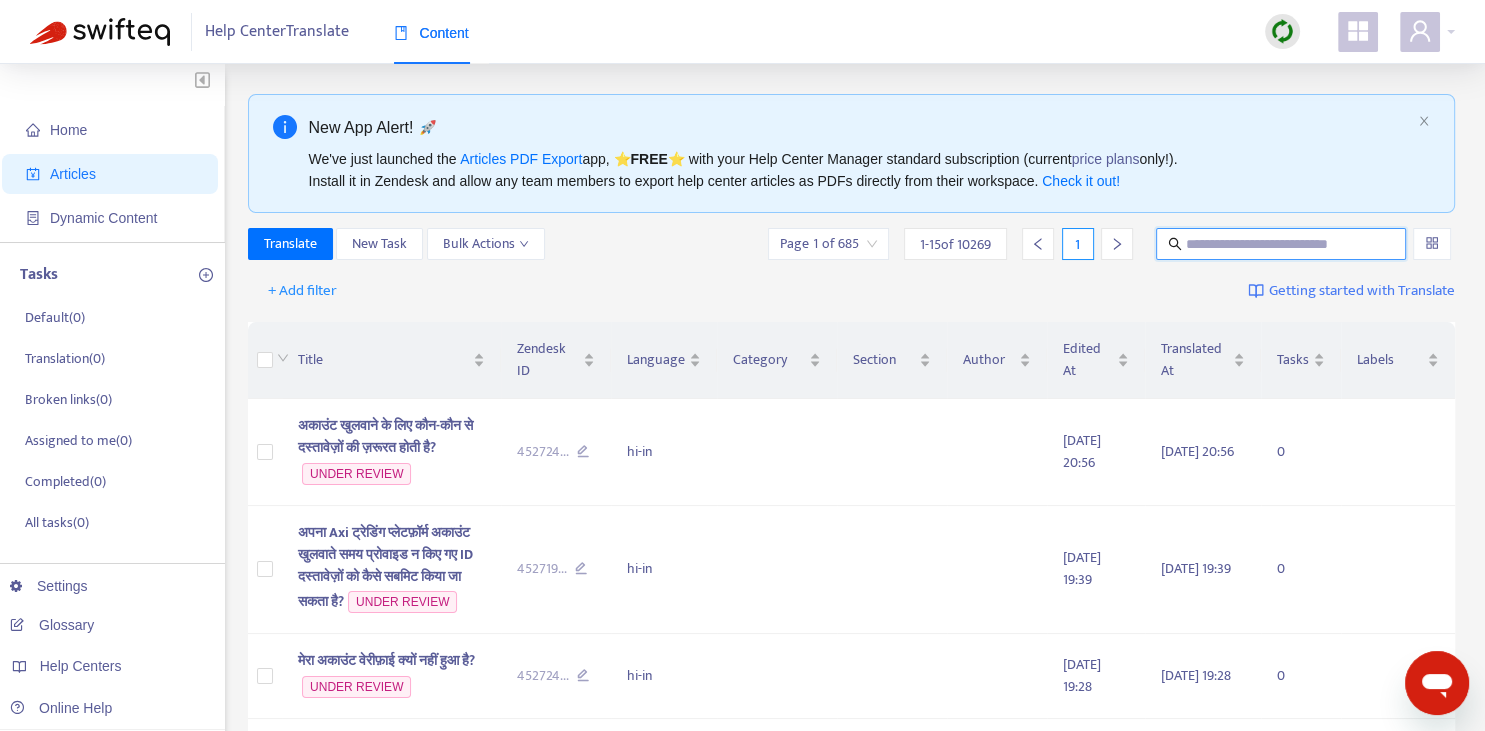 paste on "**********" 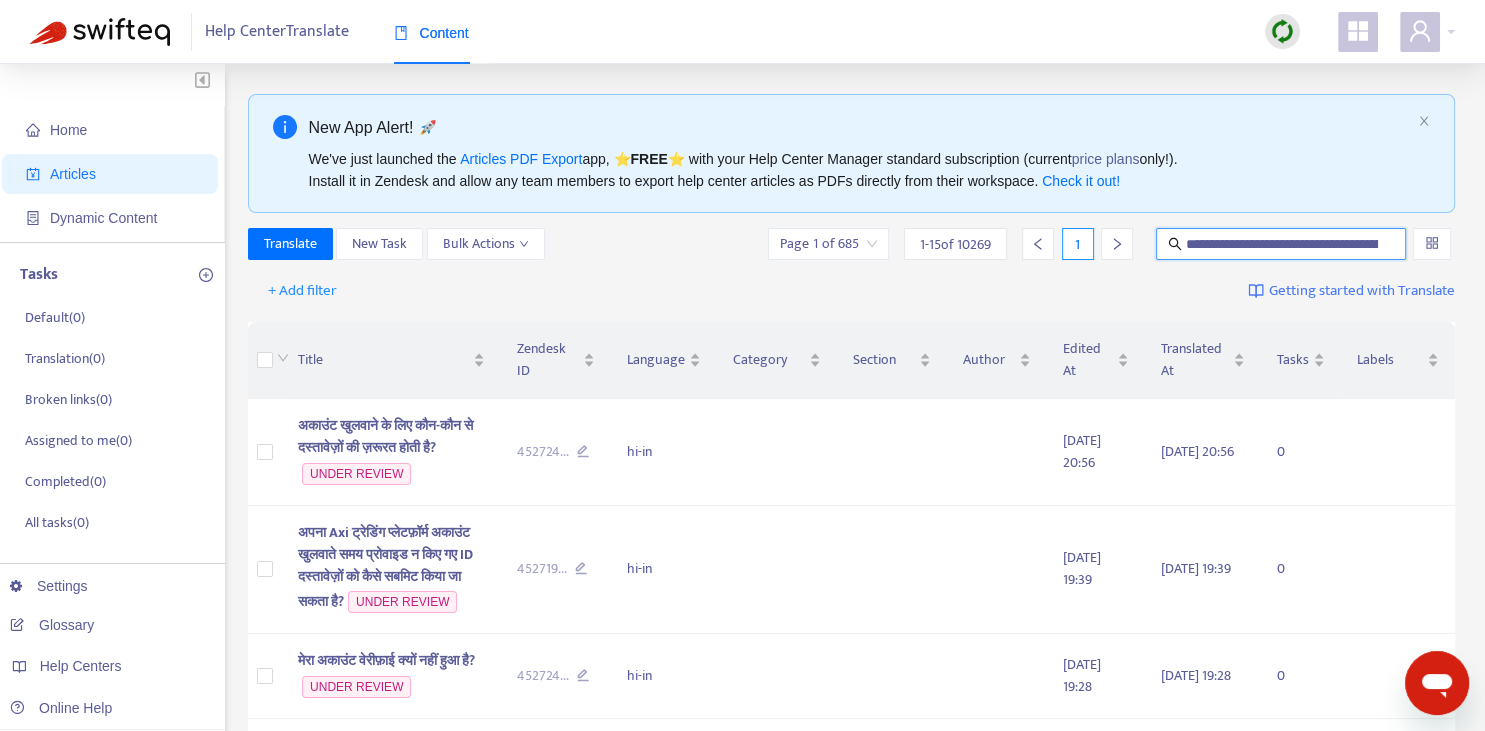 scroll, scrollTop: 0, scrollLeft: 69, axis: horizontal 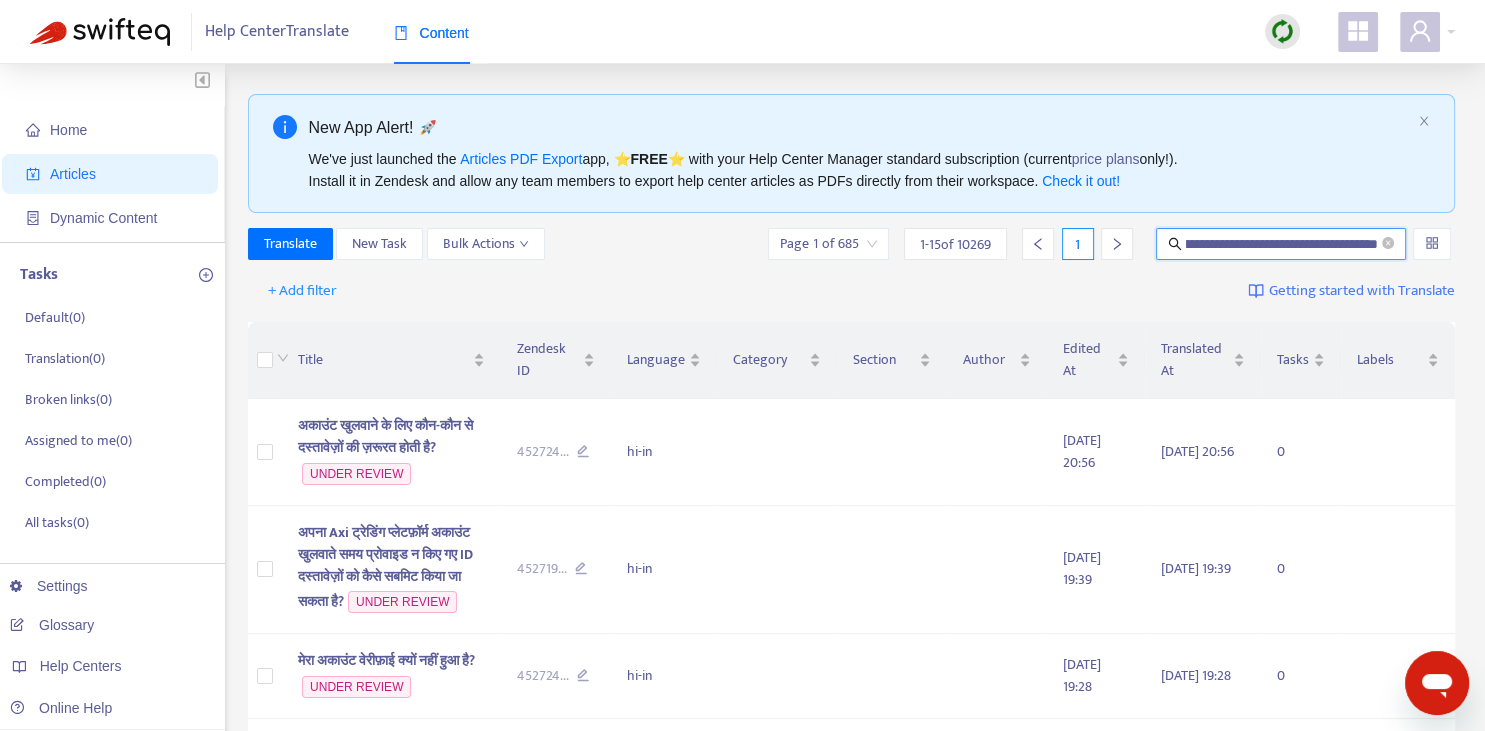 type on "**********" 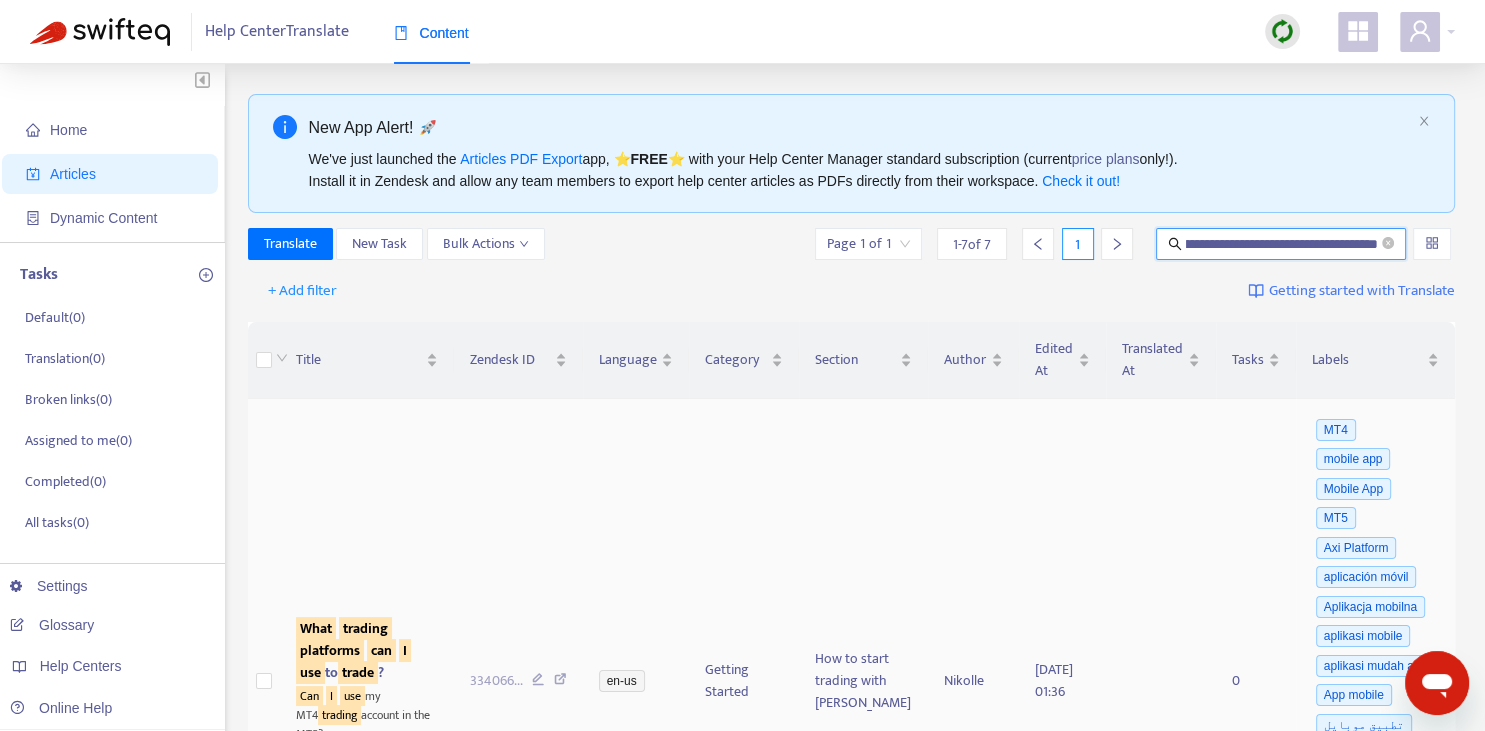 click on "platforms" at bounding box center (330, 650) 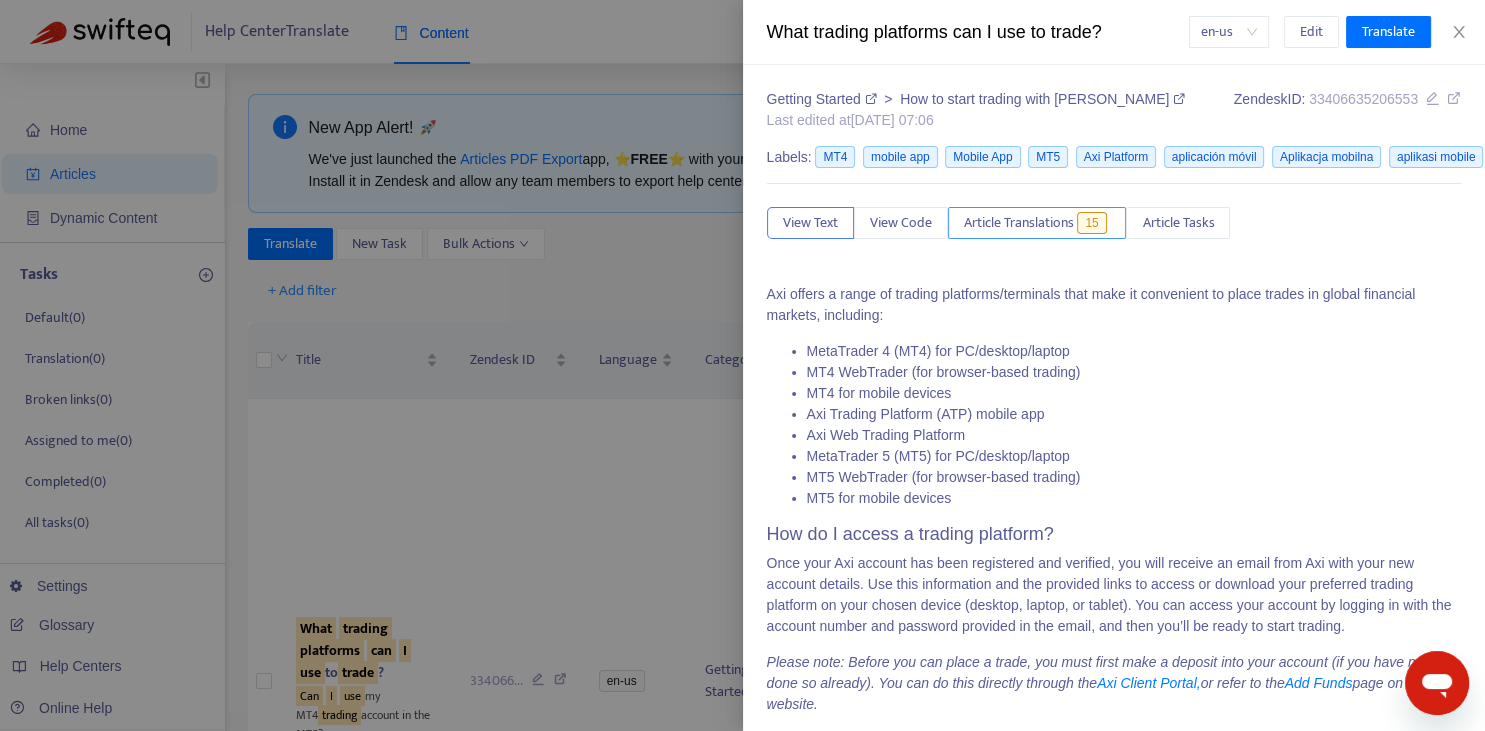 click on "Article Translations" at bounding box center [1019, 223] 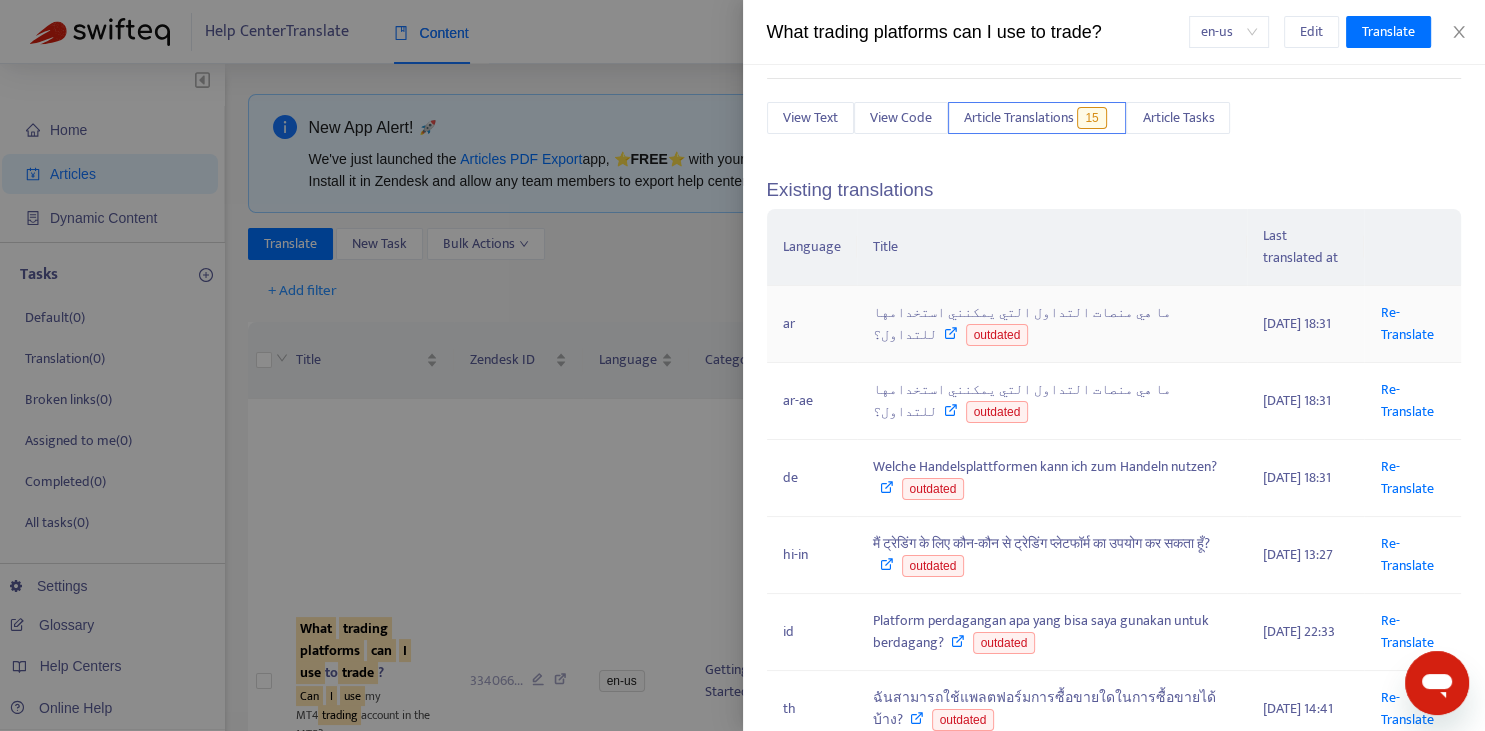 scroll, scrollTop: 147, scrollLeft: 0, axis: vertical 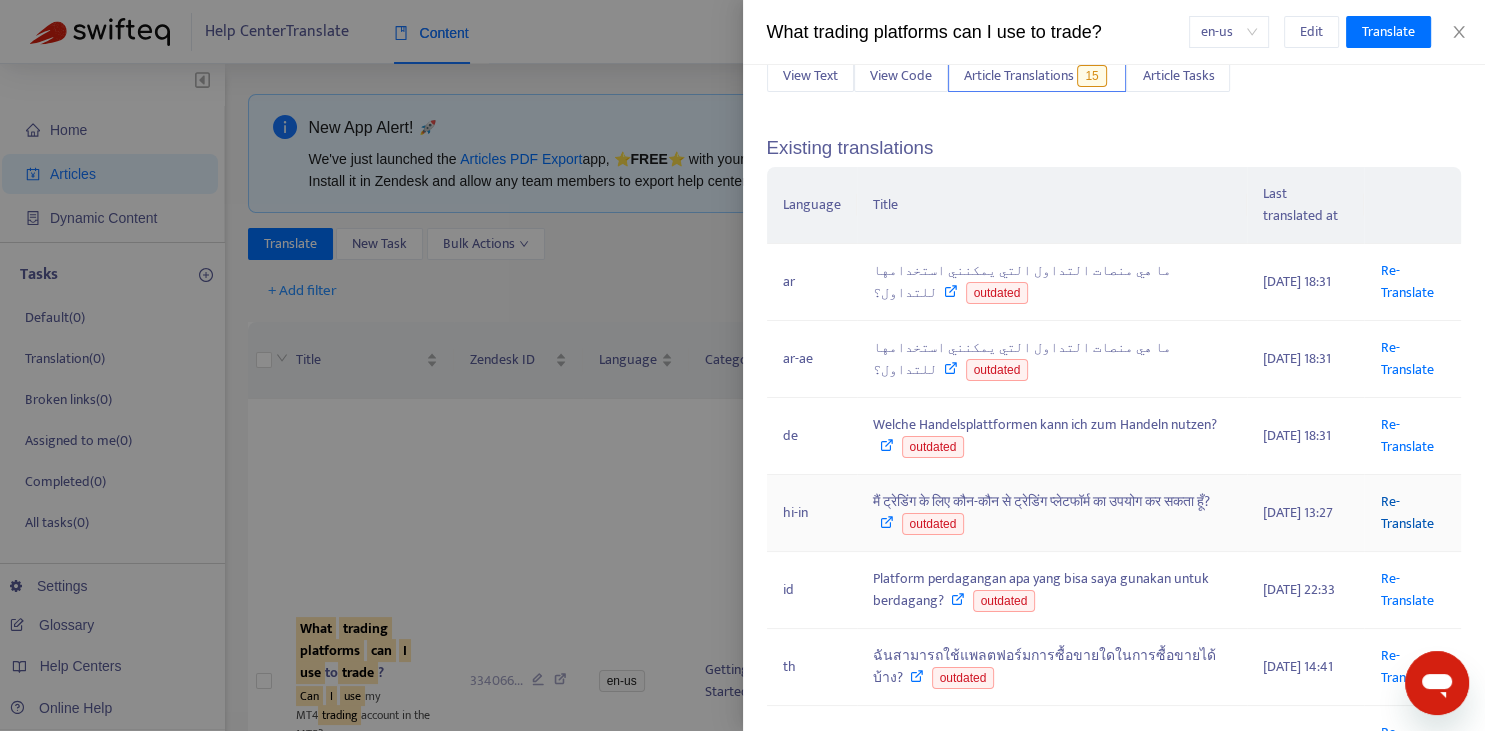 click on "Re-Translate" at bounding box center (1406, 512) 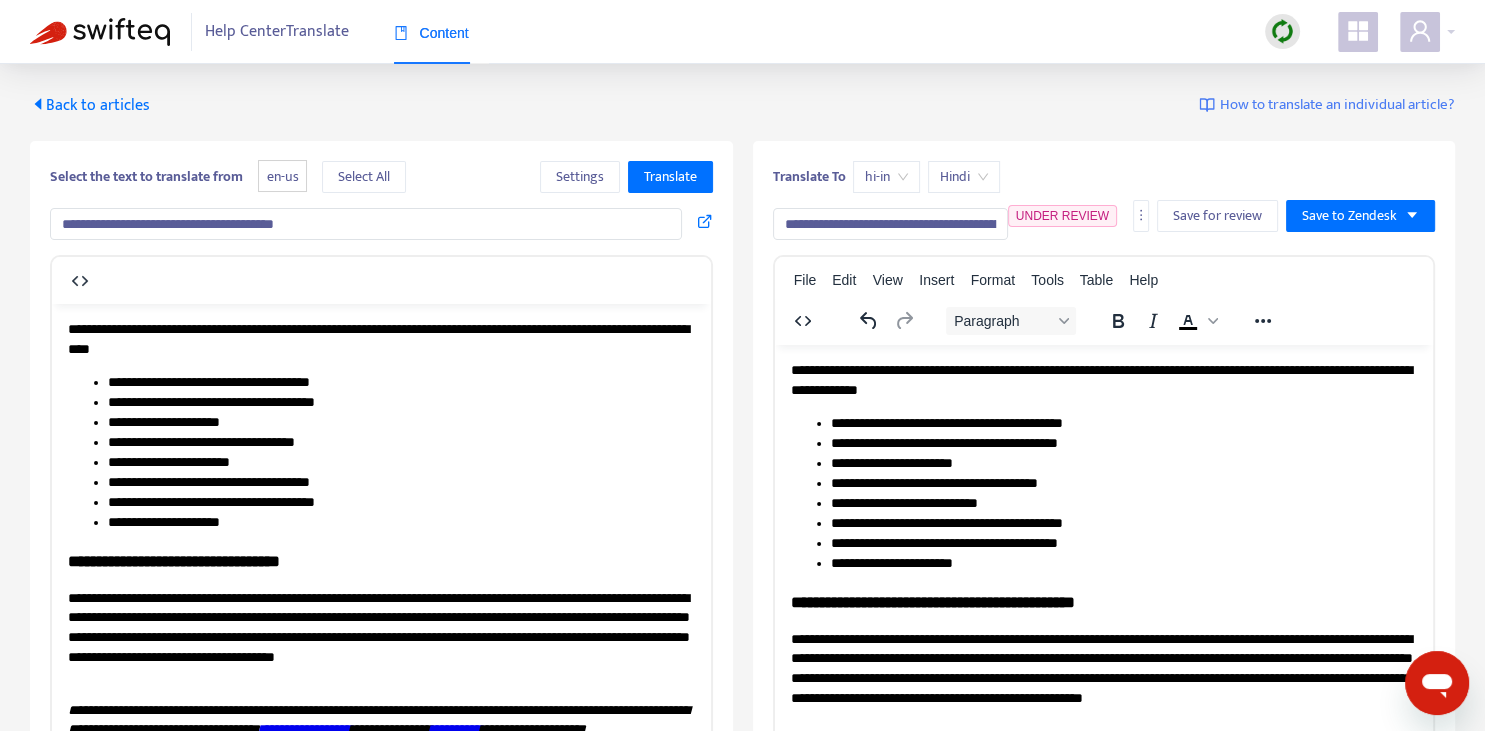 scroll, scrollTop: 343, scrollLeft: 0, axis: vertical 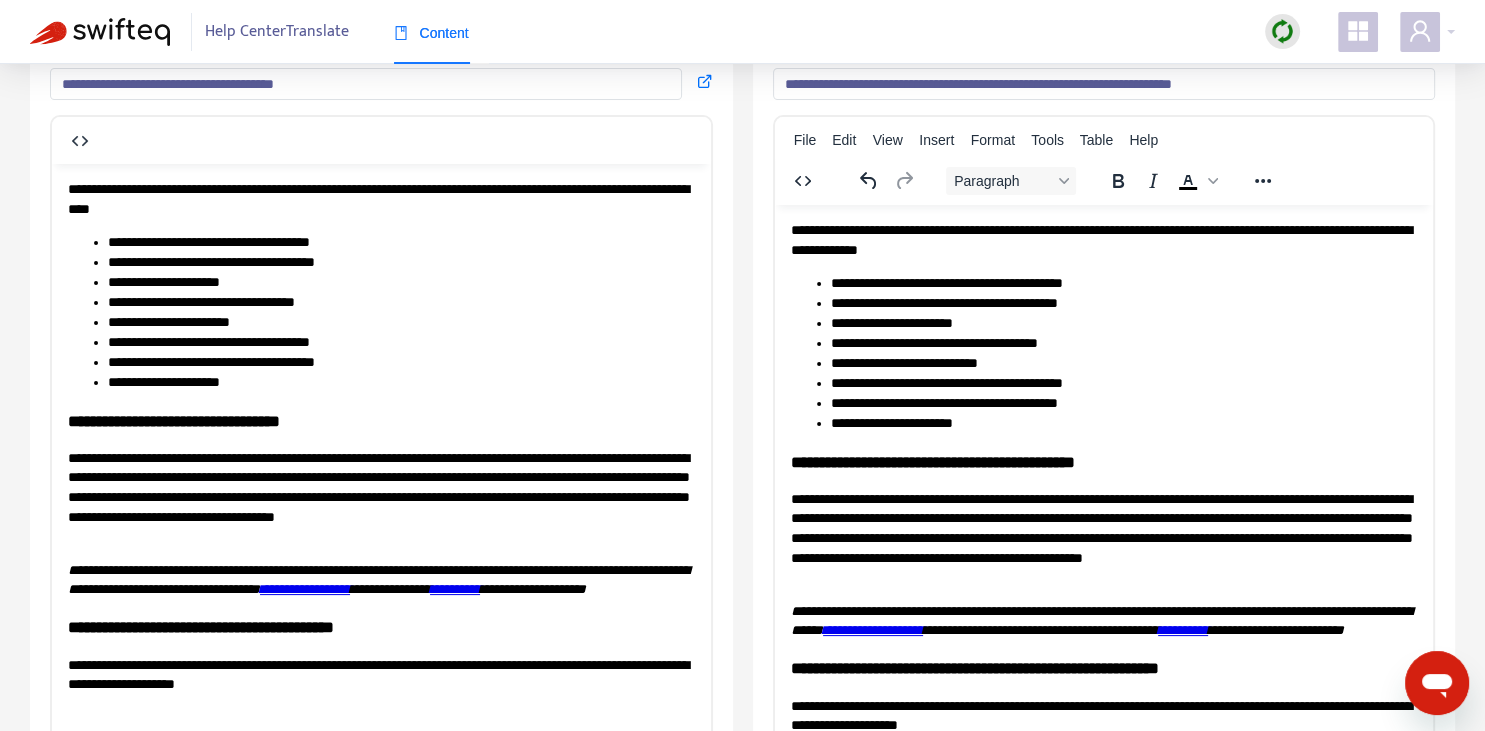 type on "**********" 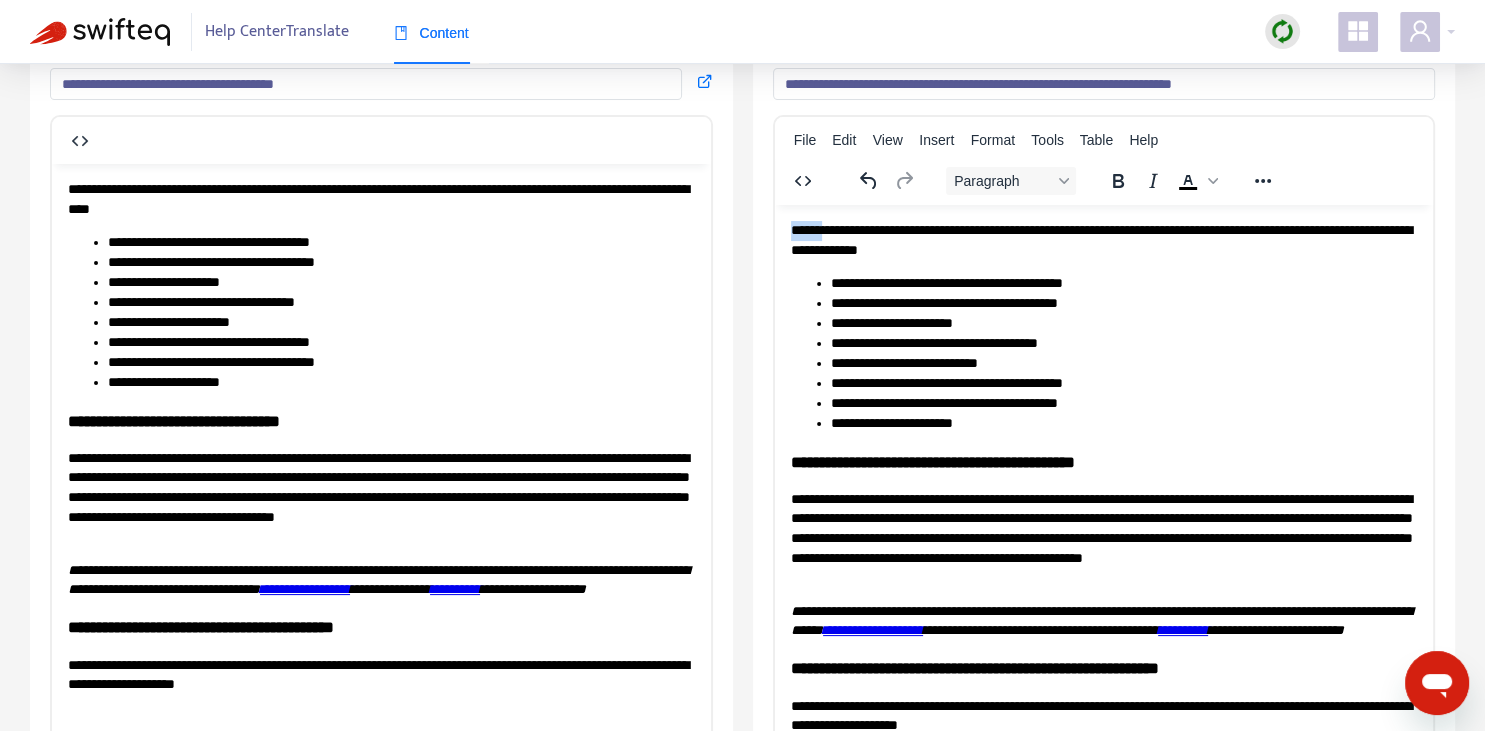 click on "**********" at bounding box center (1103, 239) 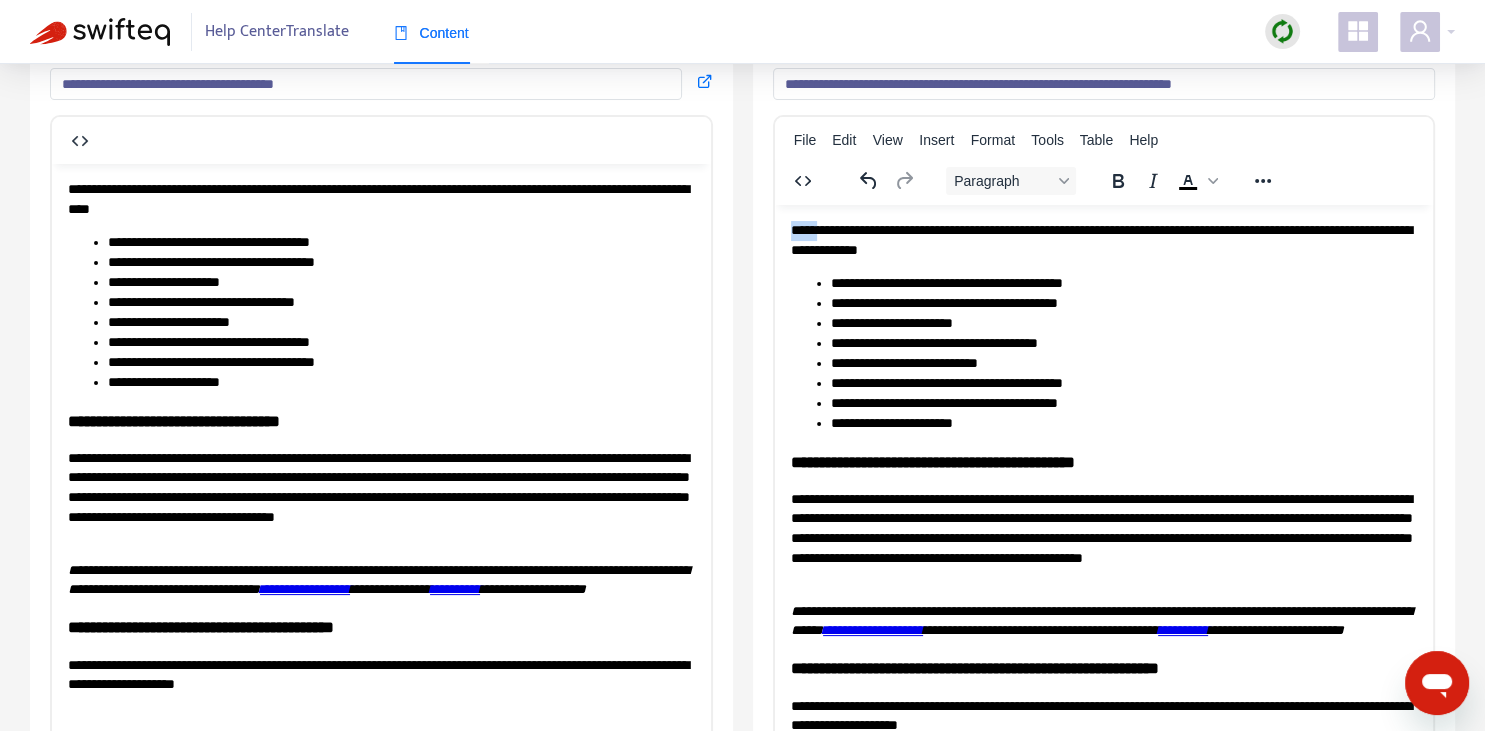 type 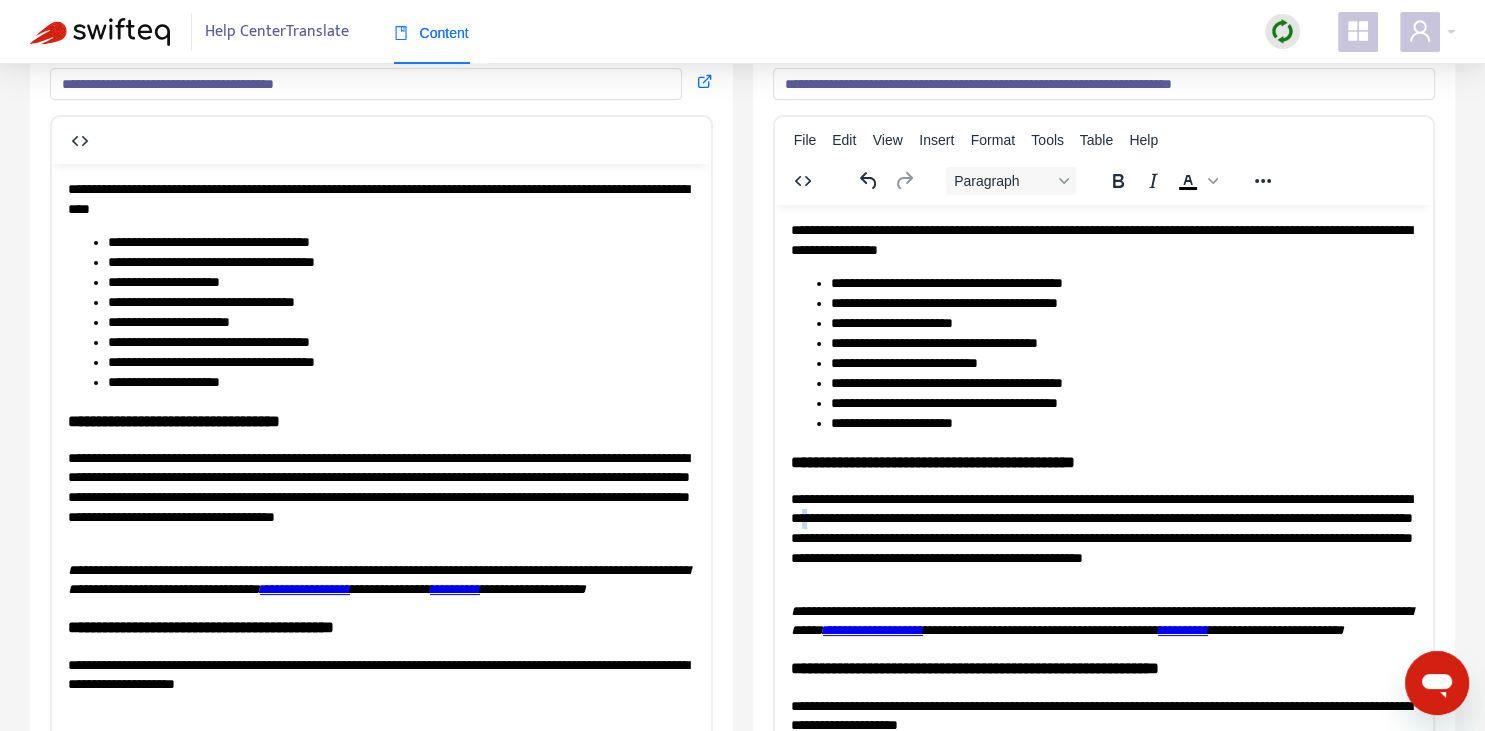 click on "**********" at bounding box center (1103, 538) 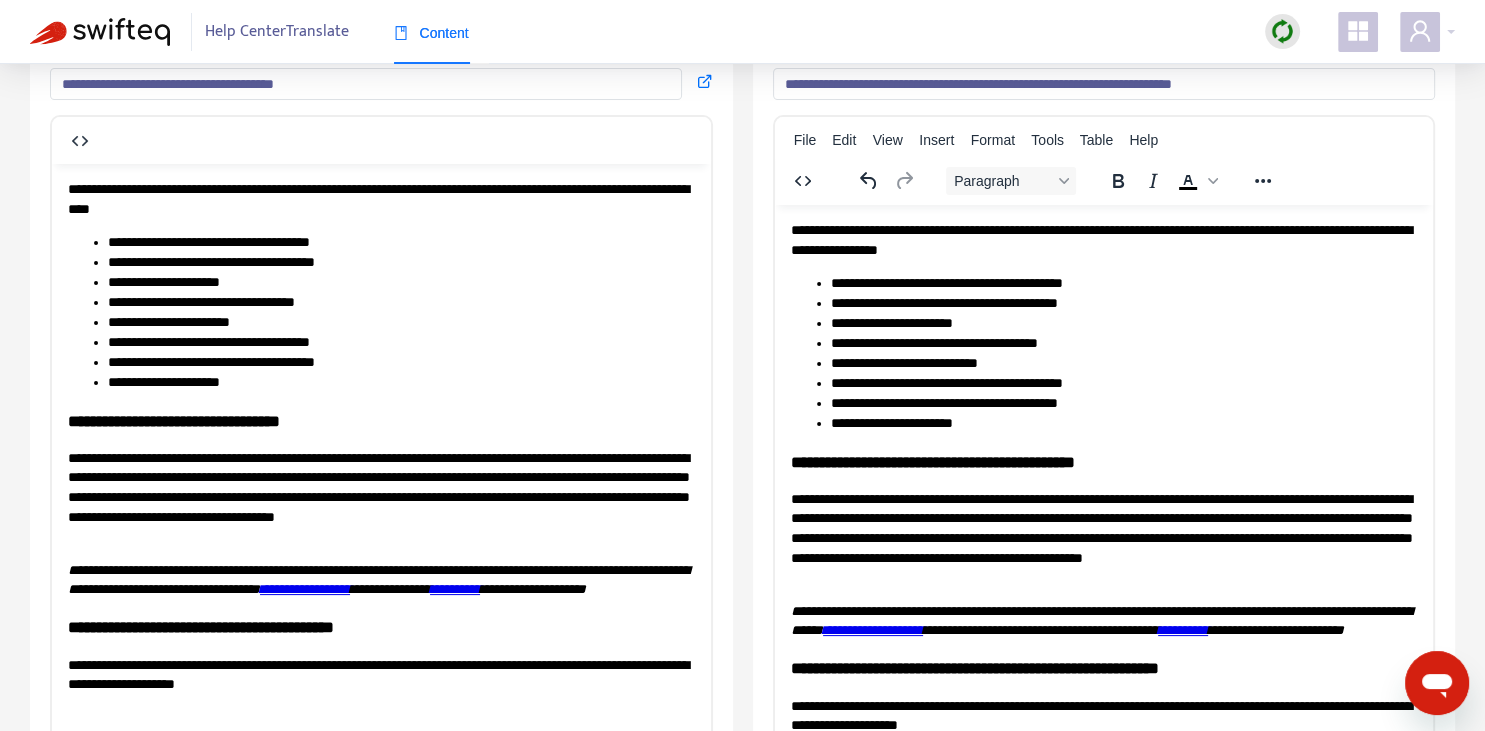 click on "**********" at bounding box center [1103, 239] 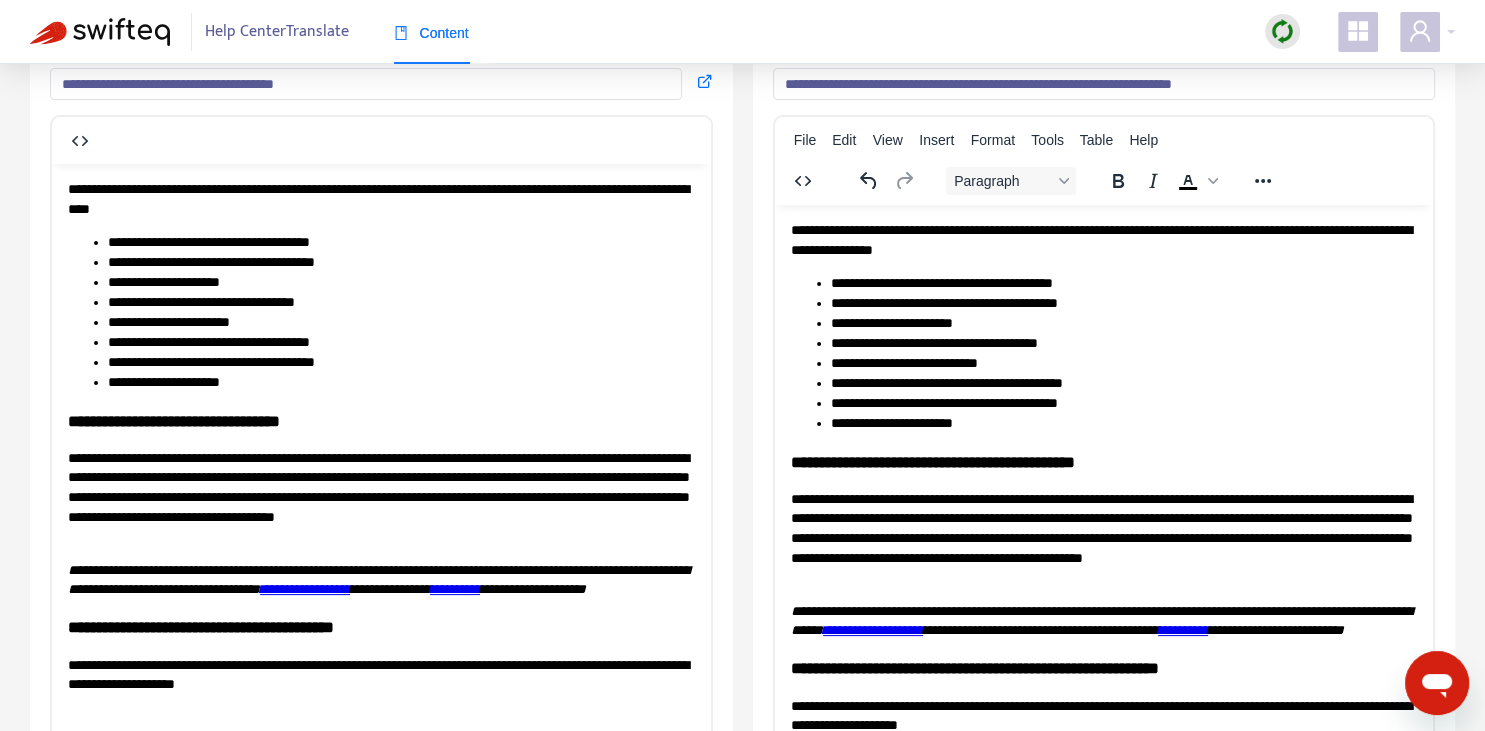 click on "**********" at bounding box center (1123, 283) 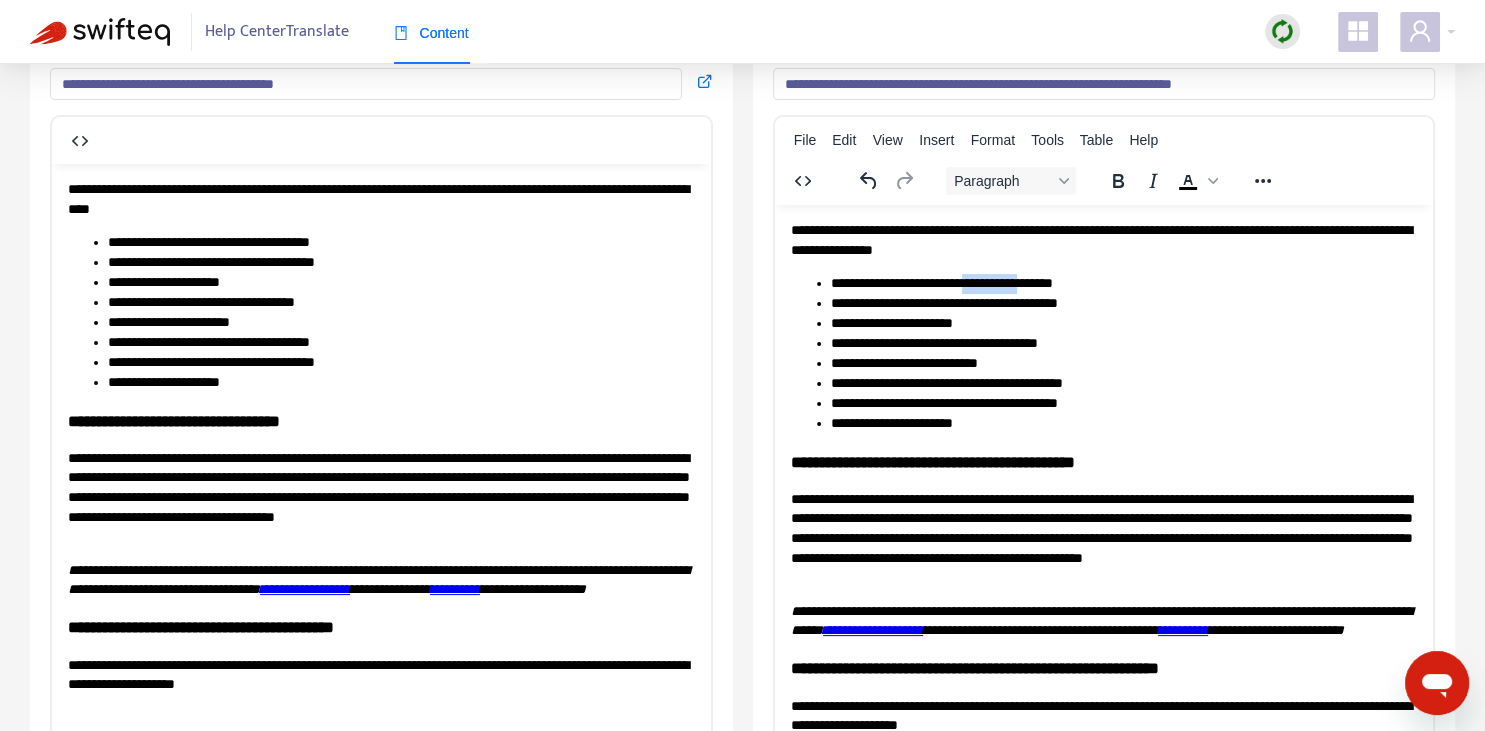 click on "**********" at bounding box center (1123, 283) 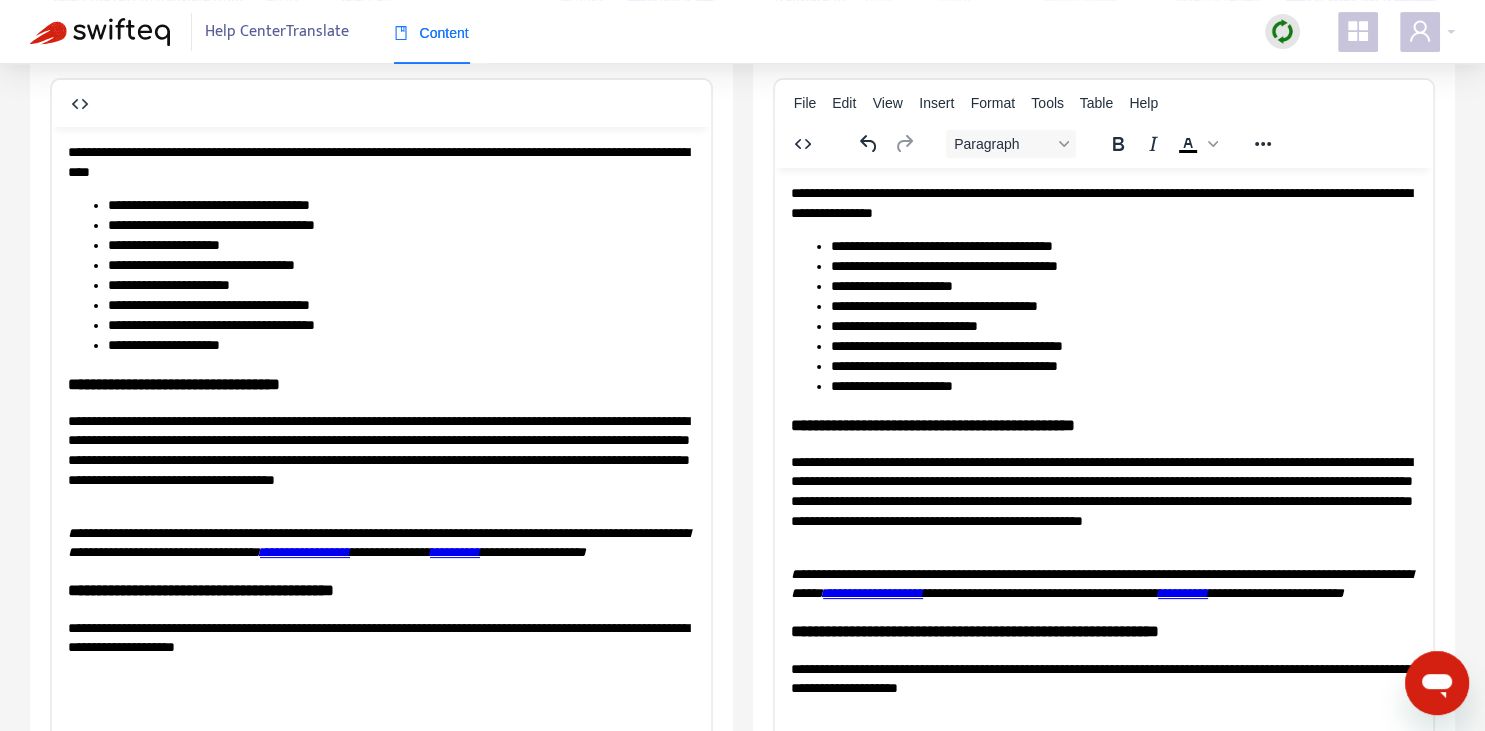 scroll, scrollTop: 211, scrollLeft: 0, axis: vertical 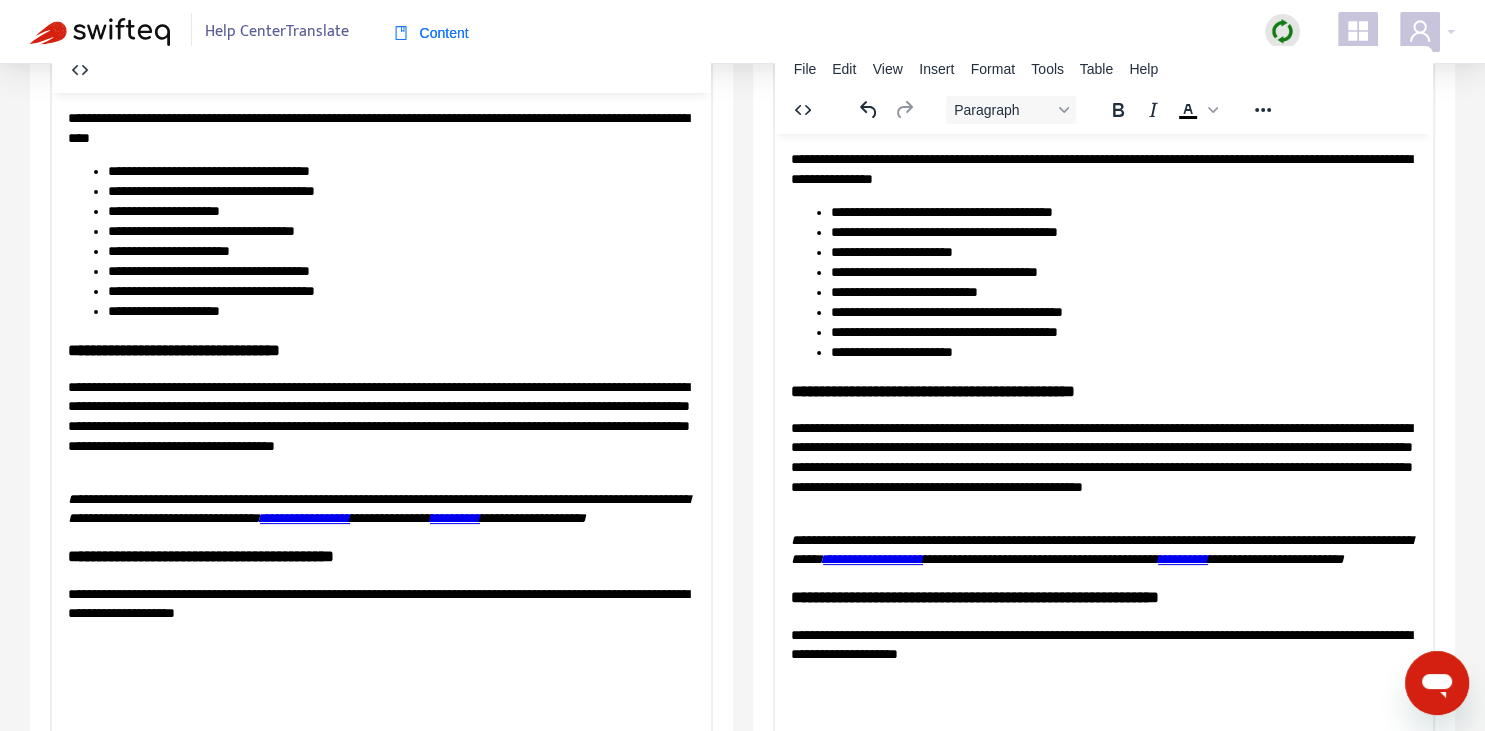 drag, startPoint x: 107, startPoint y: 187, endPoint x: 132, endPoint y: 189, distance: 25.079872 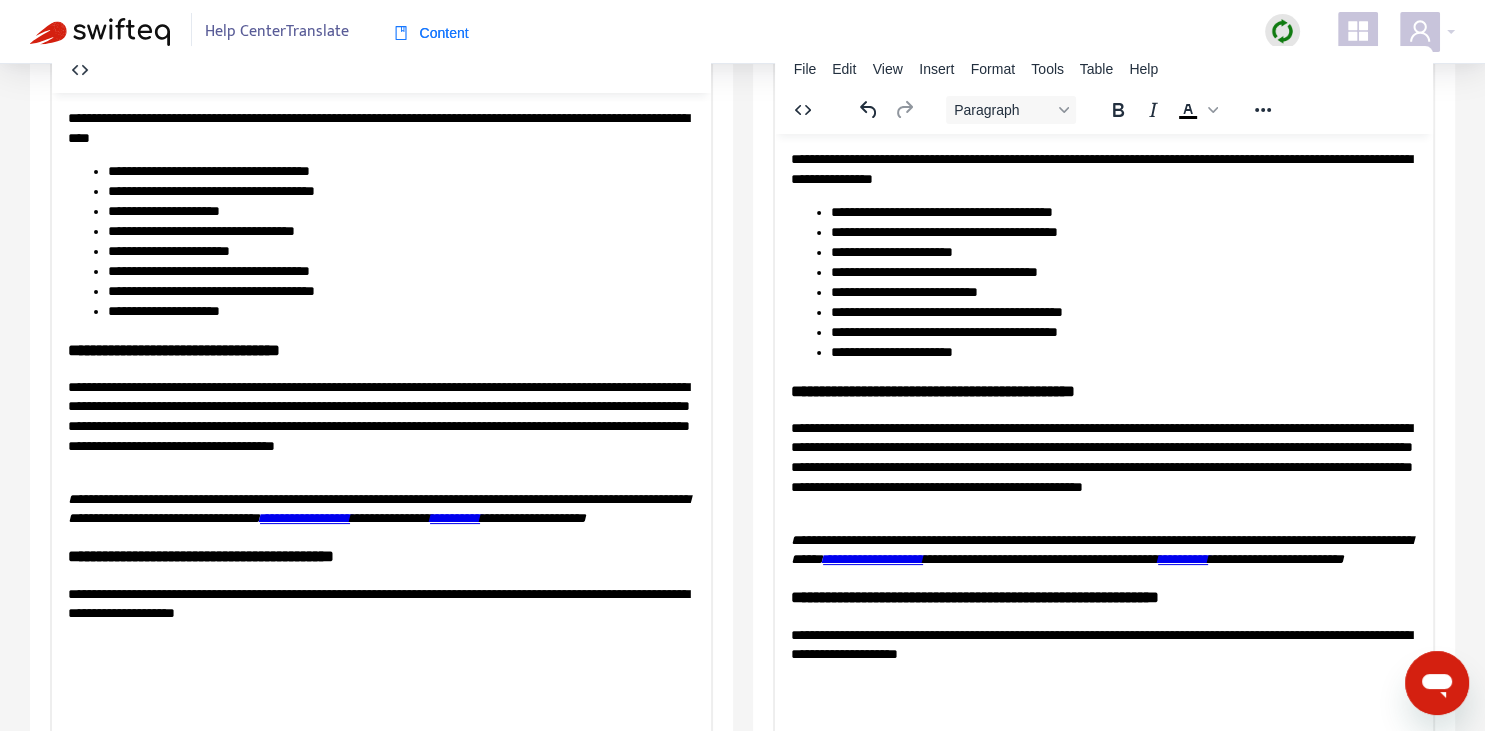 click on "**********" at bounding box center [1123, 232] 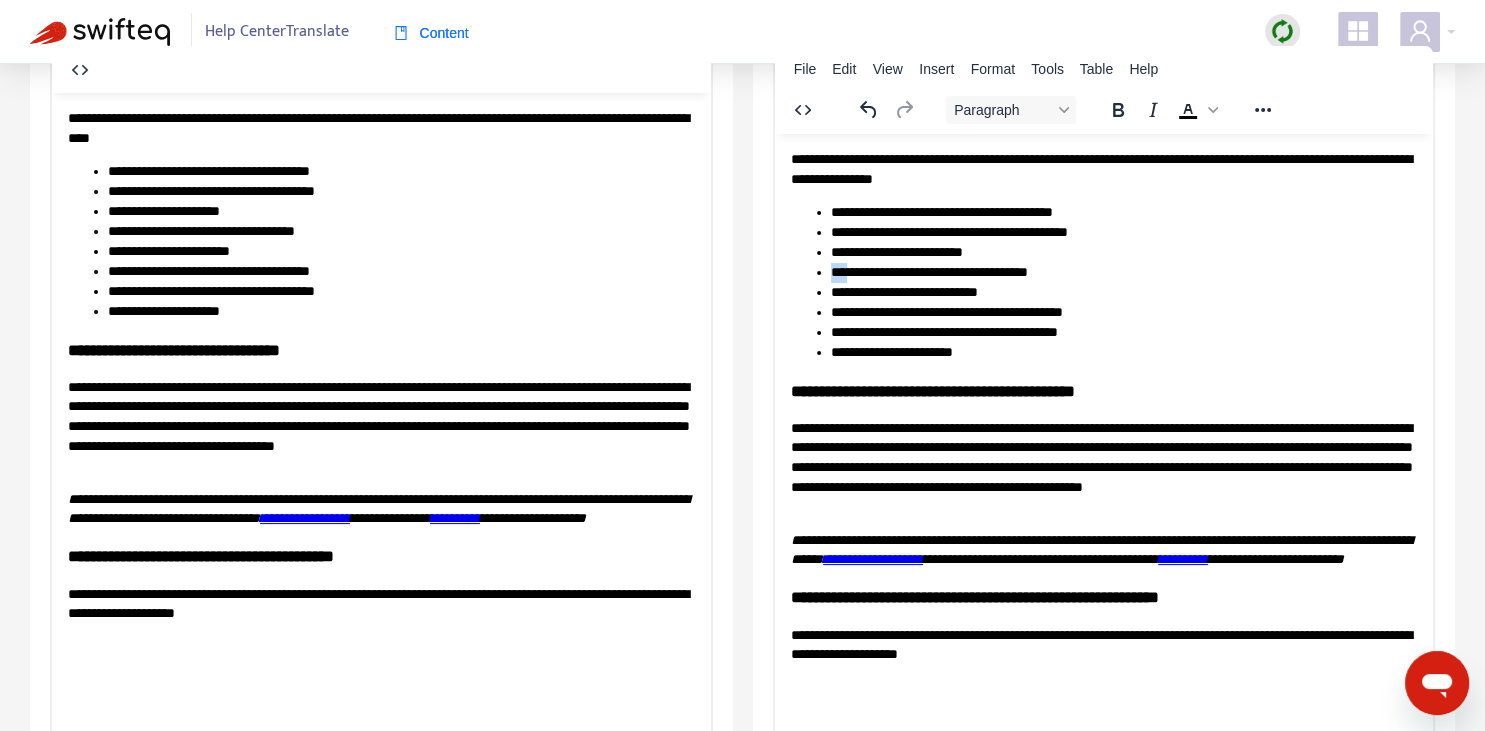 copy on "***" 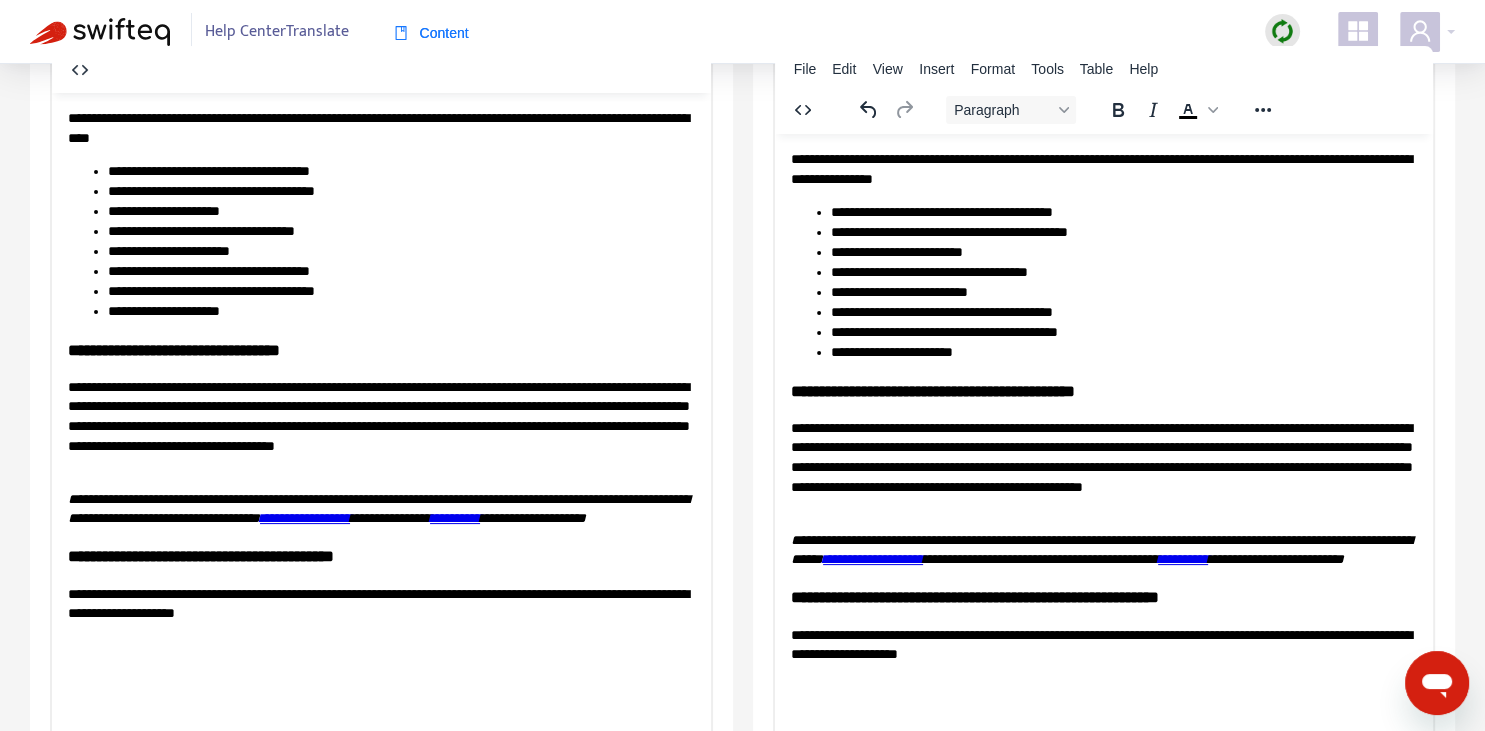 drag, startPoint x: 153, startPoint y: 281, endPoint x: 148, endPoint y: 269, distance: 13 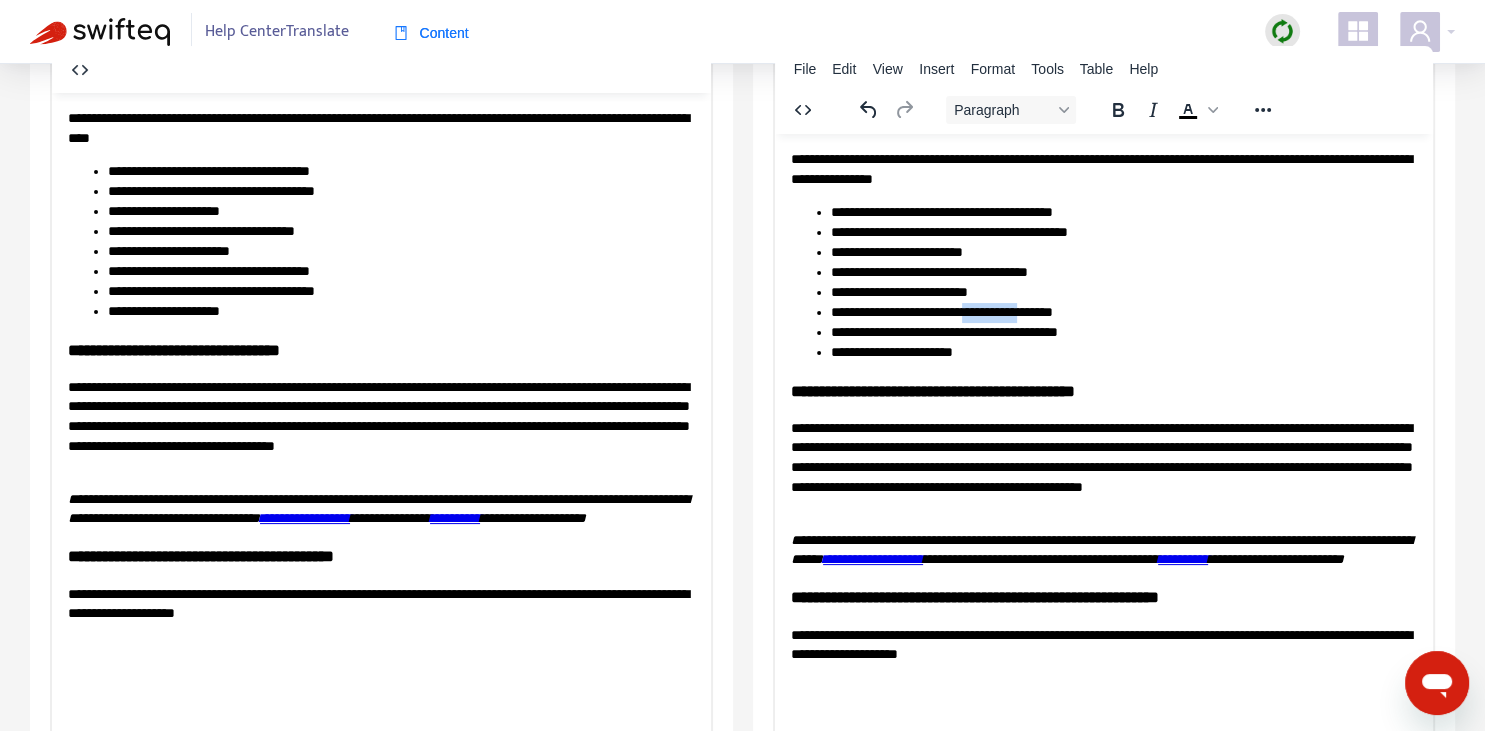 click on "**********" at bounding box center [1123, 312] 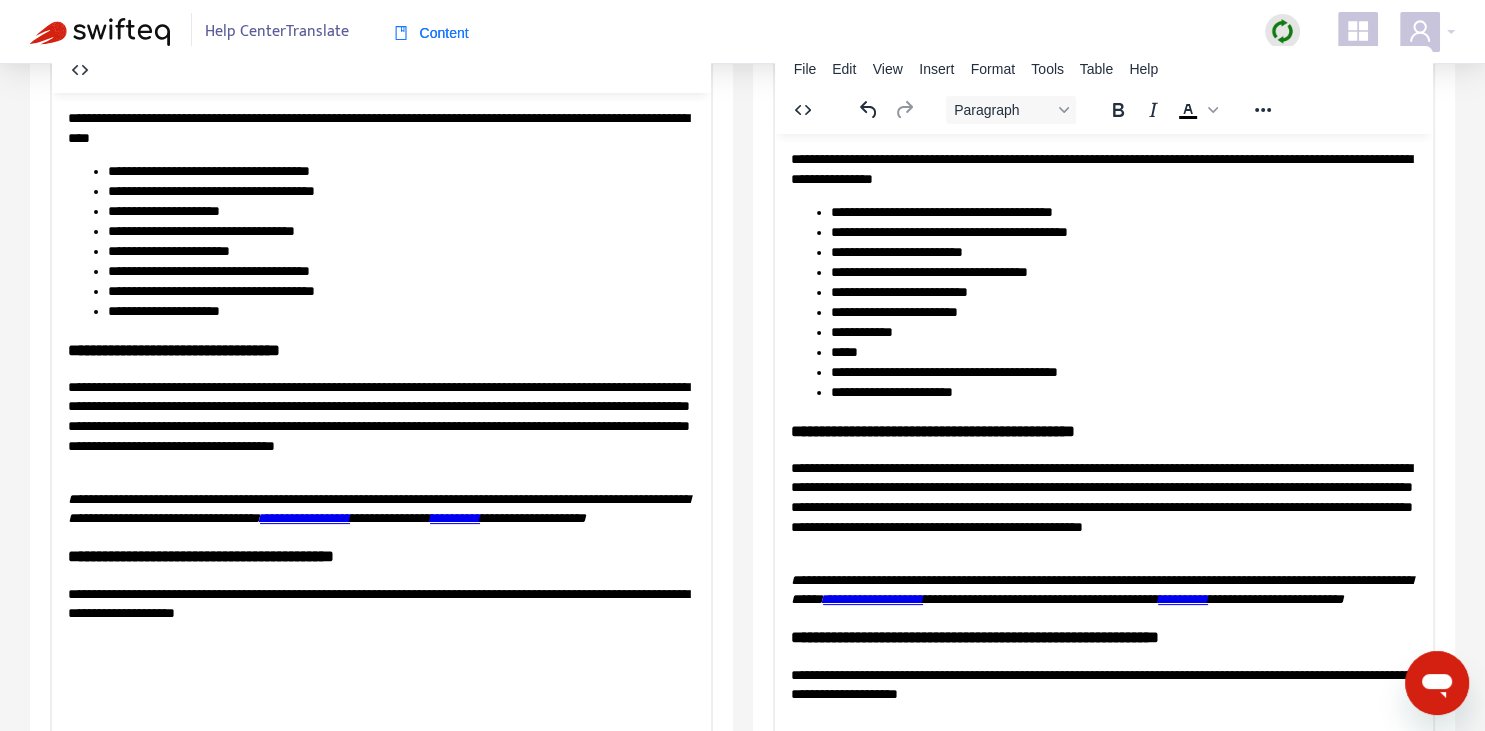 click on "**********" at bounding box center [1123, 332] 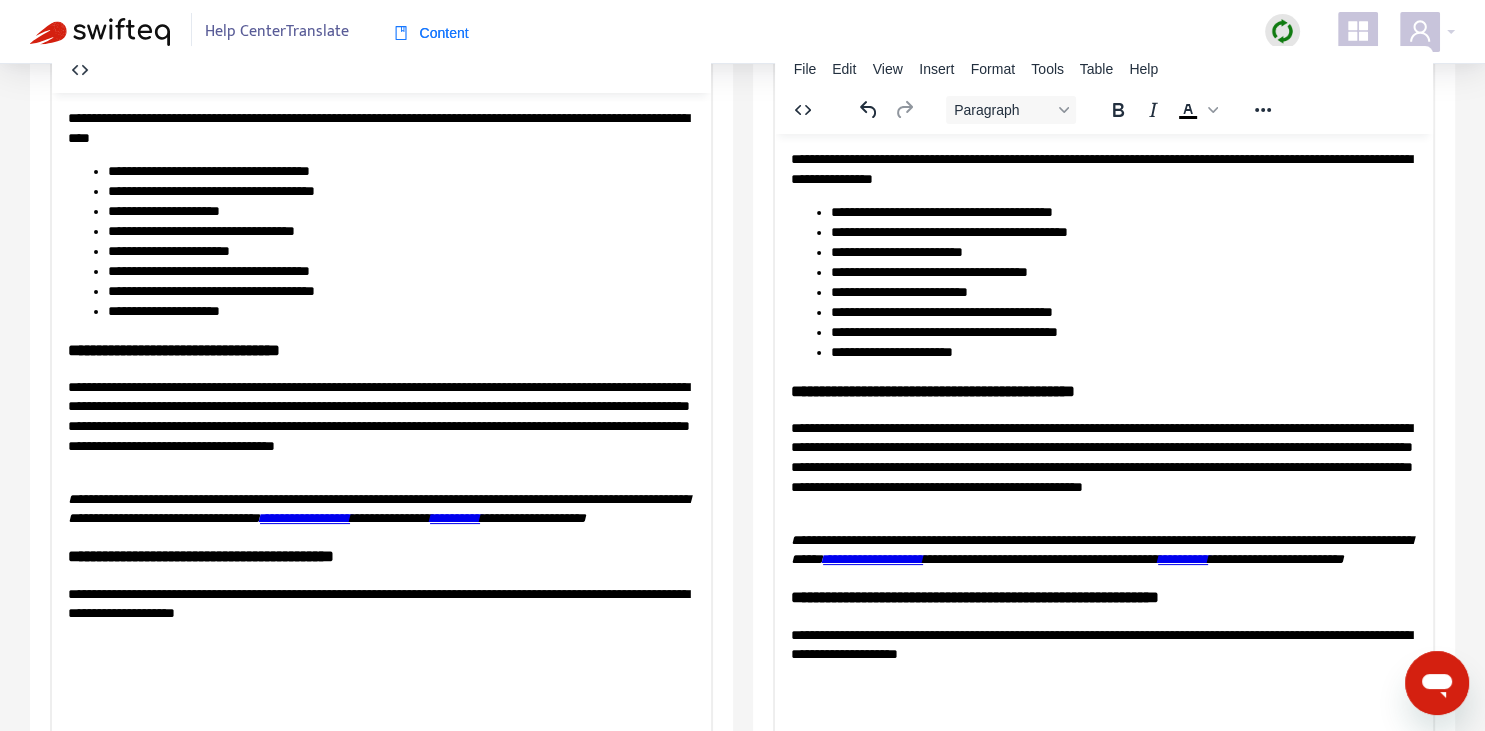 click on "**********" at bounding box center (1123, 232) 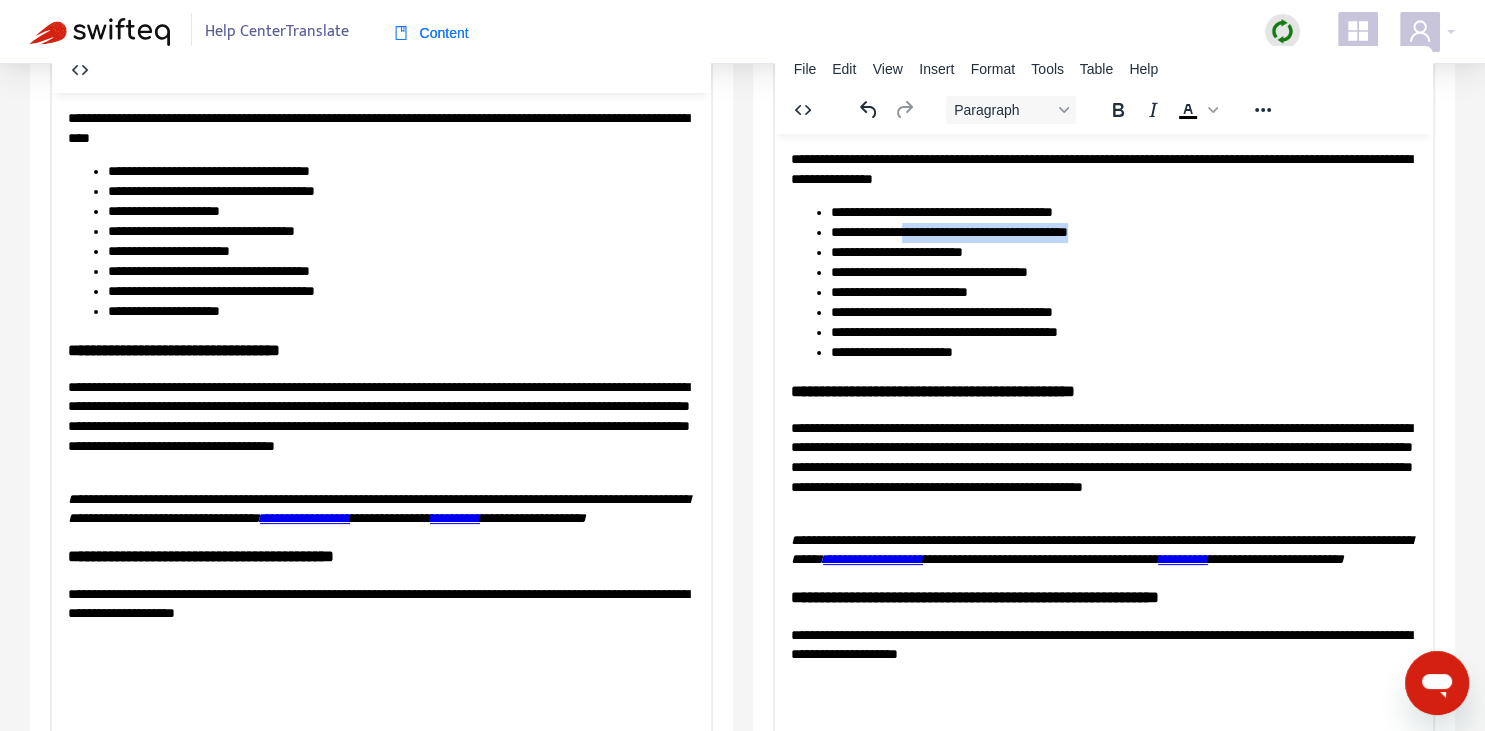 copy on "**********" 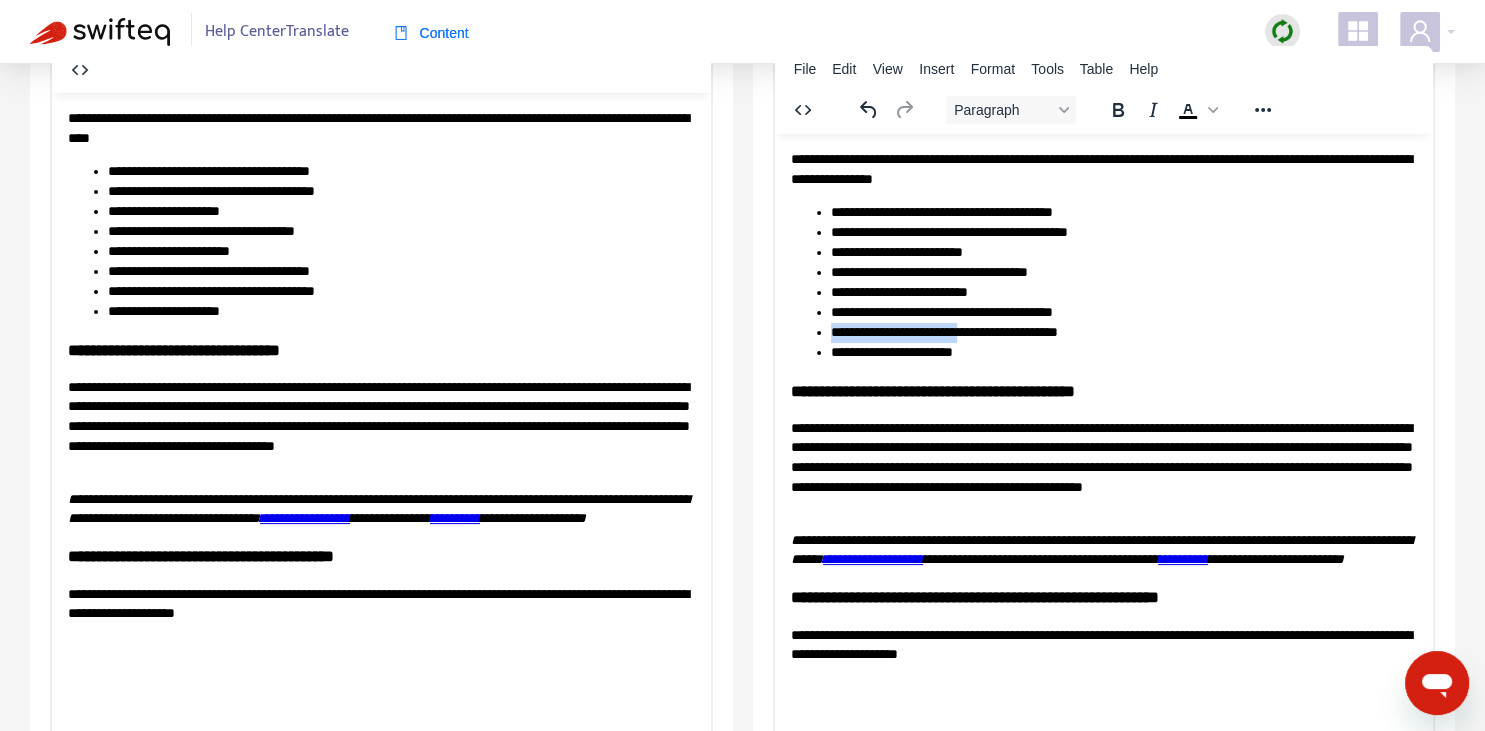 drag, startPoint x: 834, startPoint y: 335, endPoint x: 965, endPoint y: 337, distance: 131.01526 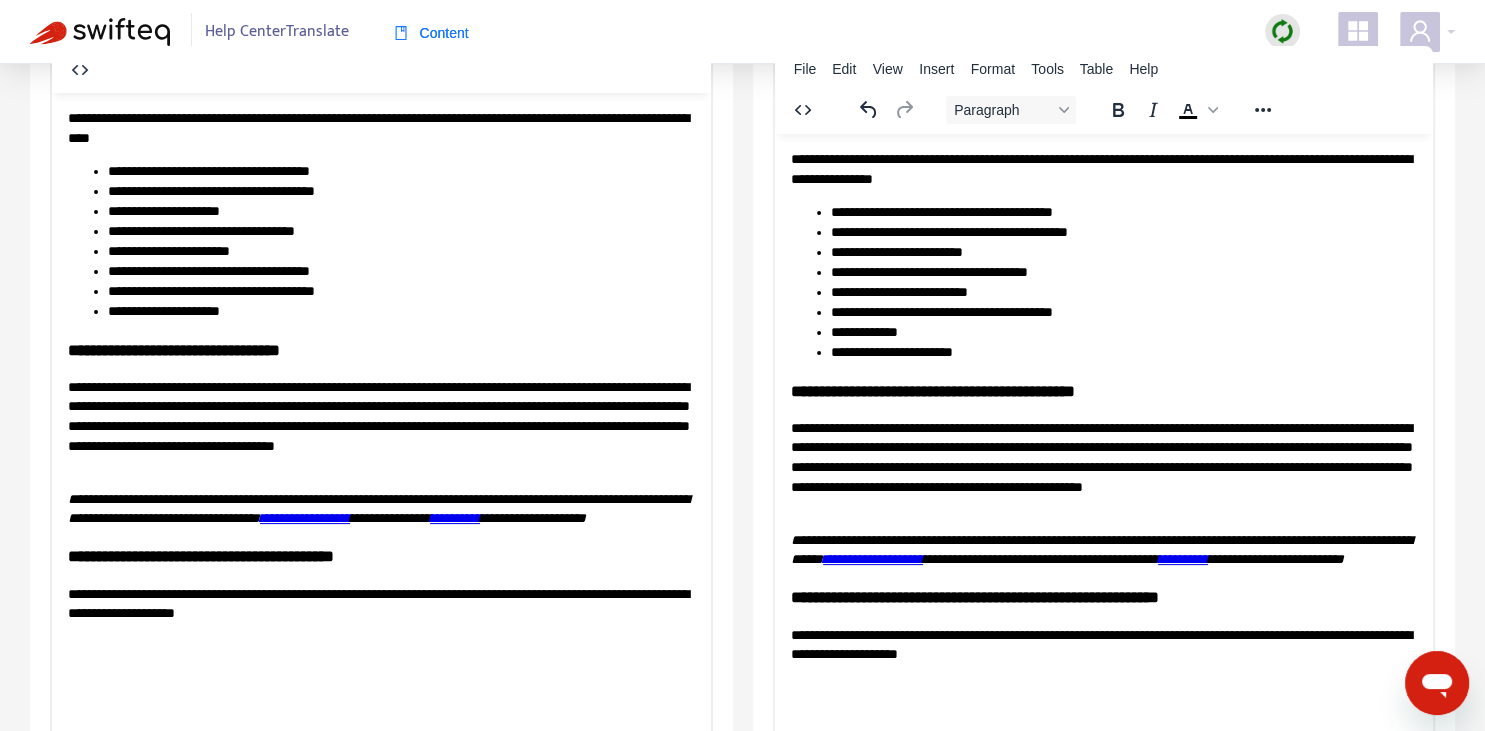 click on "**********" at bounding box center [1123, 312] 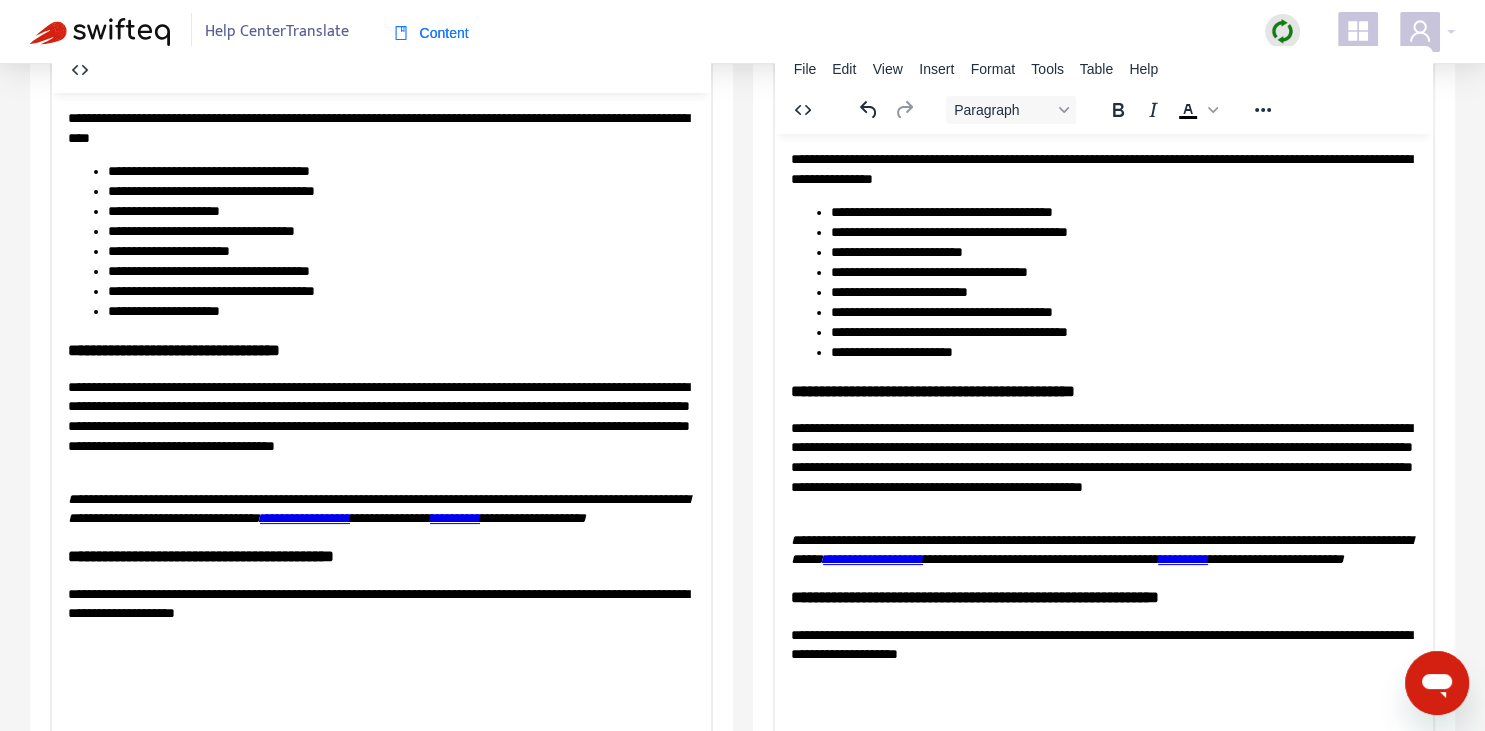 click on "**********" at bounding box center [1123, 232] 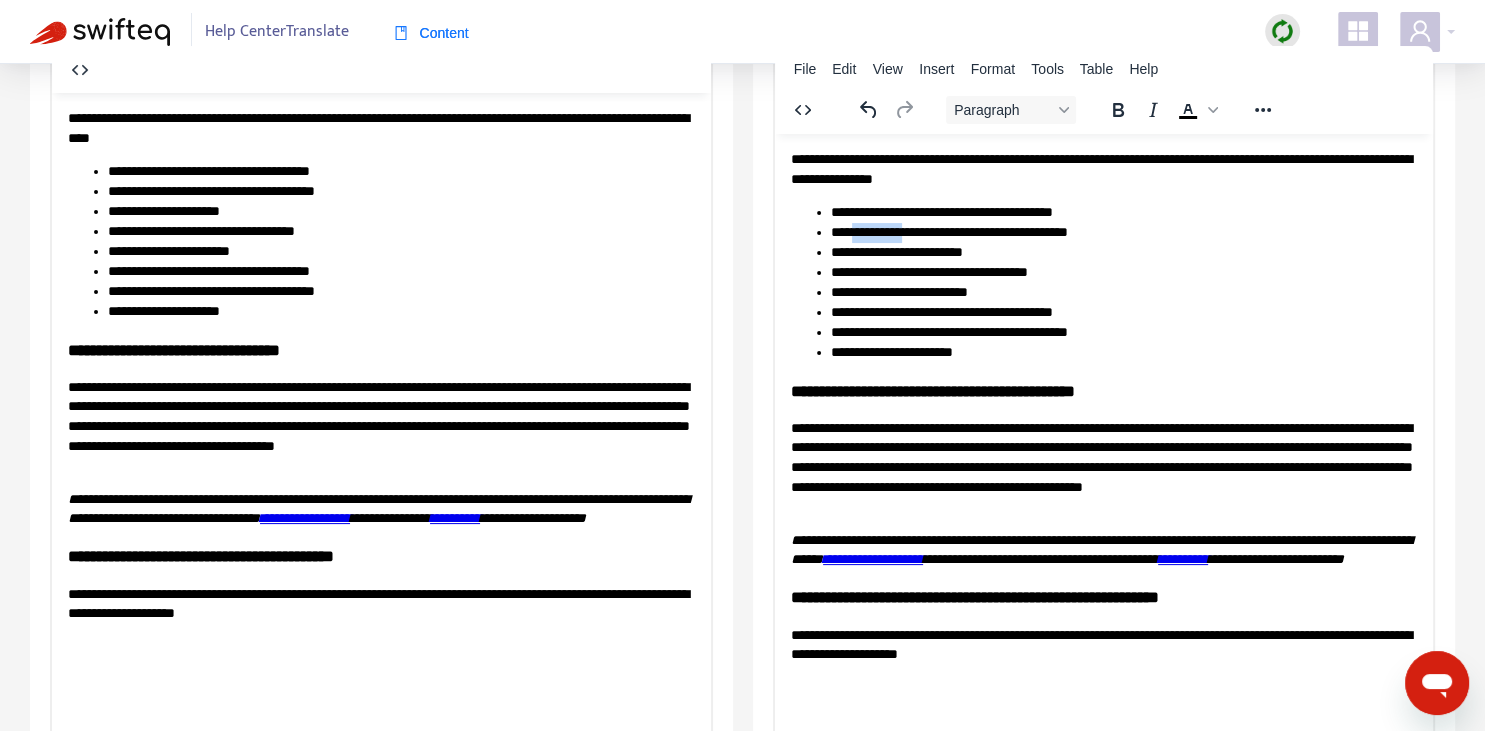 click on "**********" at bounding box center [1123, 232] 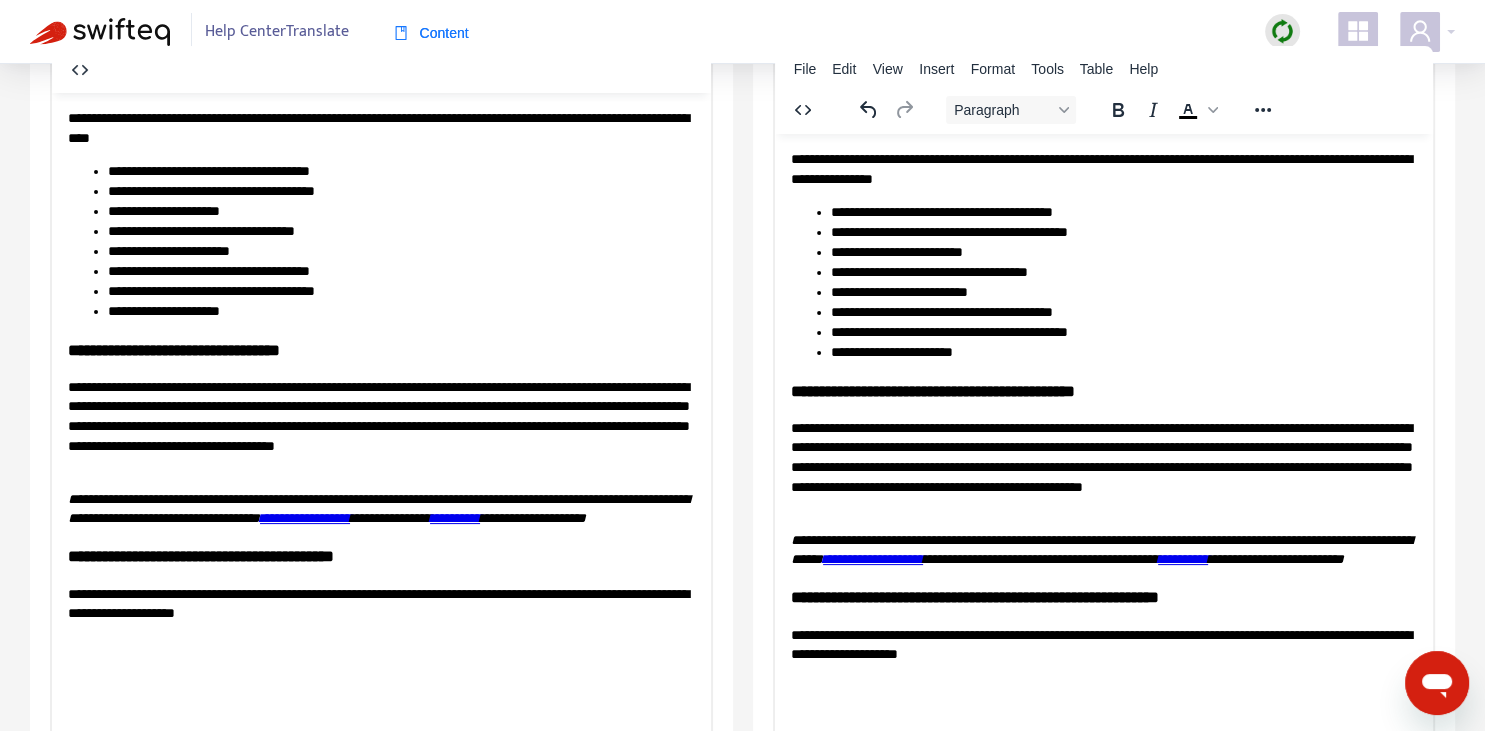 click on "**********" at bounding box center [1123, 332] 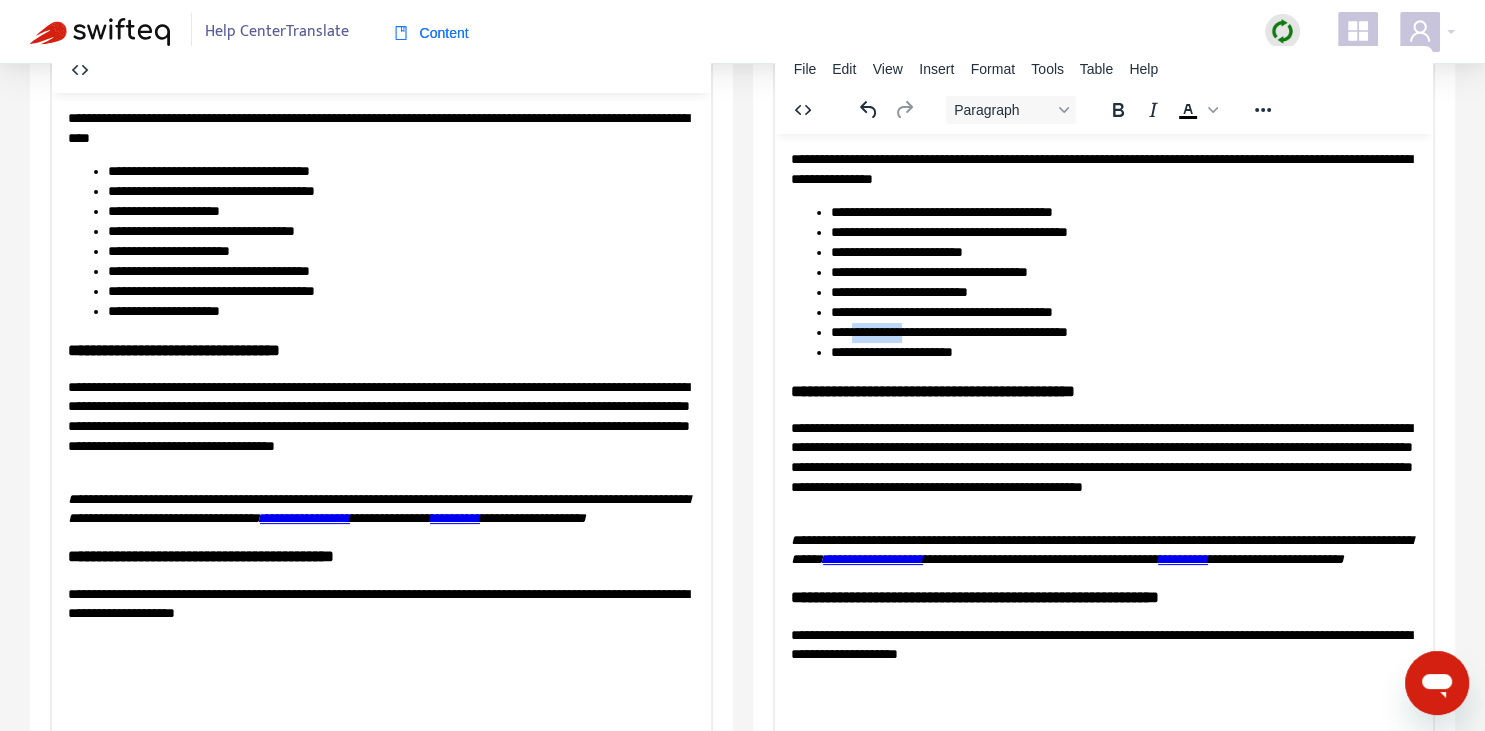 click on "**********" at bounding box center (1123, 332) 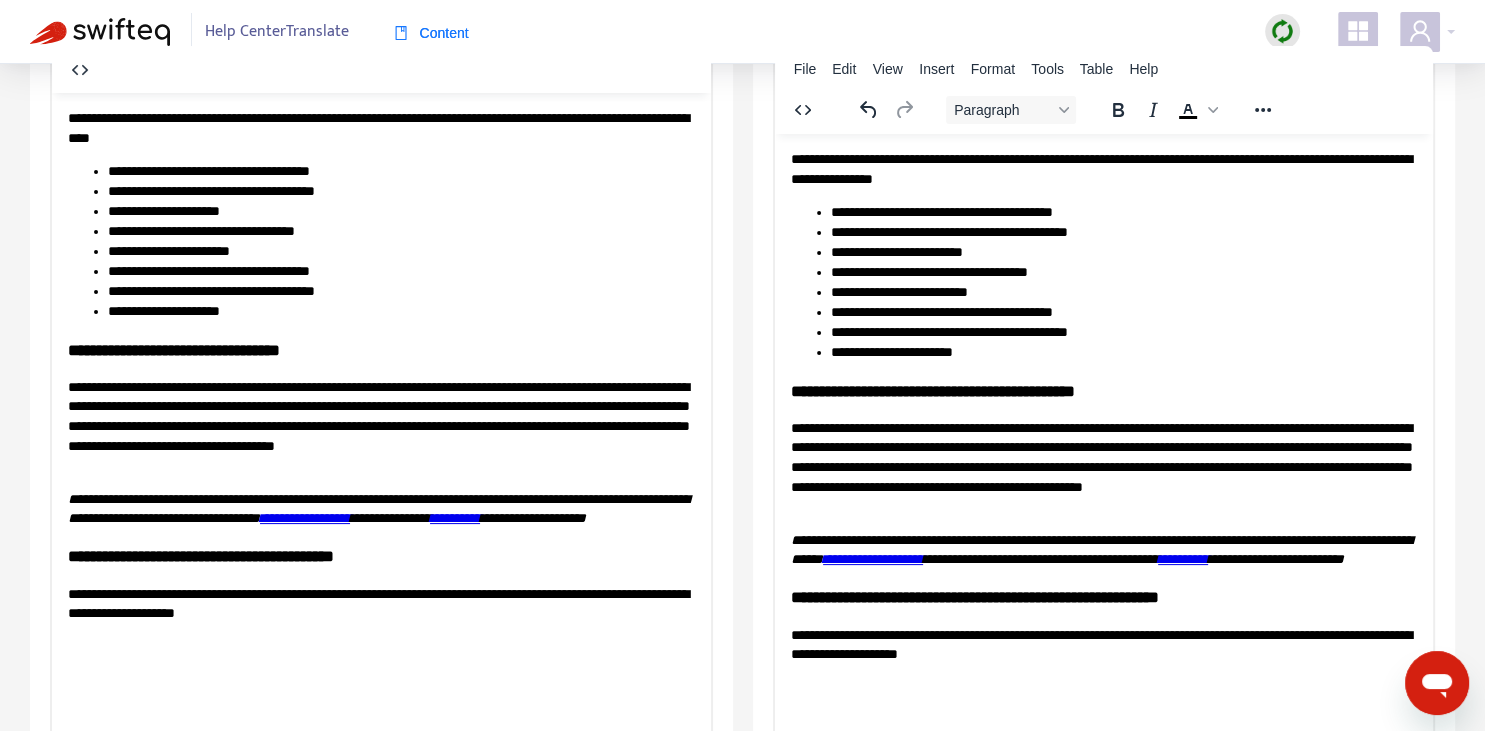 click on "**********" at bounding box center [1123, 352] 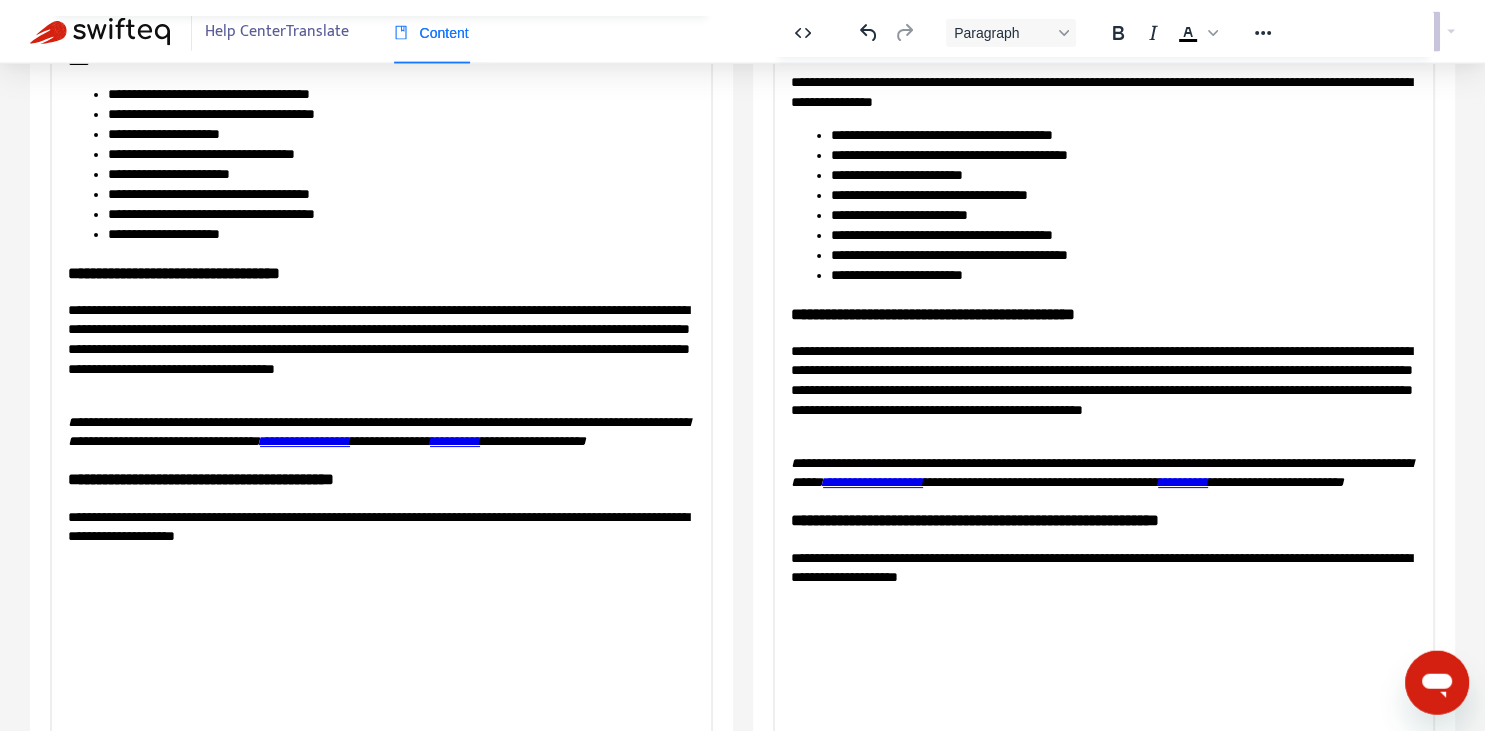 scroll, scrollTop: 343, scrollLeft: 0, axis: vertical 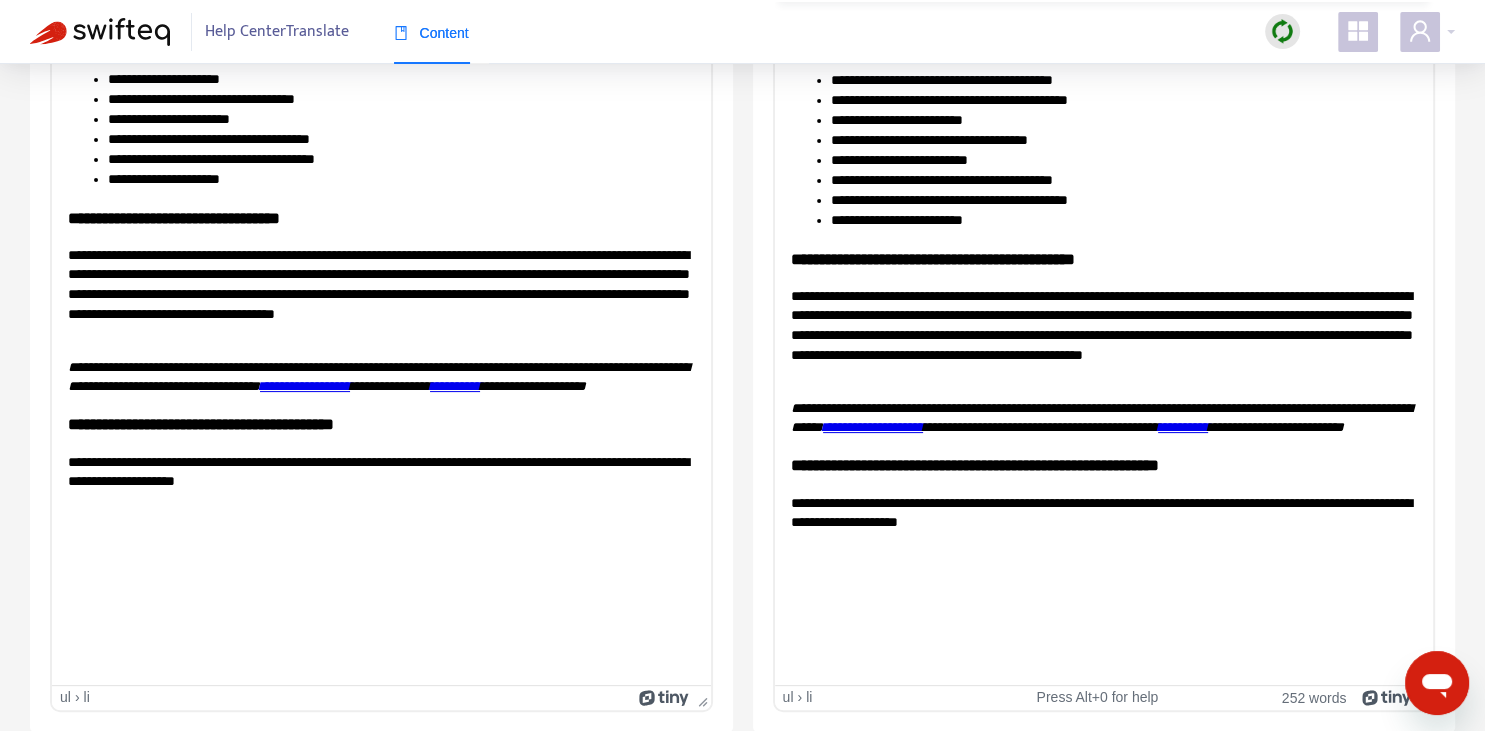 click on "**********" at bounding box center (1103, 258) 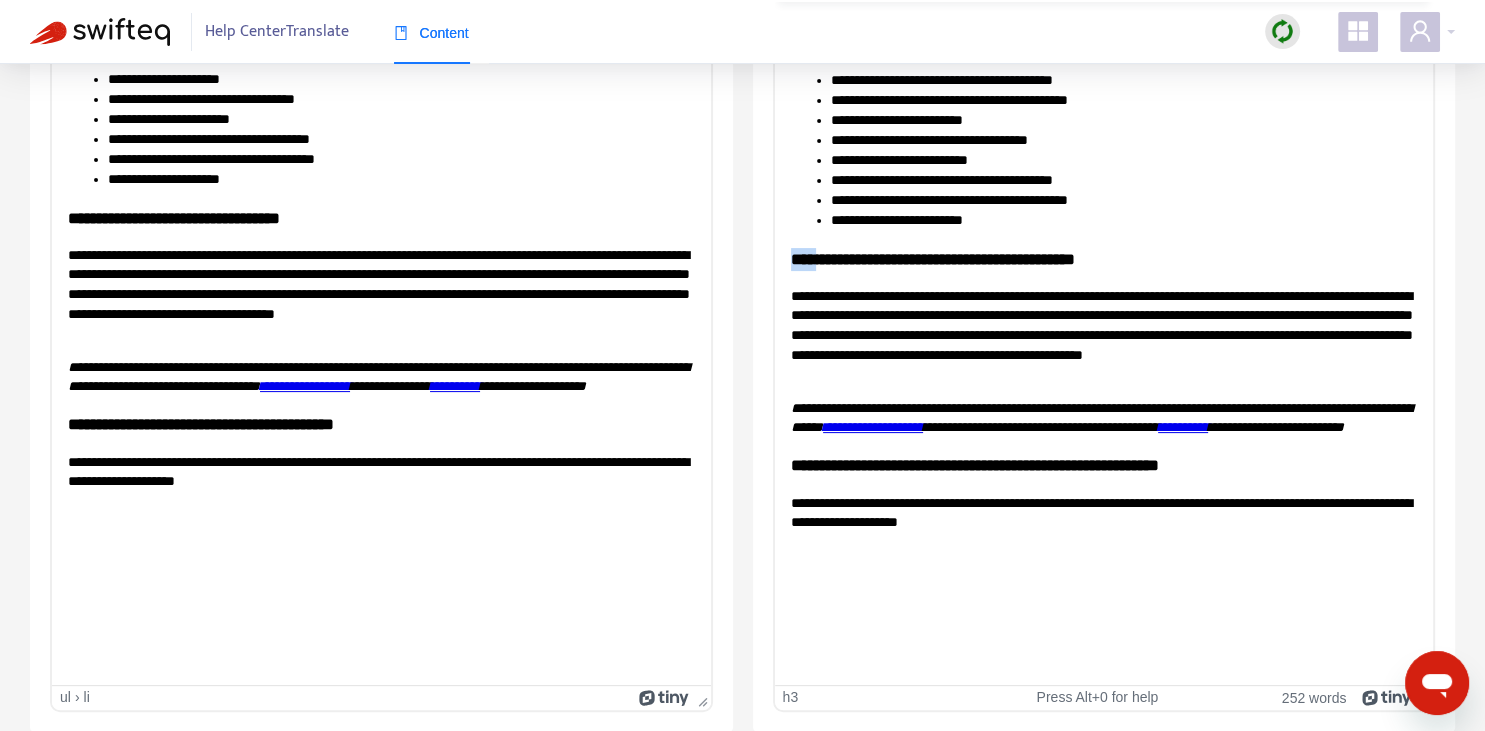 click on "**********" at bounding box center (1103, 258) 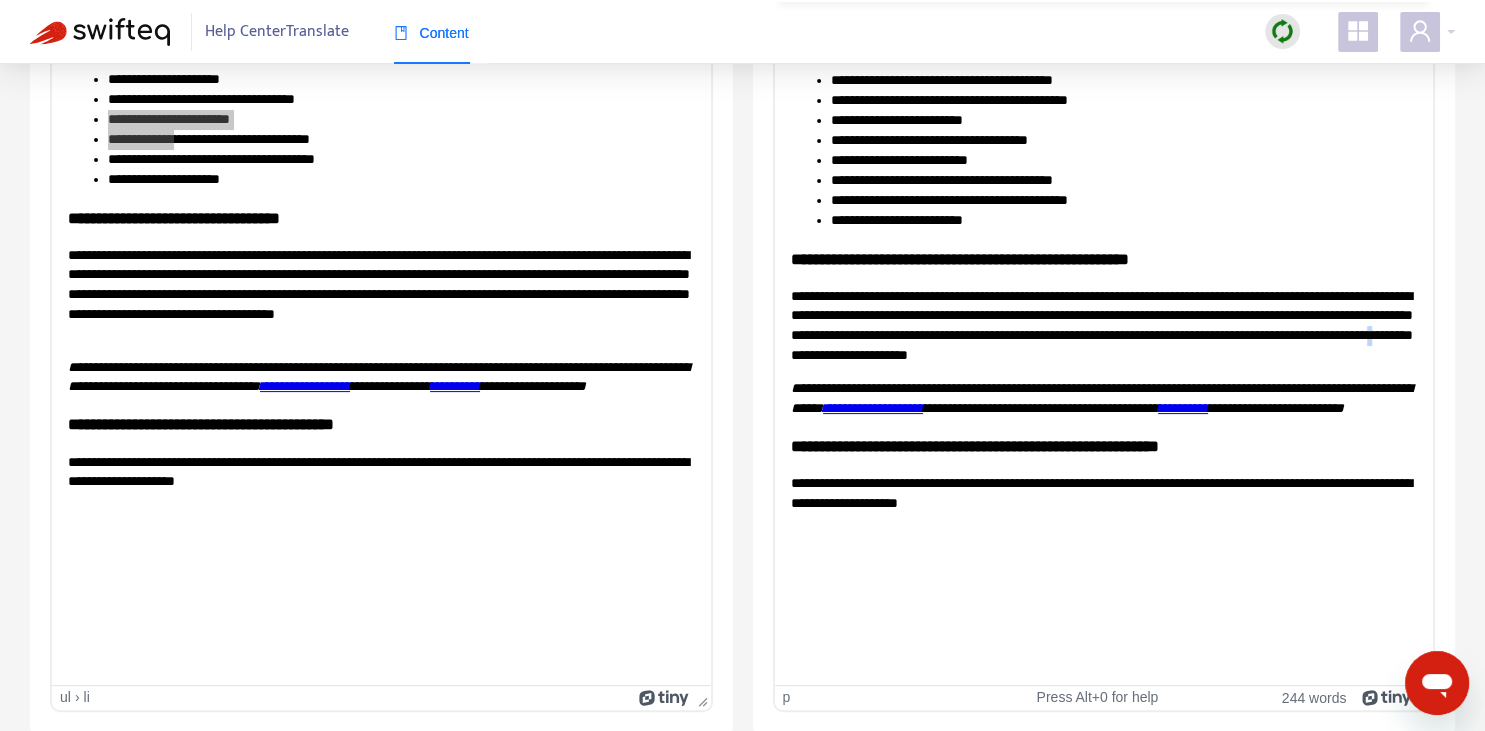 copy on "*" 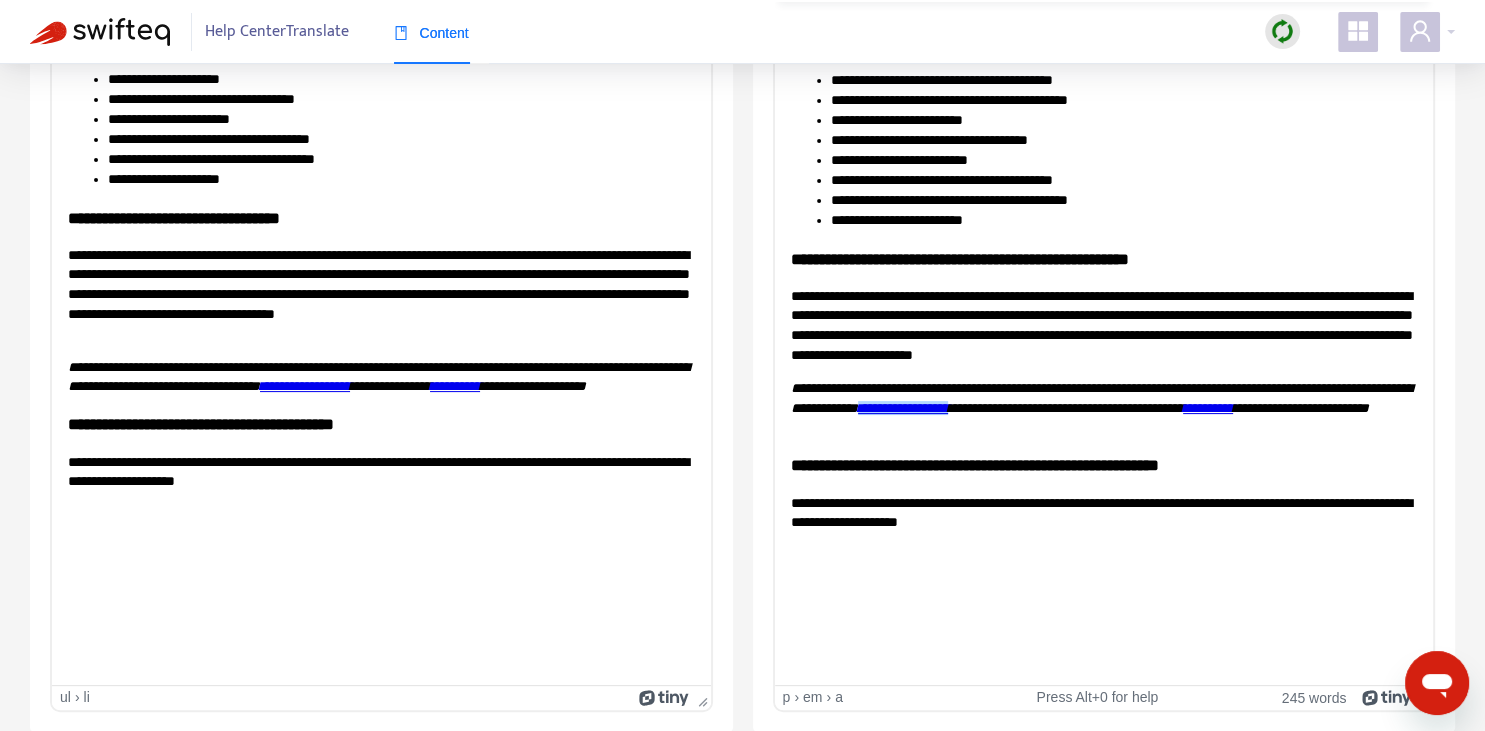 click on "**********" at bounding box center (1100, 397) 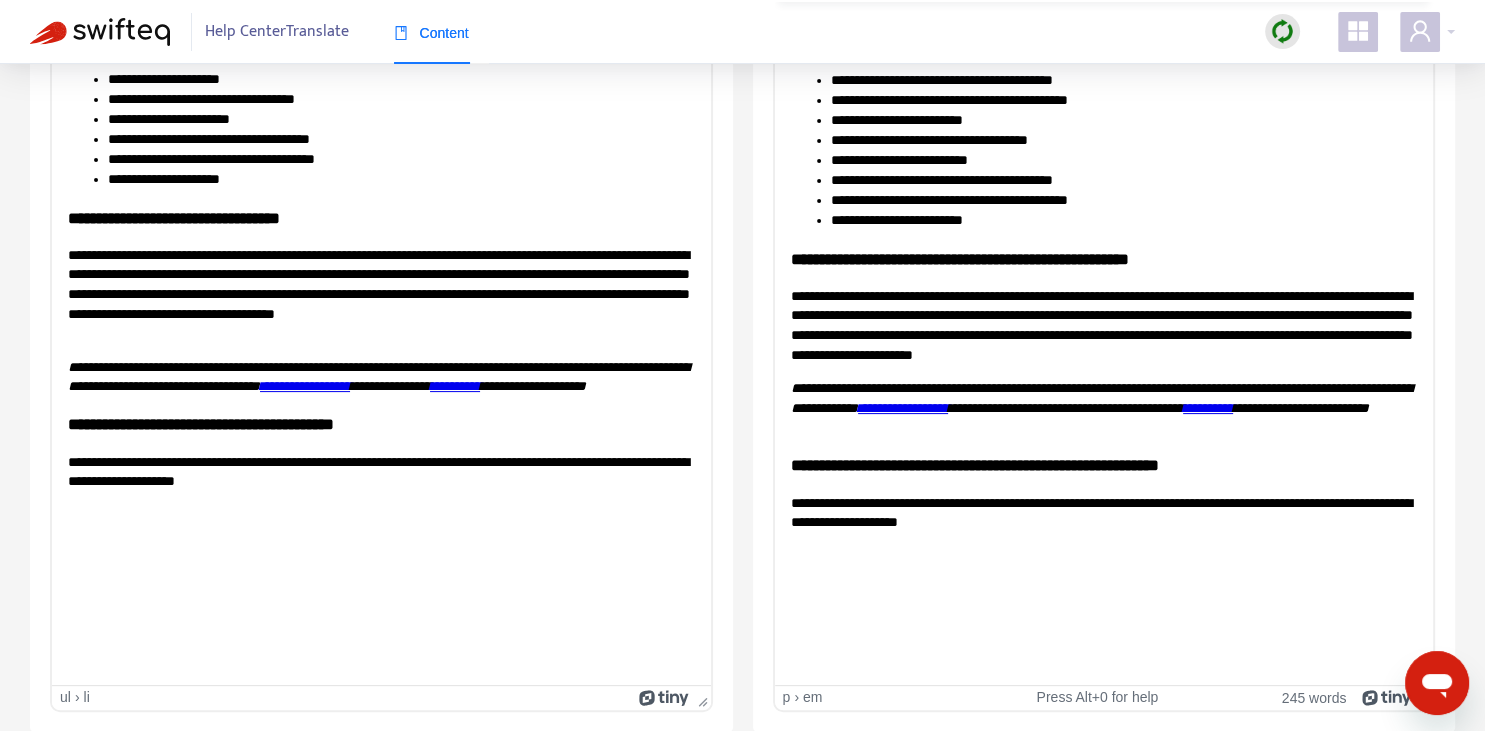 click on "**********" at bounding box center (1100, 397) 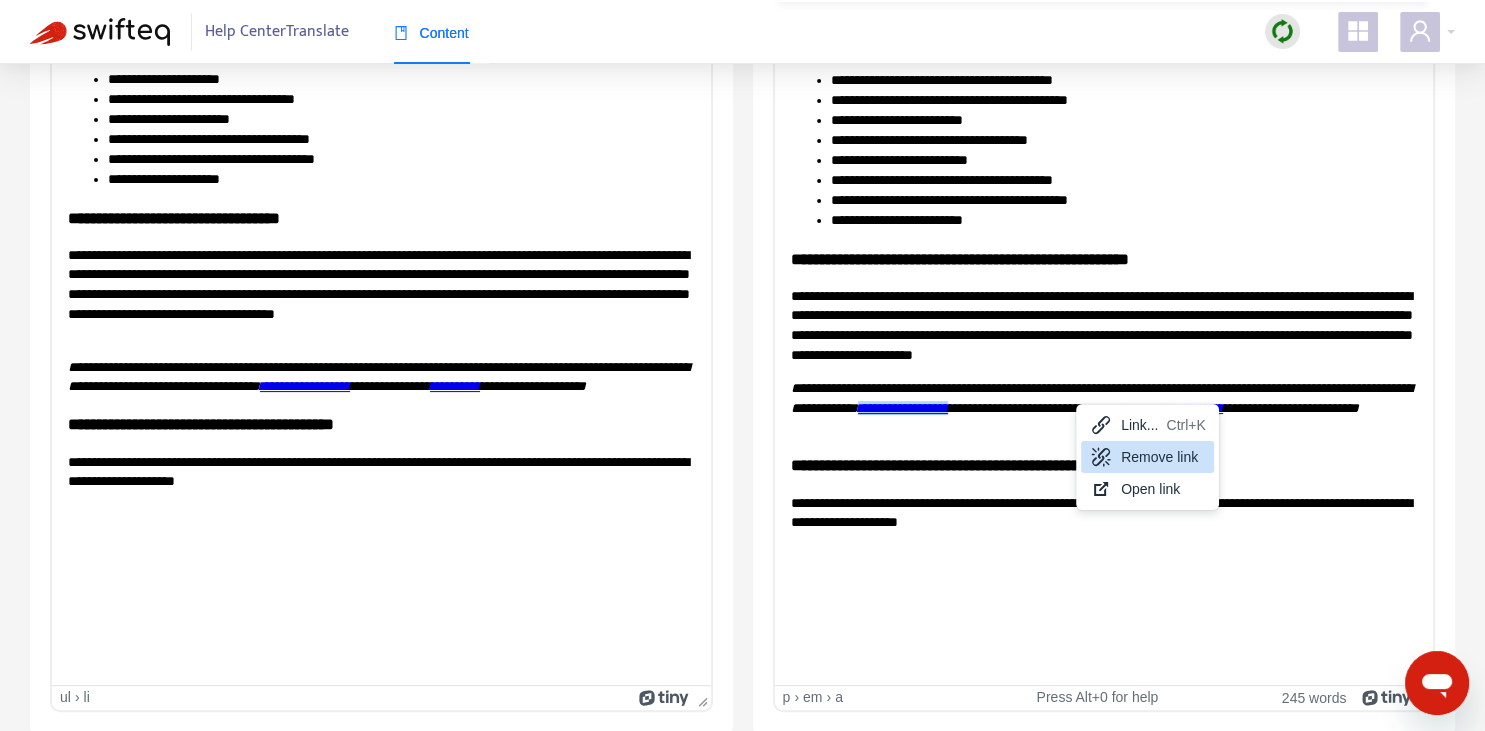 click on "Remove link" at bounding box center [1163, 457] 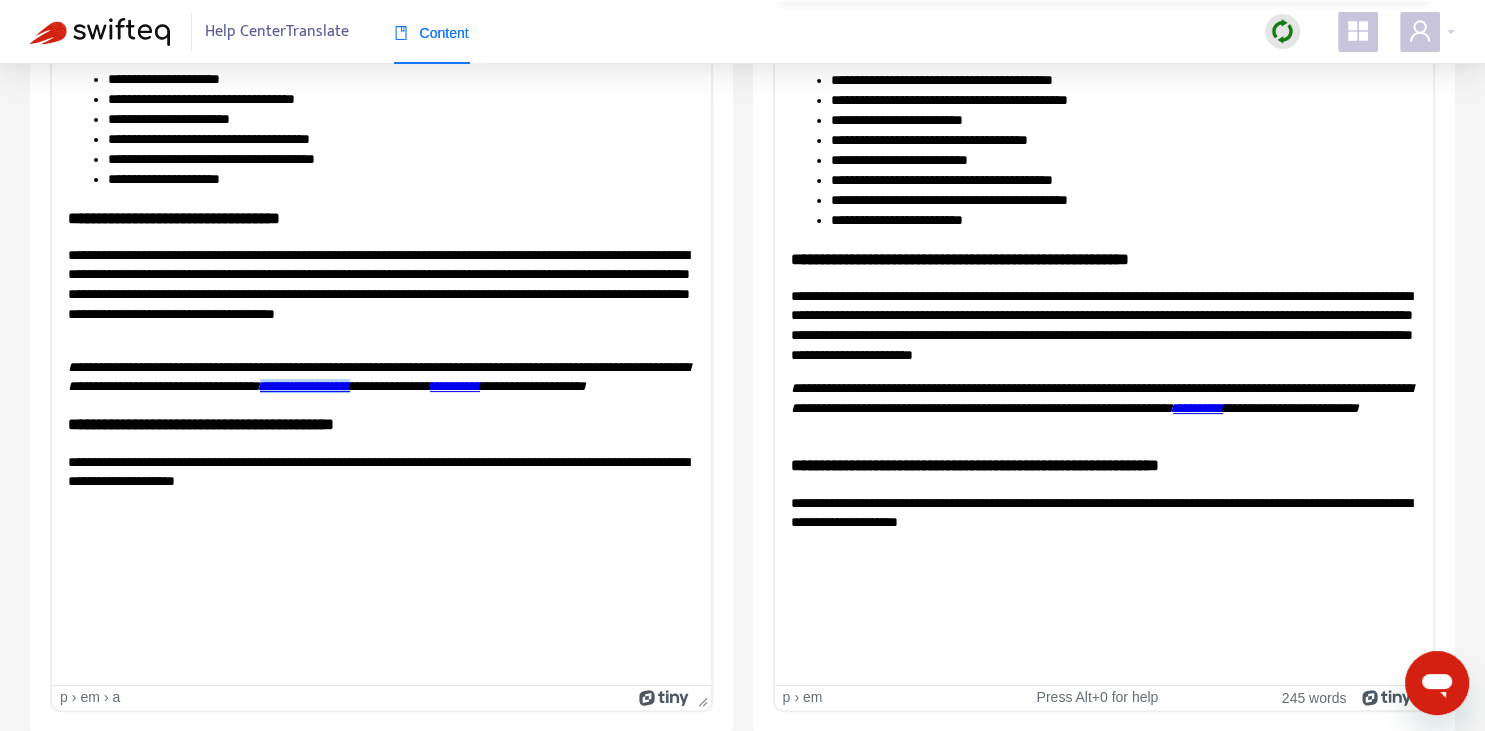 click on "**********" at bounding box center (1100, 397) 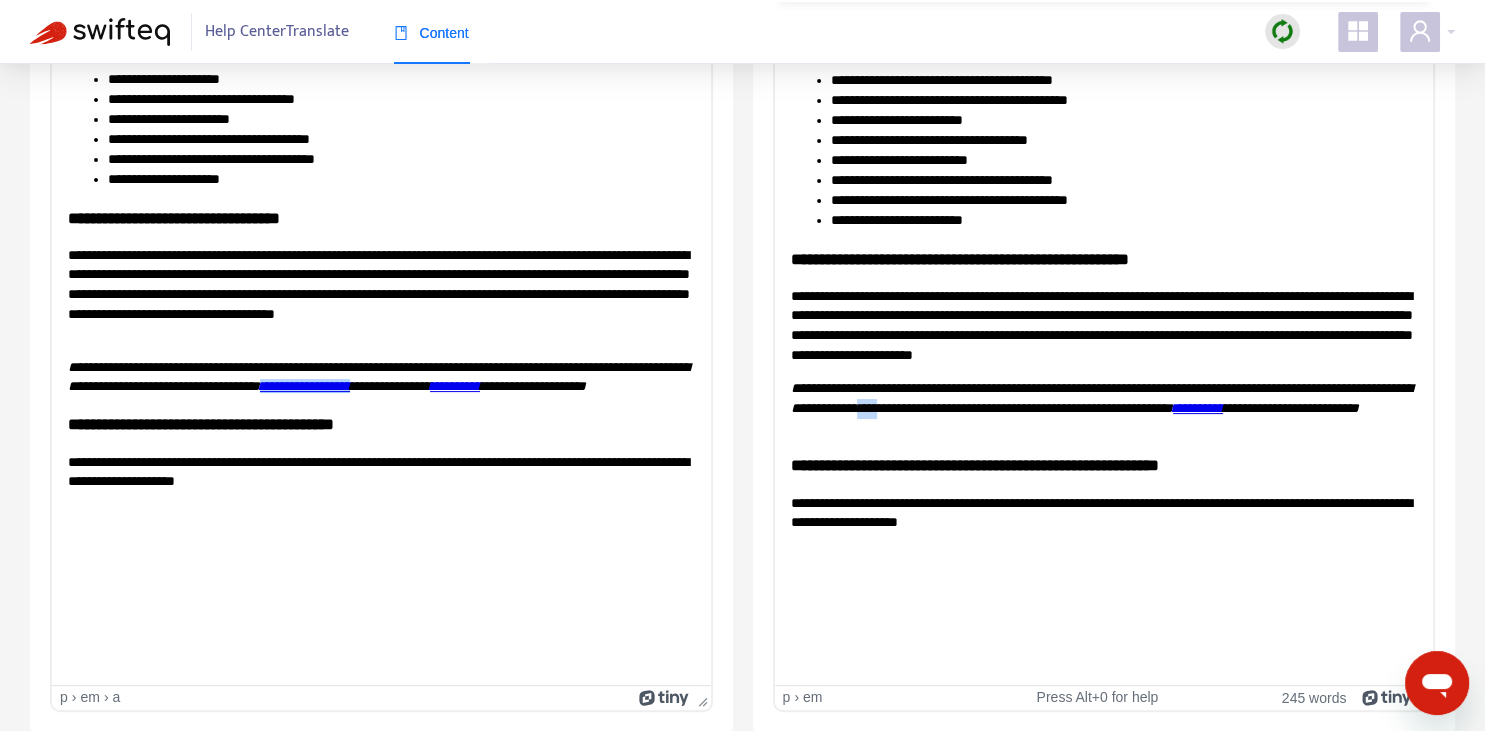 click on "**********" at bounding box center [1100, 397] 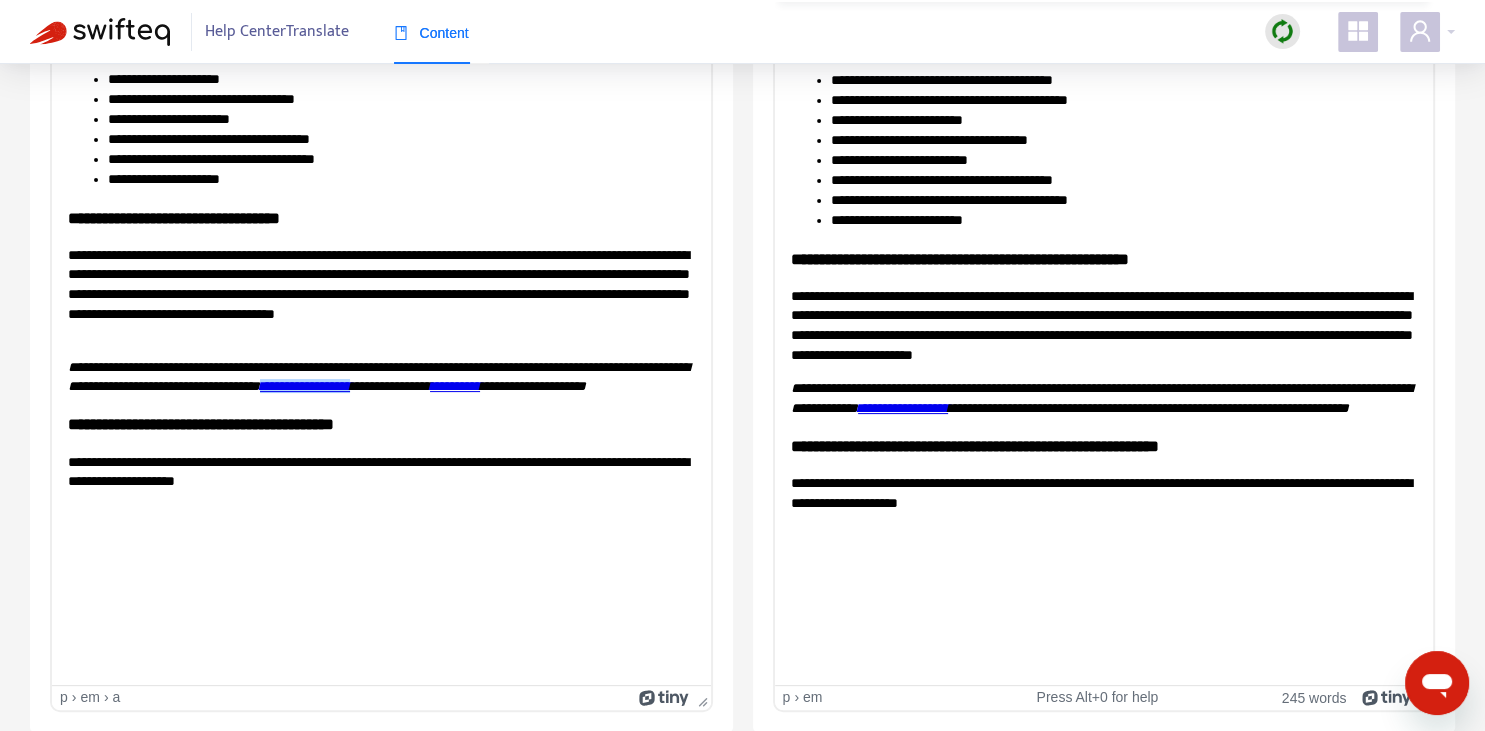click on "**********" at bounding box center (1100, 397) 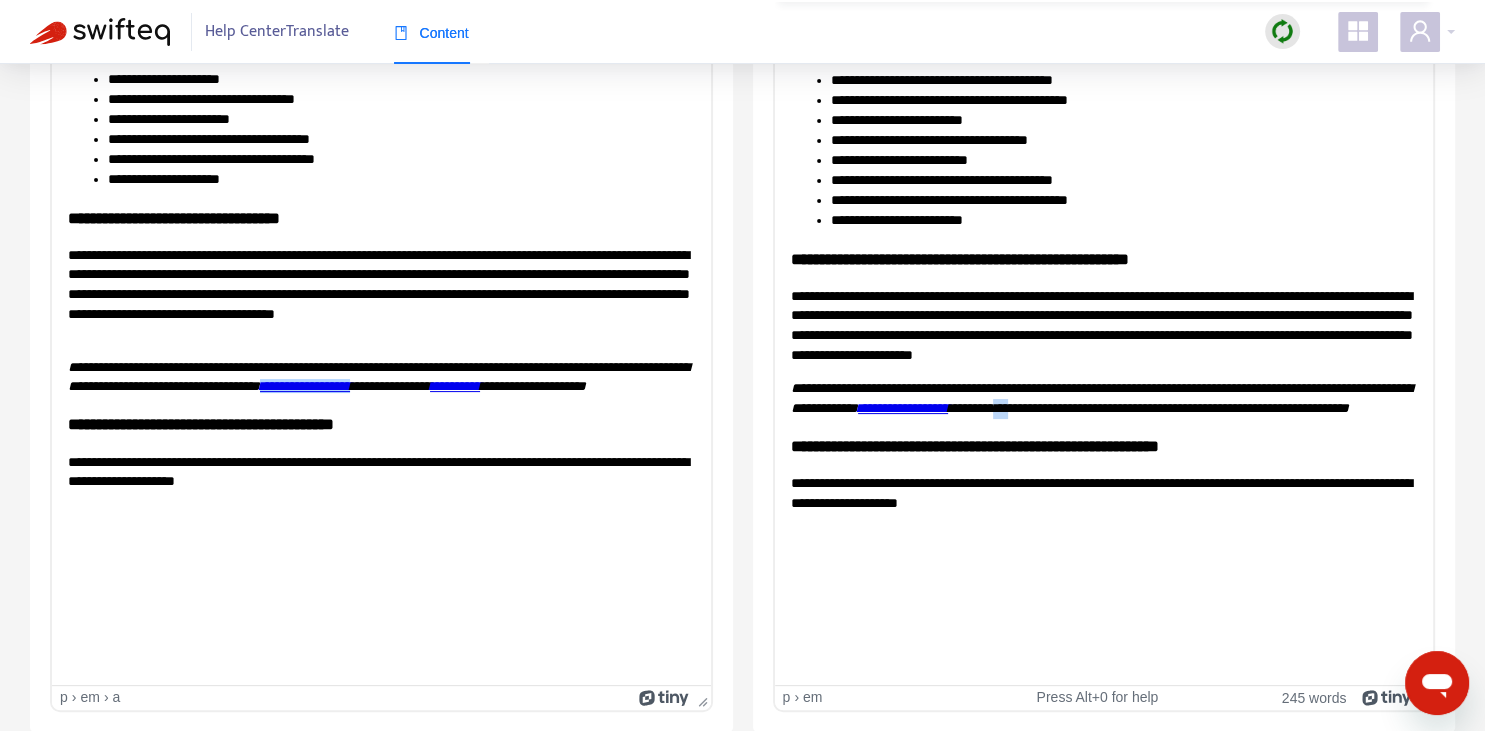 click on "**********" at bounding box center (1100, 397) 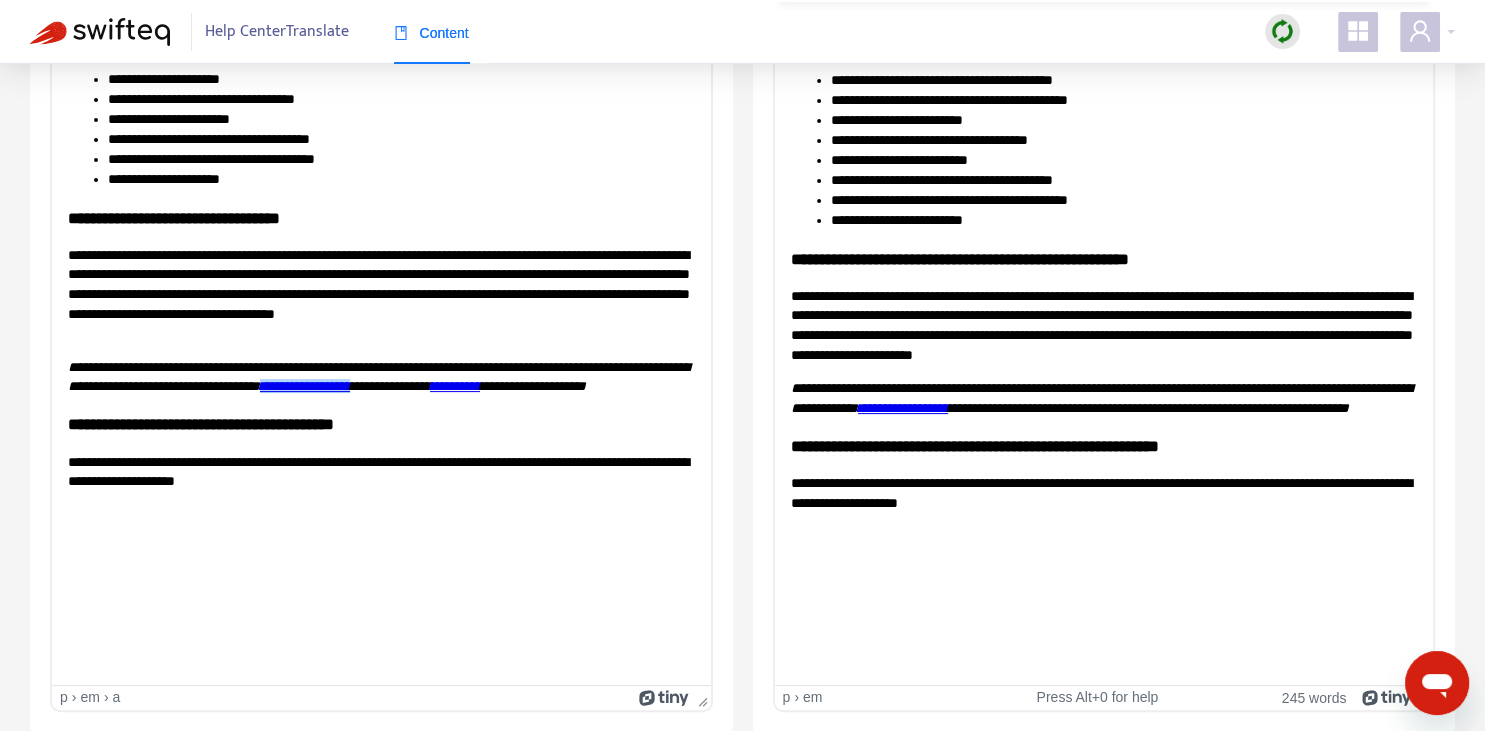 click on "**********" at bounding box center (1100, 397) 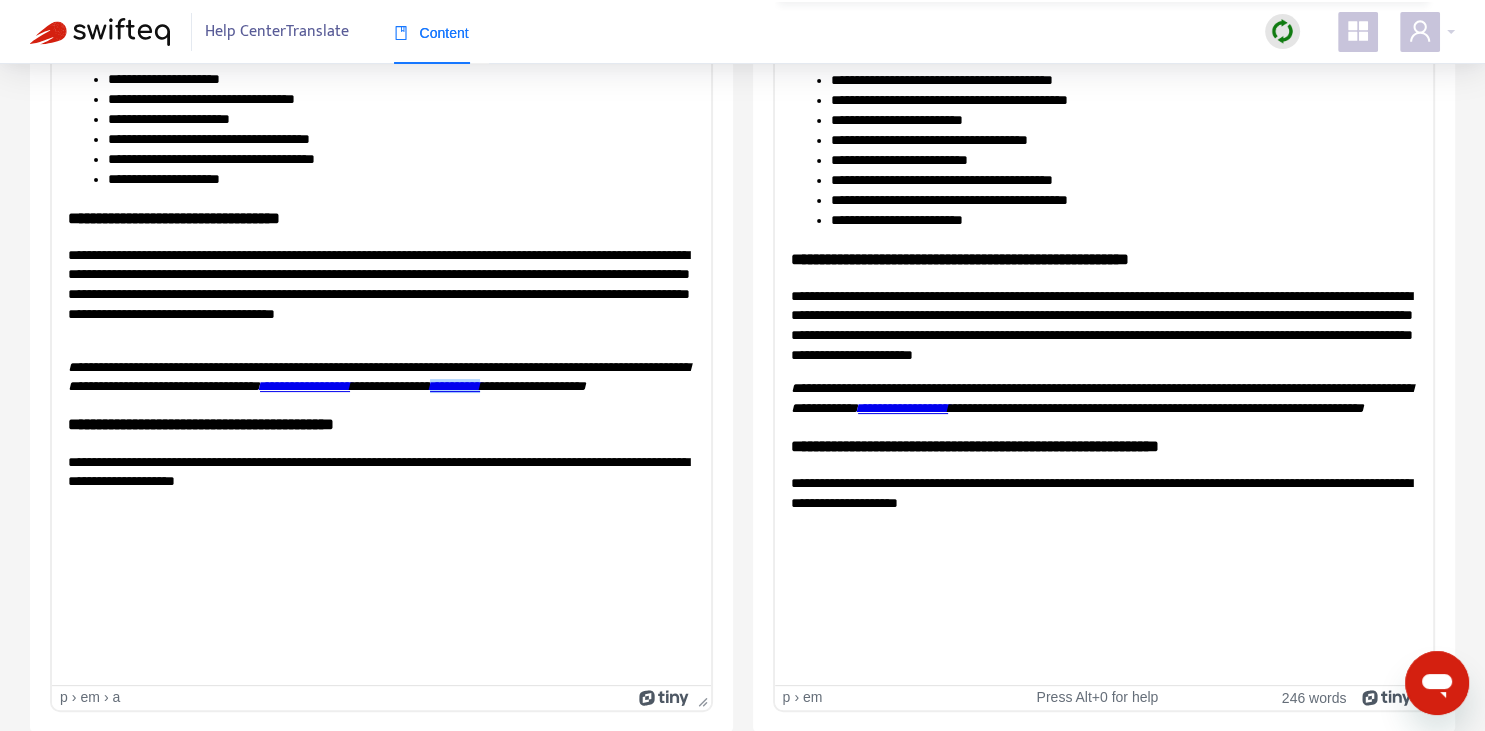 click on "*********" at bounding box center [455, 386] 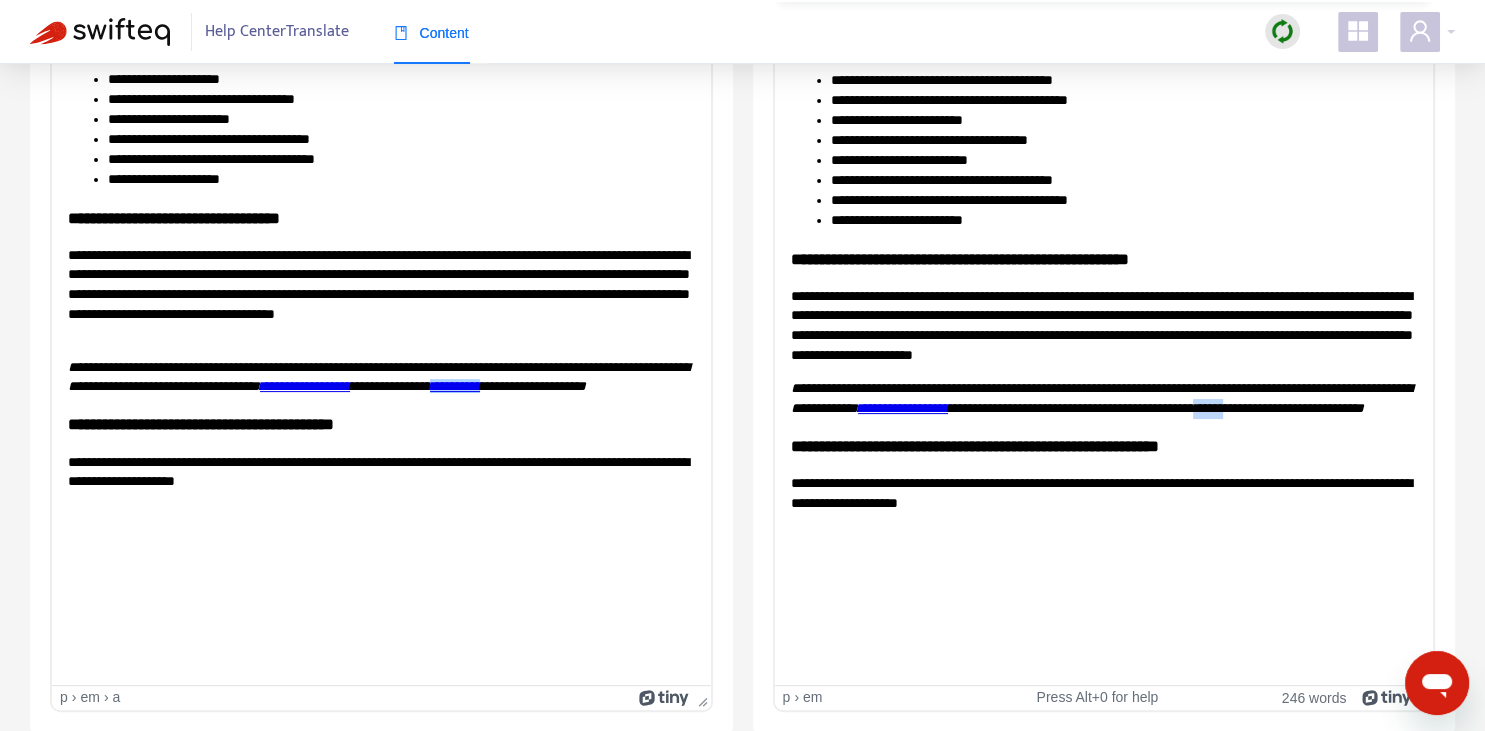 click on "**********" at bounding box center (1100, 397) 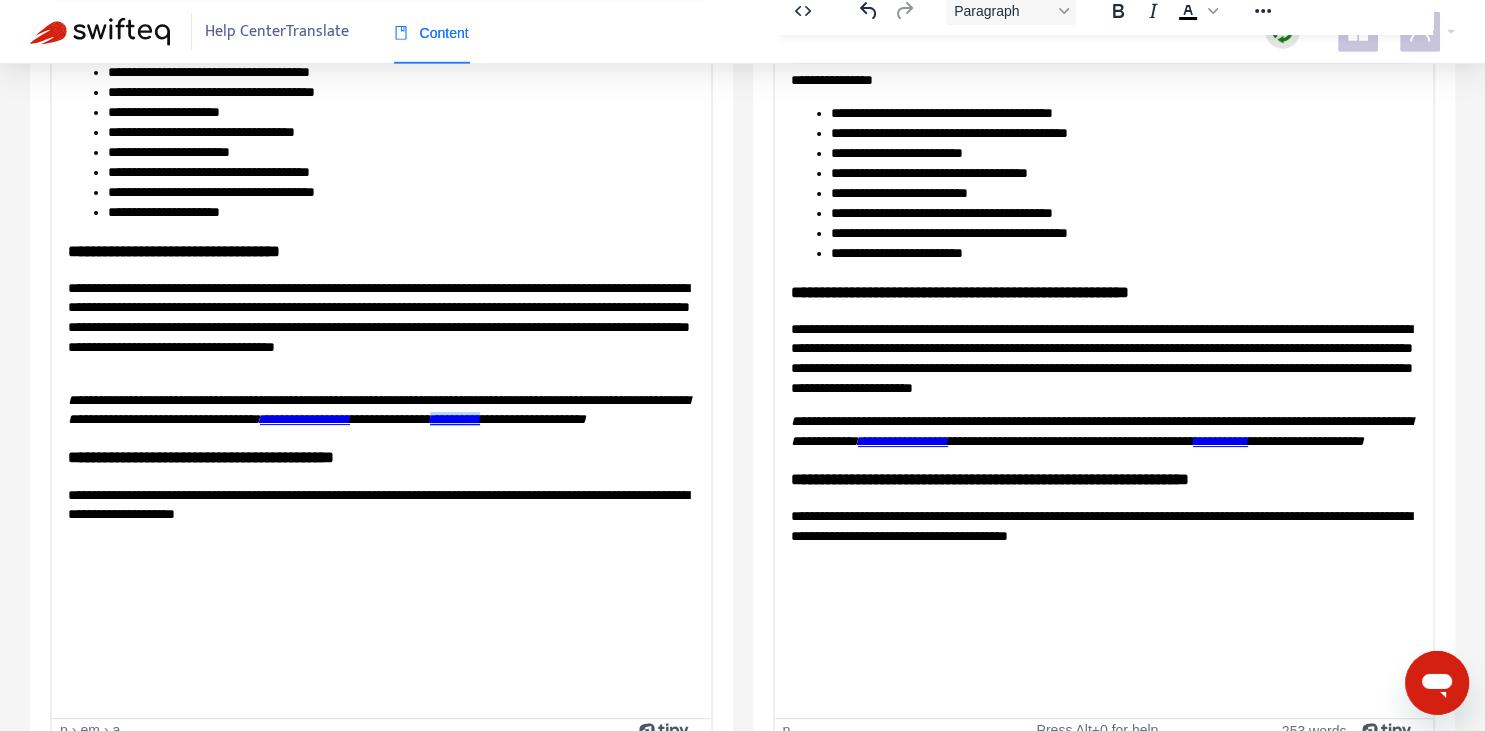 scroll, scrollTop: 343, scrollLeft: 0, axis: vertical 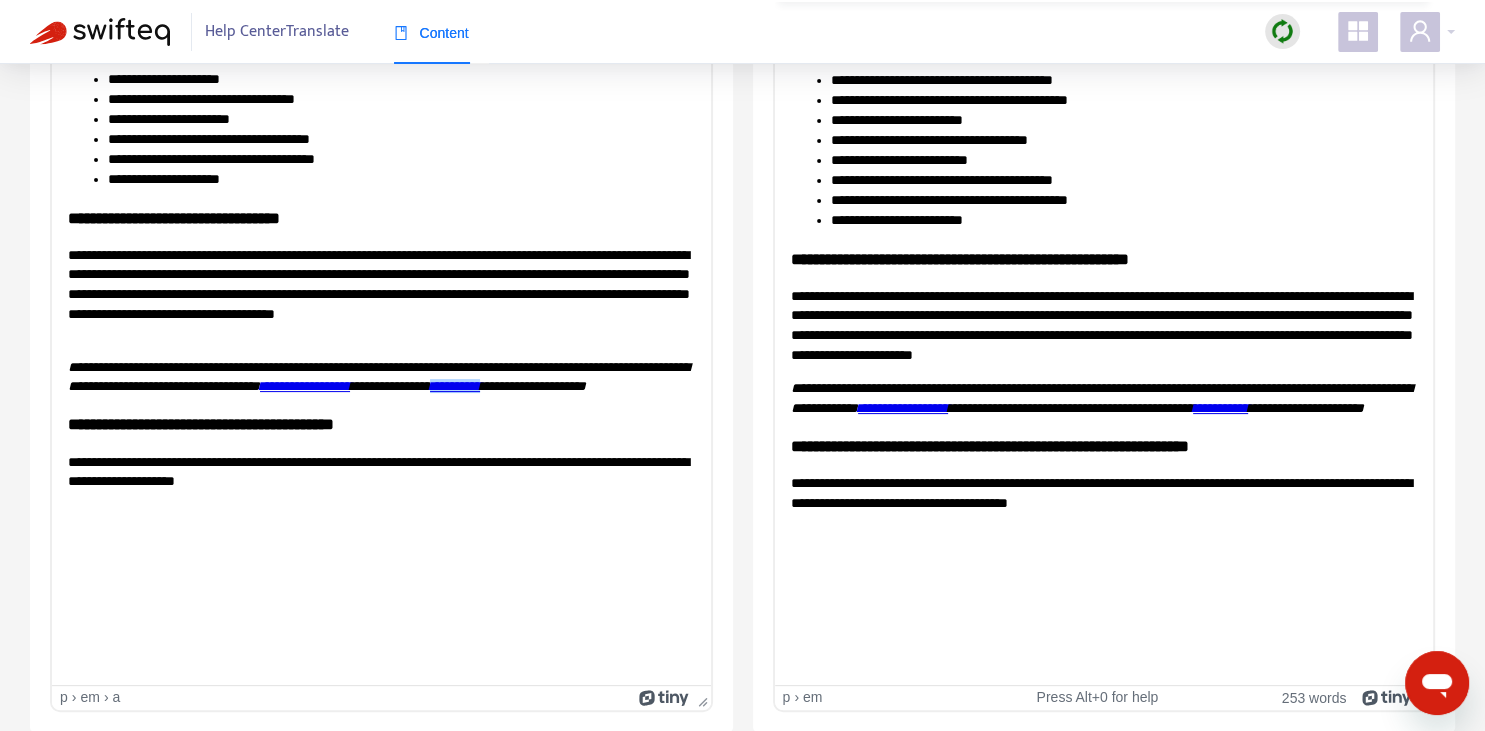 click on "**********" at bounding box center [1100, 397] 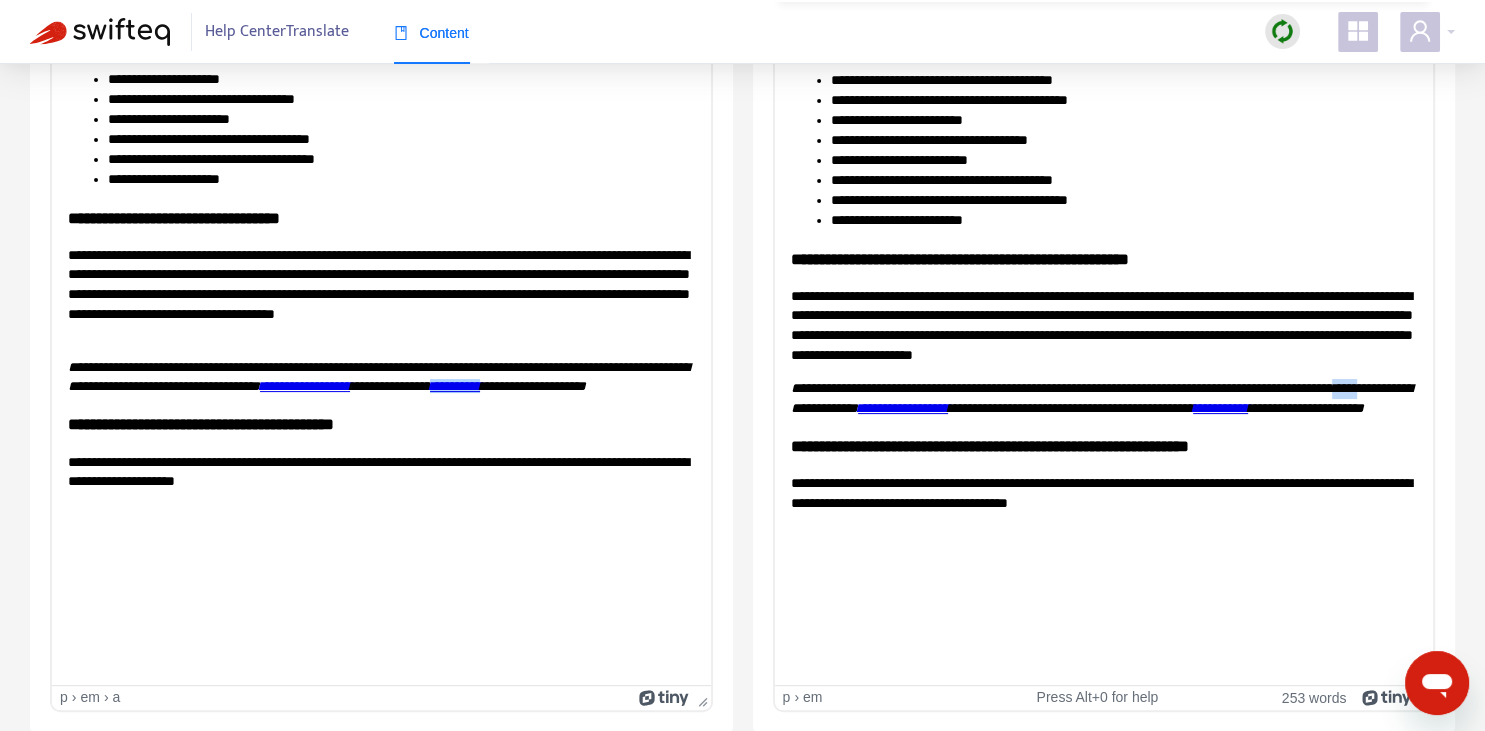 click on "**********" at bounding box center [1100, 397] 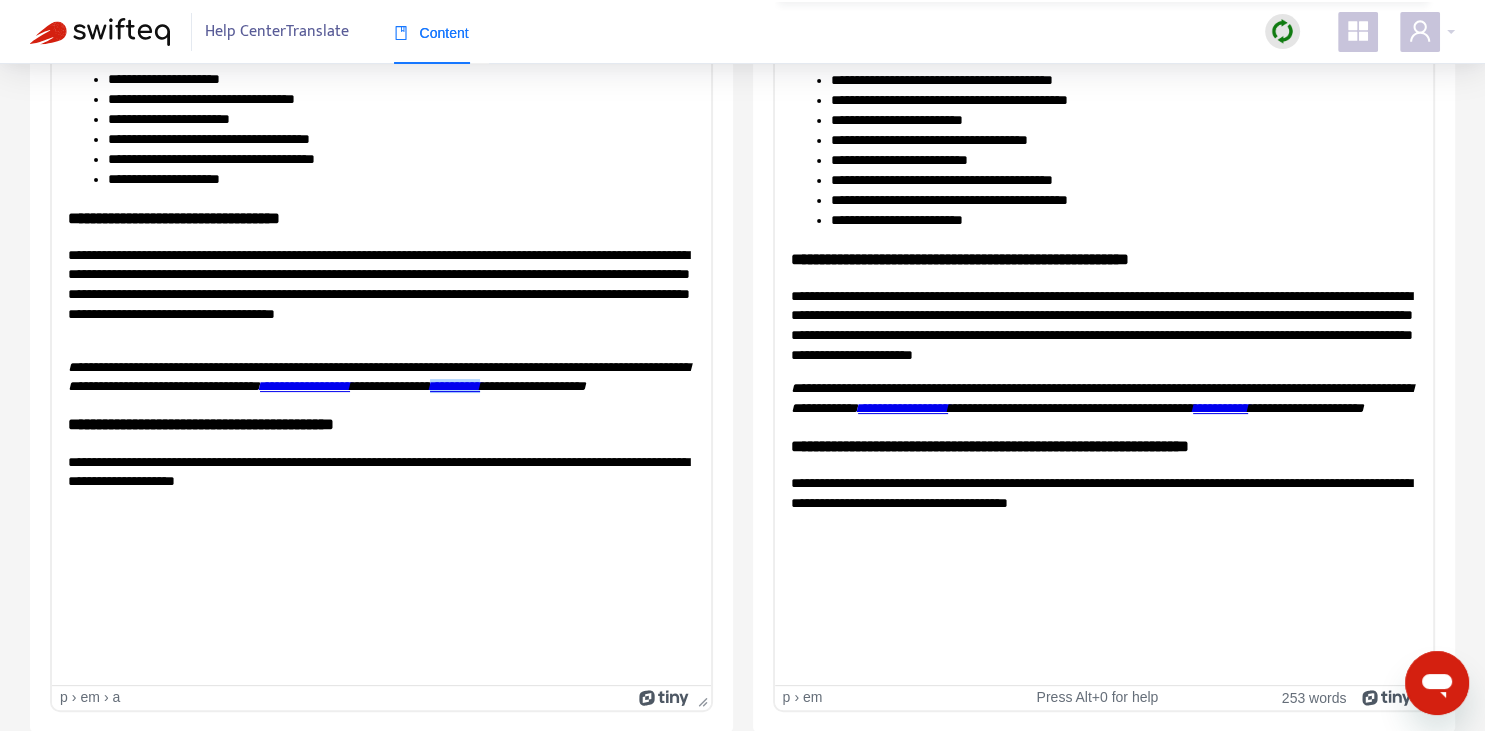 click on "**********" at bounding box center [1103, 325] 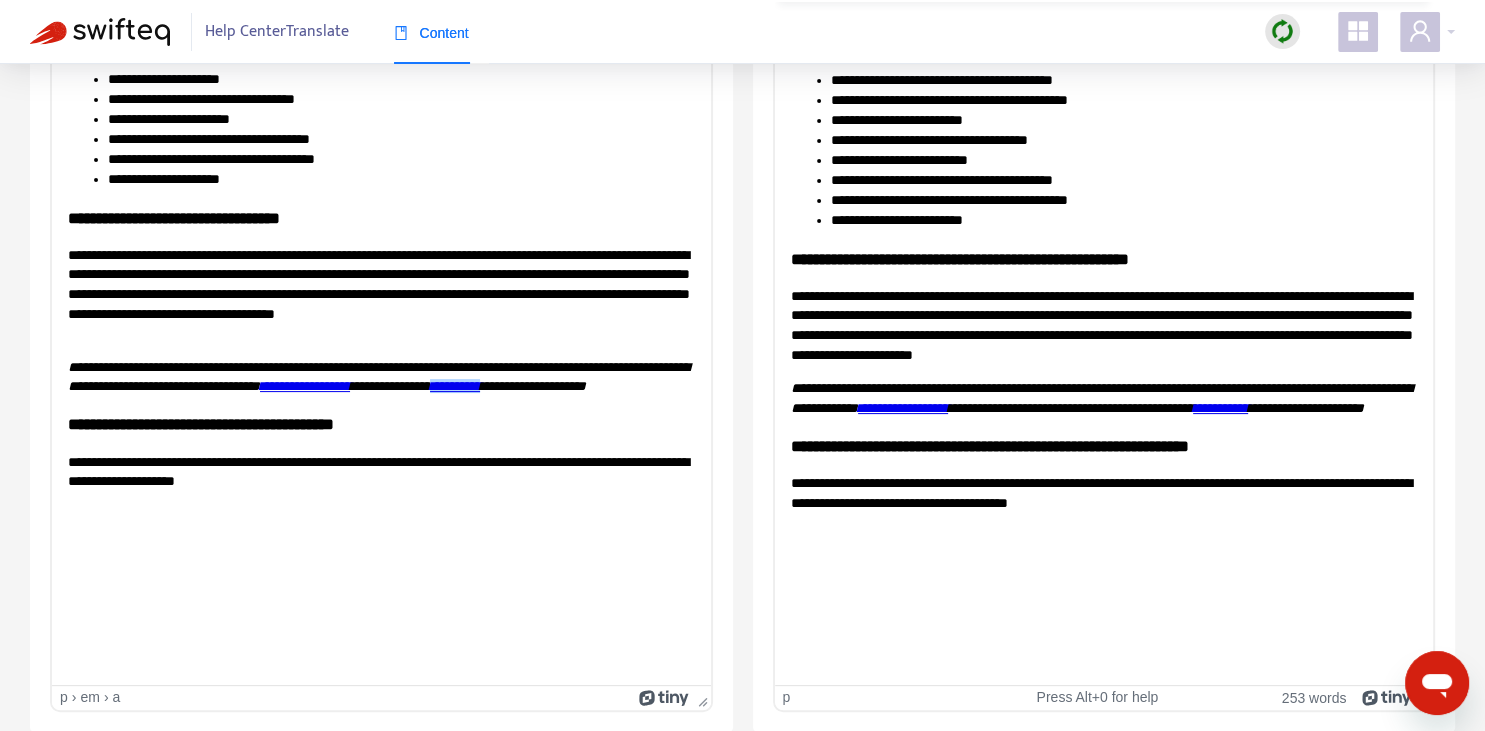 click on "**********" at bounding box center (1100, 397) 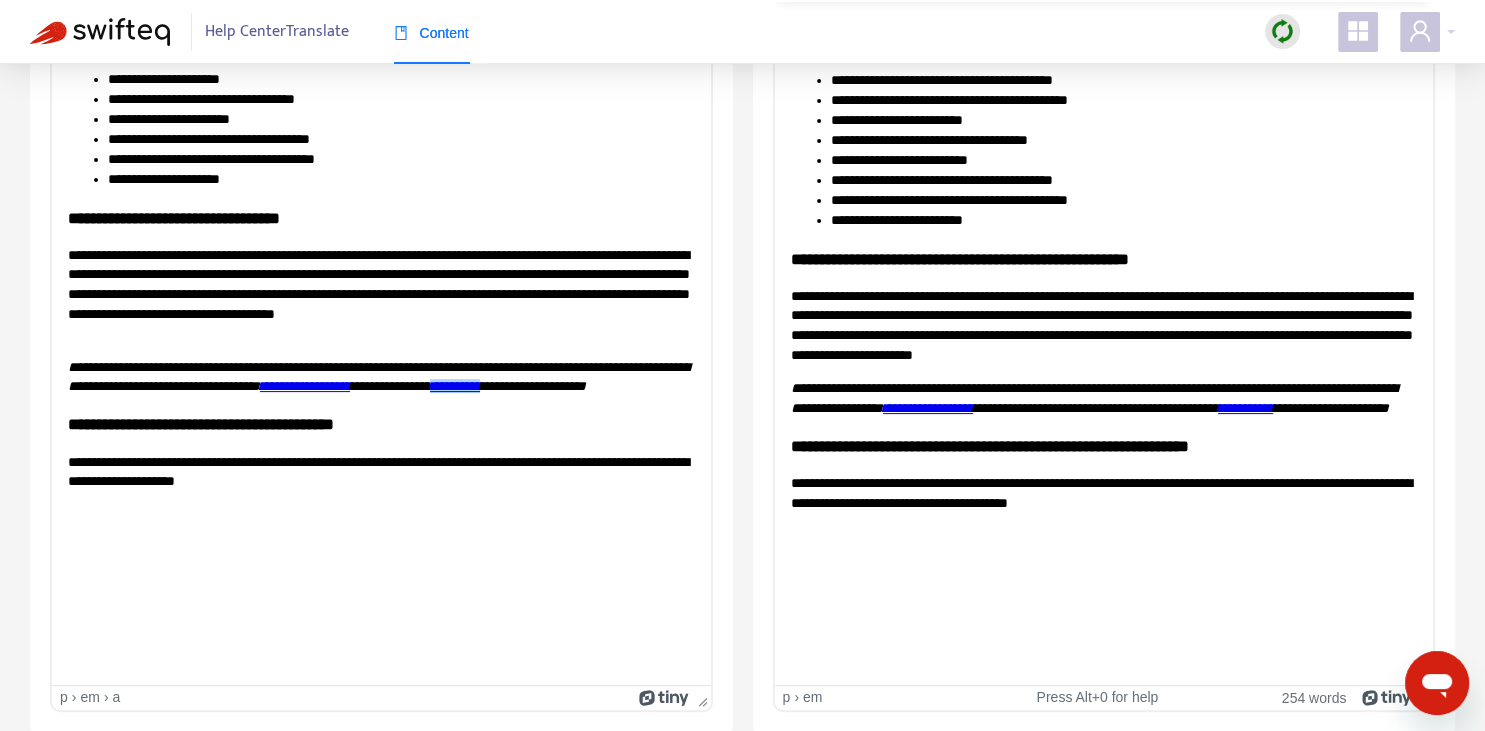 click on "**********" at bounding box center (1244, 407) 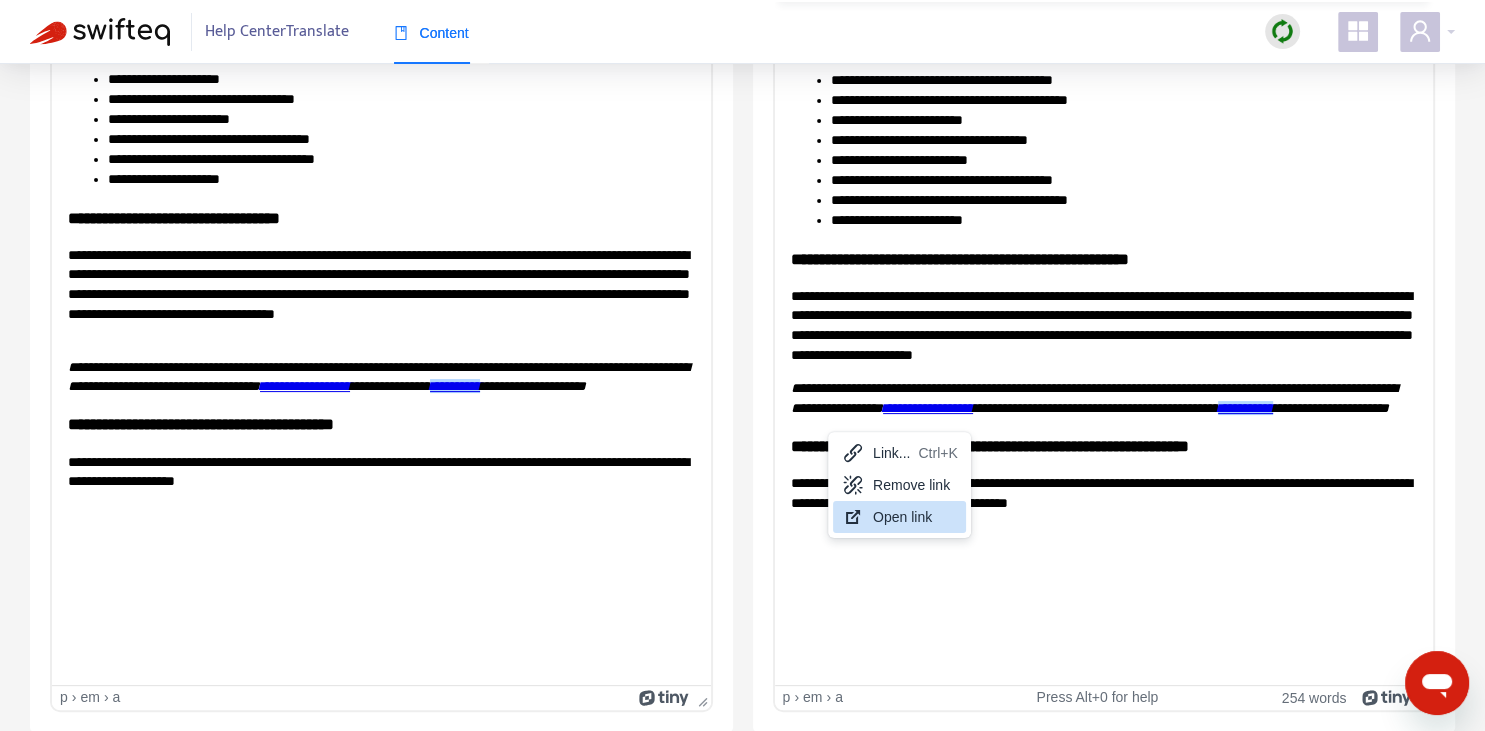 click on "Open link" at bounding box center [915, 517] 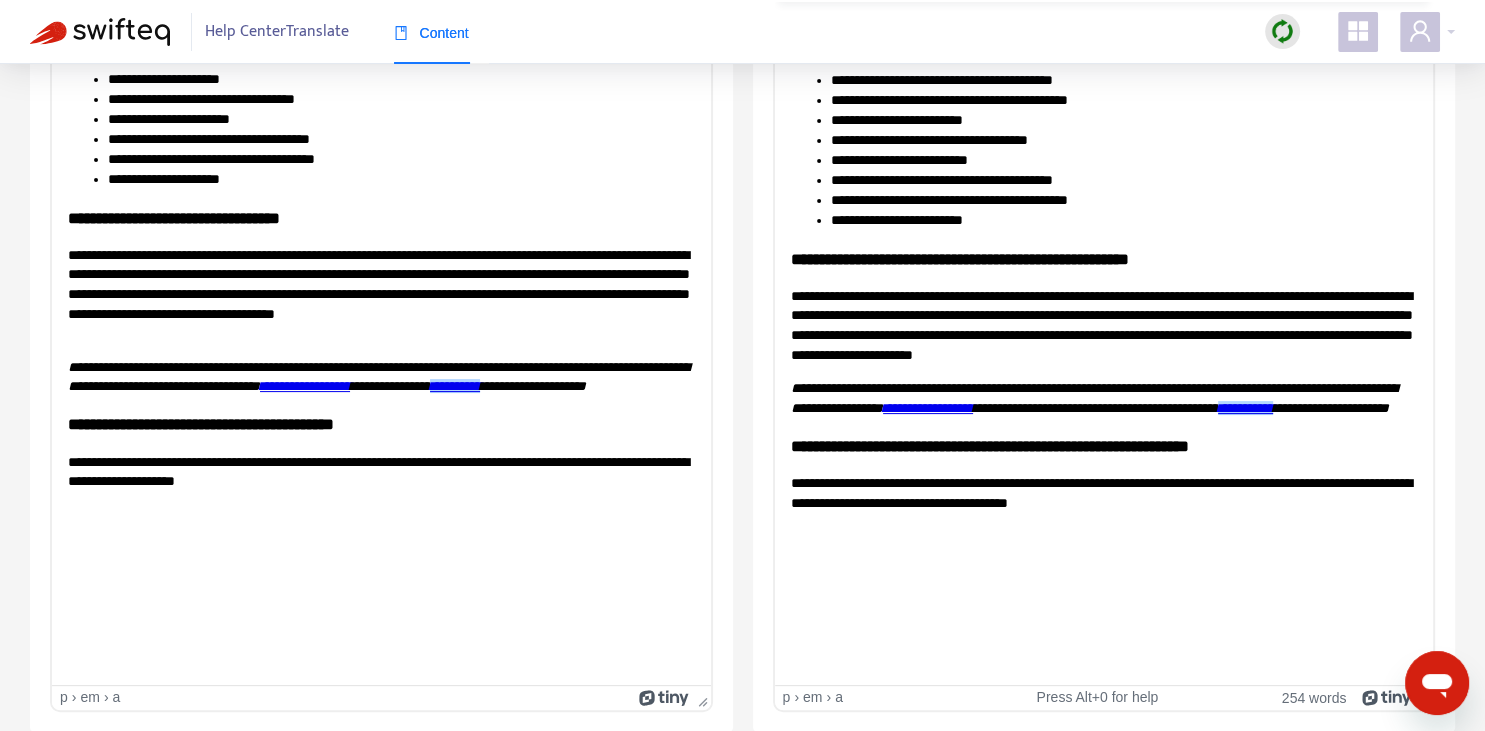click on "**********" at bounding box center (1103, 264) 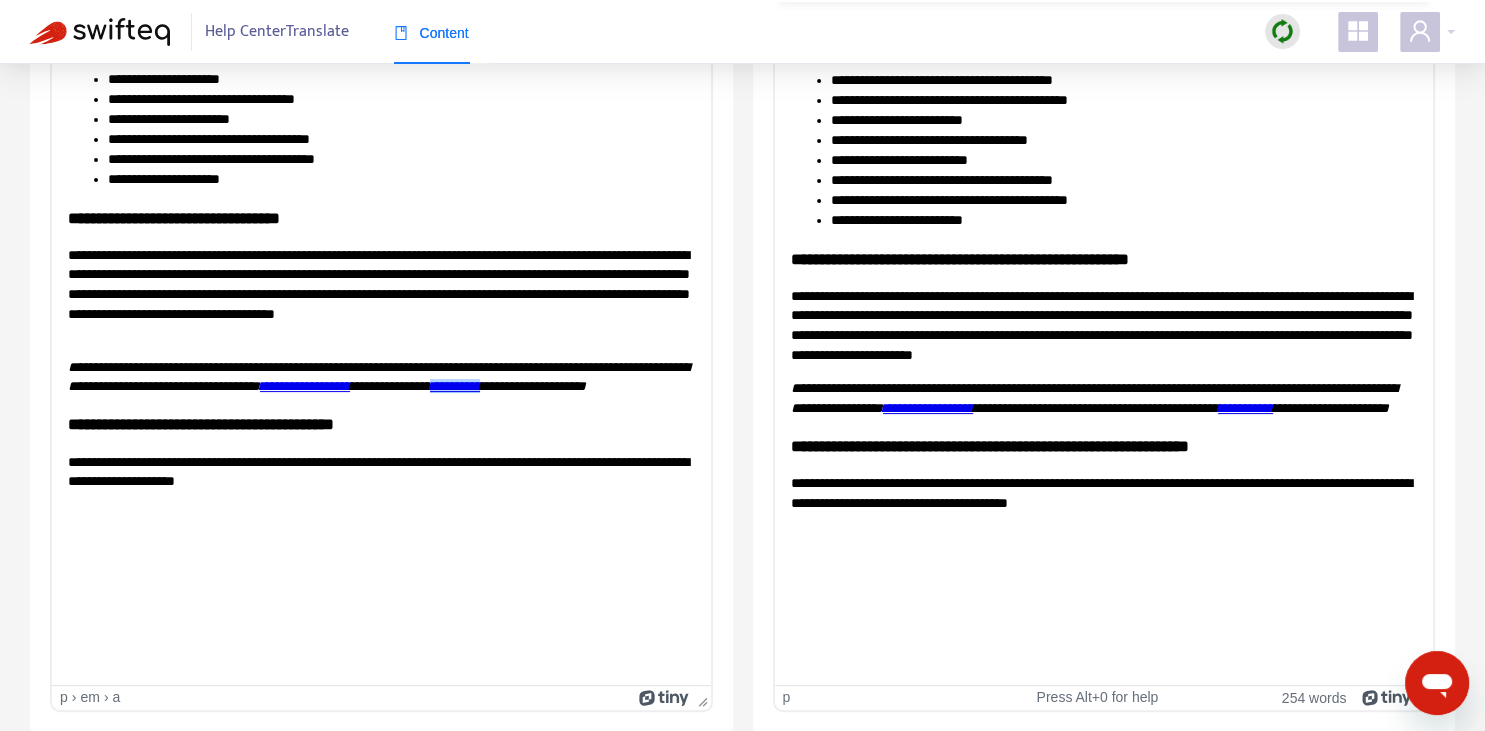 scroll, scrollTop: 0, scrollLeft: 0, axis: both 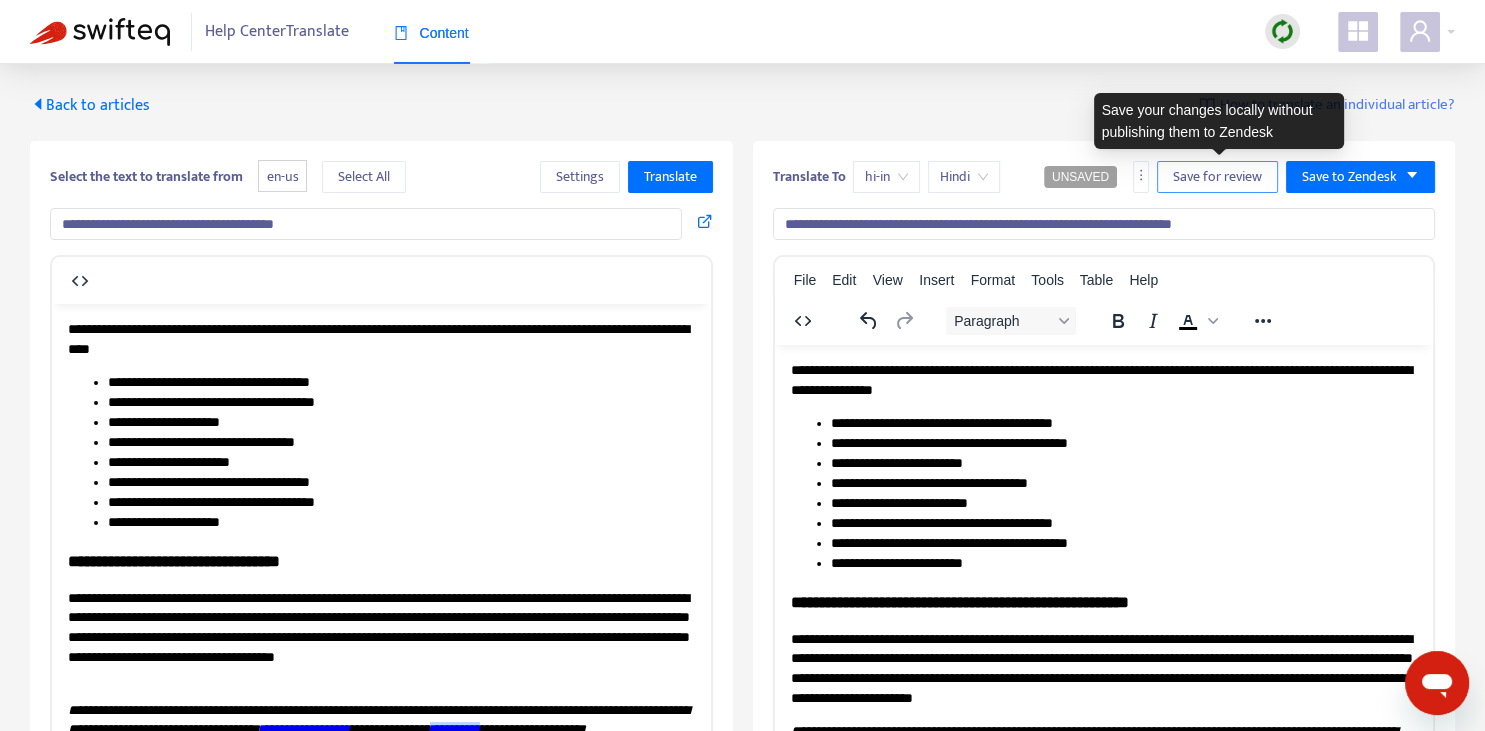 click on "Save for review" at bounding box center (1217, 177) 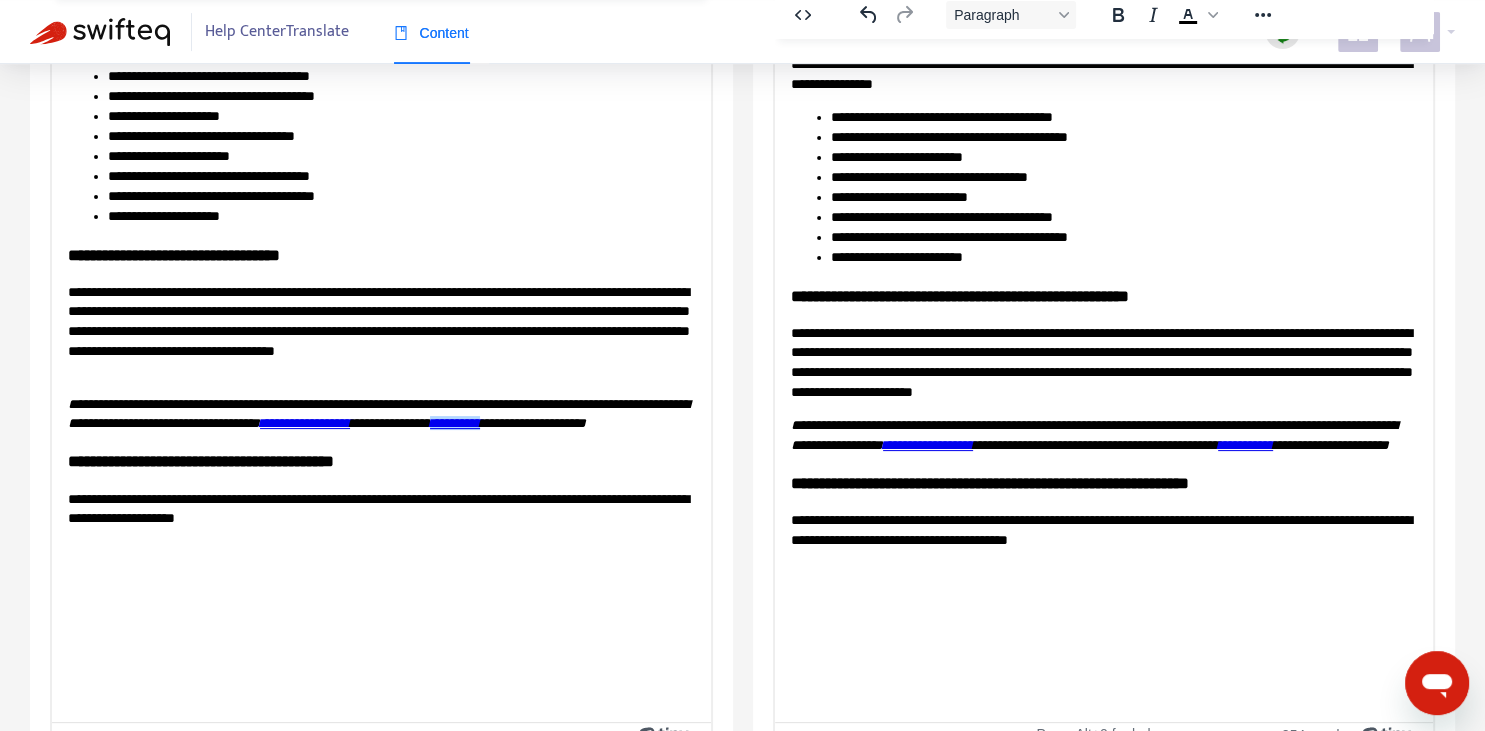 scroll, scrollTop: 343, scrollLeft: 0, axis: vertical 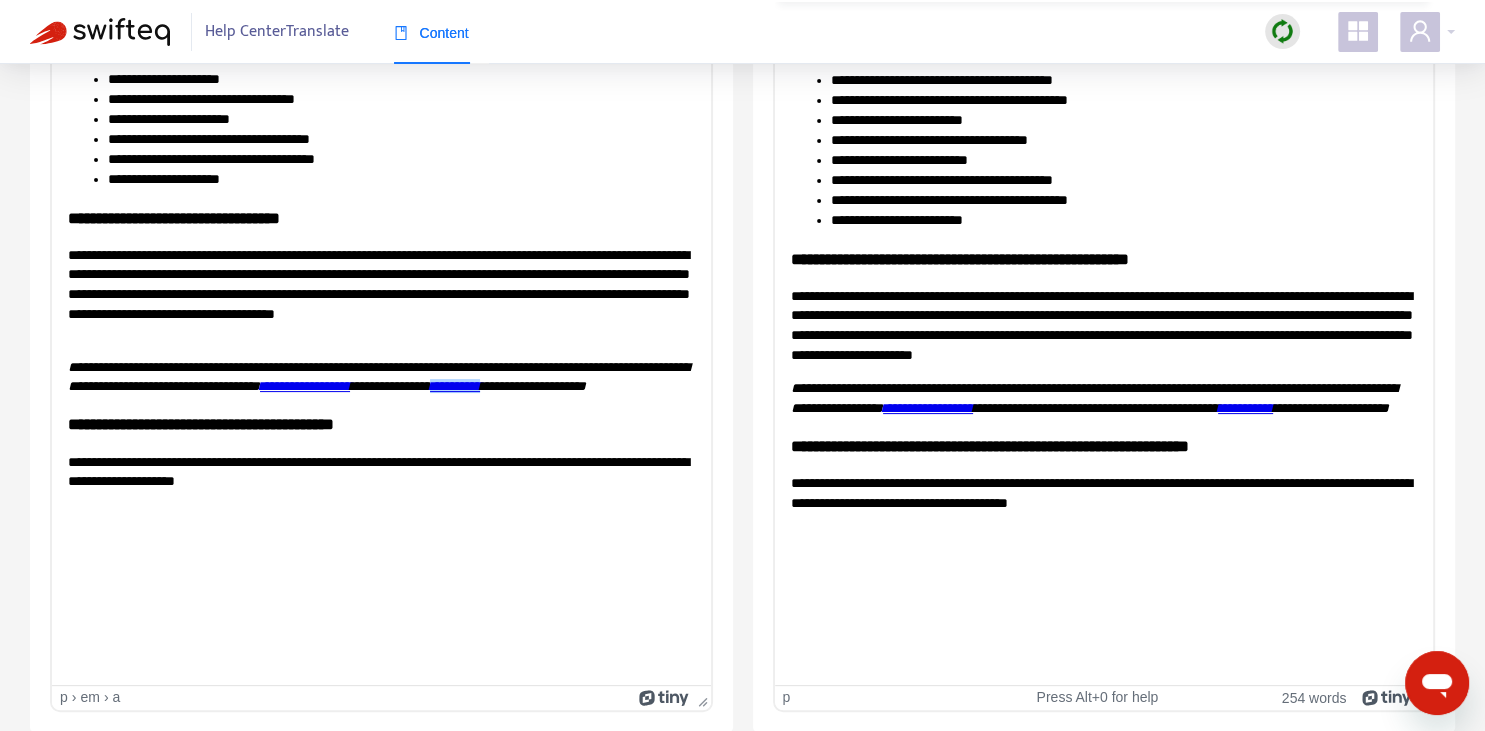 click on "**********" at bounding box center [1103, 325] 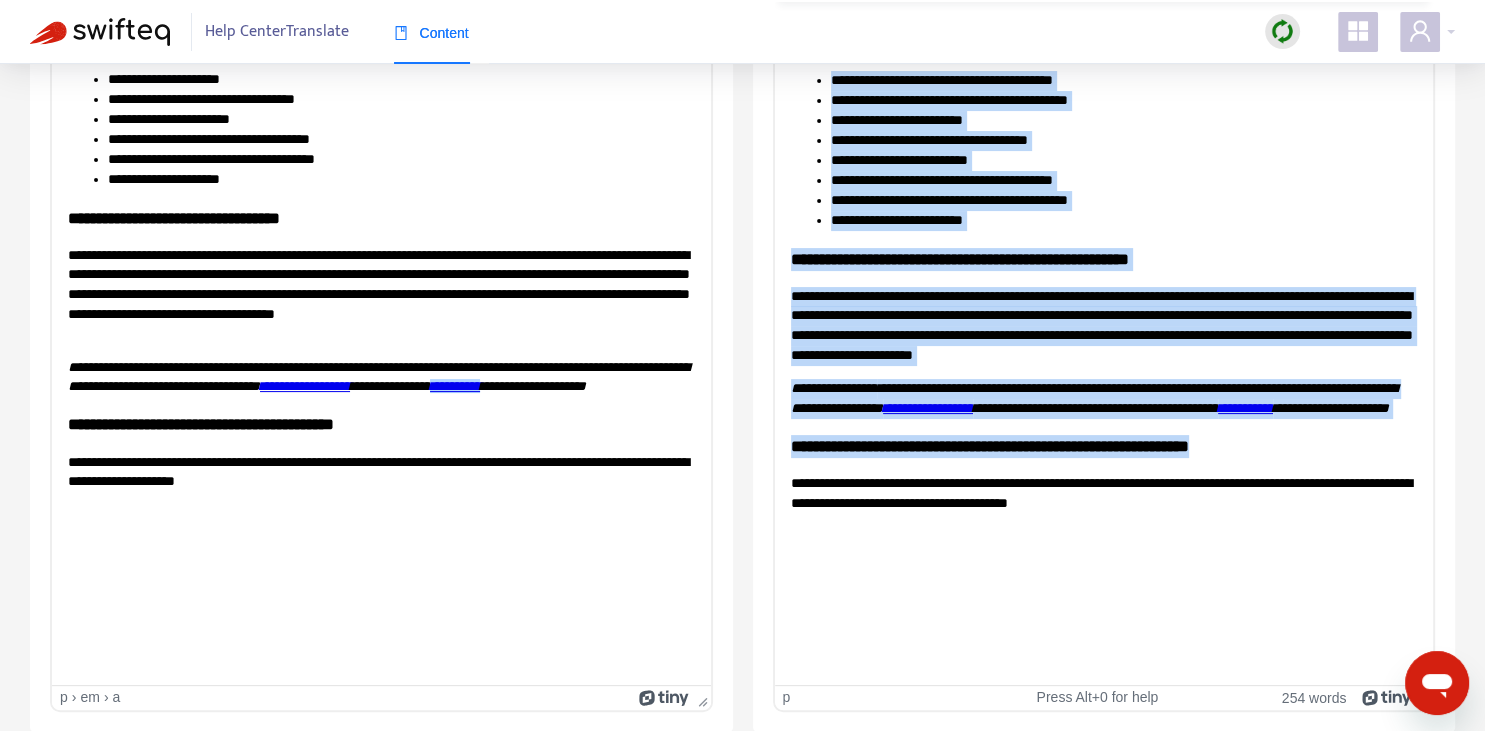 scroll, scrollTop: 0, scrollLeft: 0, axis: both 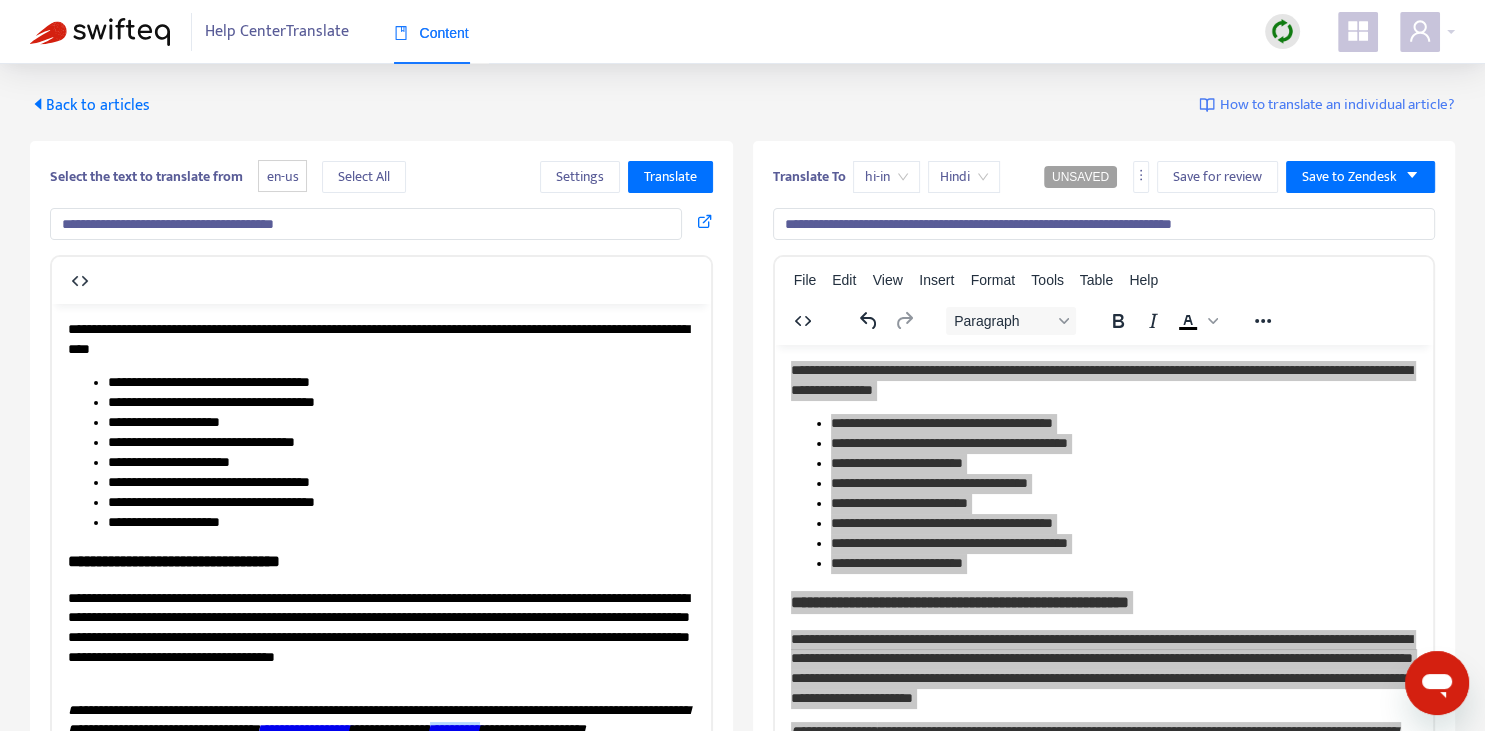 click on "Back to articles" at bounding box center (90, 105) 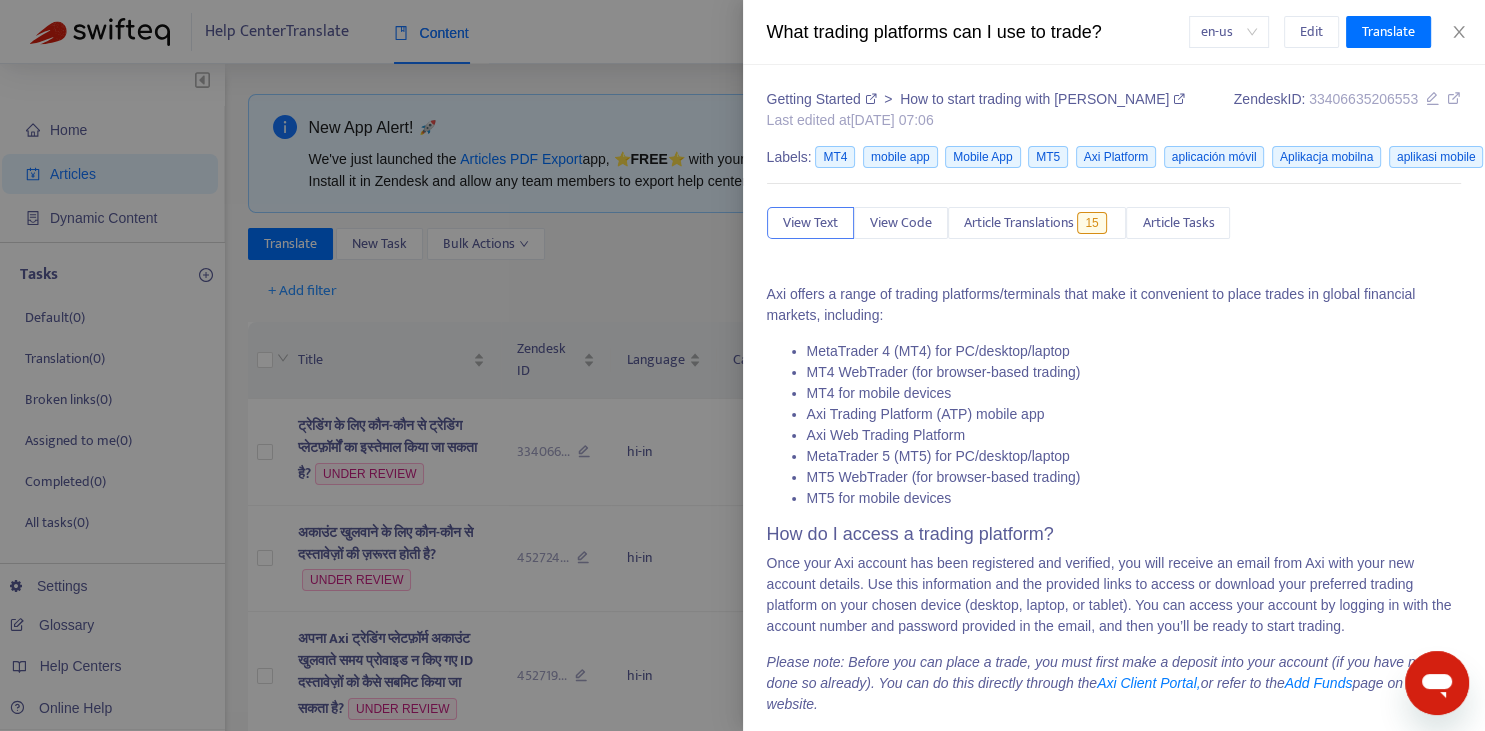 click at bounding box center [742, 365] 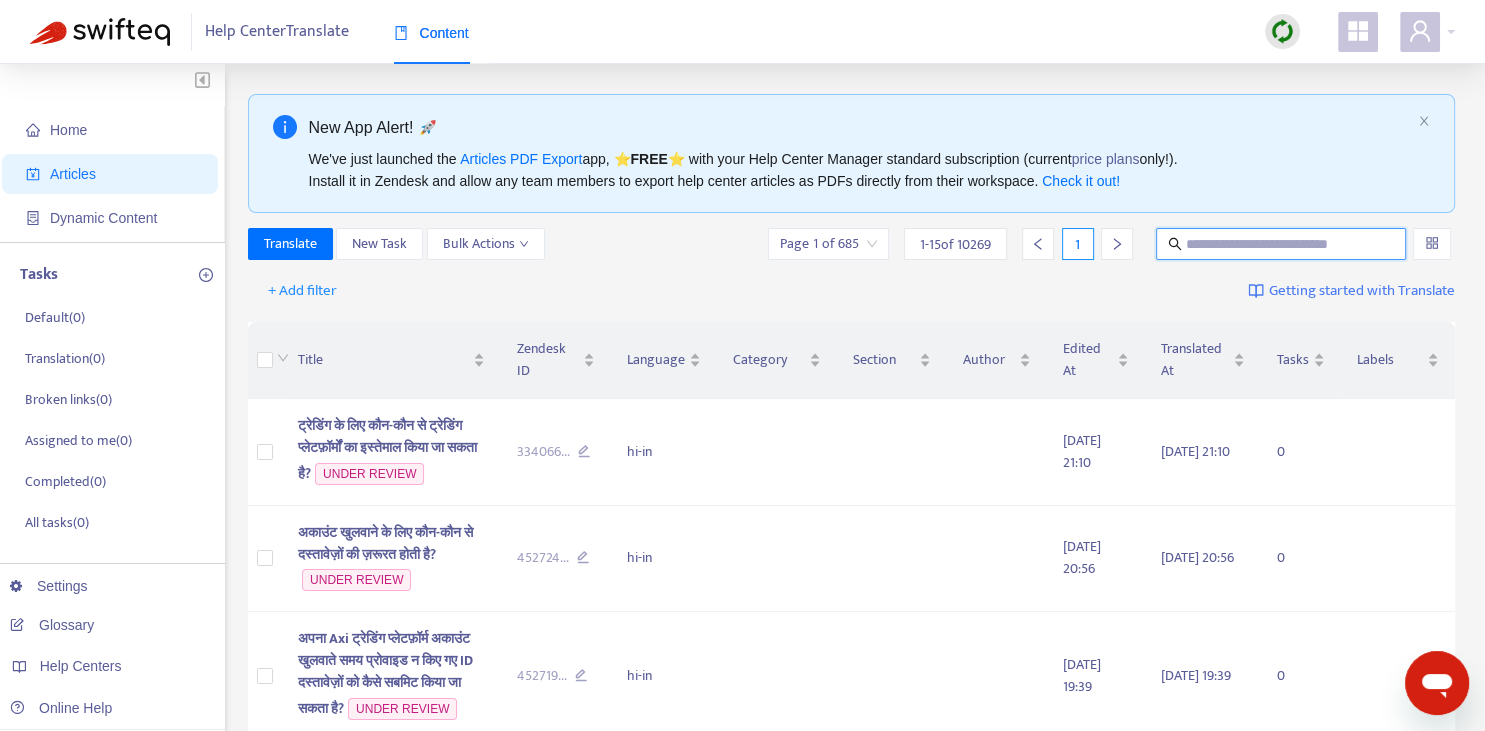 click at bounding box center [1282, 244] 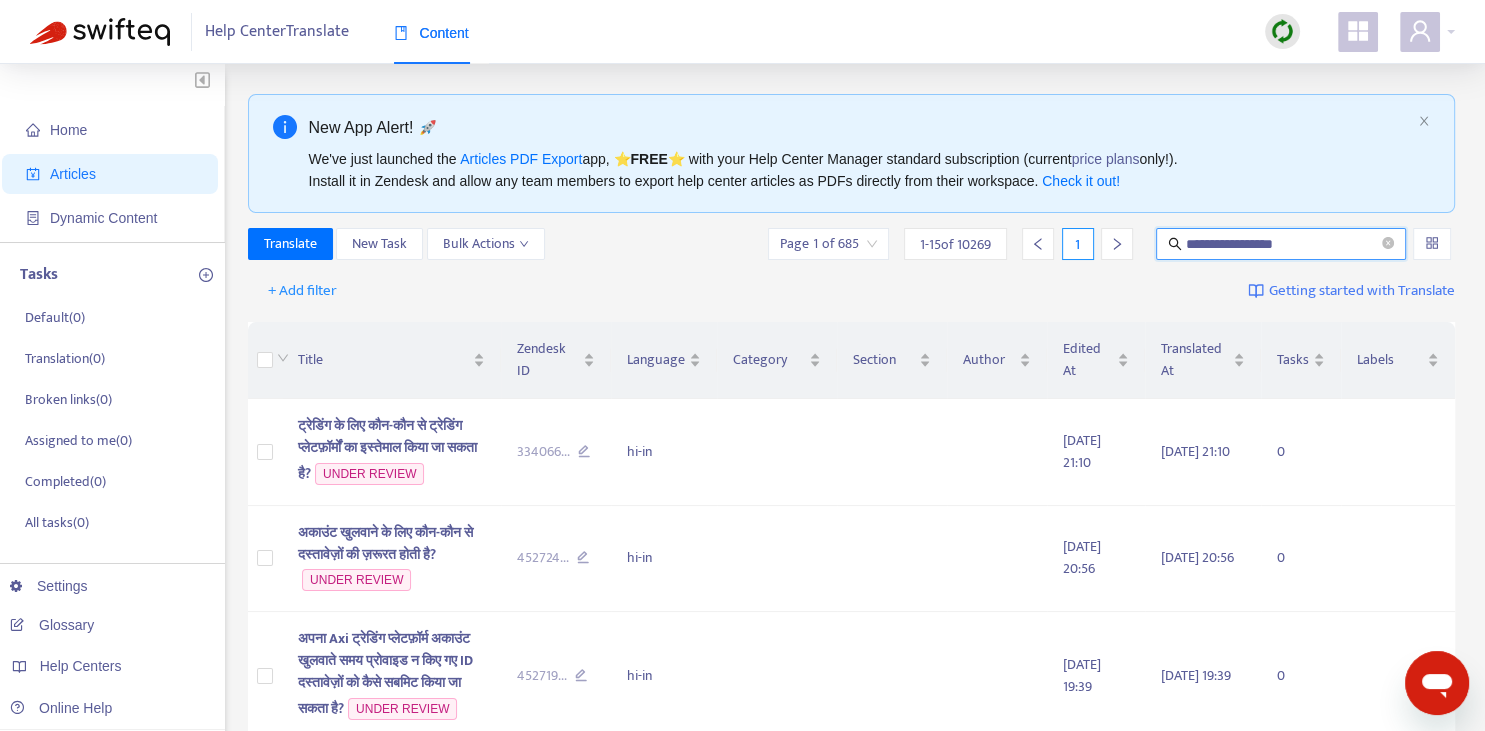 type on "**********" 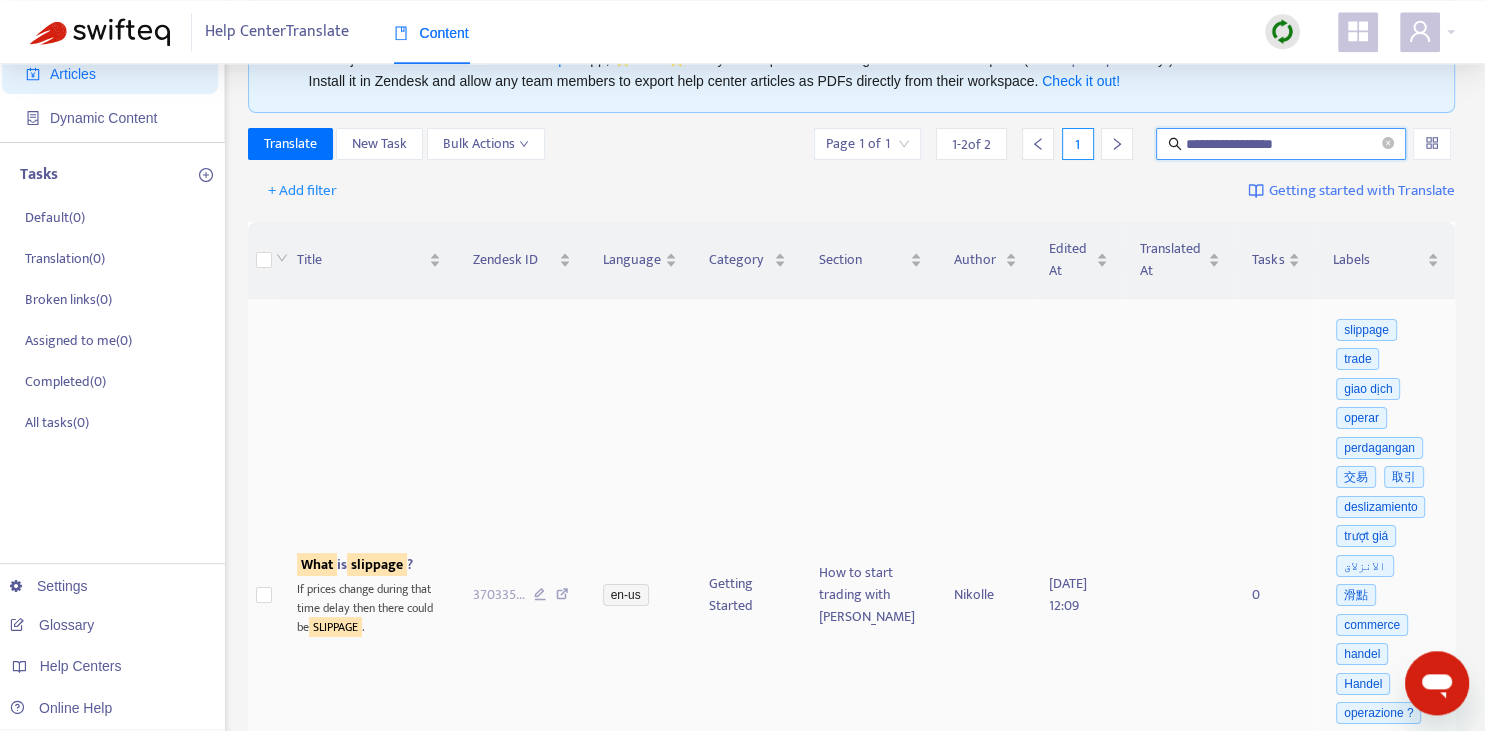 scroll, scrollTop: 211, scrollLeft: 0, axis: vertical 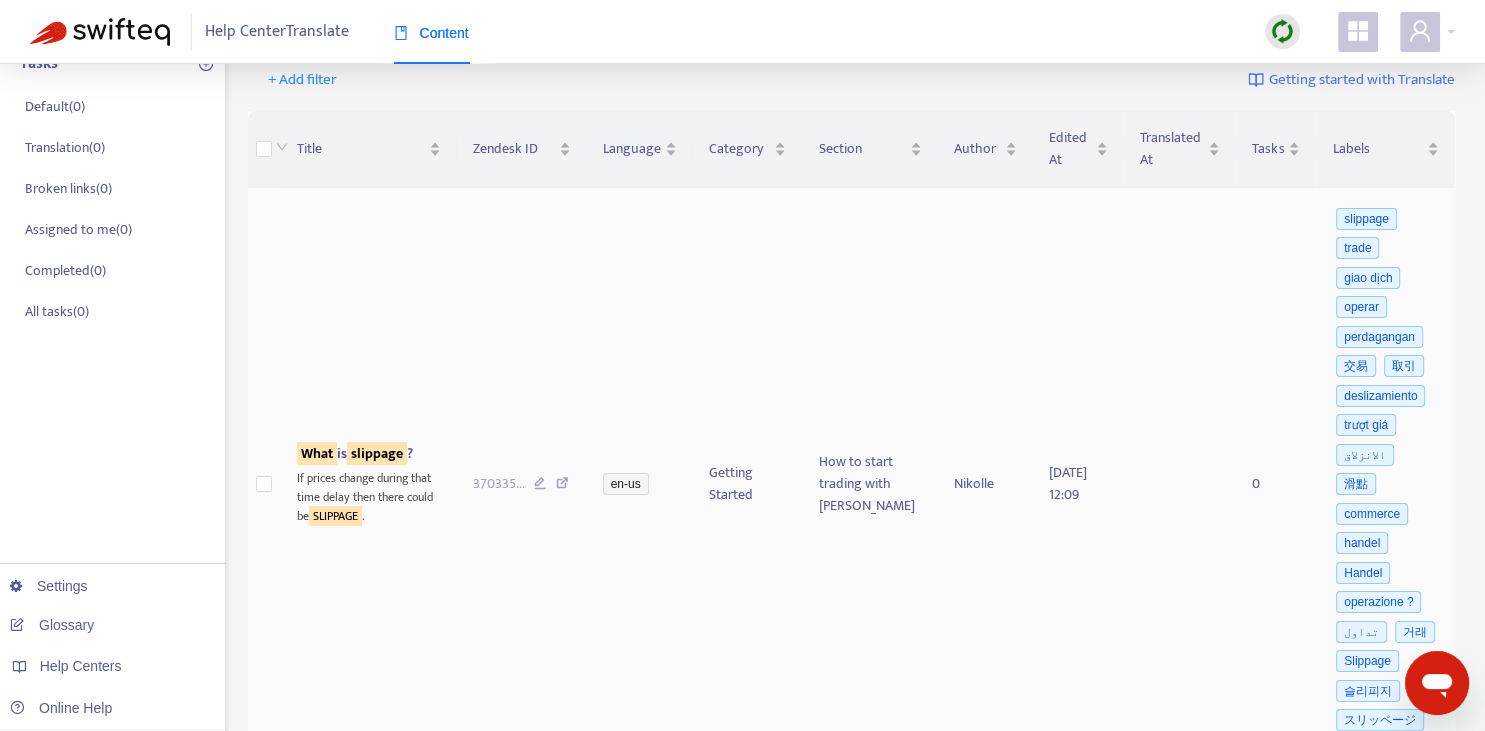 click on "What  is  slippage ?" at bounding box center [369, 454] 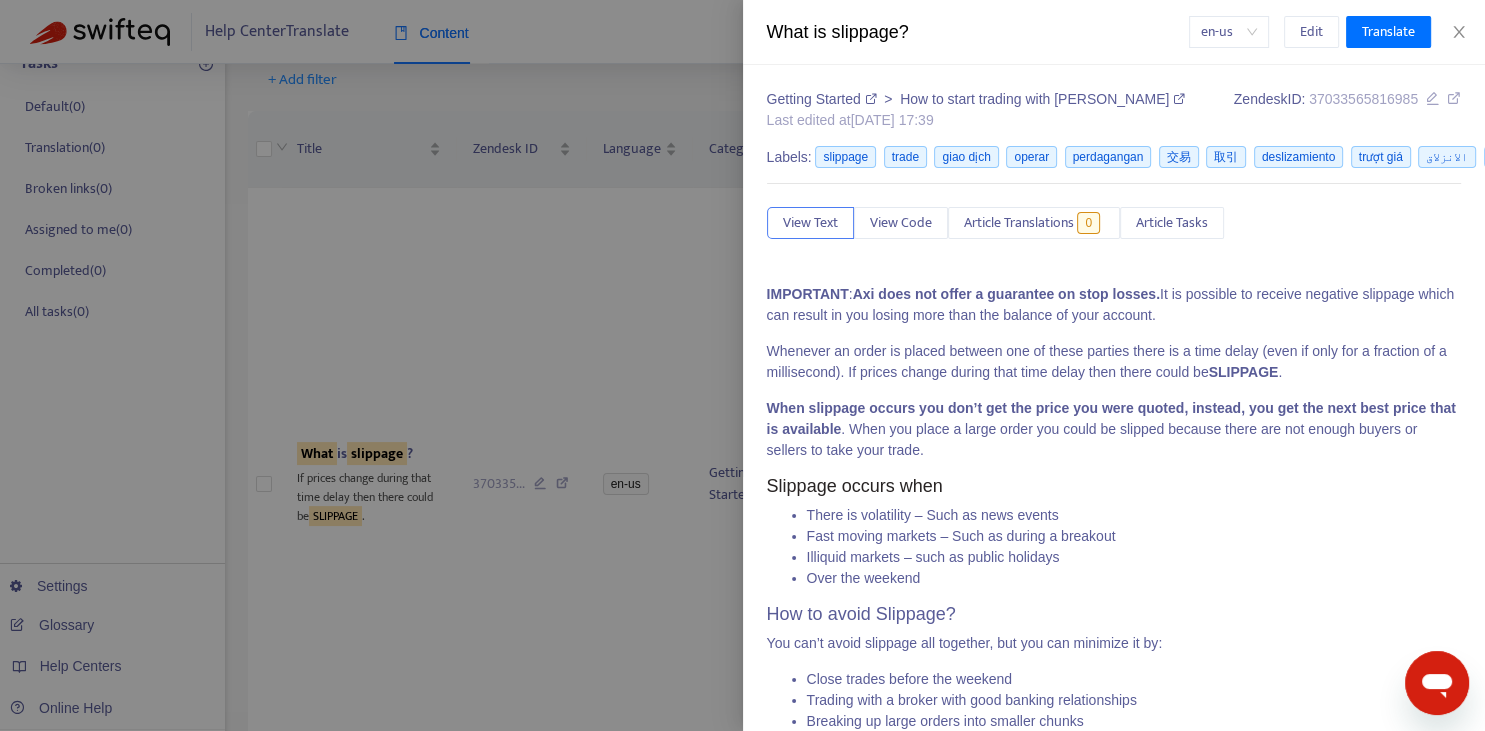 click on "Getting Started      >    How to start trading with Axi   Last edited at  [DATE] 17:39 Zendesk  ID: 37033565816985 Labels:  slippage trade giao dịch operar perdagangan 交易 取引 deslizamiento trượt giá الانزلاق 滑點 commerce handel Handel operazione ? تداول 거래 Slippage 슬리피지 スリッページ 滑点 View Text View Code Article Translations 0 Article Tasks IMPORTANT :  Axi does not offer a guarantee on stop losses.  It is possible to receive negative slippage which can result in you losing more than the balance of your account.
Whenever an order is placed between one of these parties there is a time delay (even if only for a fraction of a millisecond). If prices change during that time delay then there could be  SLIPPAGE .
When slippage occurs you don’t get the price you were quoted, instead, you get the next best price that is available . When you place a large order you could be slipped because there are not enough buyers or sellers to take your trade." at bounding box center [1114, 418] 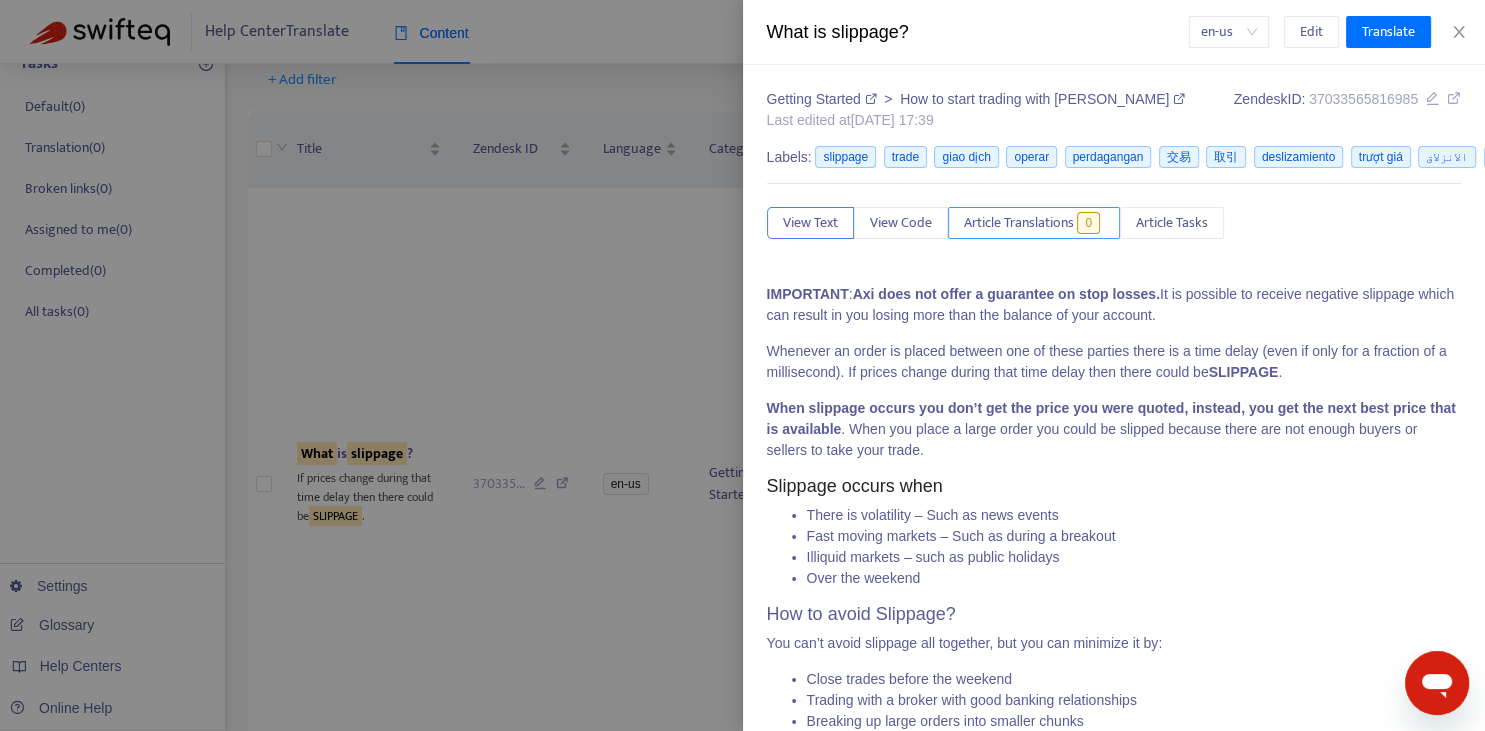 click on "Article Translations" at bounding box center [1019, 223] 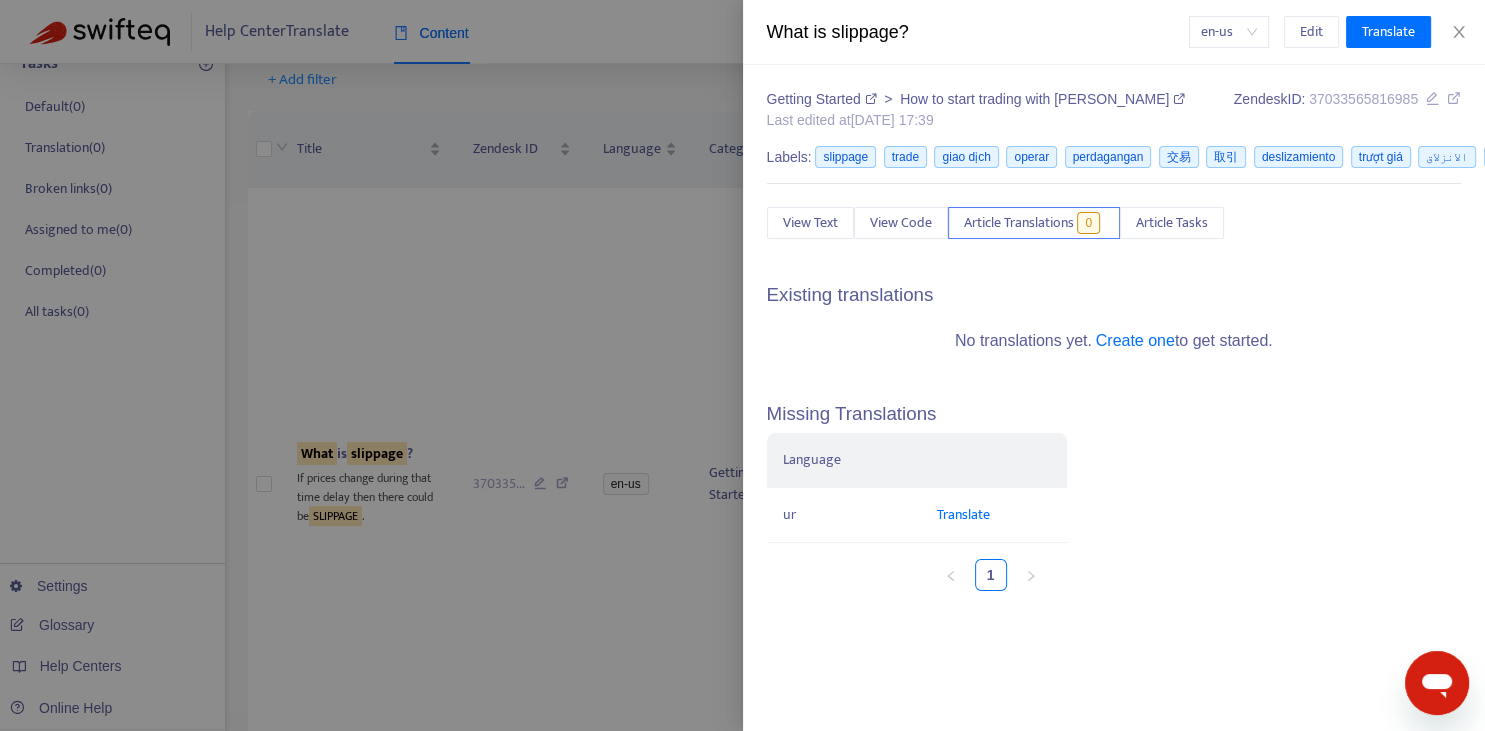 click at bounding box center (742, 365) 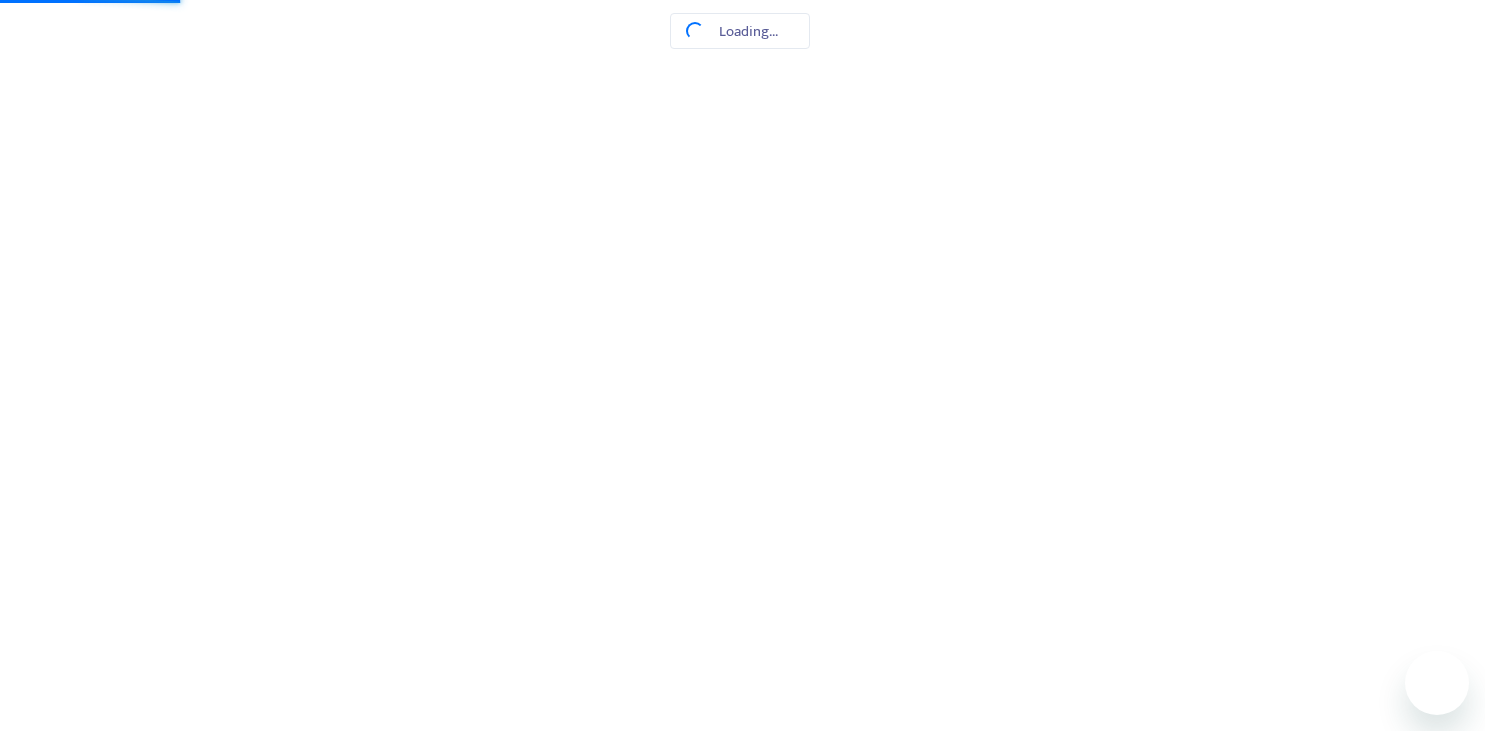 scroll, scrollTop: 0, scrollLeft: 0, axis: both 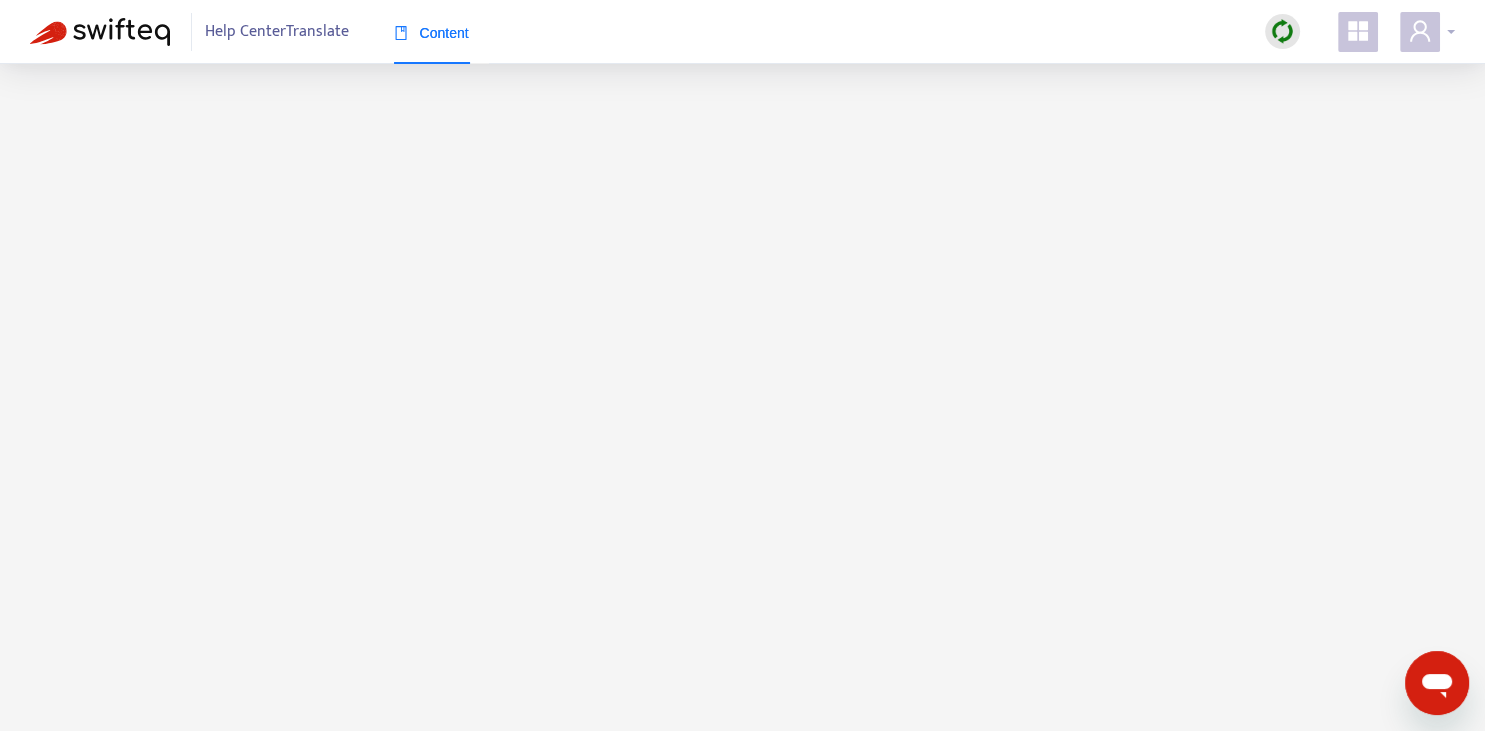 click 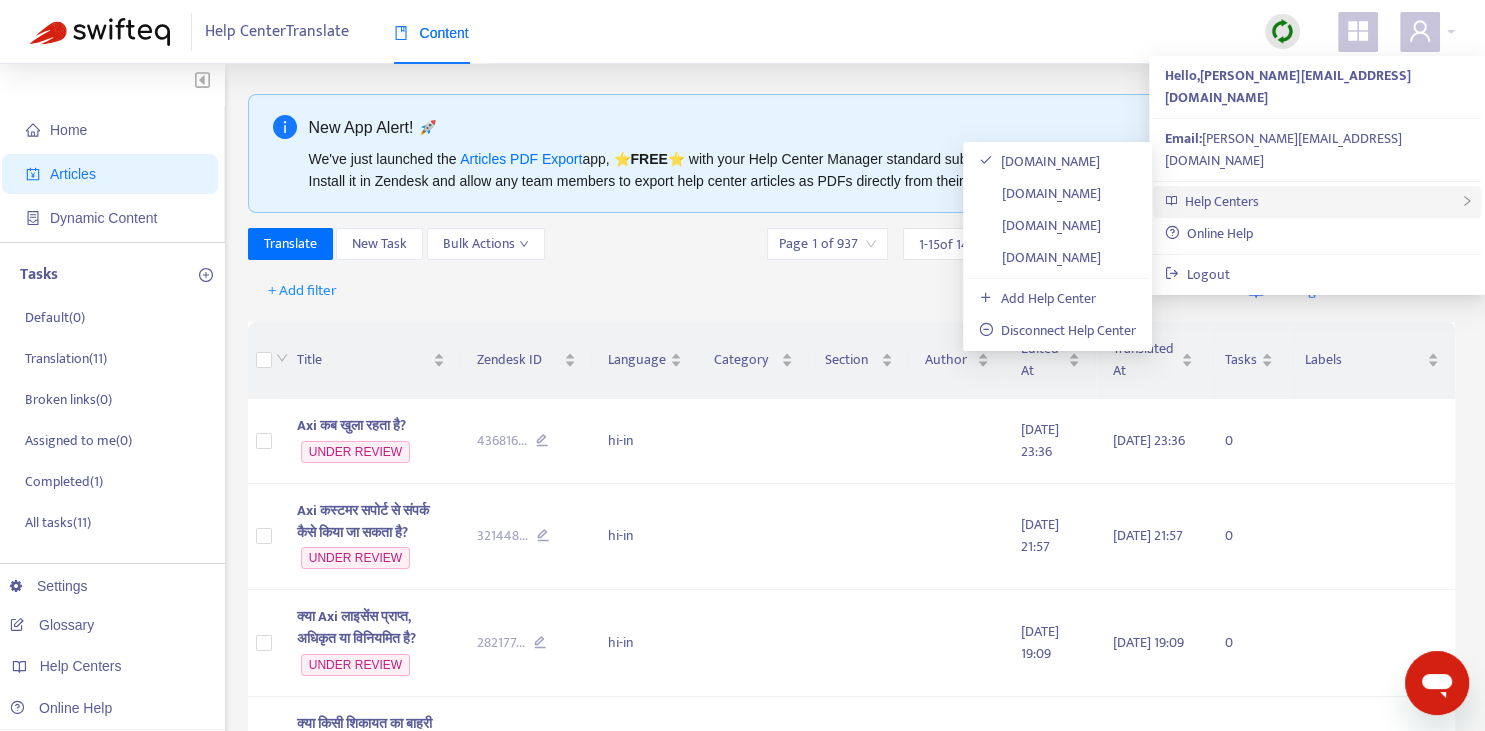 click on "Help Centers" at bounding box center [1222, 201] 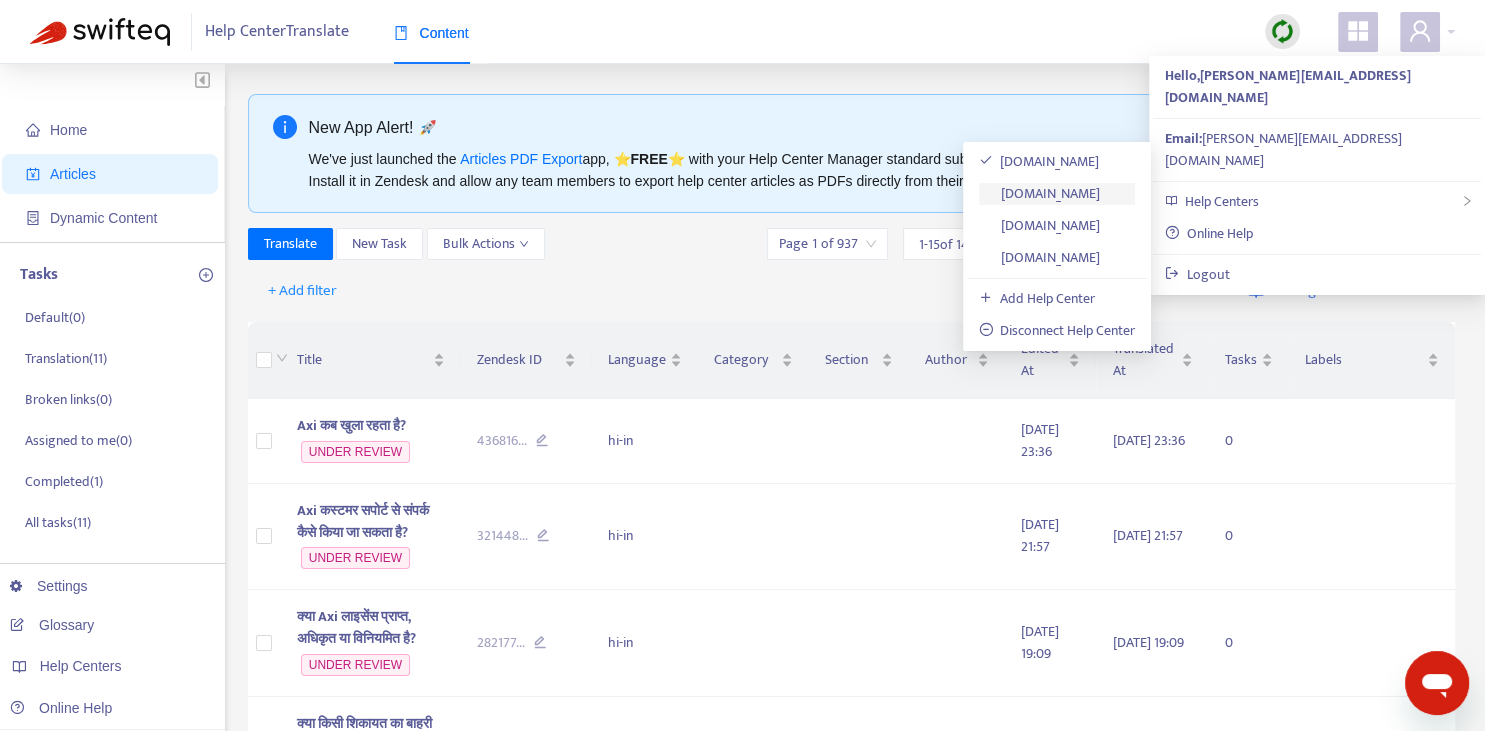 click on "[DOMAIN_NAME]" at bounding box center (1040, 193) 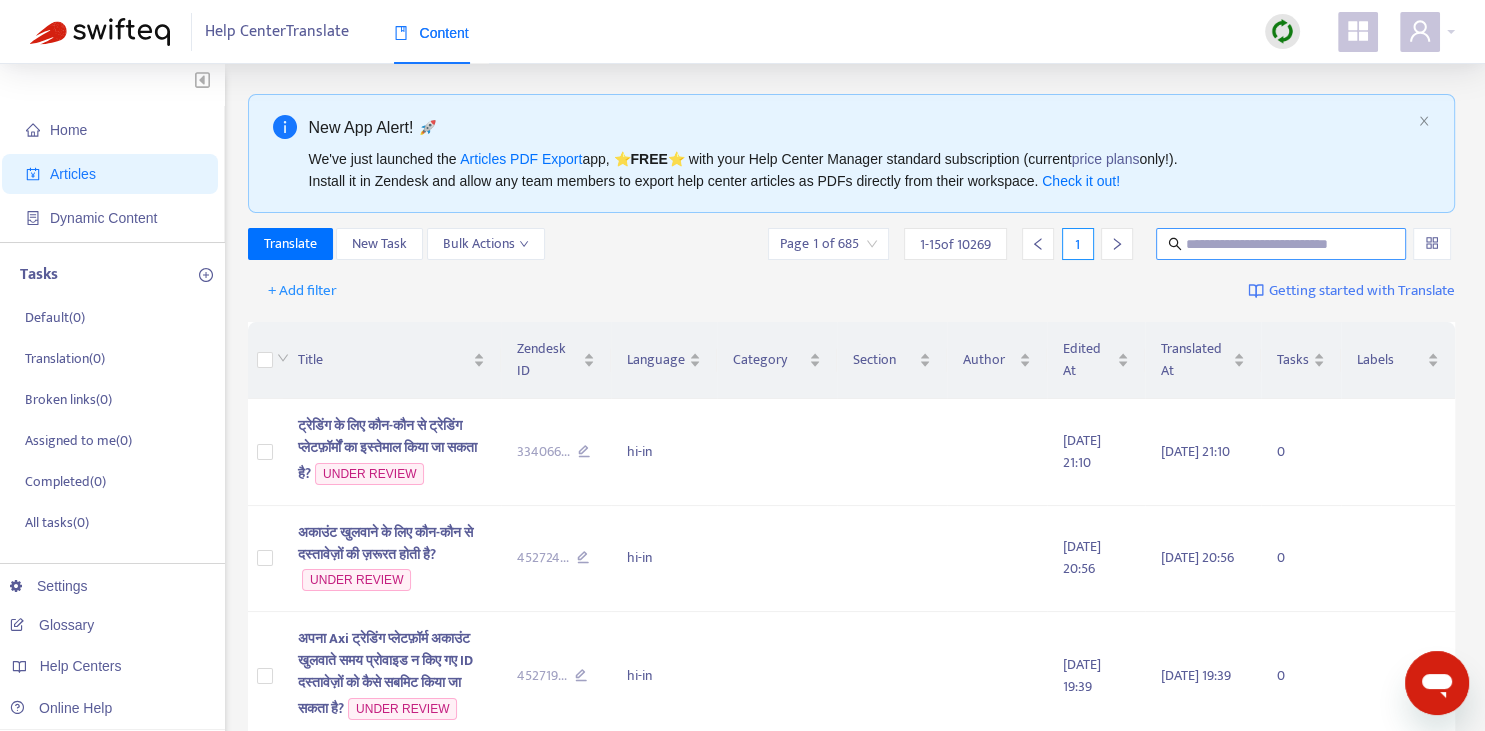 click at bounding box center [1282, 244] 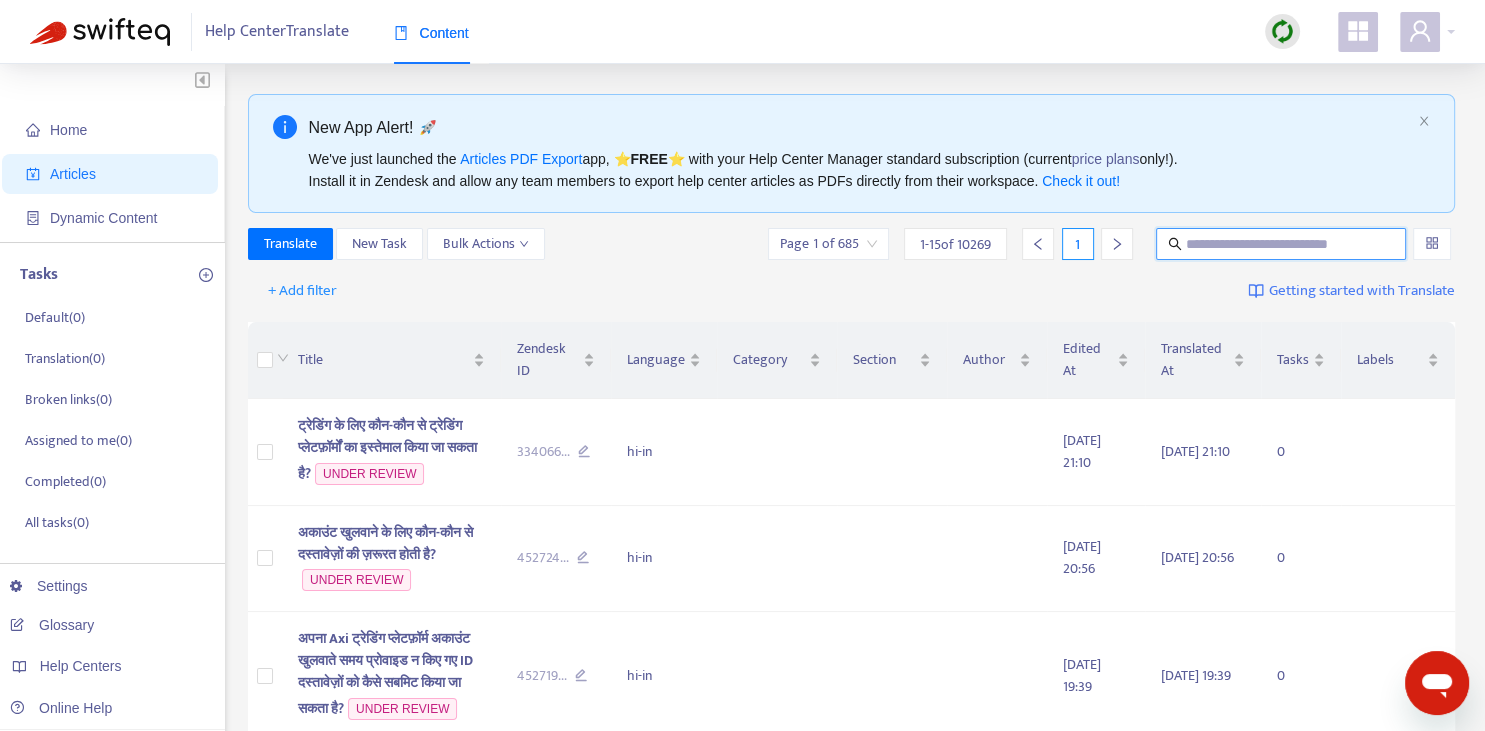 paste on "**********" 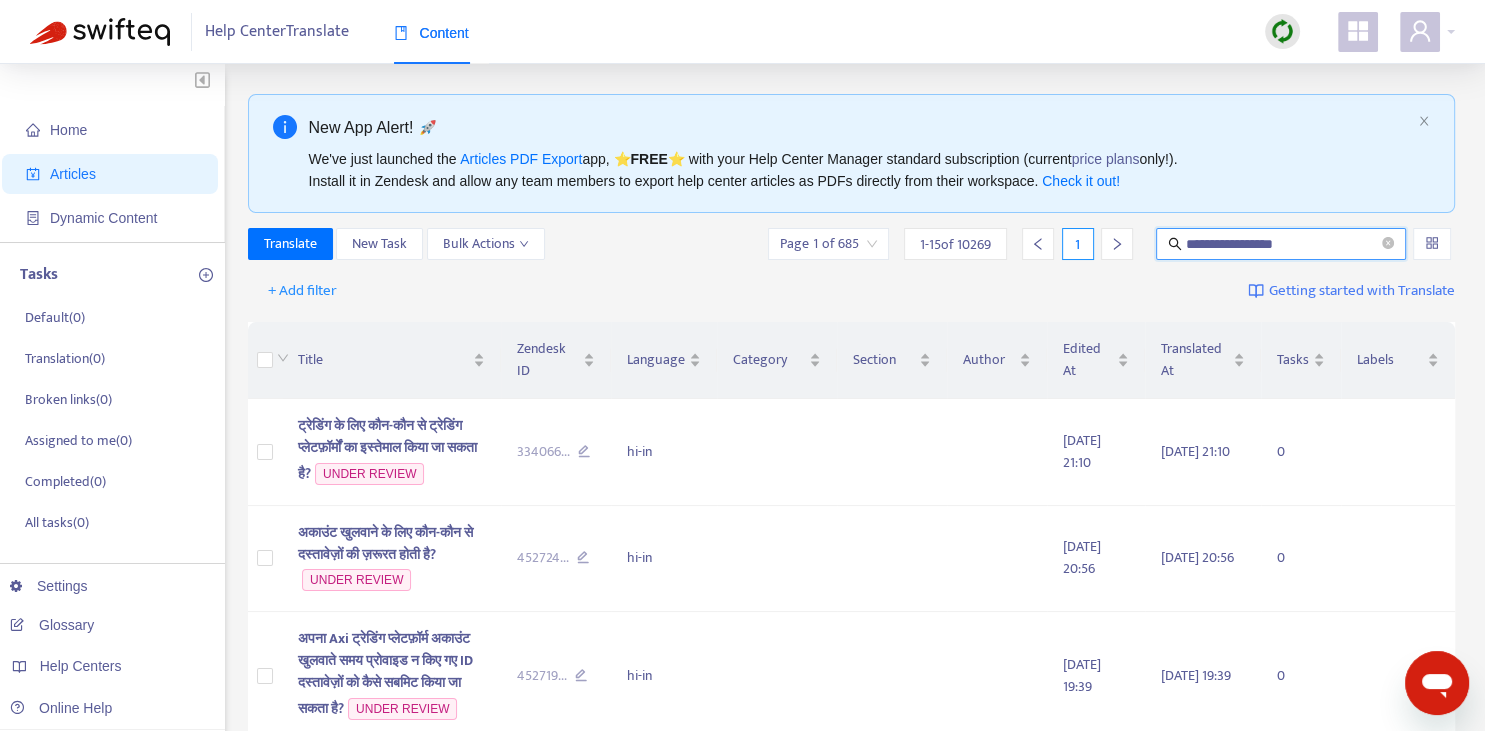 type on "**********" 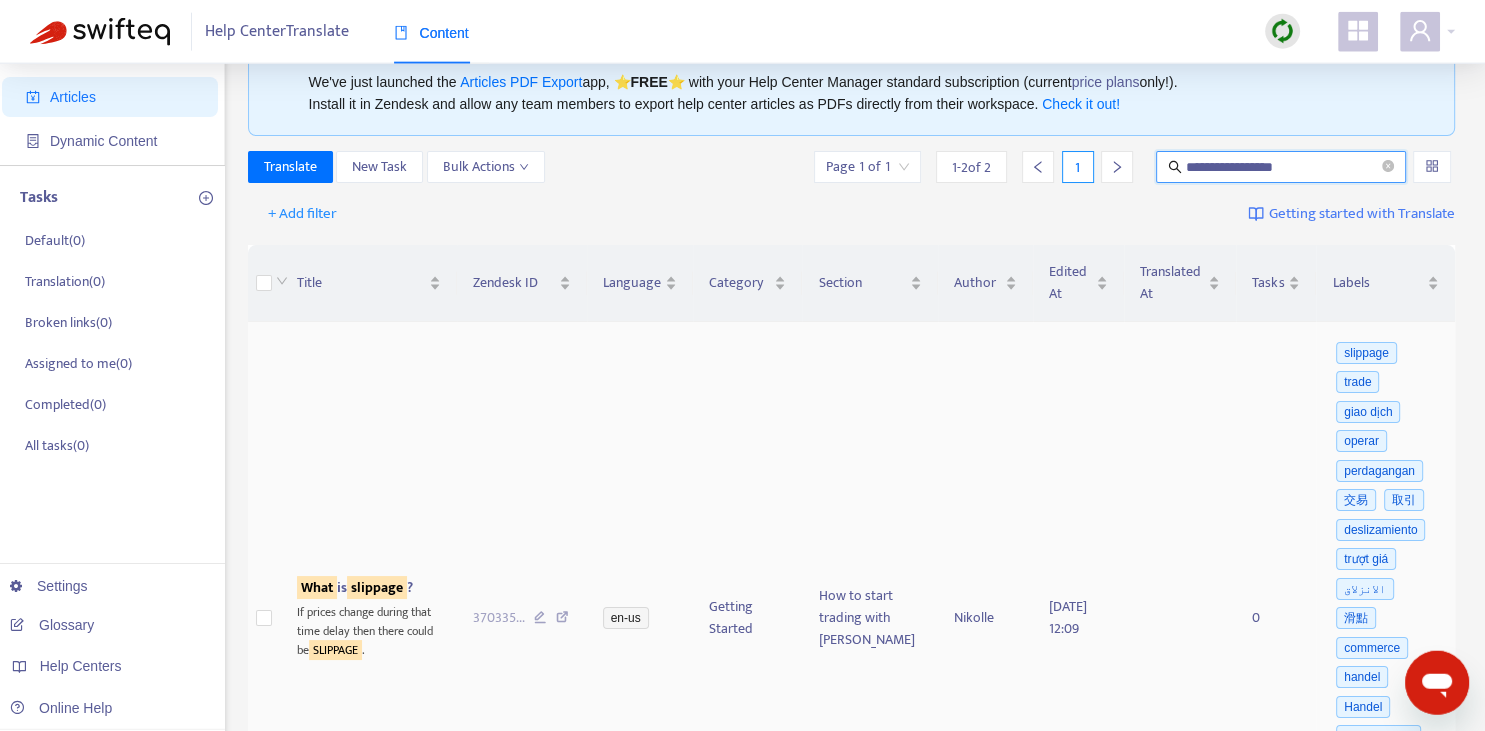 scroll, scrollTop: 140, scrollLeft: 0, axis: vertical 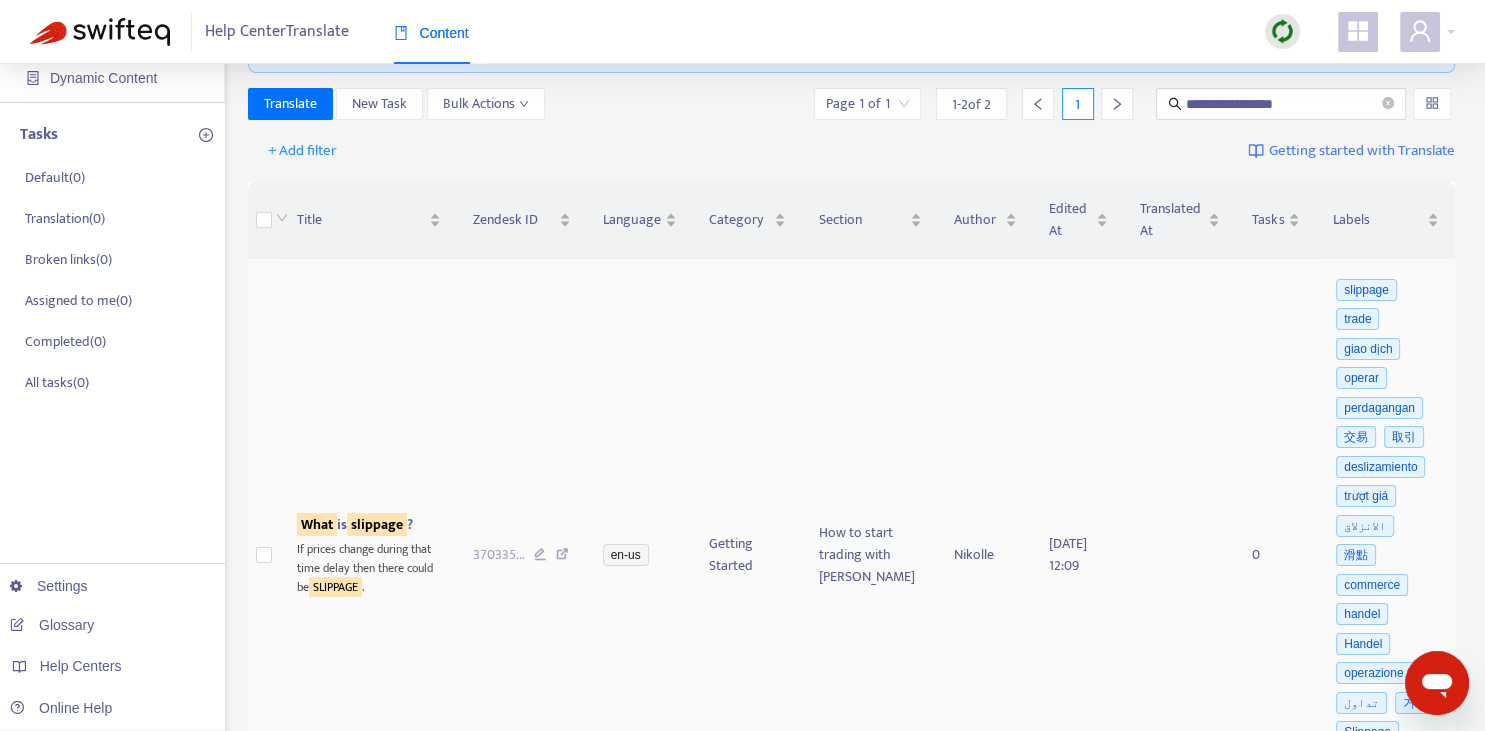 click on "slippage" at bounding box center (377, 524) 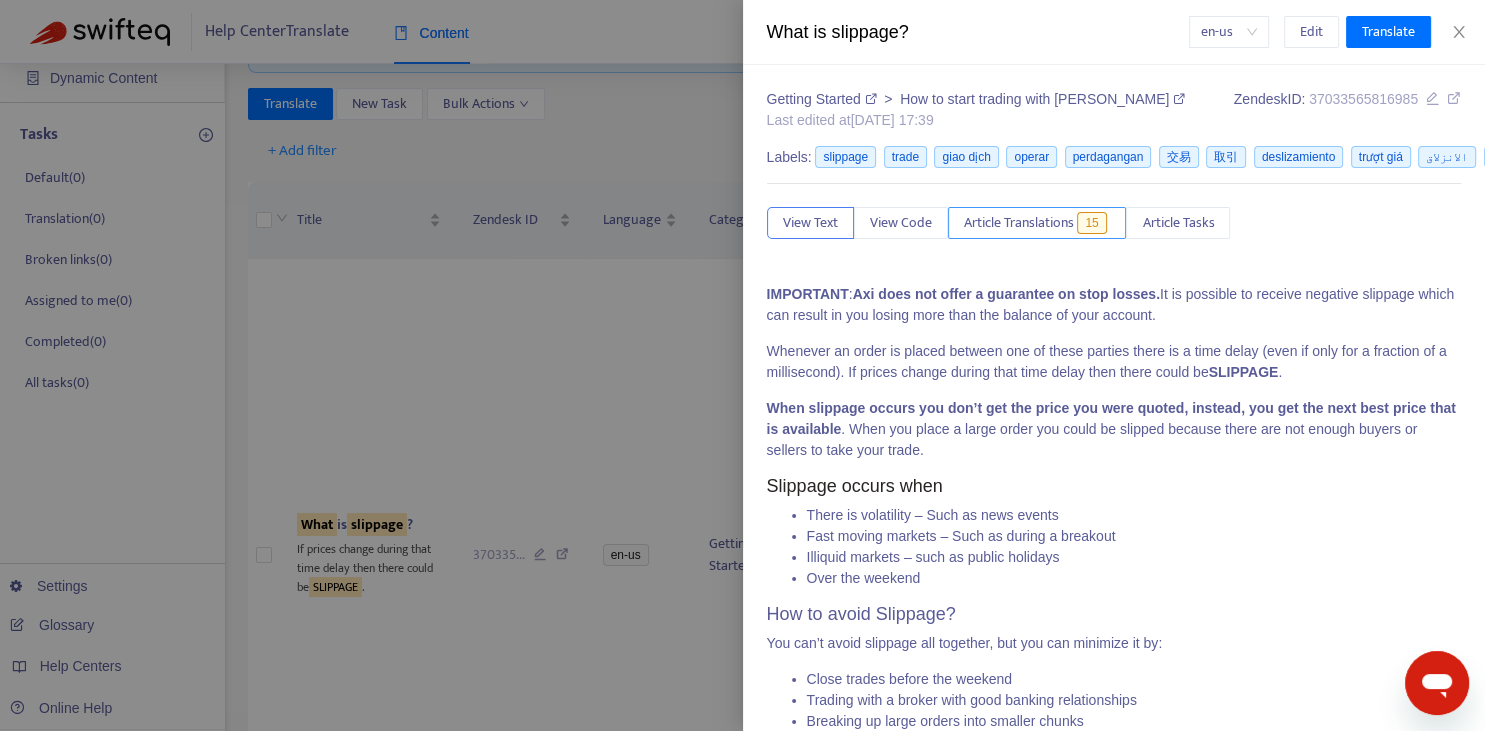 click on "Article Translations" at bounding box center (1019, 223) 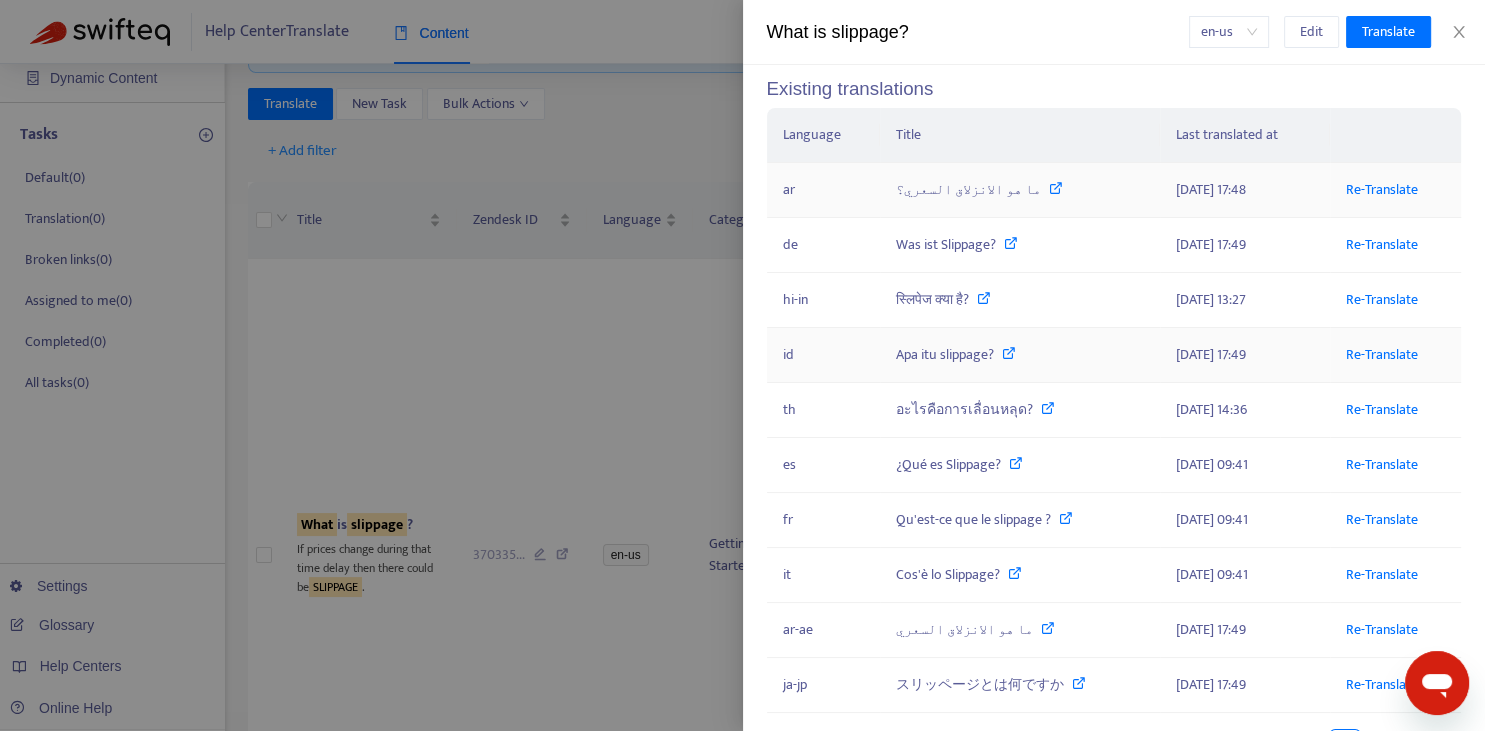 scroll, scrollTop: 221, scrollLeft: 0, axis: vertical 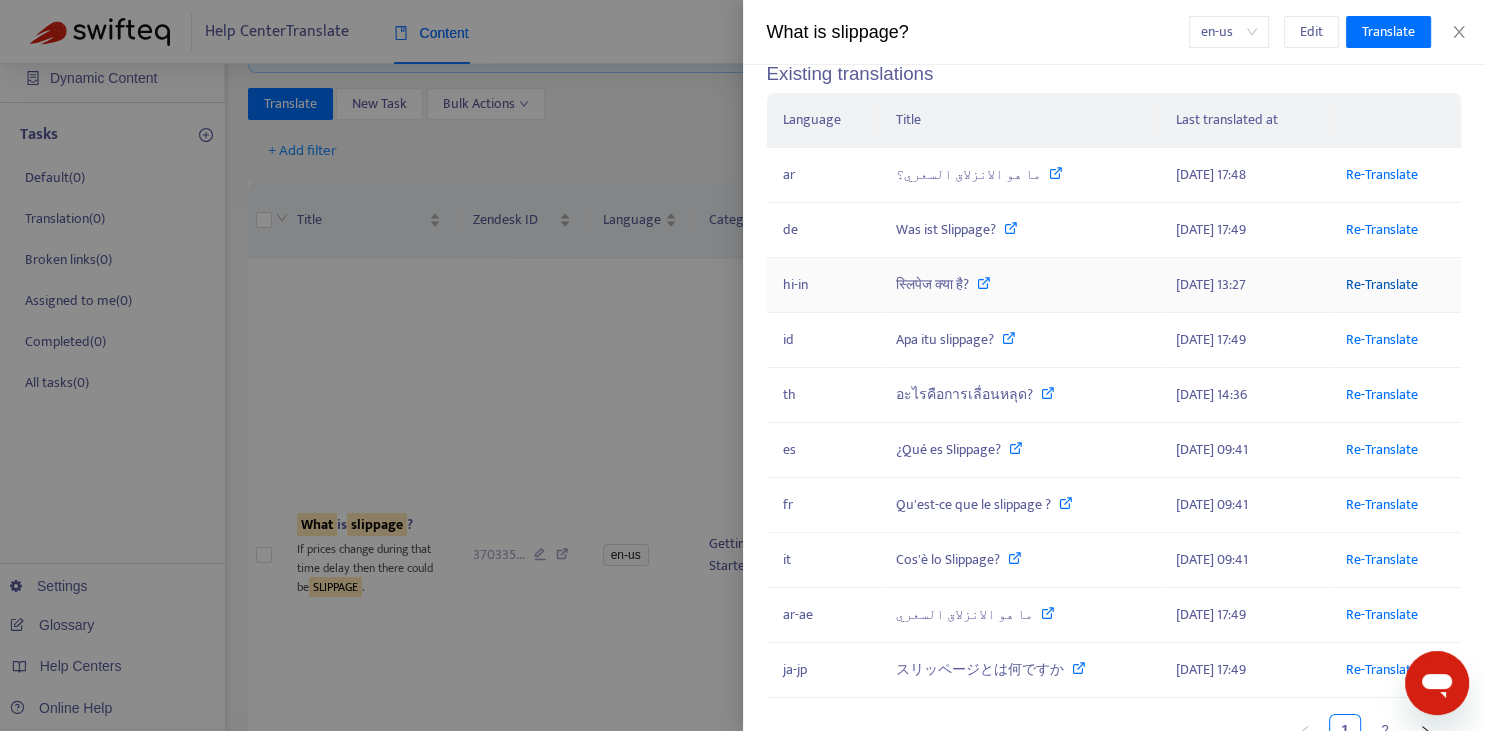 click on "Re-Translate" at bounding box center [1382, 284] 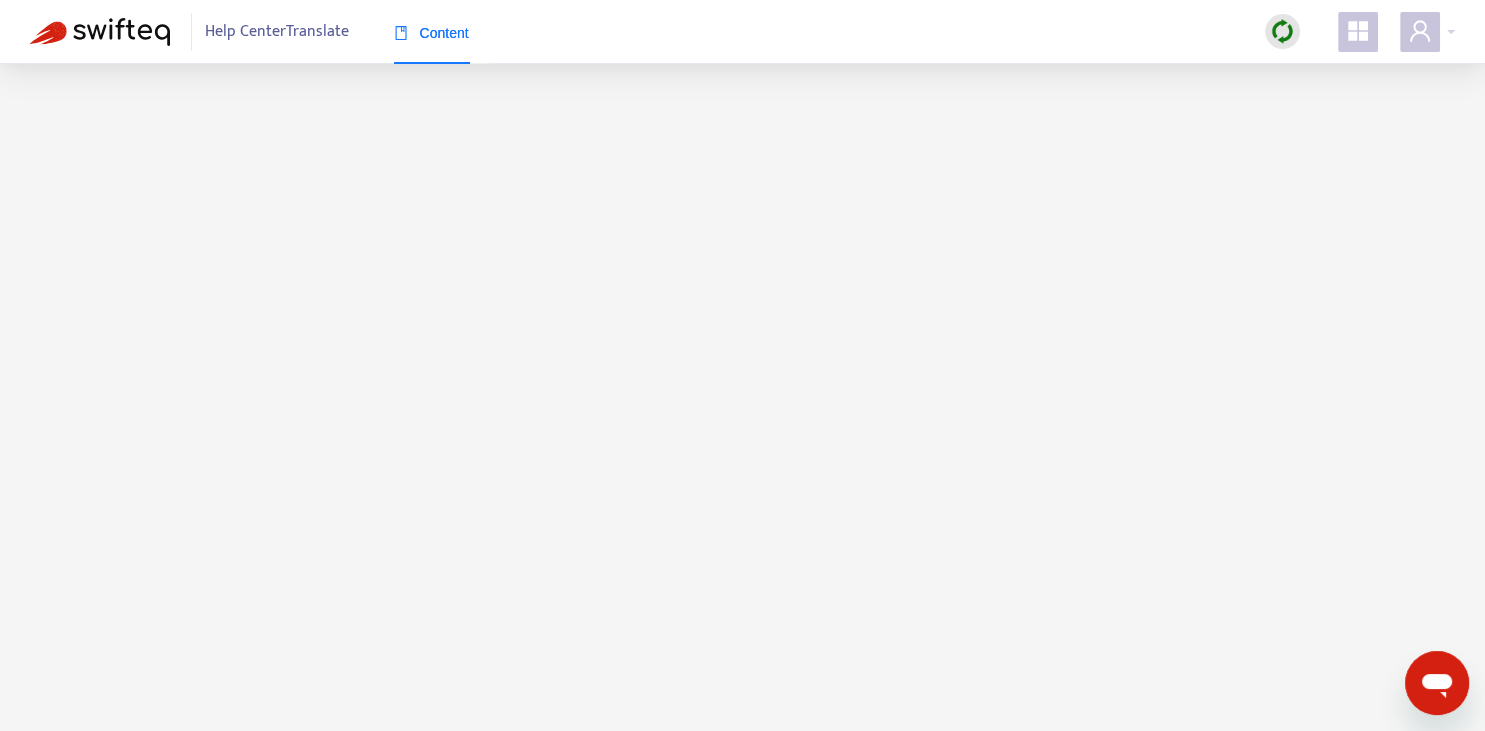 scroll, scrollTop: 0, scrollLeft: 0, axis: both 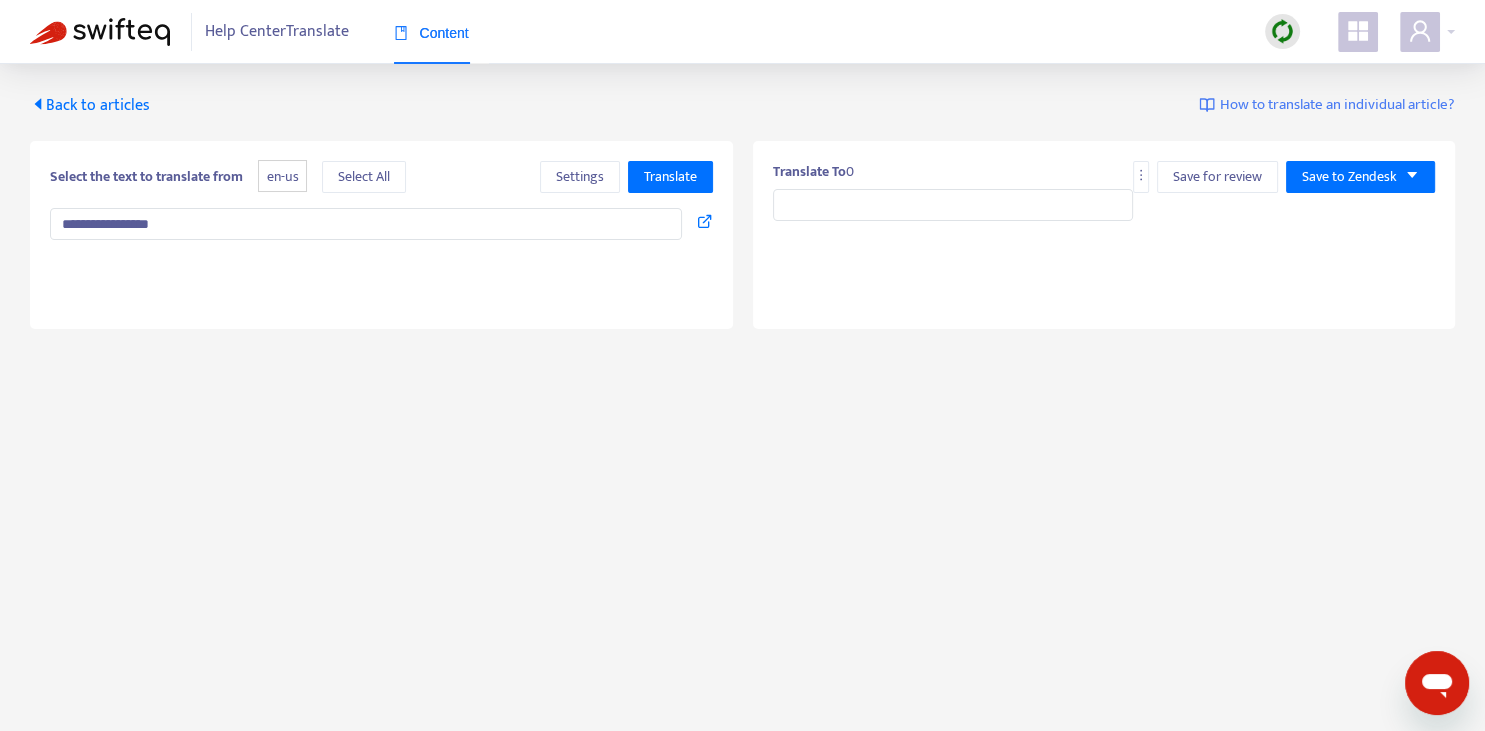 type on "**********" 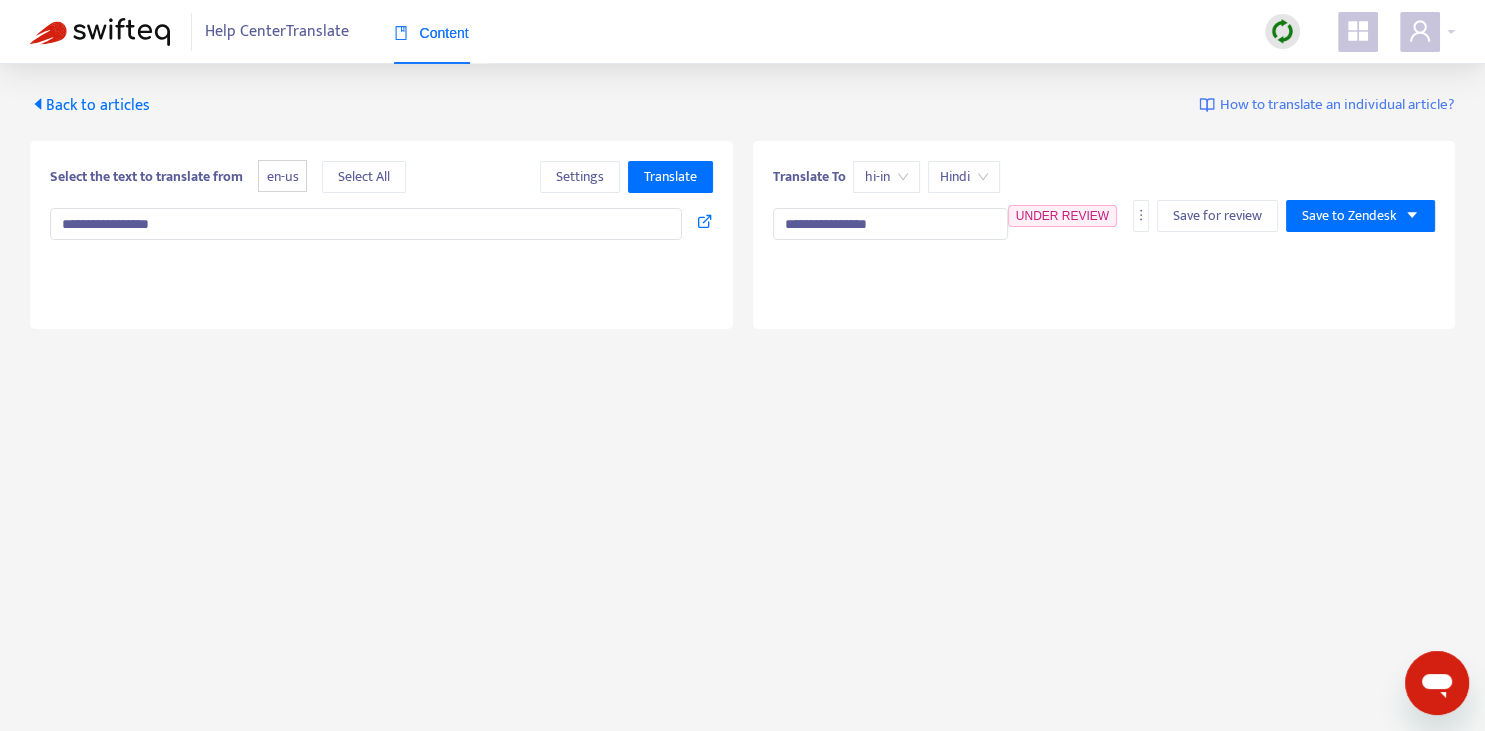 type on "**********" 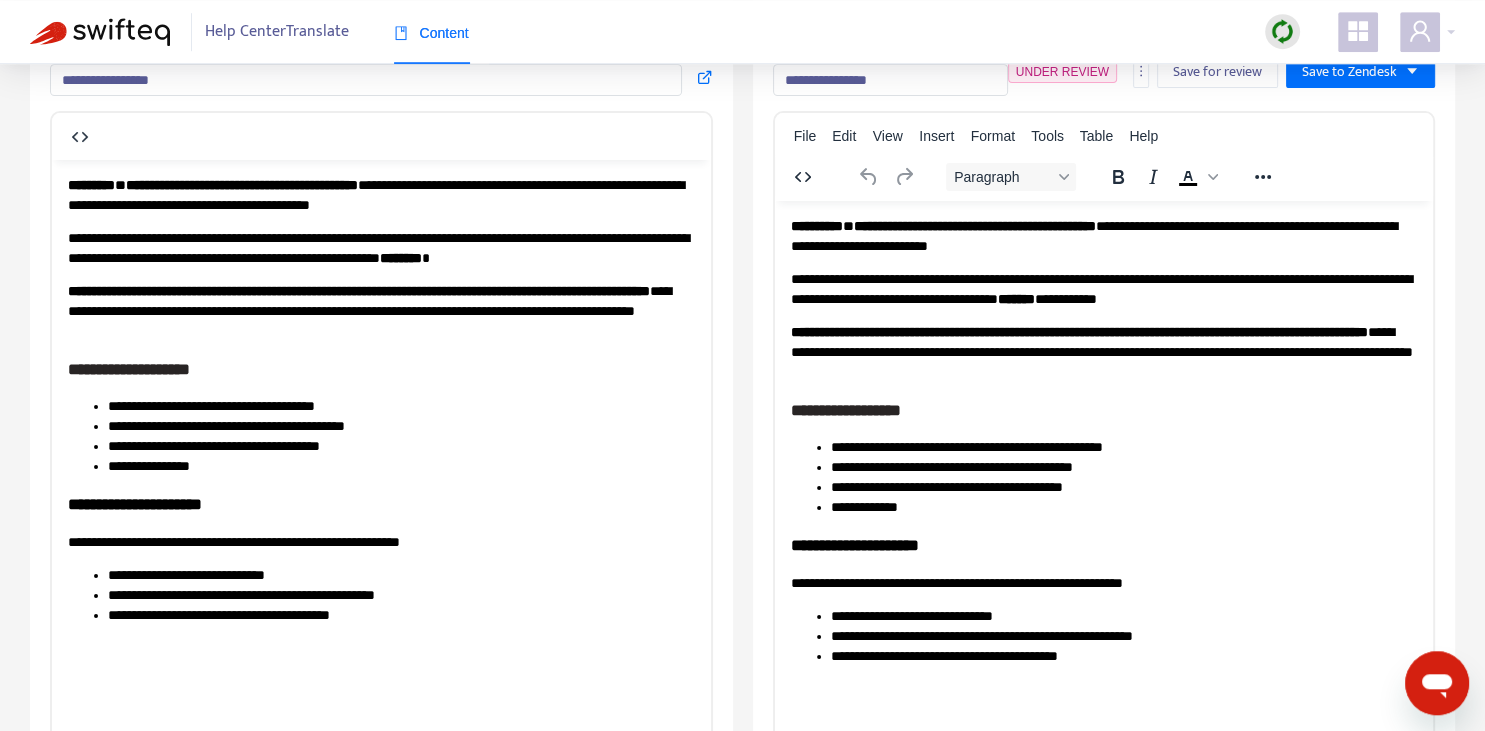 scroll, scrollTop: 0, scrollLeft: 0, axis: both 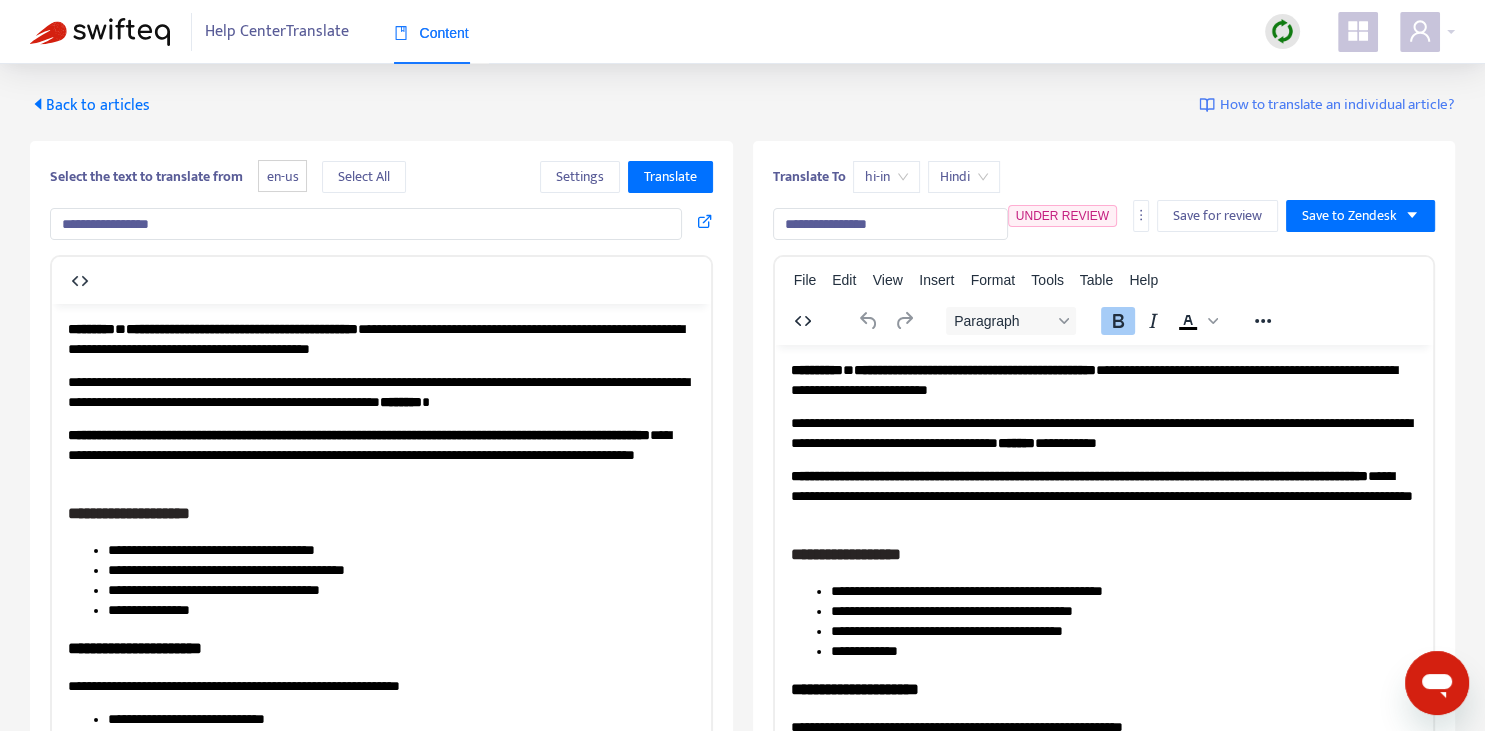 click on "**********" at bounding box center [1103, 585] 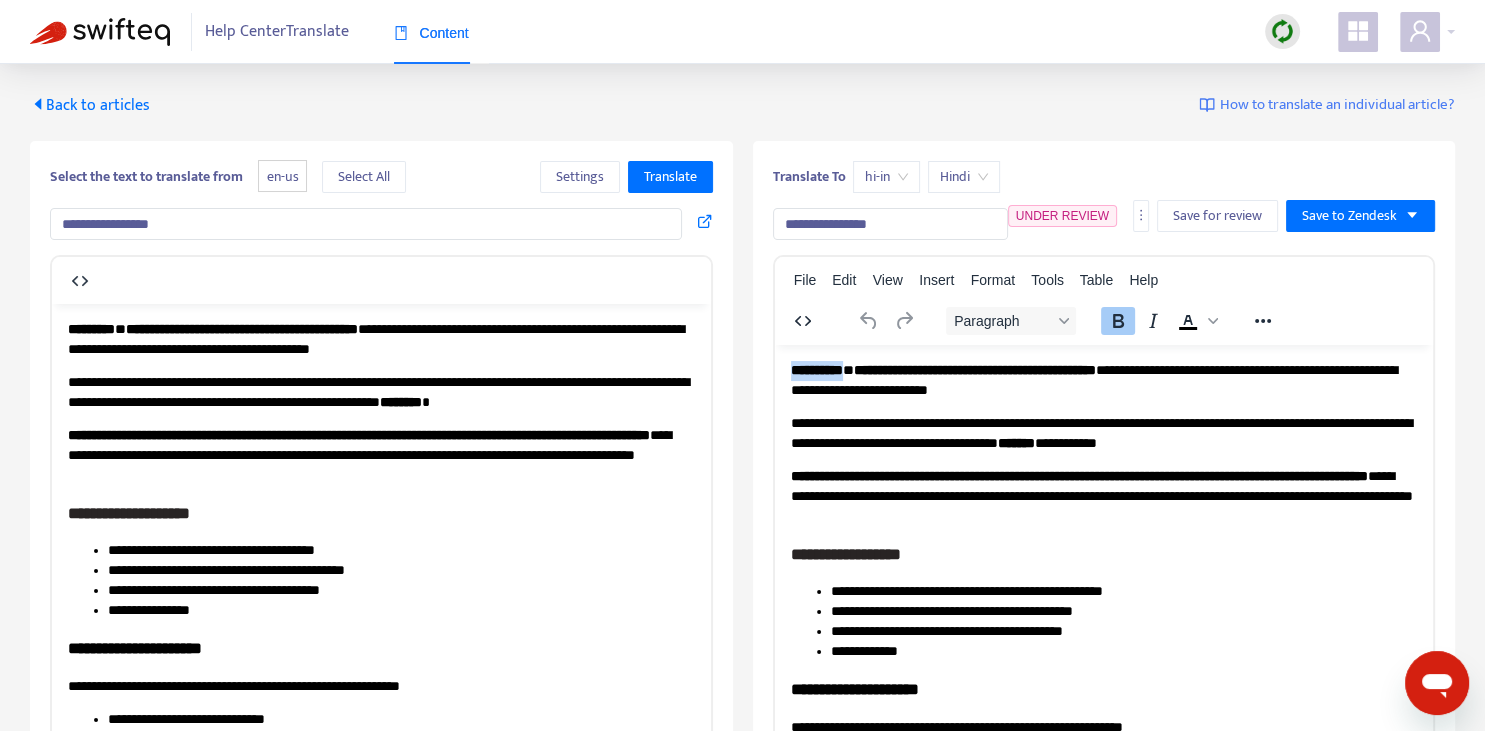 click on "**********" at bounding box center (816, 369) 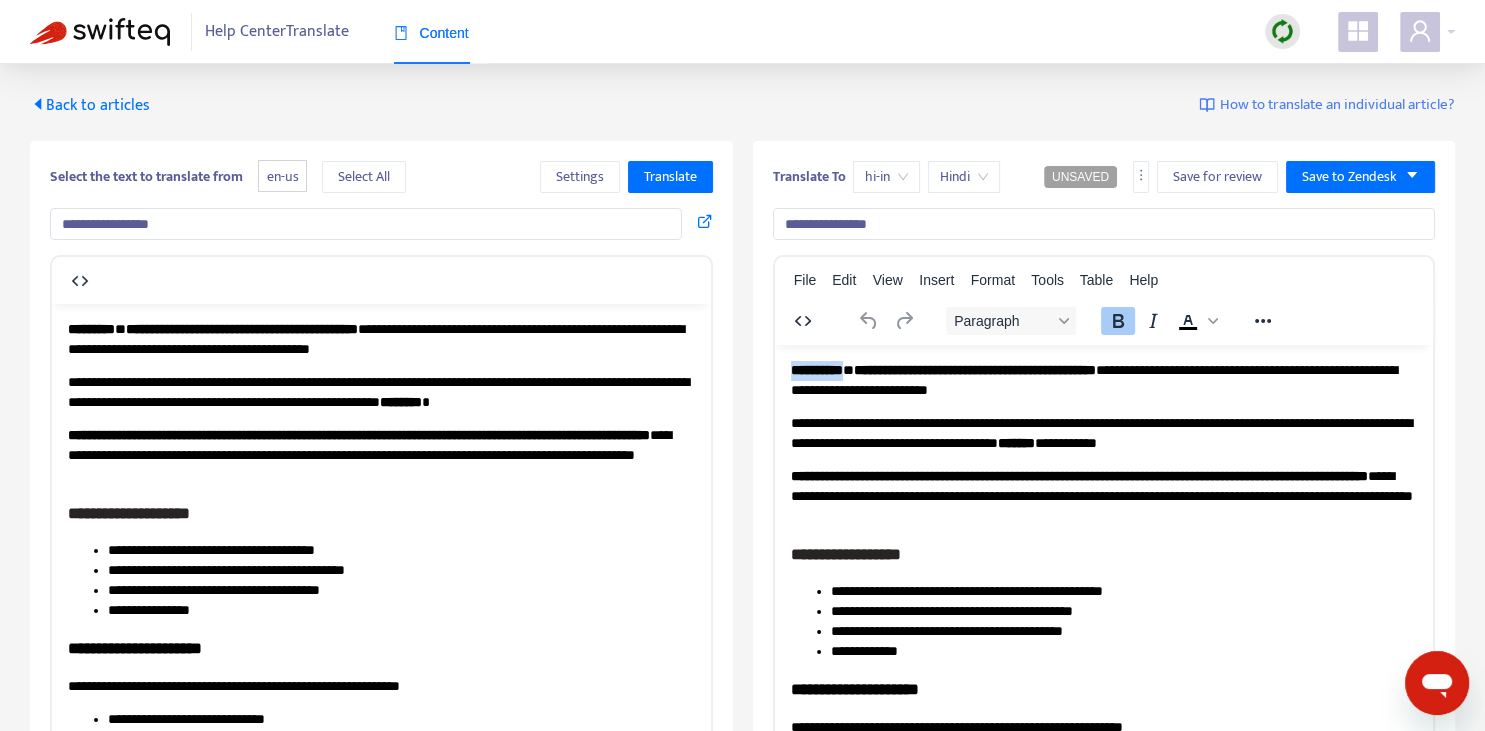 type 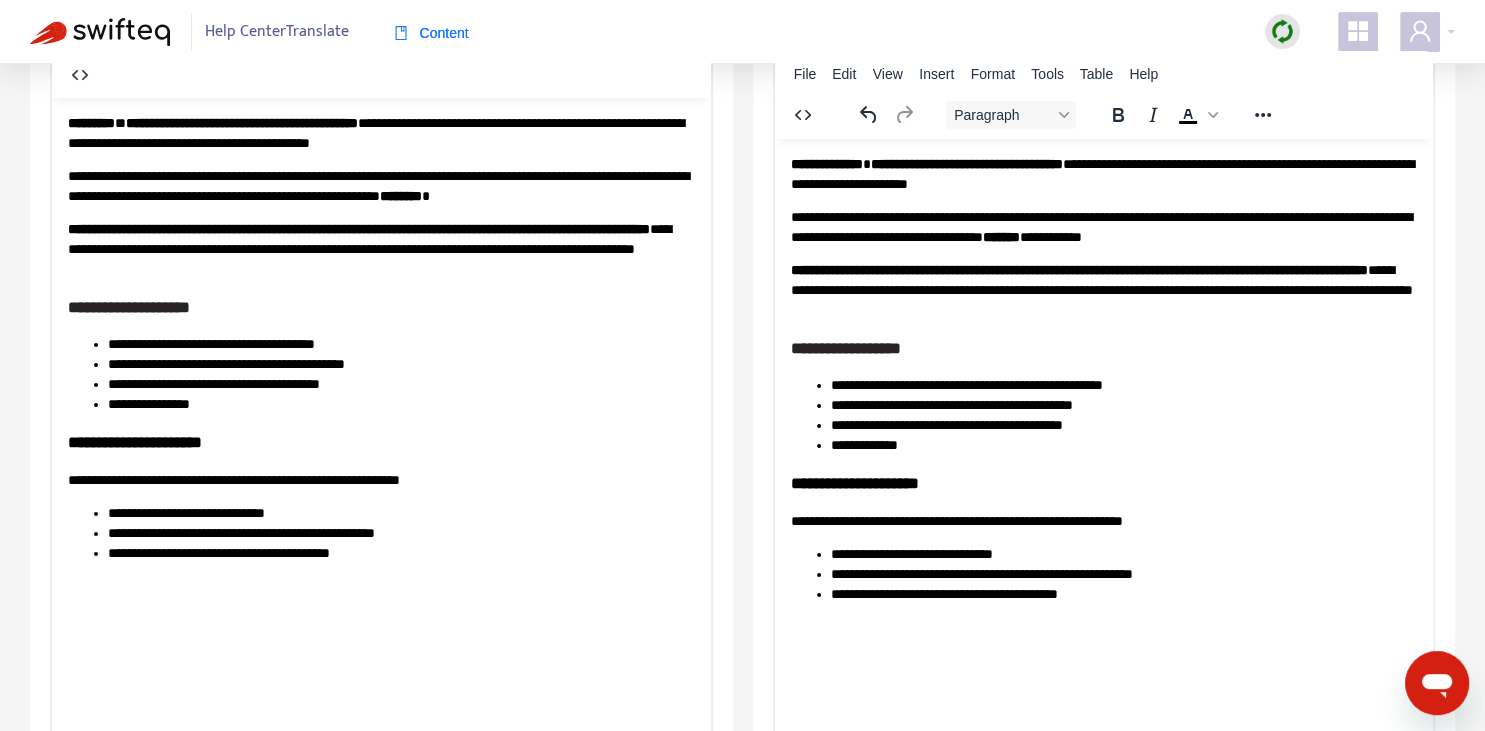 scroll, scrollTop: 211, scrollLeft: 0, axis: vertical 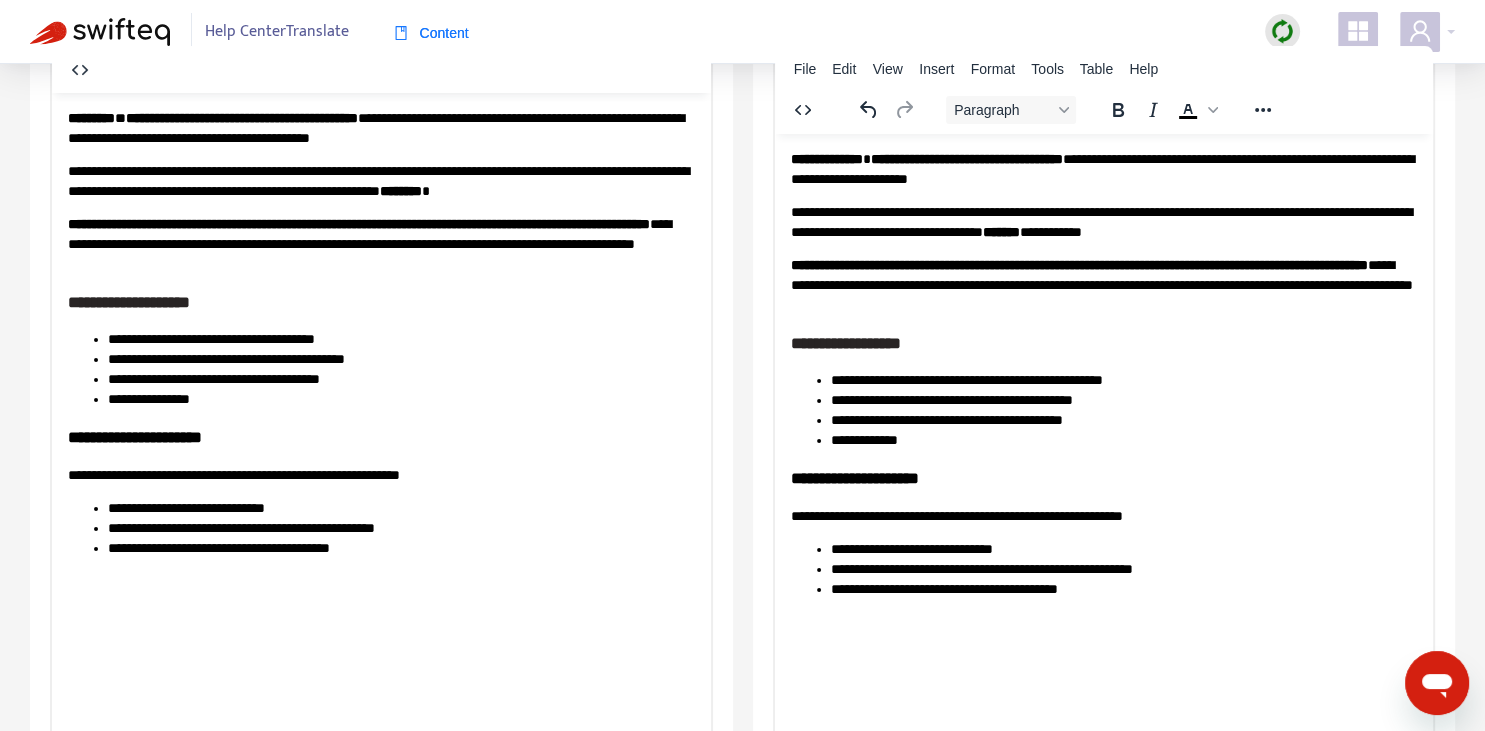 click on "**********" at bounding box center (1078, 264) 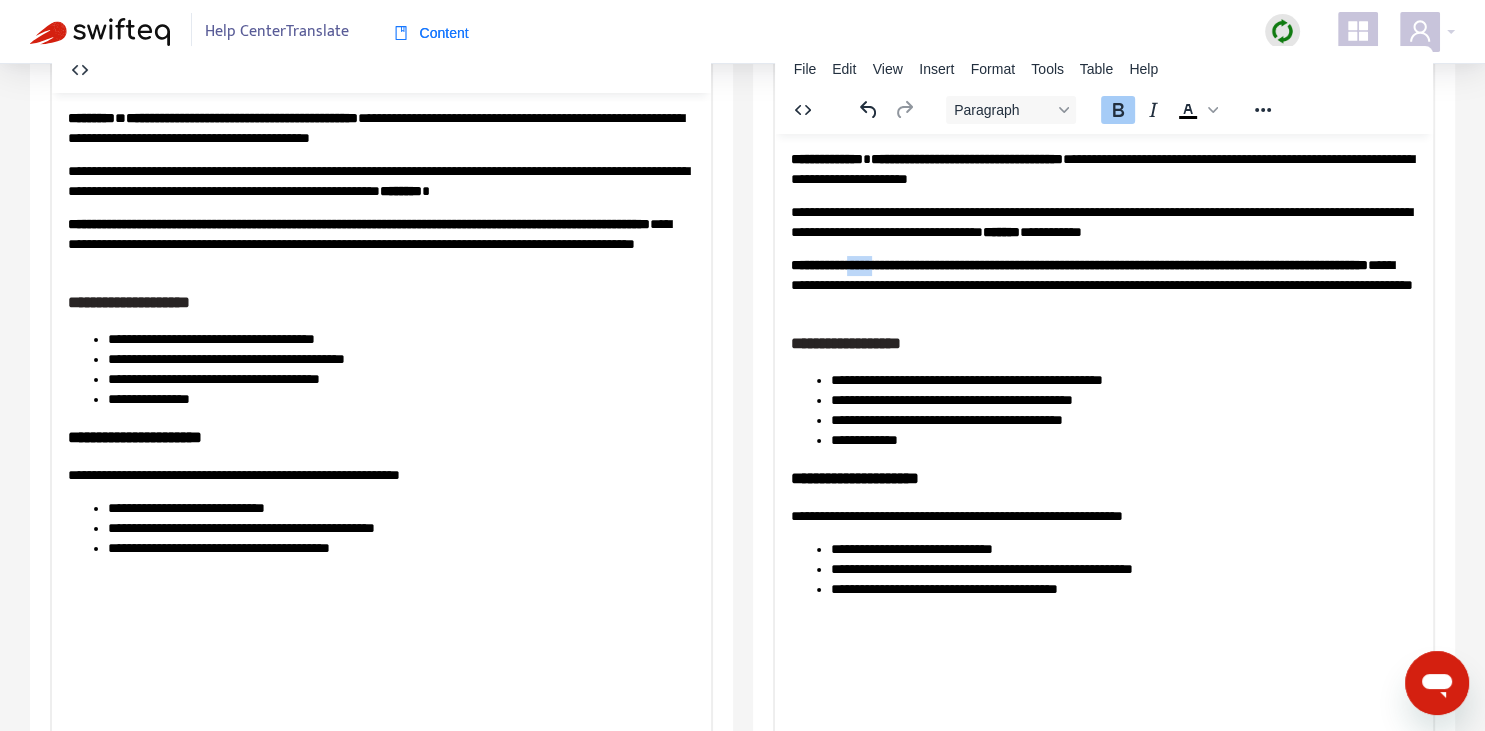 click on "**********" at bounding box center [1078, 264] 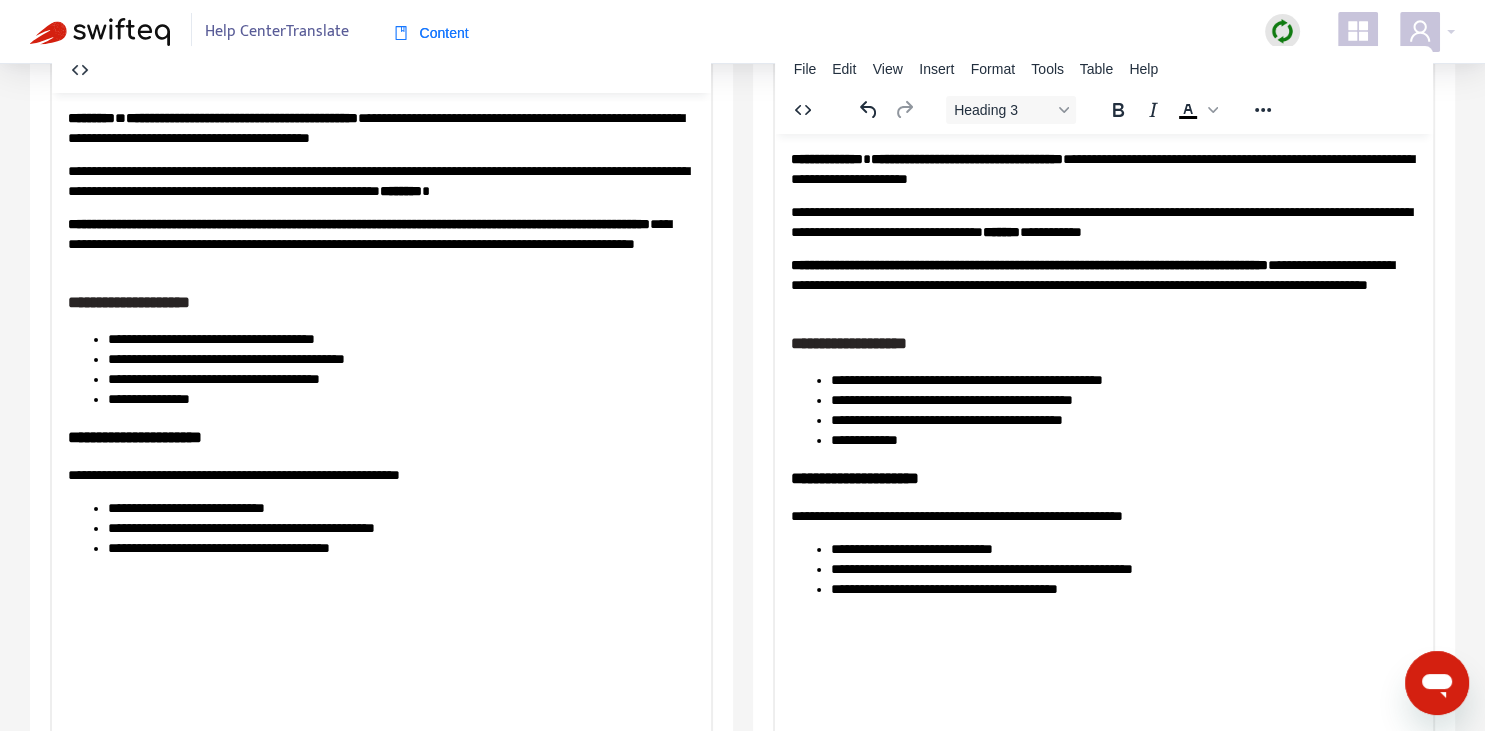click on "**********" at bounding box center (1123, 380) 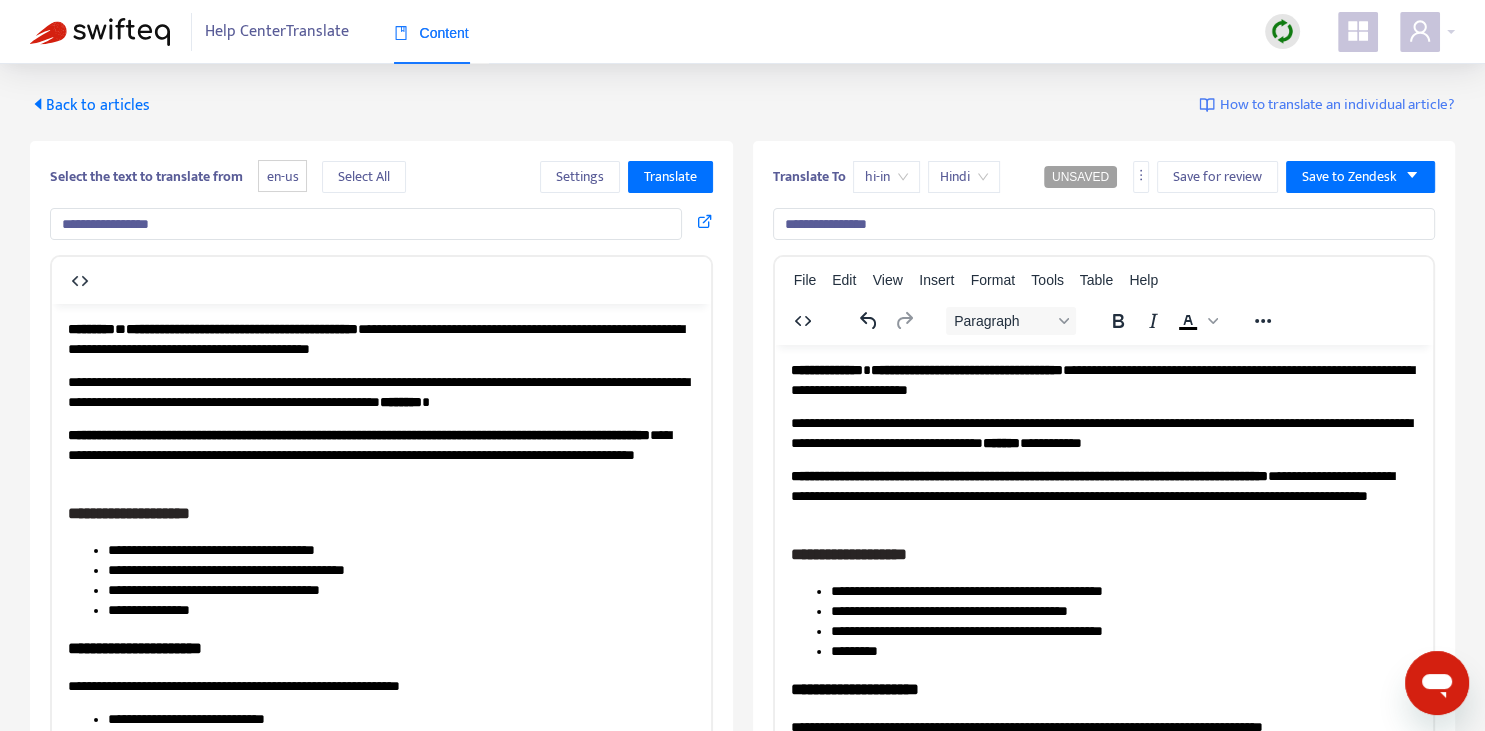 scroll, scrollTop: 343, scrollLeft: 0, axis: vertical 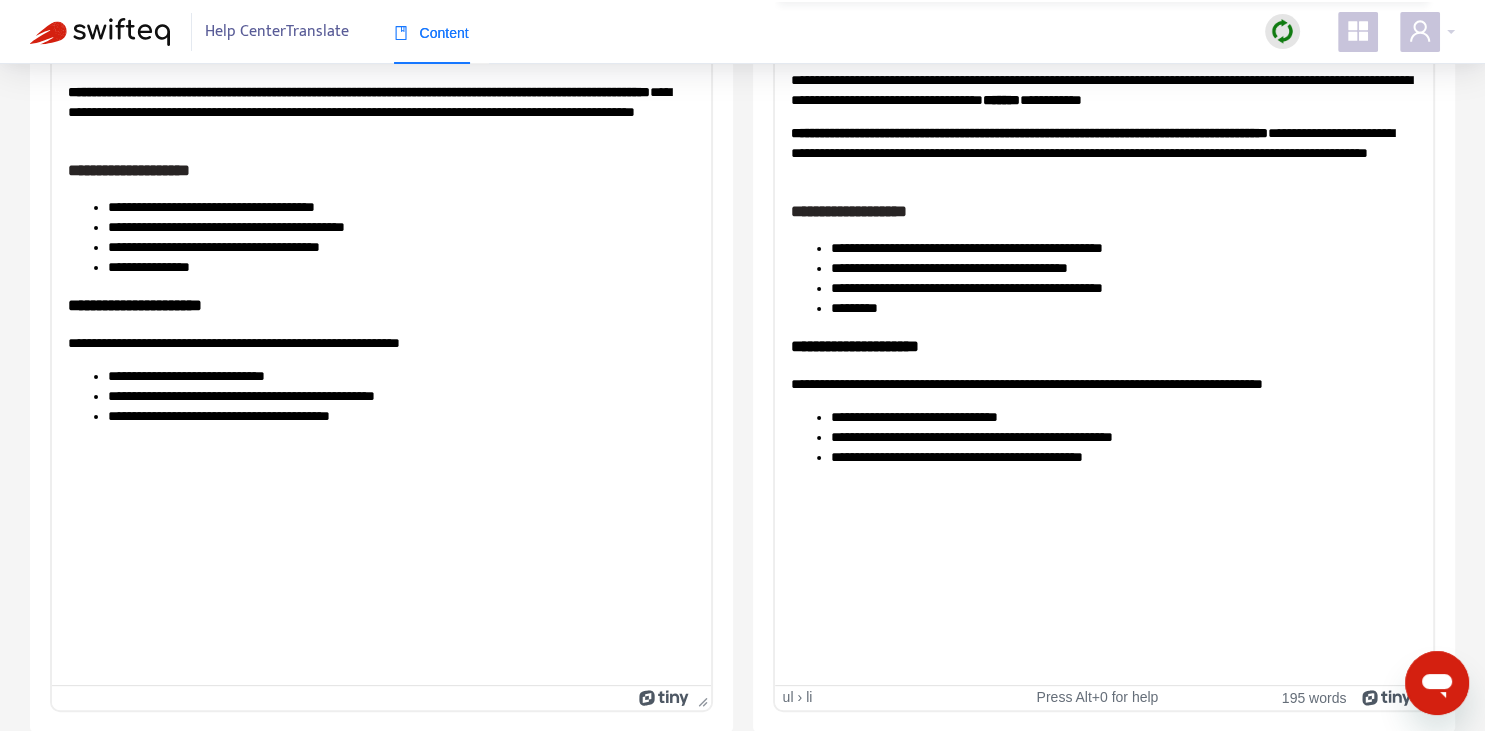 click on "**********" at bounding box center [1123, 457] 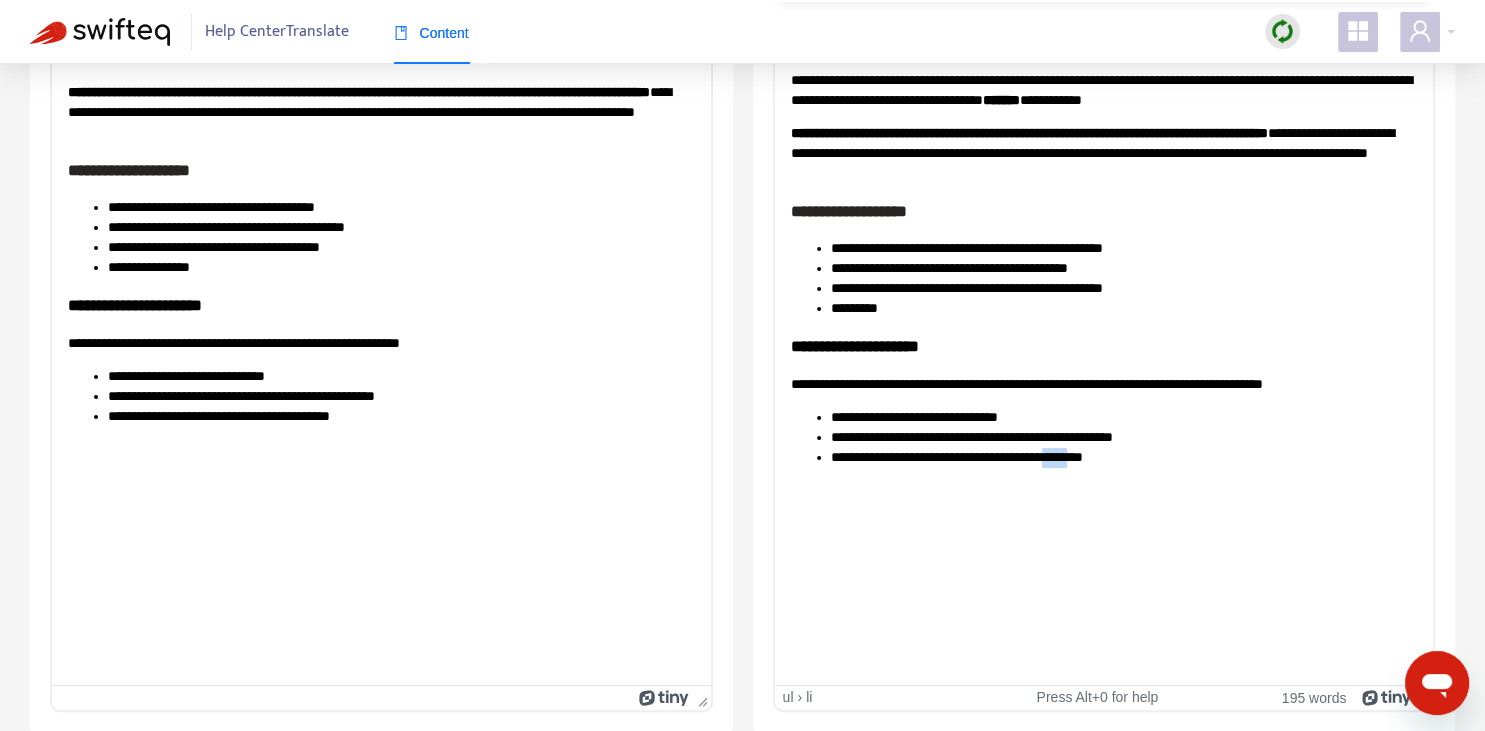 click on "**********" at bounding box center [1123, 457] 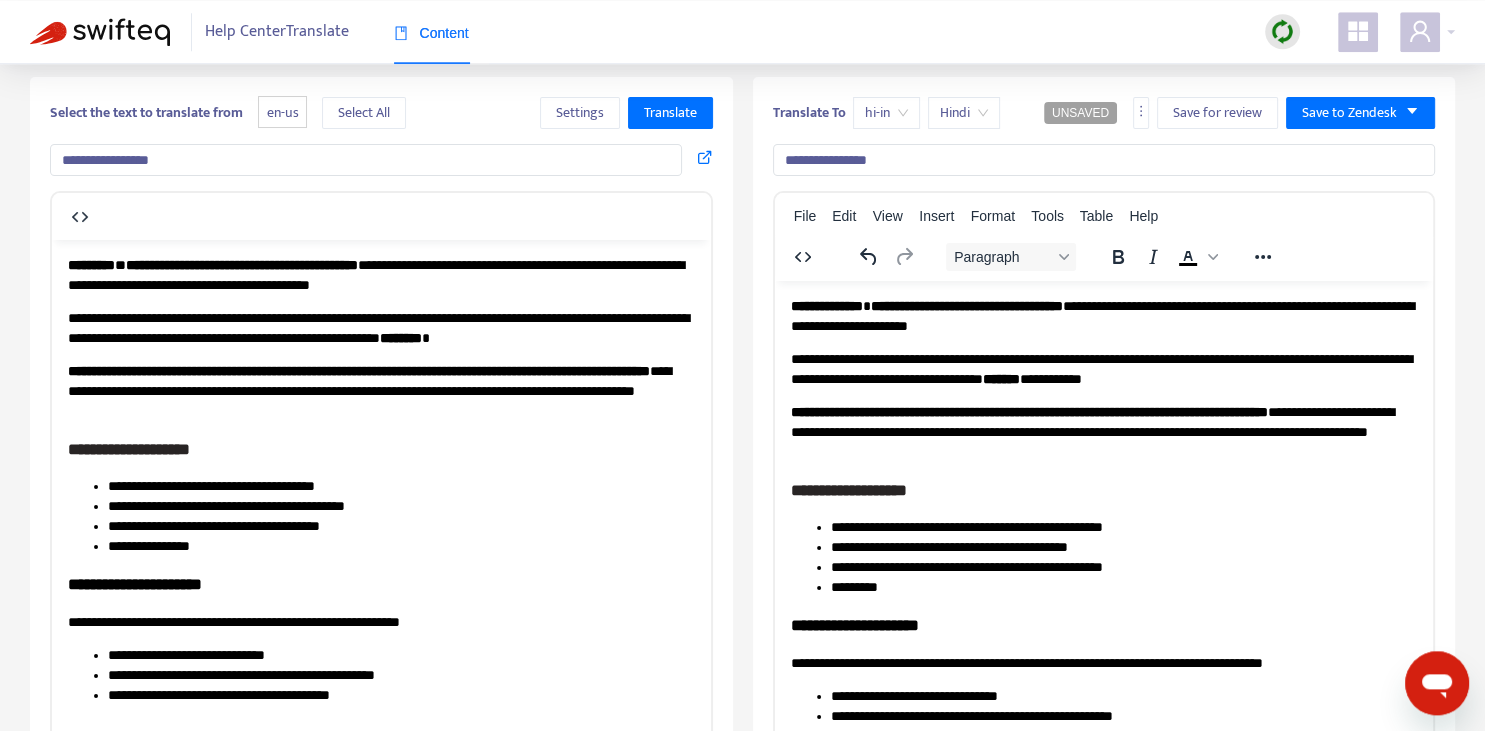 scroll, scrollTop: 70, scrollLeft: 0, axis: vertical 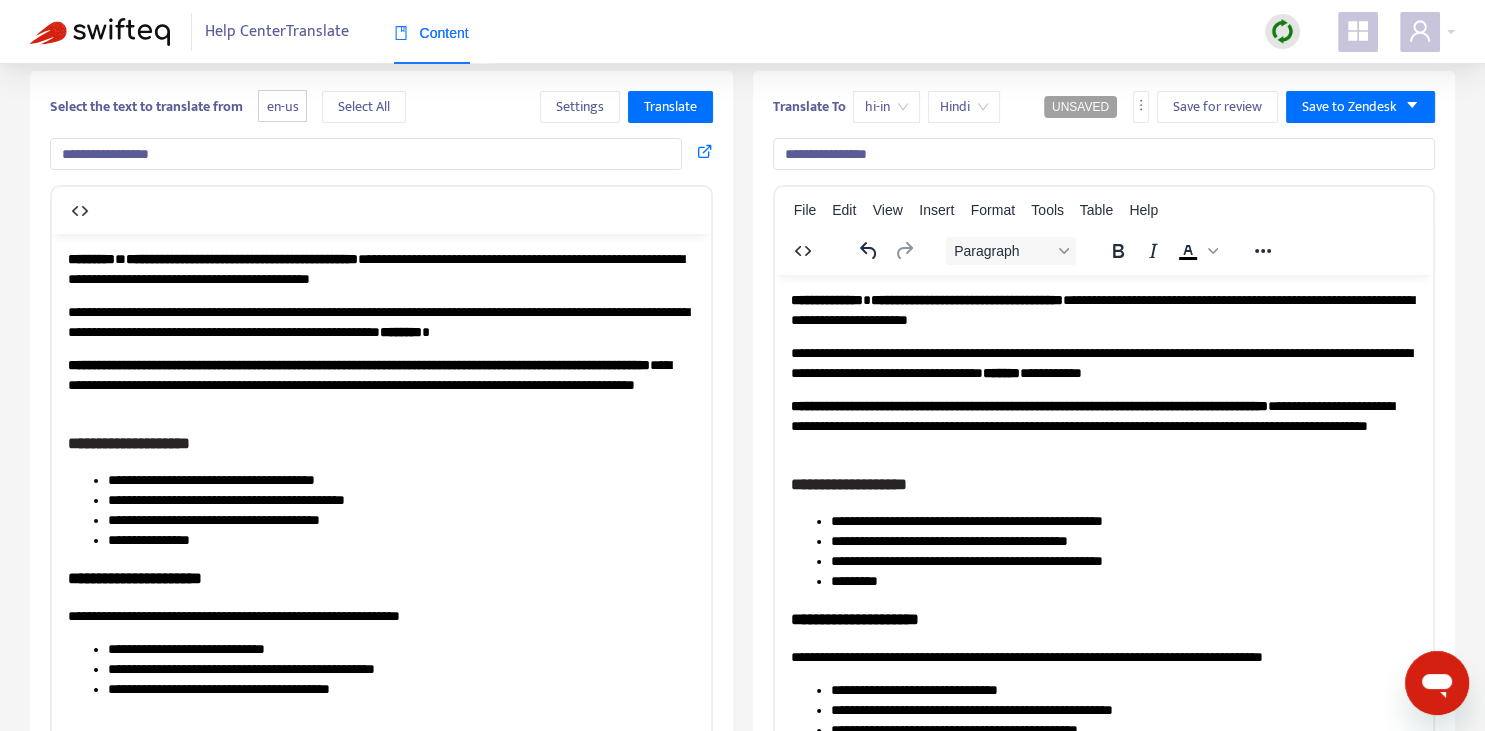 click on "**********" at bounding box center (1104, 154) 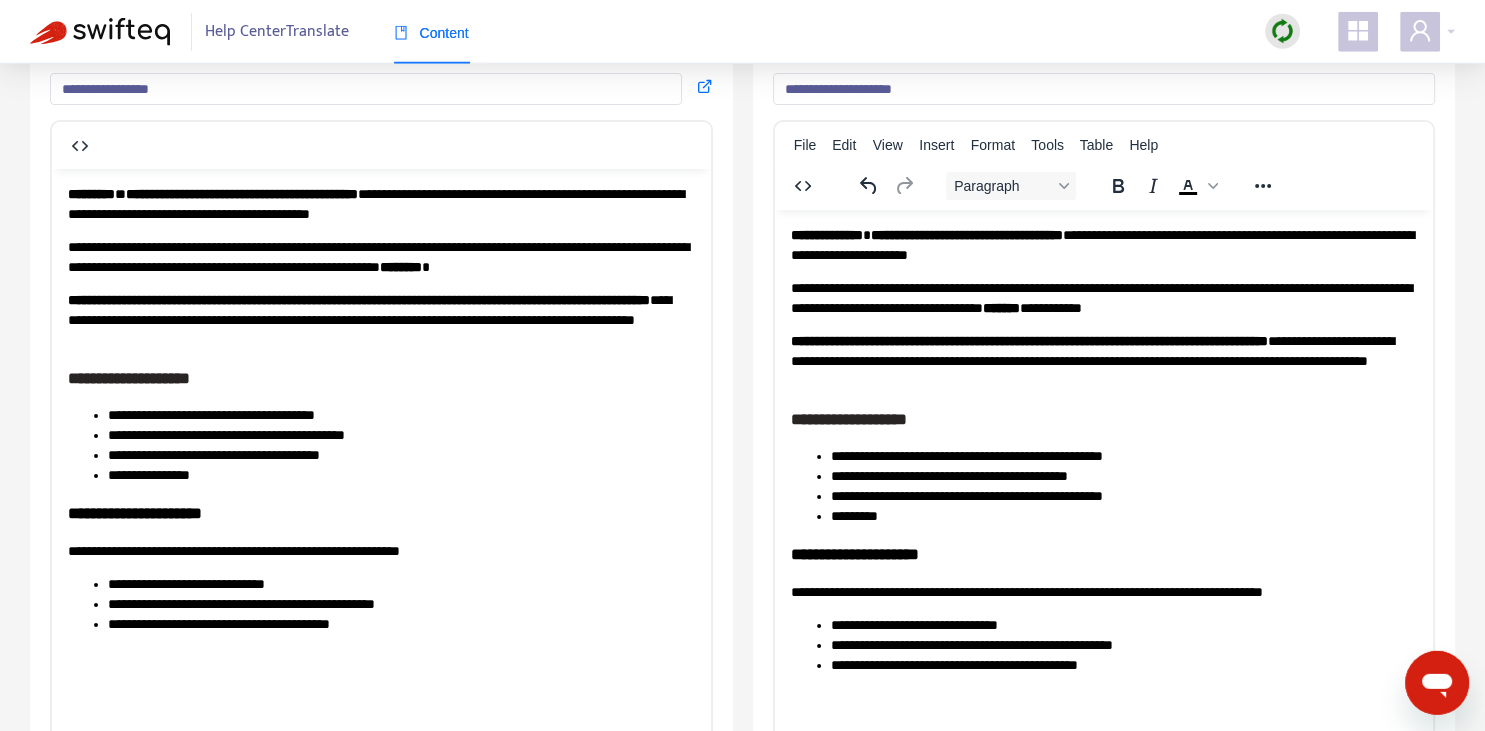 scroll, scrollTop: 140, scrollLeft: 0, axis: vertical 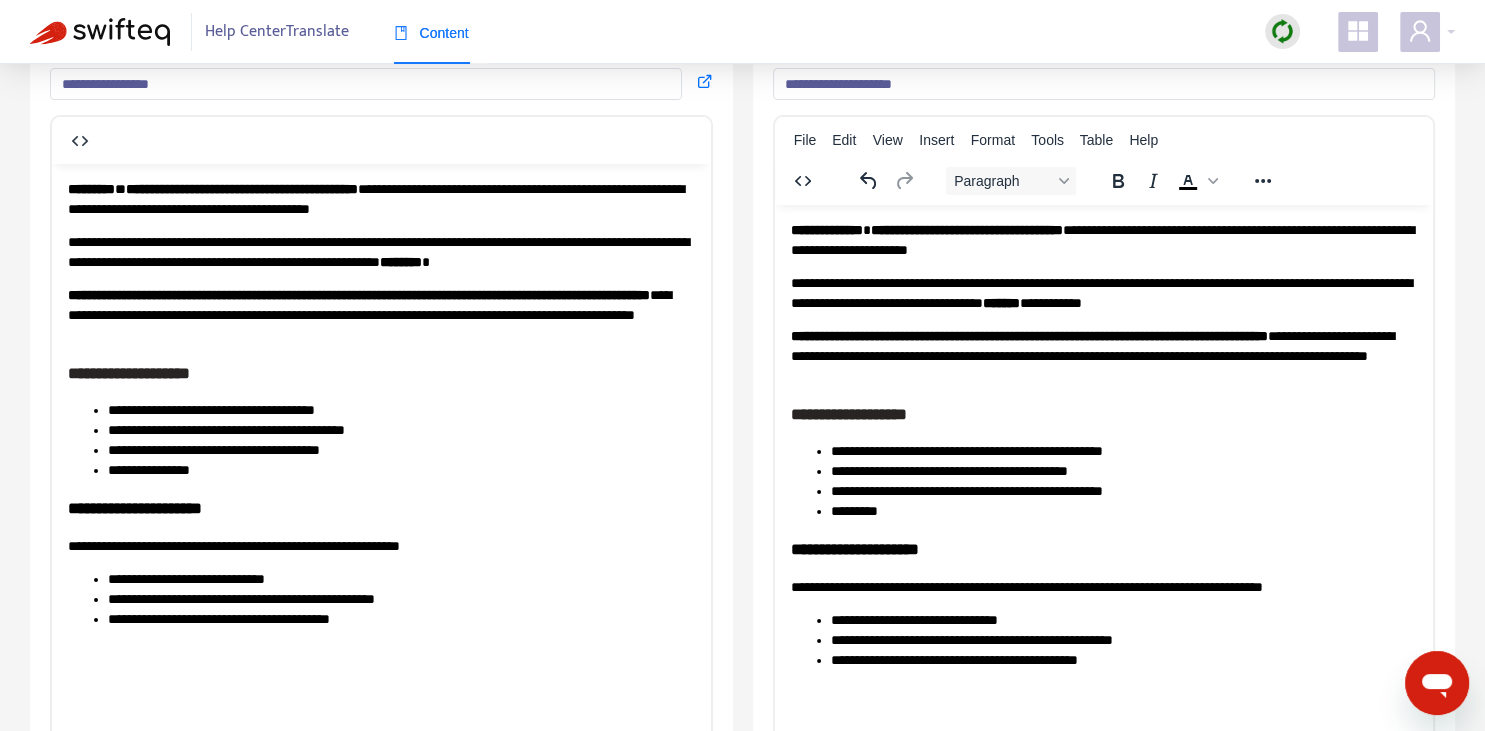 type on "**********" 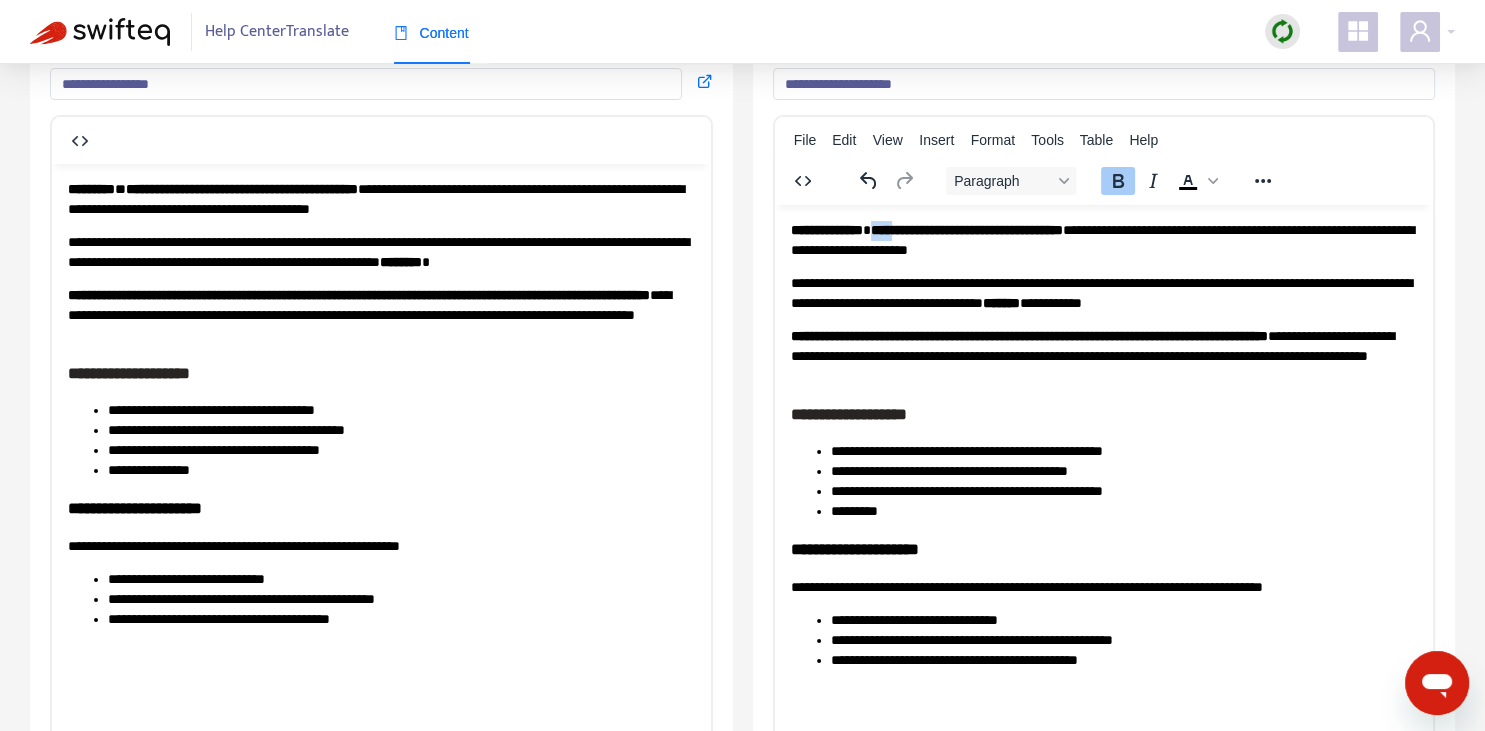 click on "**********" at bounding box center [966, 229] 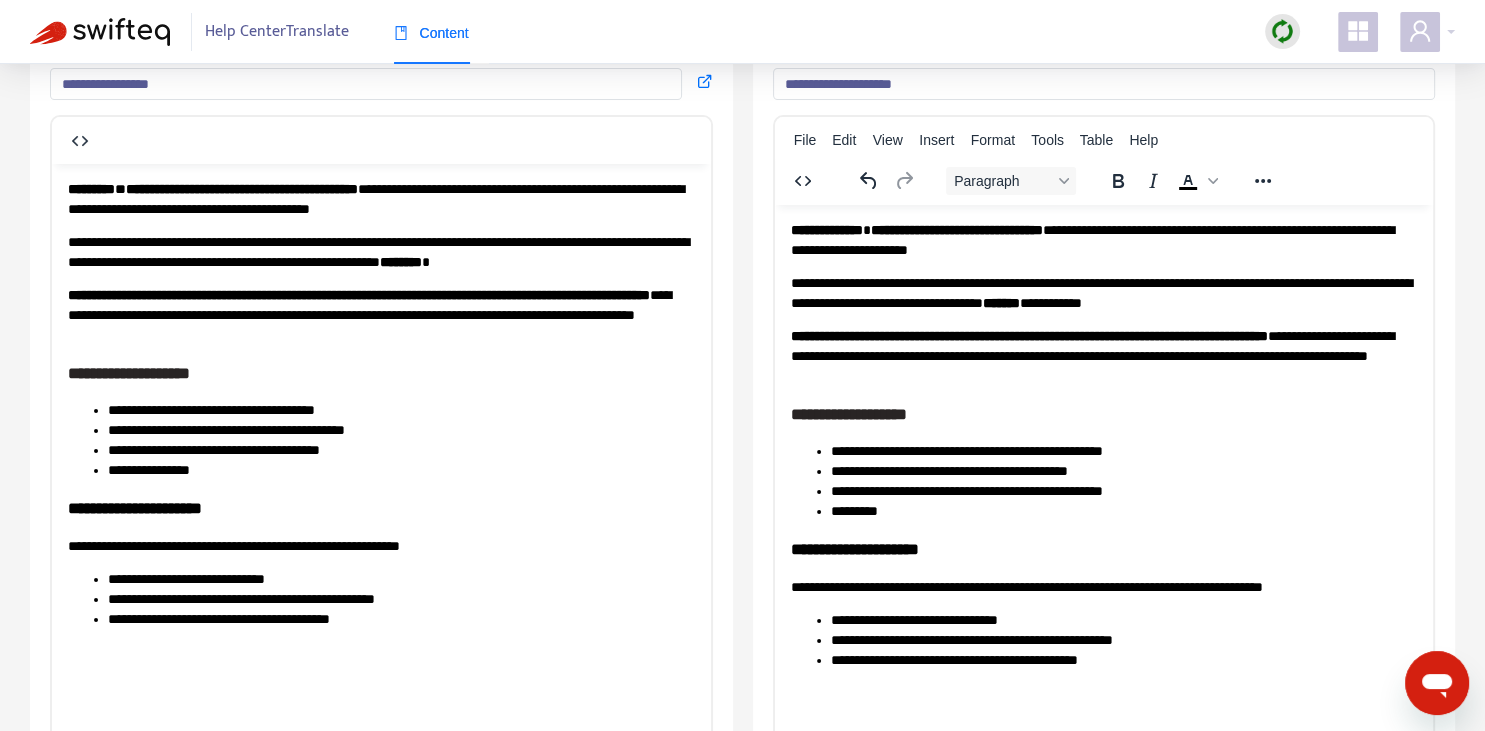 click on "**********" at bounding box center [956, 229] 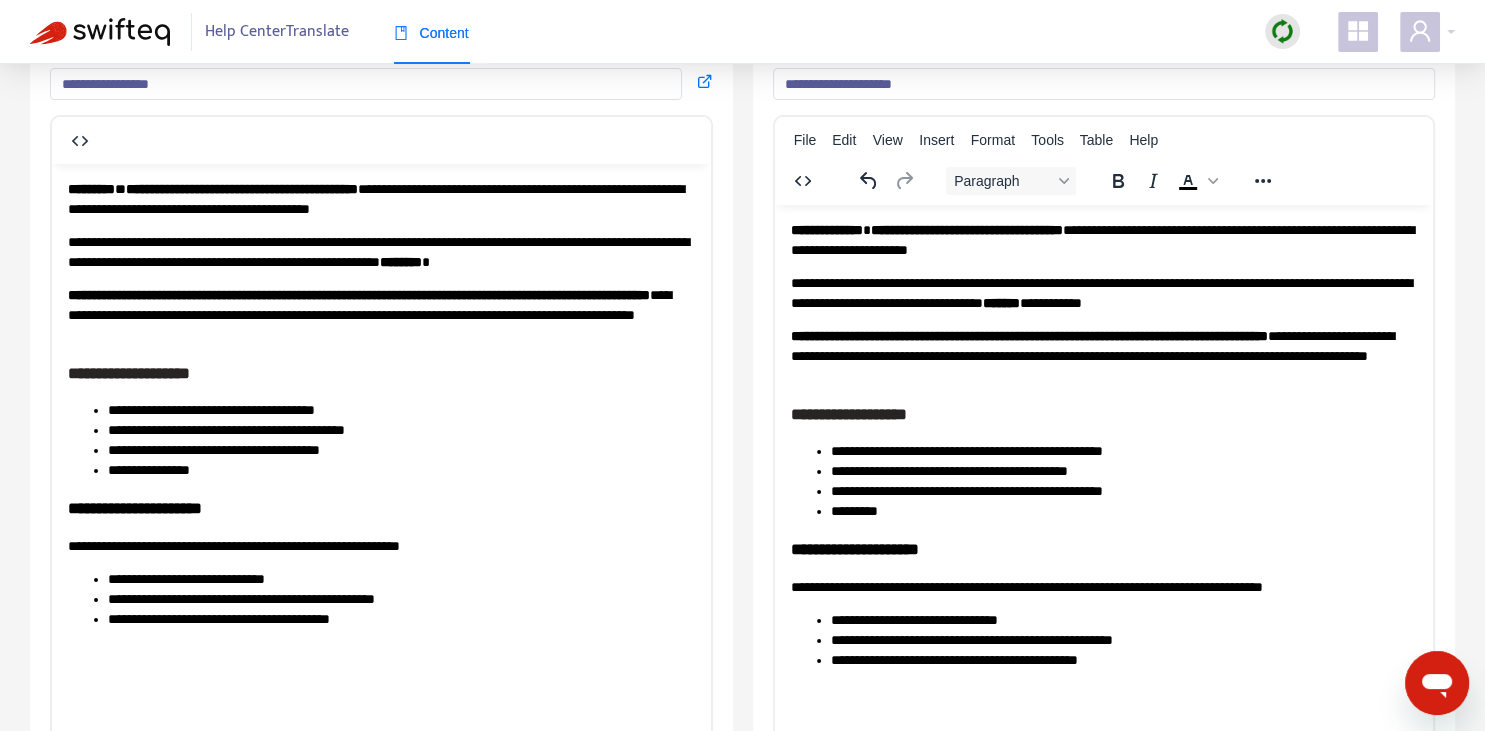 click on "**********" at bounding box center [1103, 239] 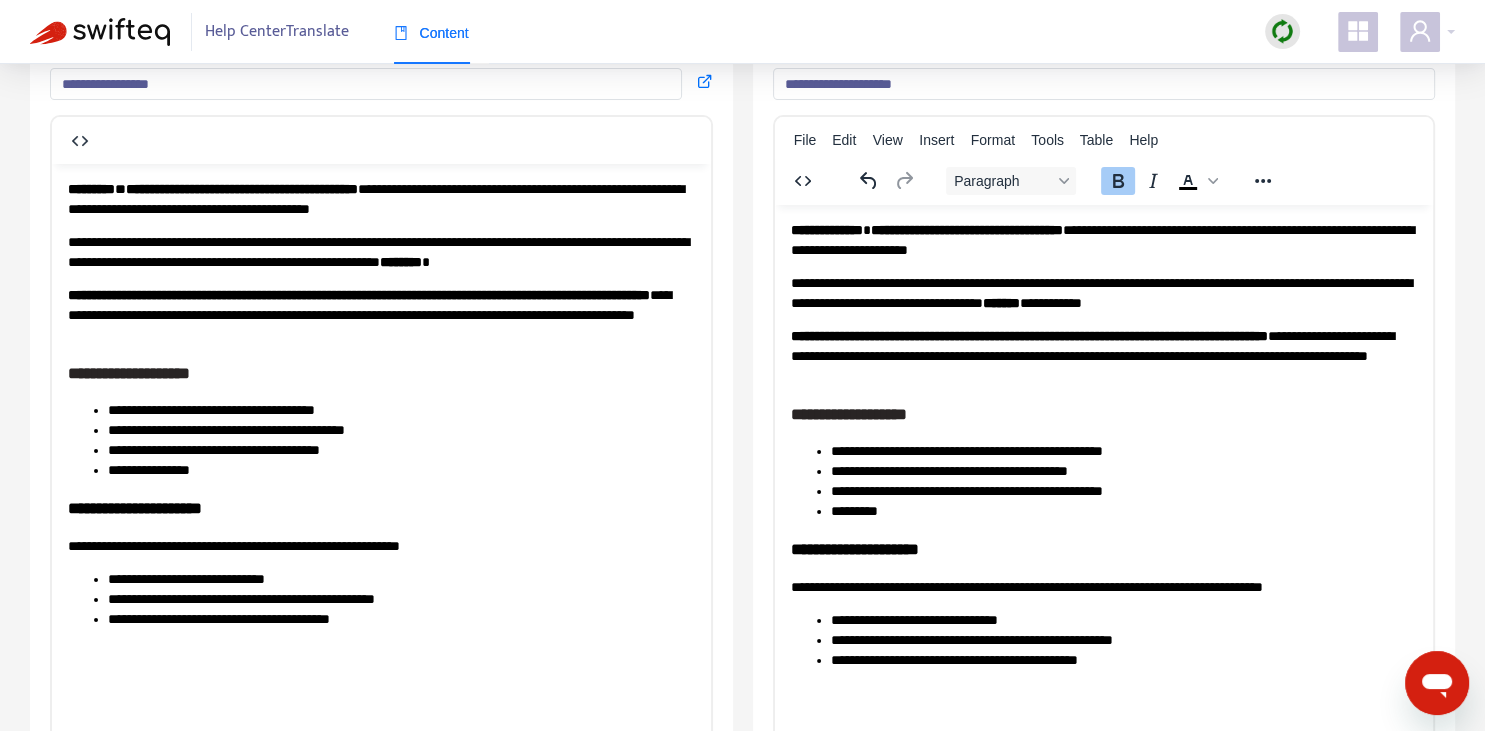 click on "**********" at bounding box center (1103, 239) 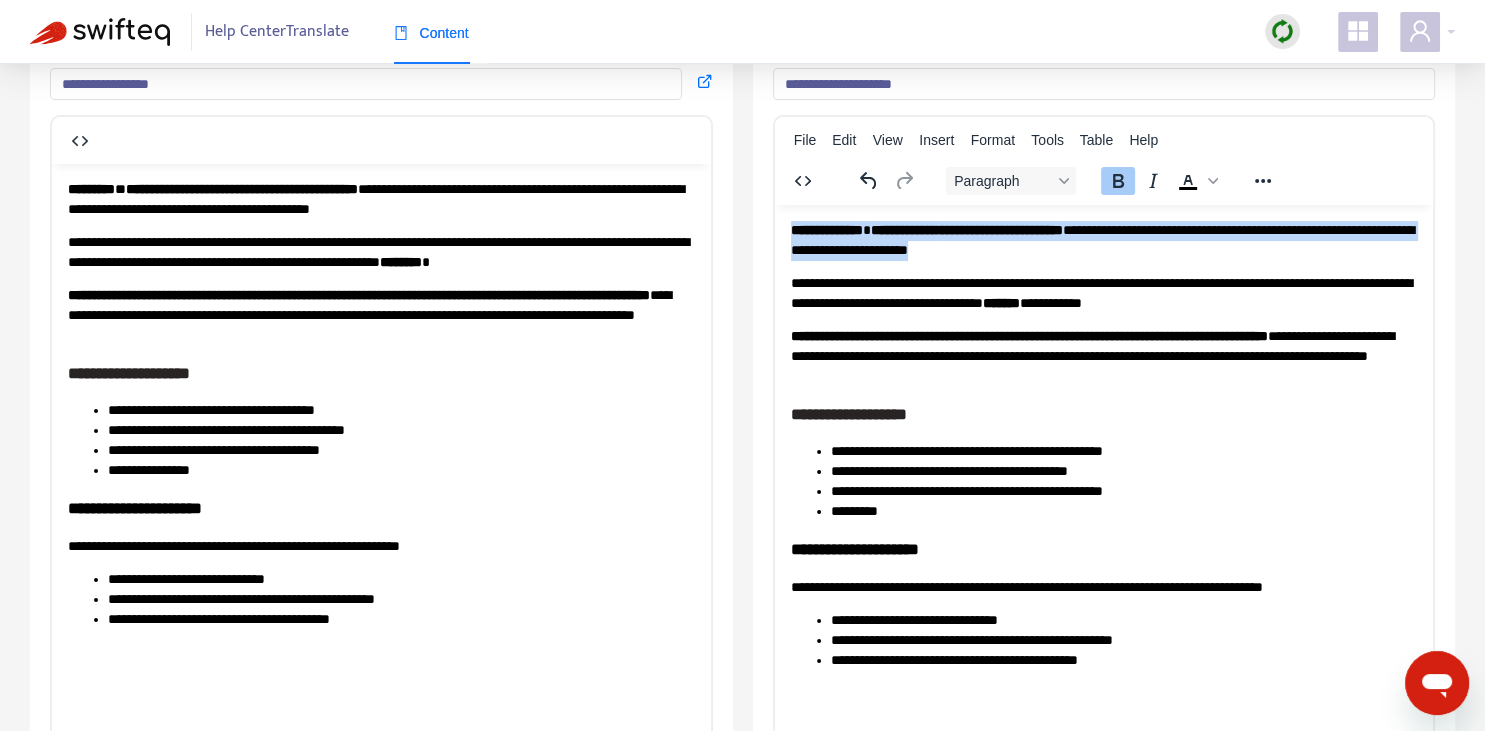click on "**********" at bounding box center [1103, 239] 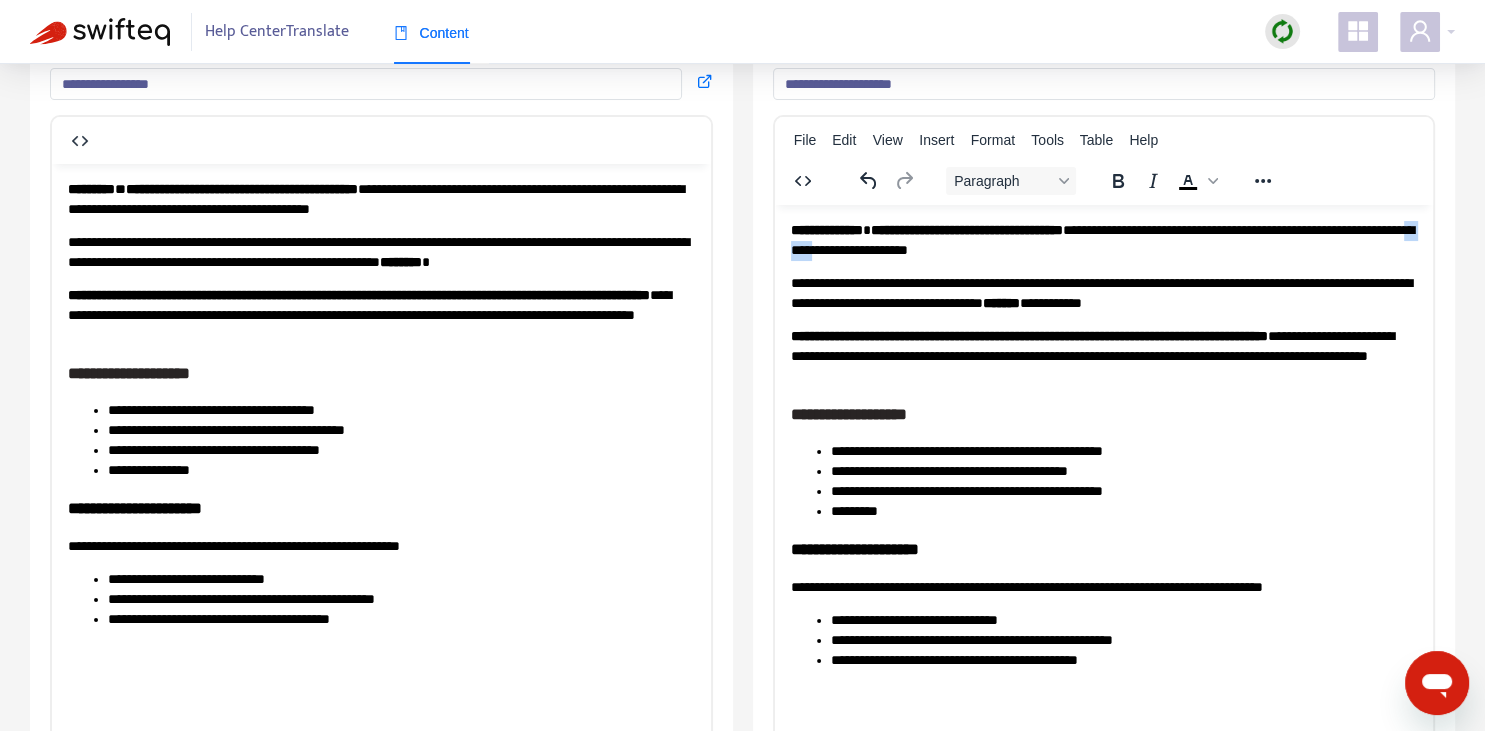 click on "**********" at bounding box center [1103, 239] 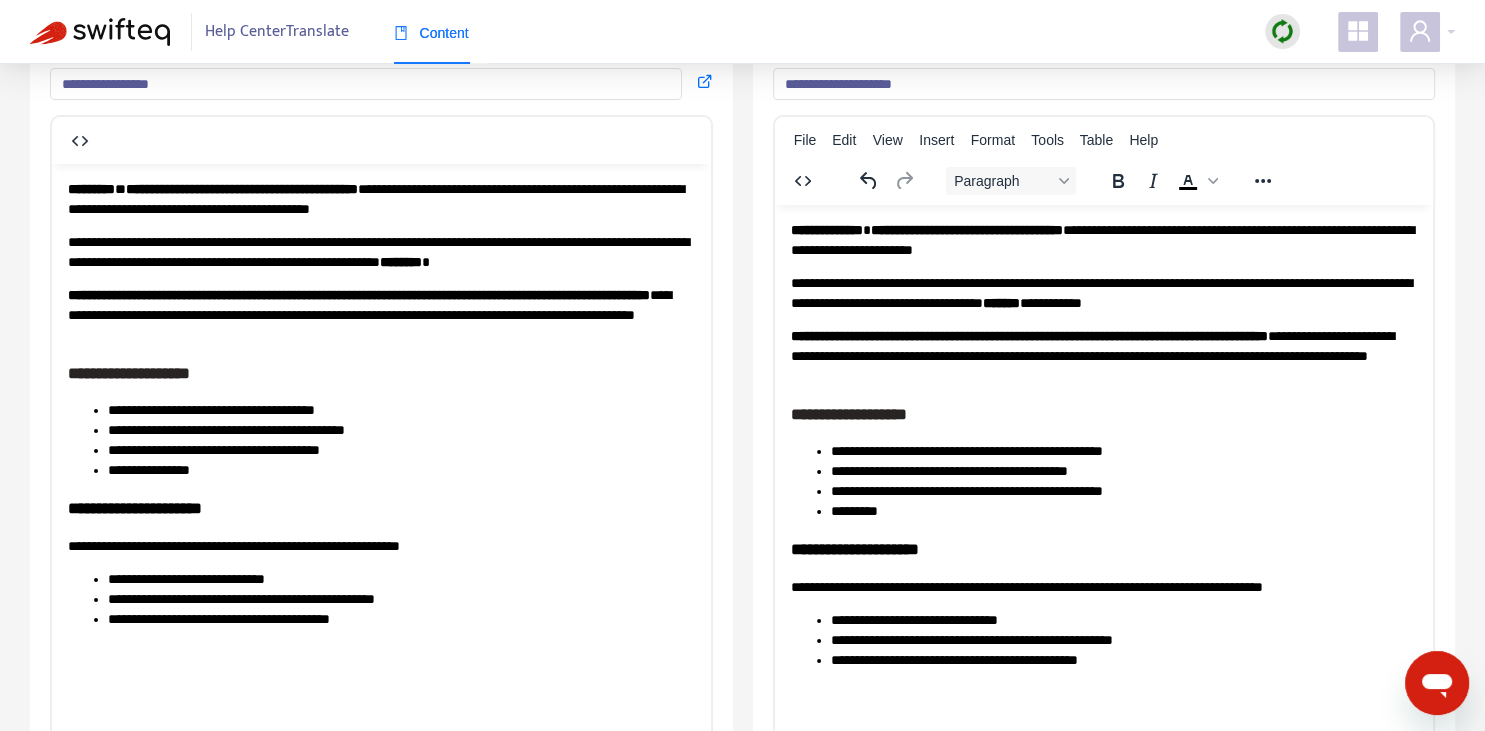 click on "**********" at bounding box center (1103, 445) 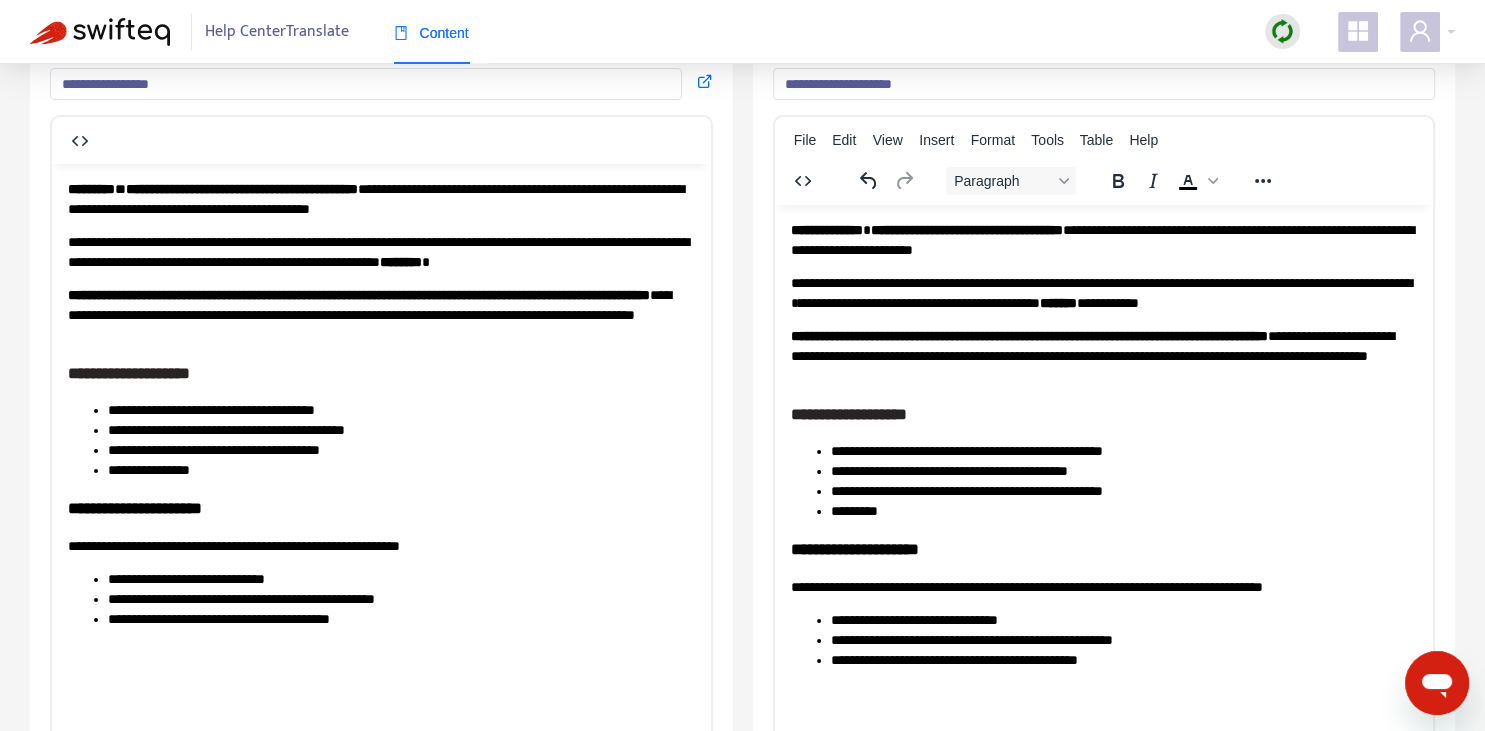 scroll, scrollTop: 211, scrollLeft: 0, axis: vertical 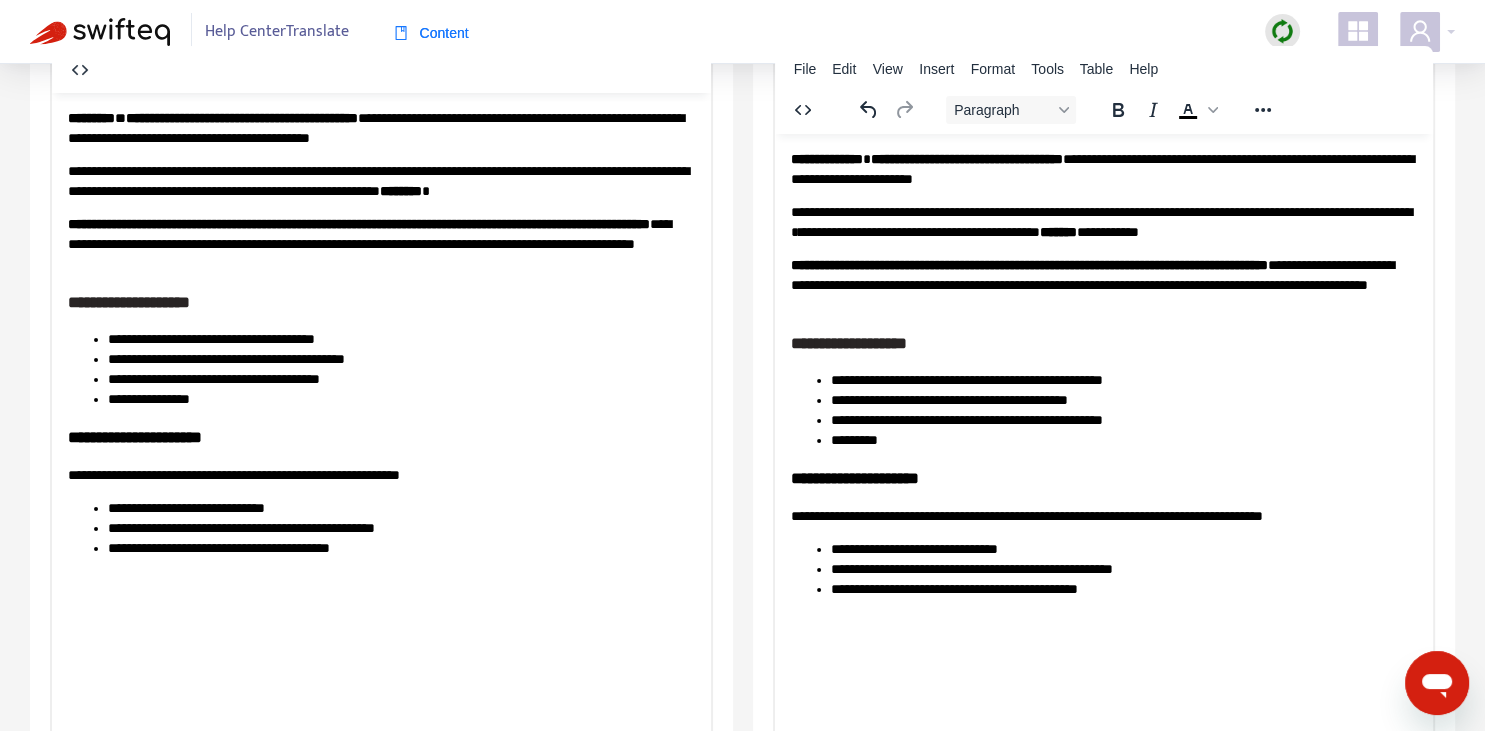click on "**********" at bounding box center (1028, 264) 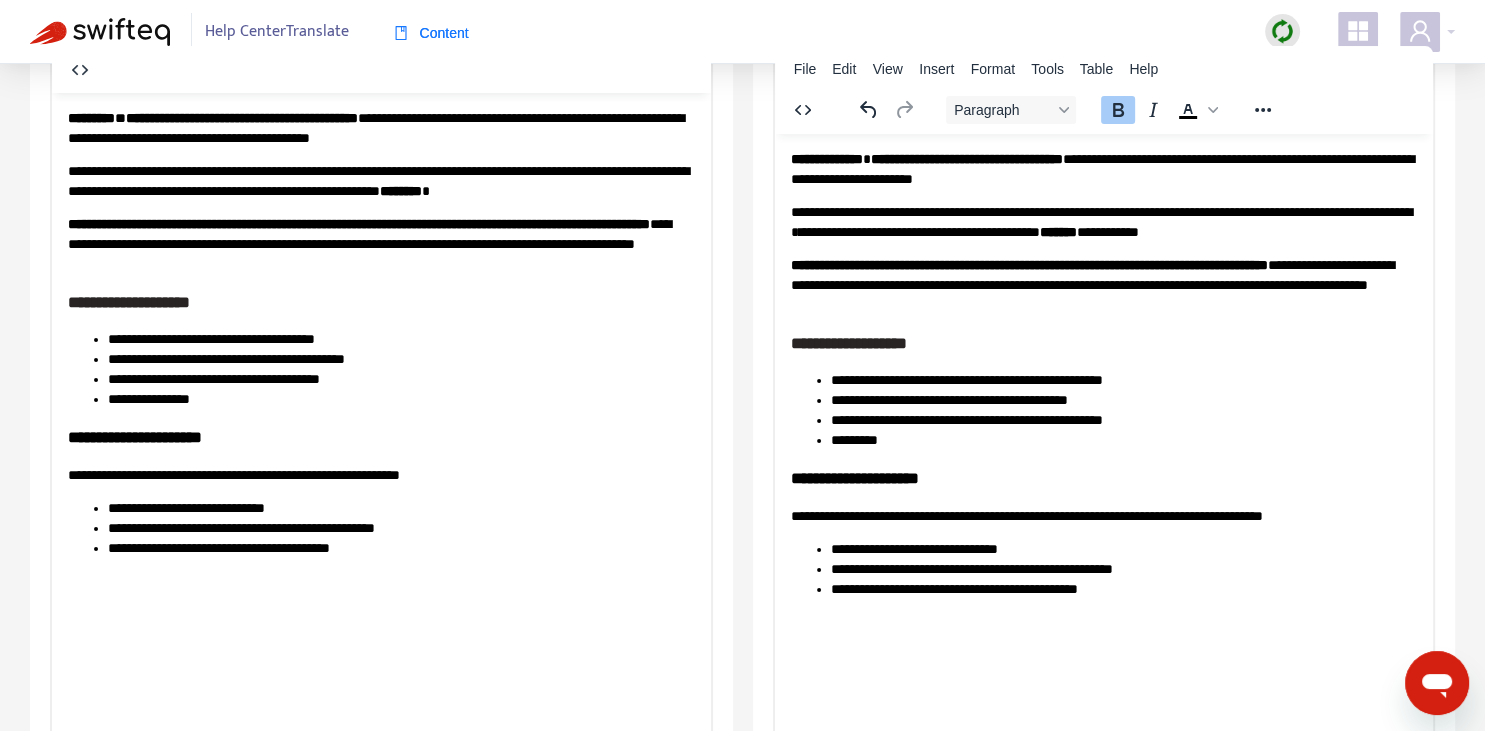 click on "**********" at bounding box center [1103, 284] 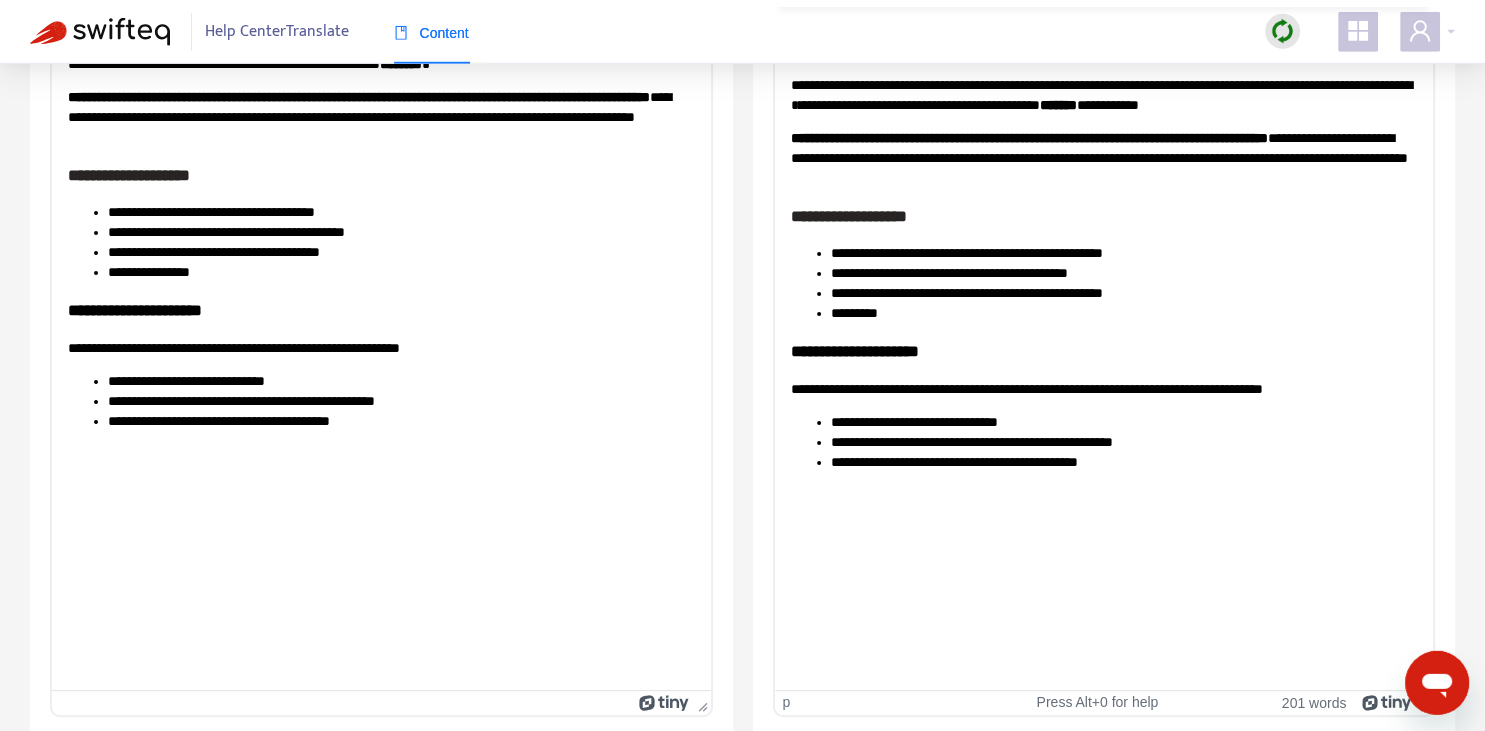 scroll, scrollTop: 343, scrollLeft: 0, axis: vertical 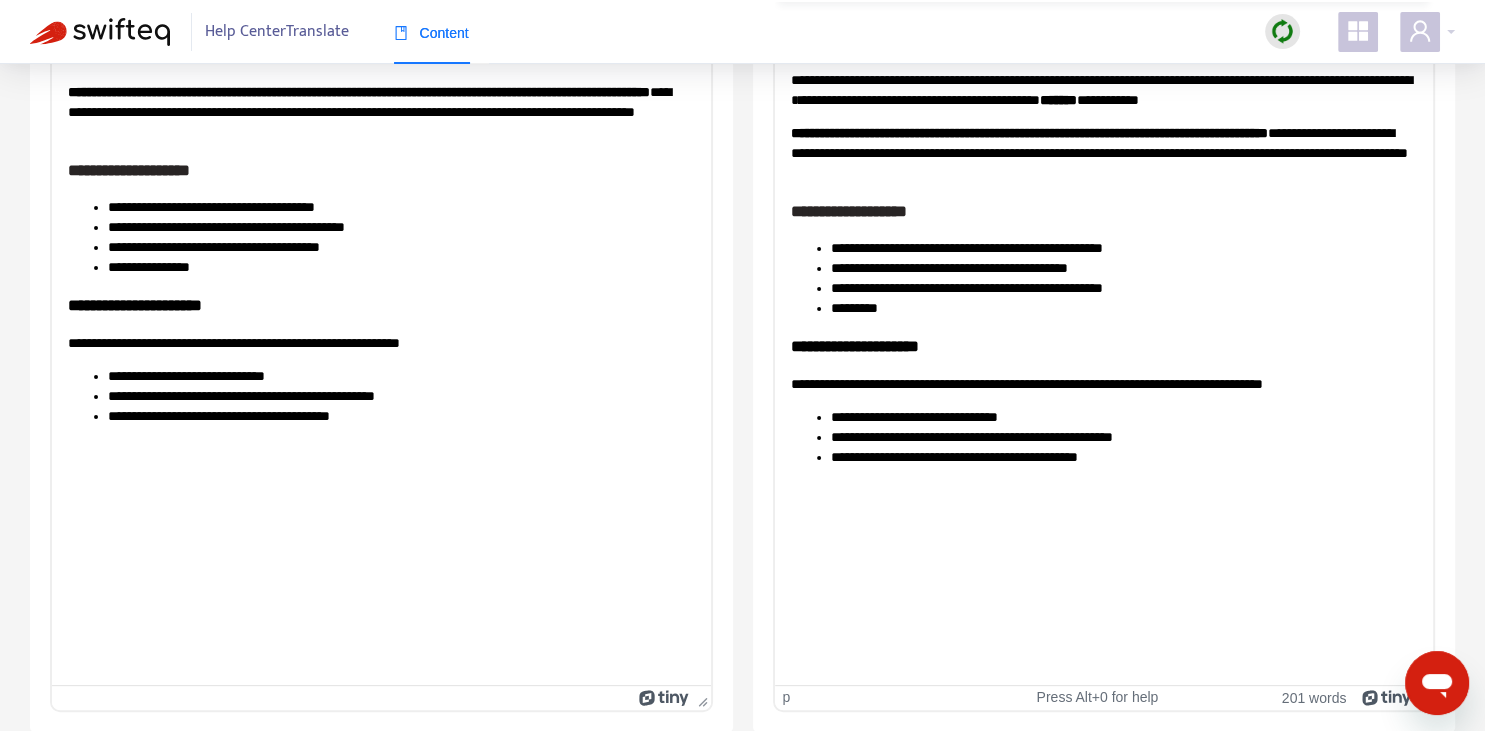 click on "**********" at bounding box center (1103, 384) 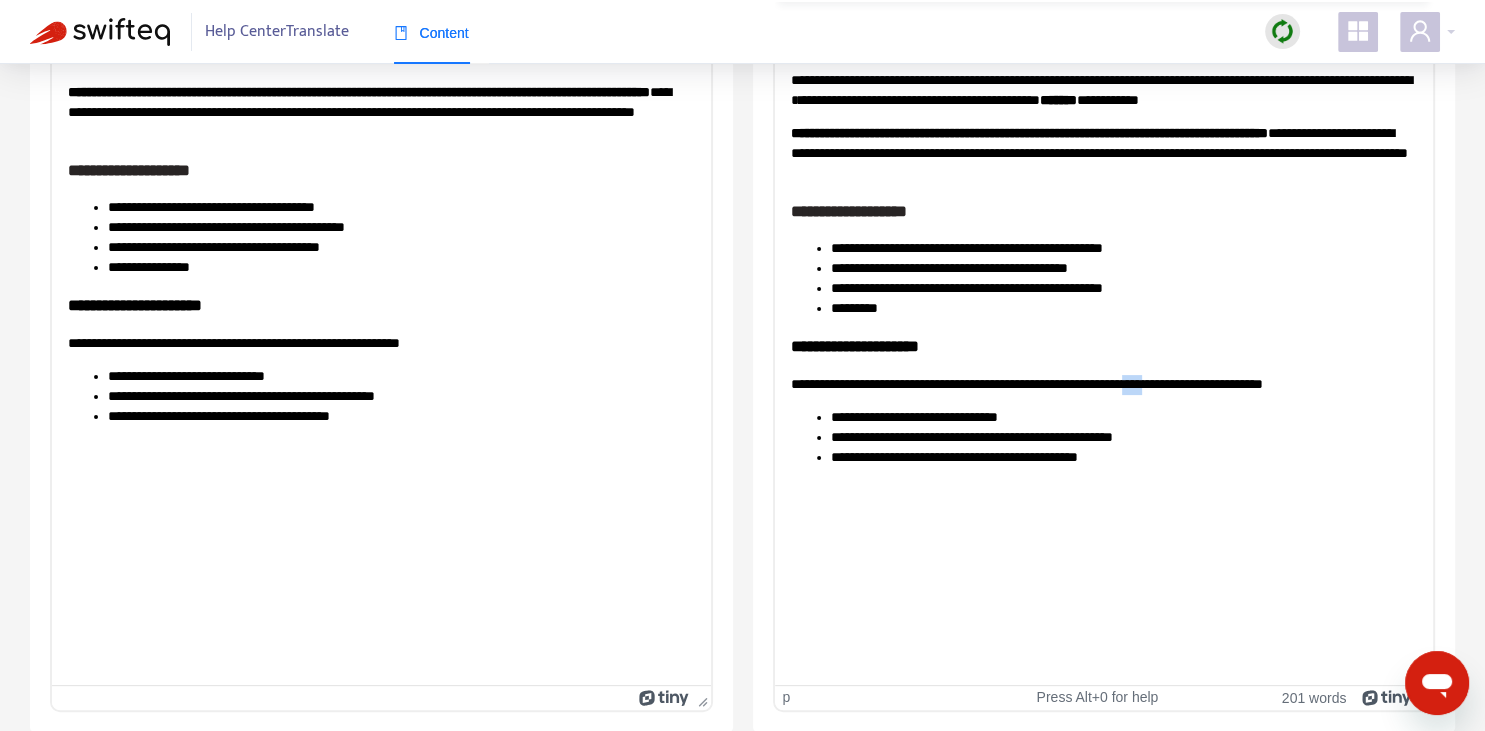 click on "**********" at bounding box center (1103, 384) 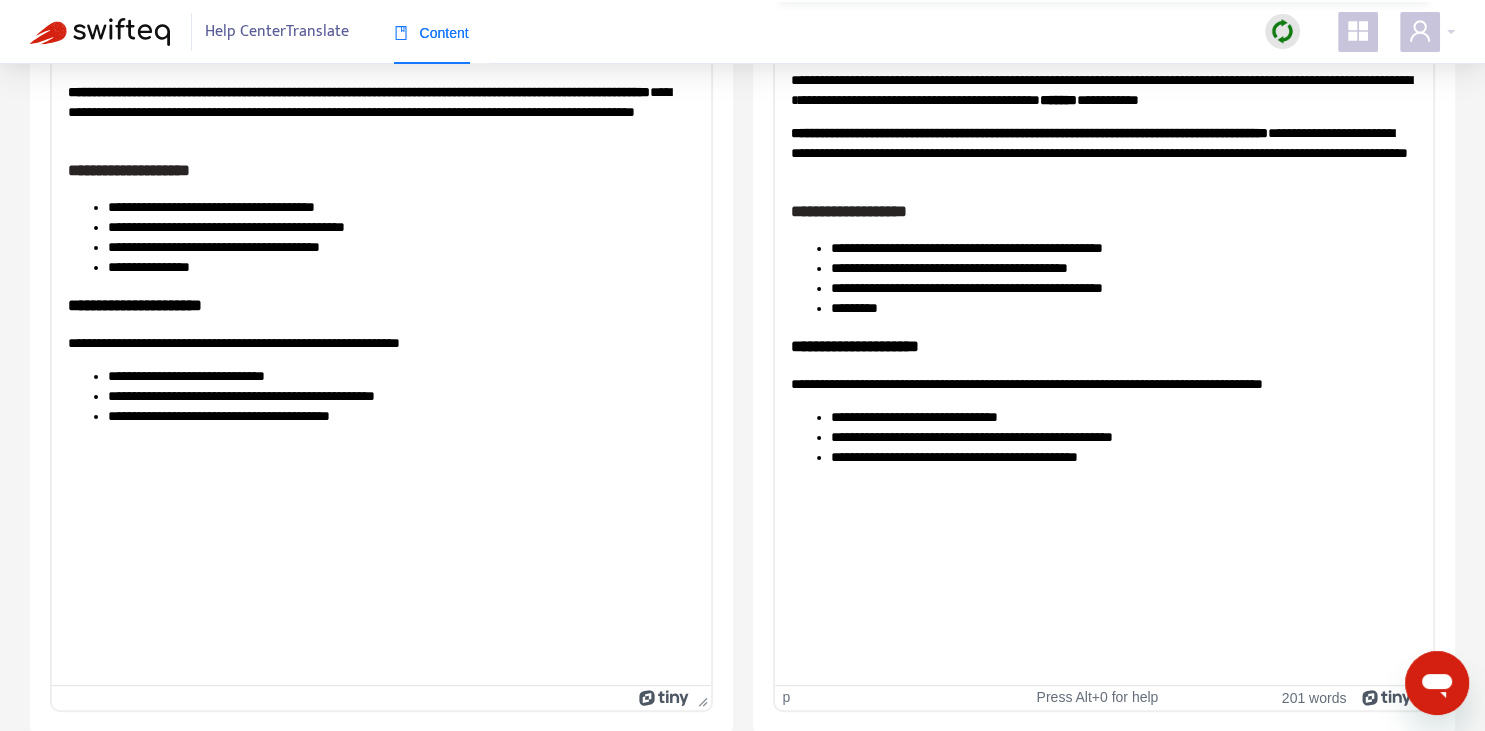 click on "**********" at bounding box center (1123, 437) 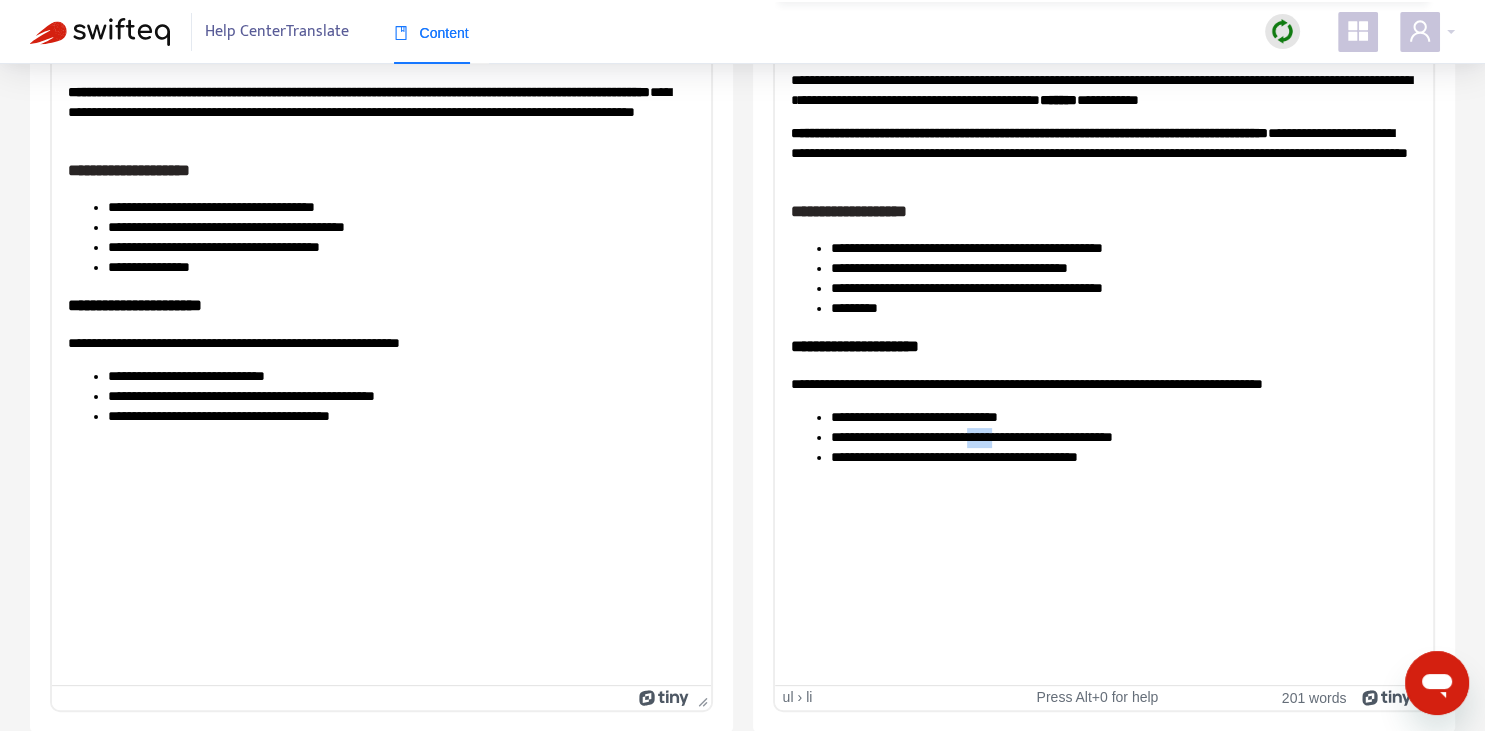 click on "**********" at bounding box center [1123, 437] 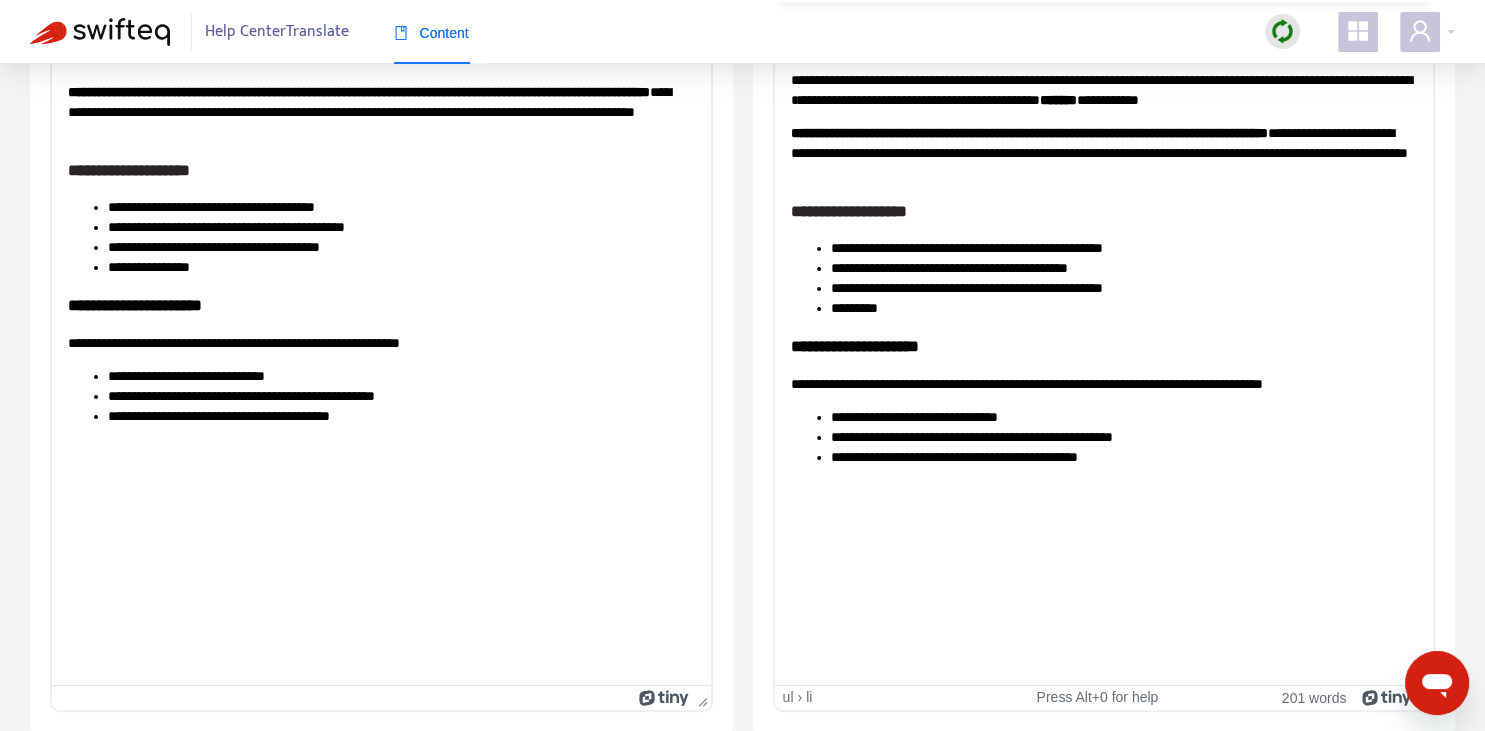 click on "**********" at bounding box center [1103, 242] 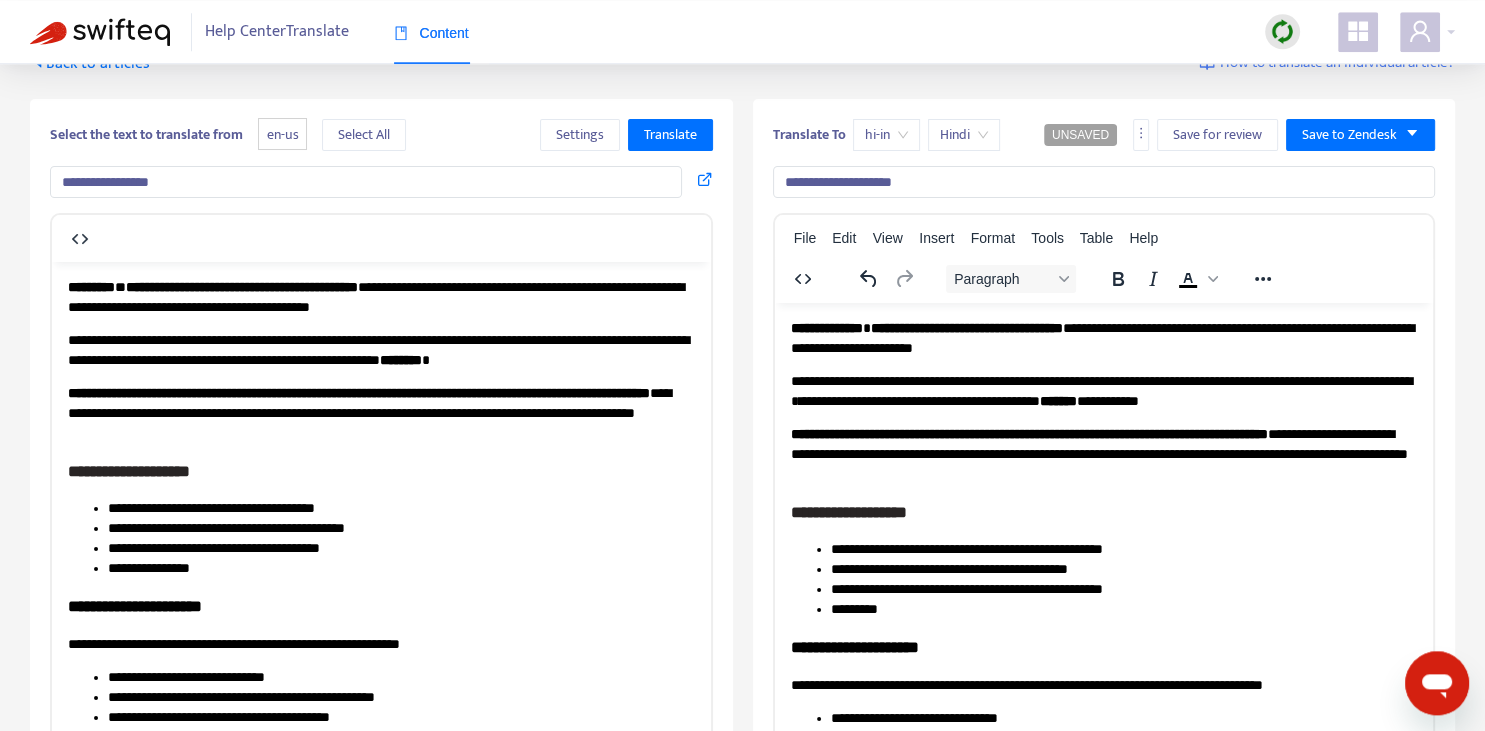 scroll, scrollTop: 0, scrollLeft: 0, axis: both 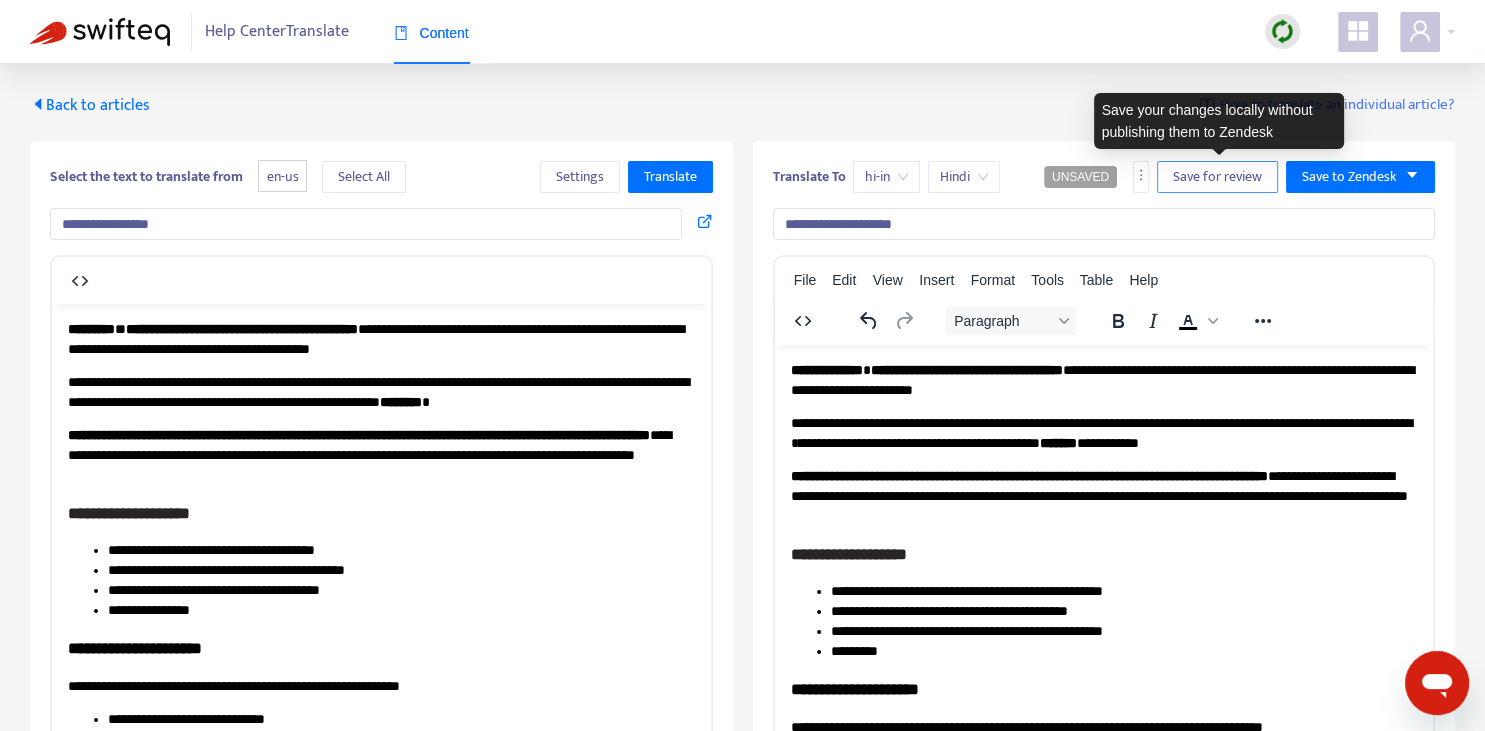 click on "Save for review" at bounding box center [1217, 177] 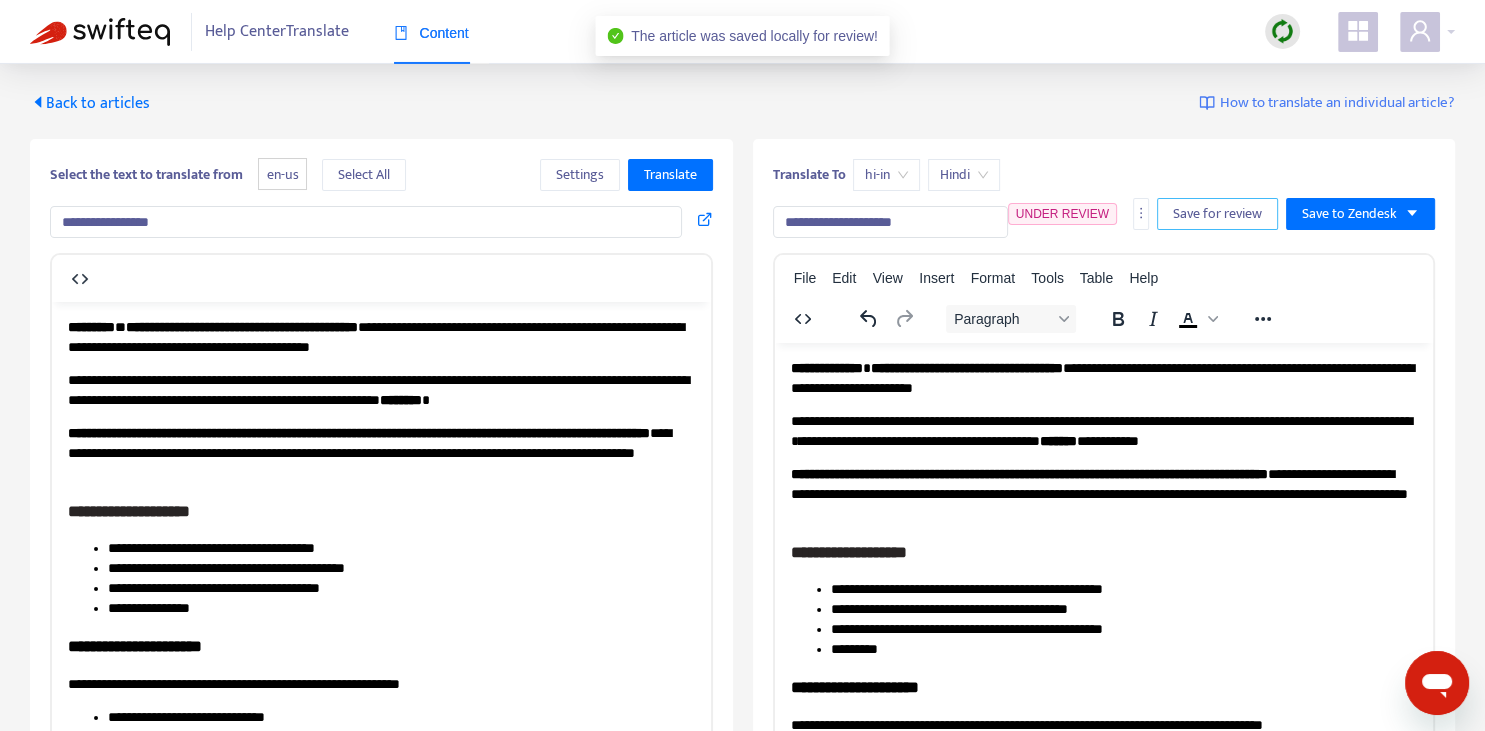 scroll, scrollTop: 0, scrollLeft: 0, axis: both 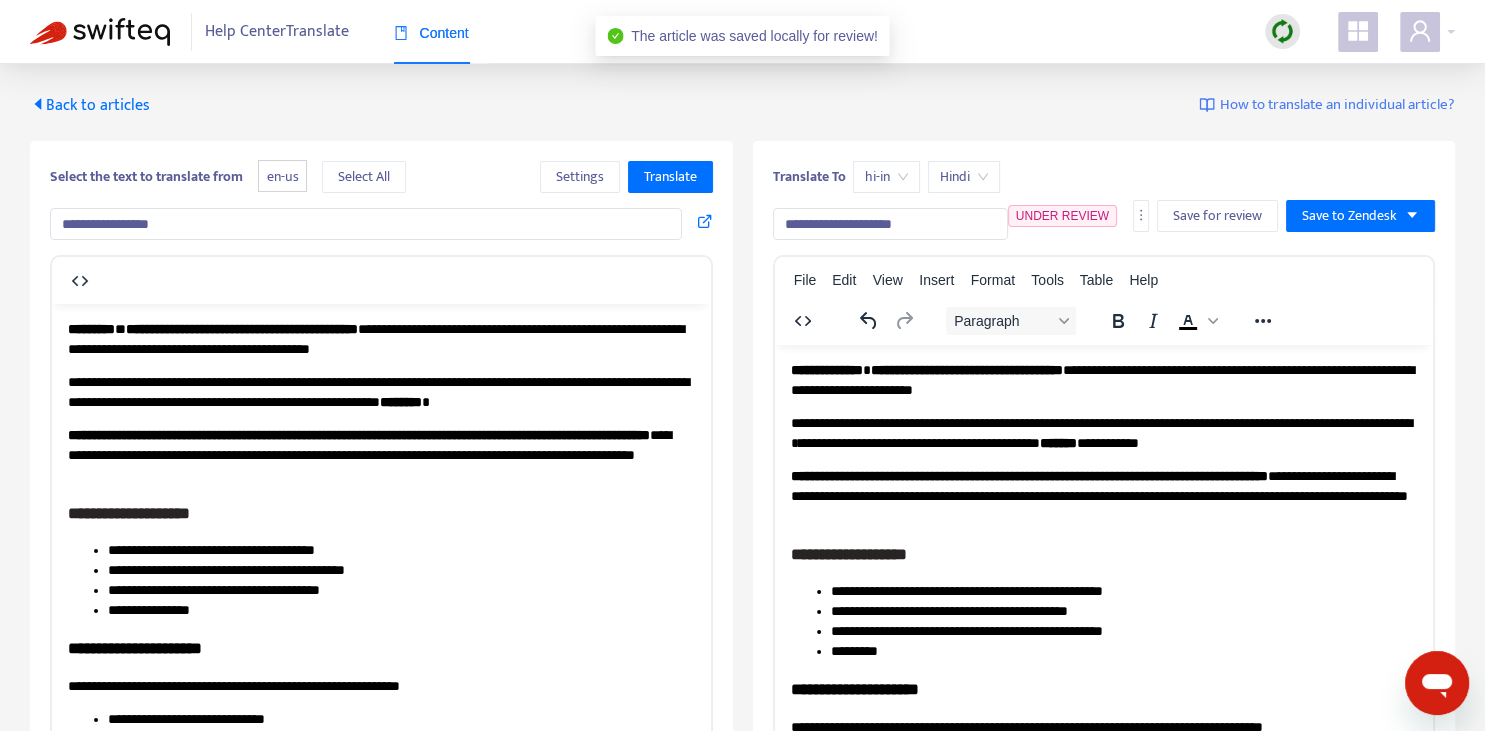 click on "Back to articles" at bounding box center [90, 105] 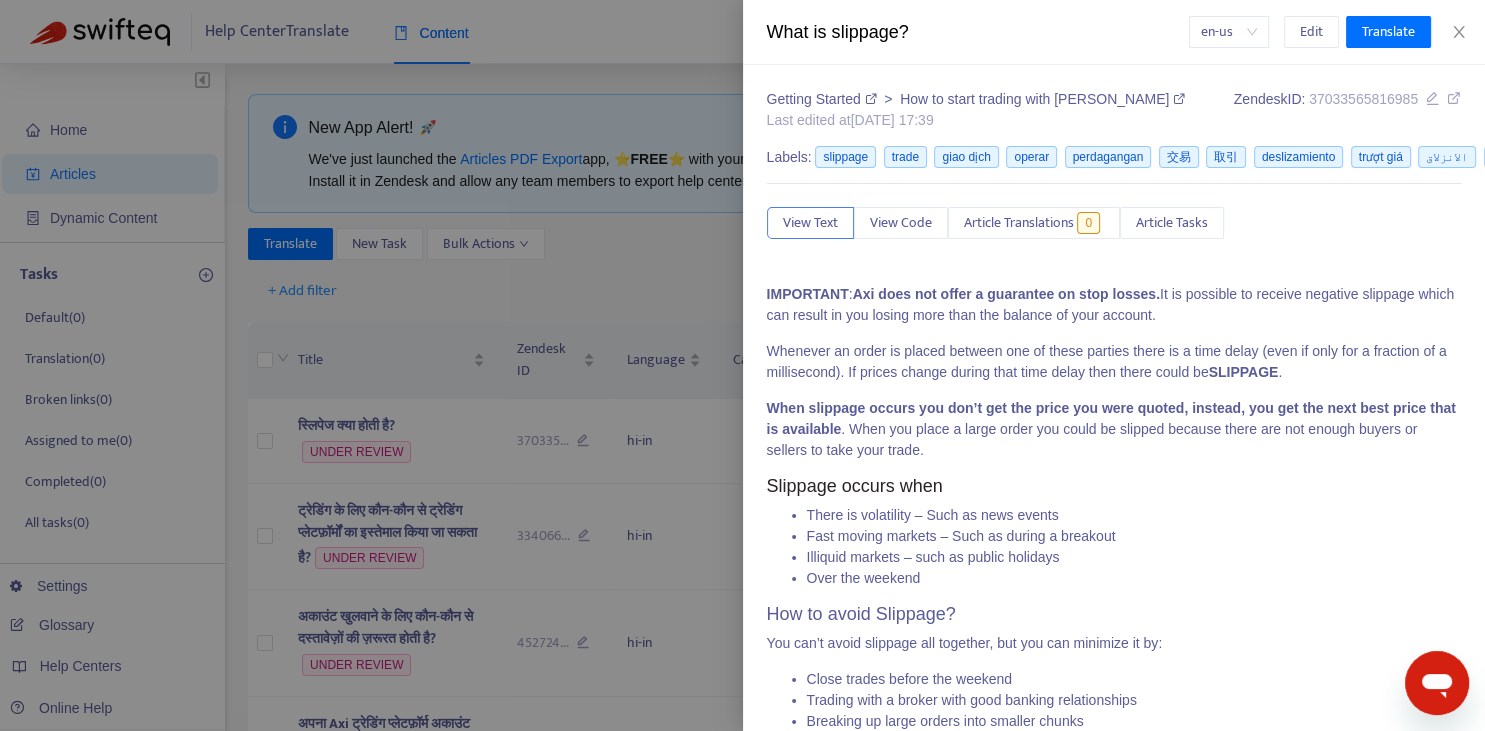 click at bounding box center (742, 365) 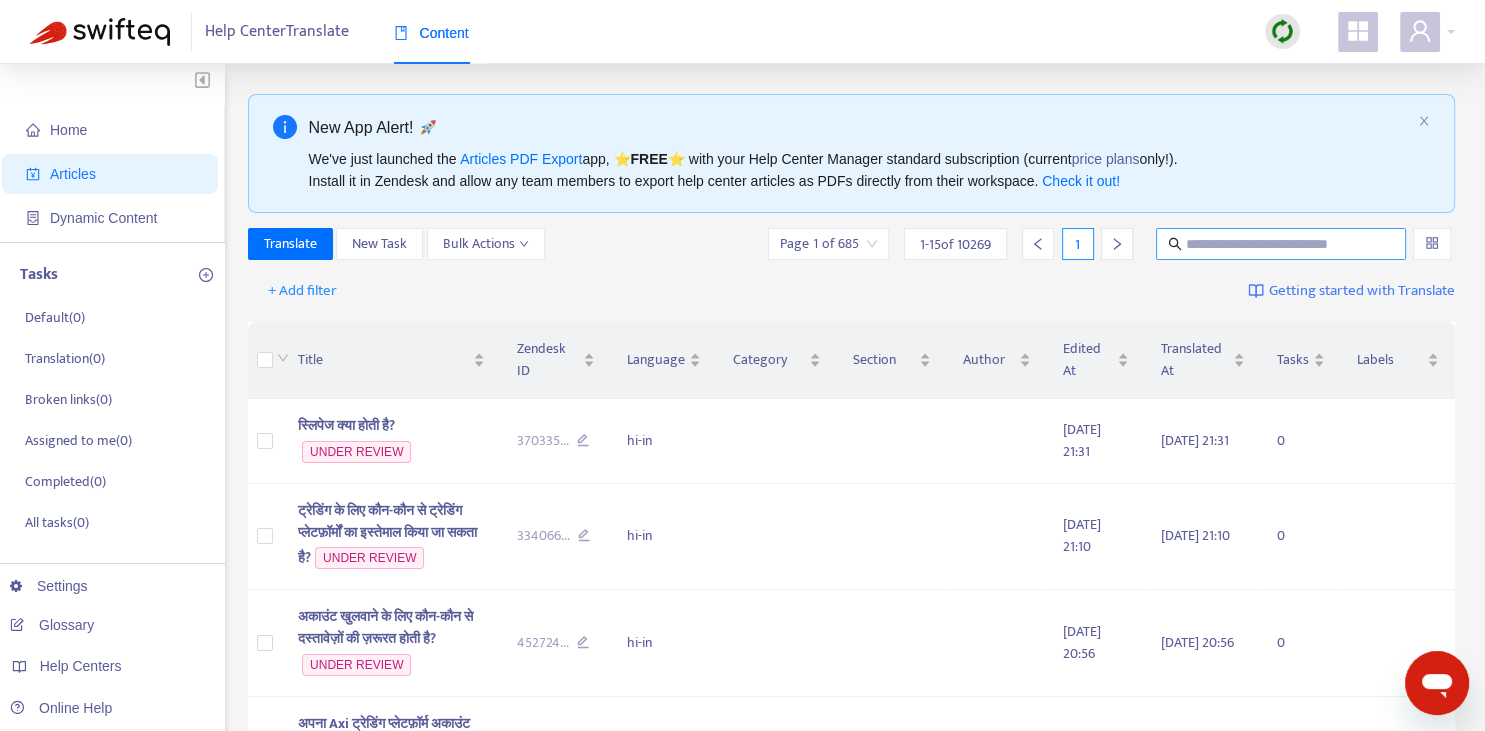 click at bounding box center (1281, 244) 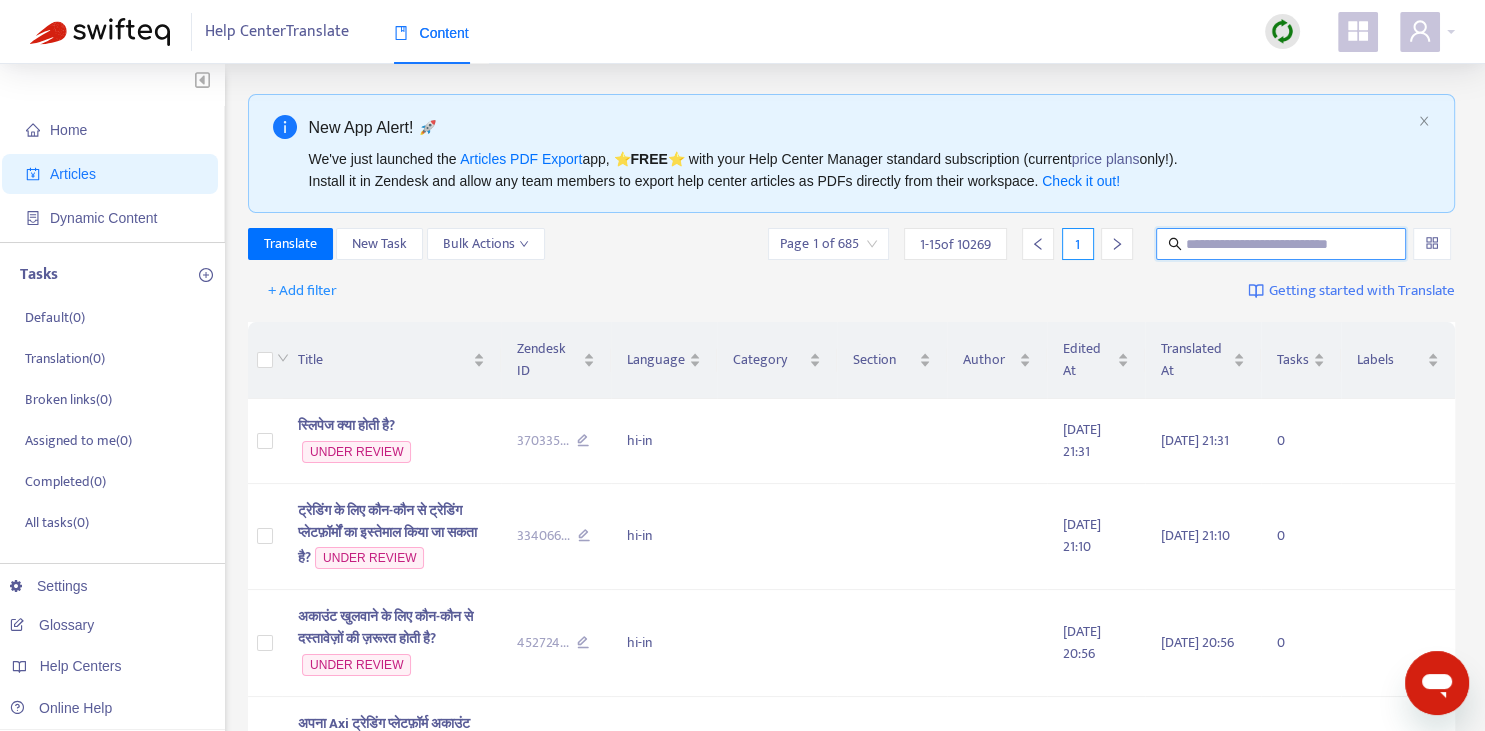 paste on "**********" 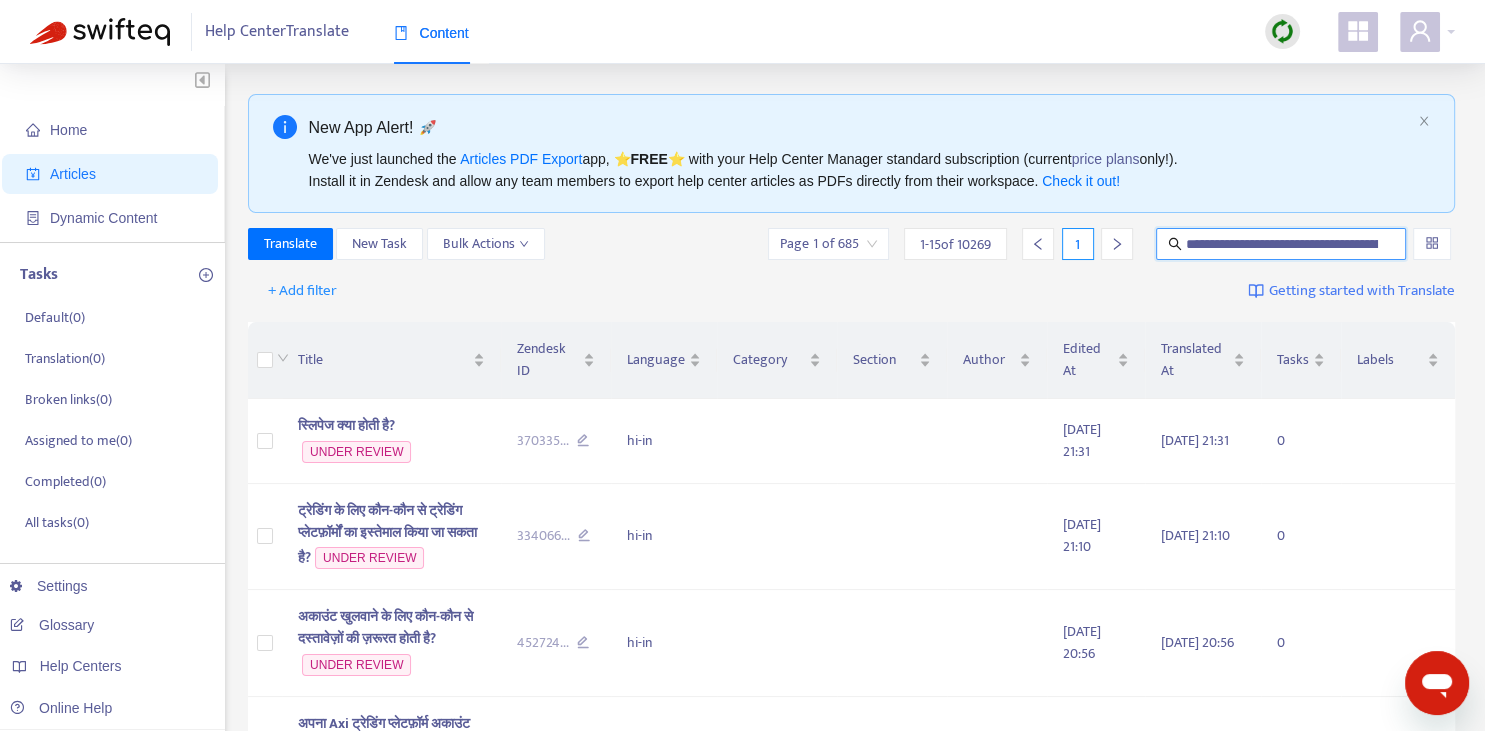 scroll, scrollTop: 0, scrollLeft: 350, axis: horizontal 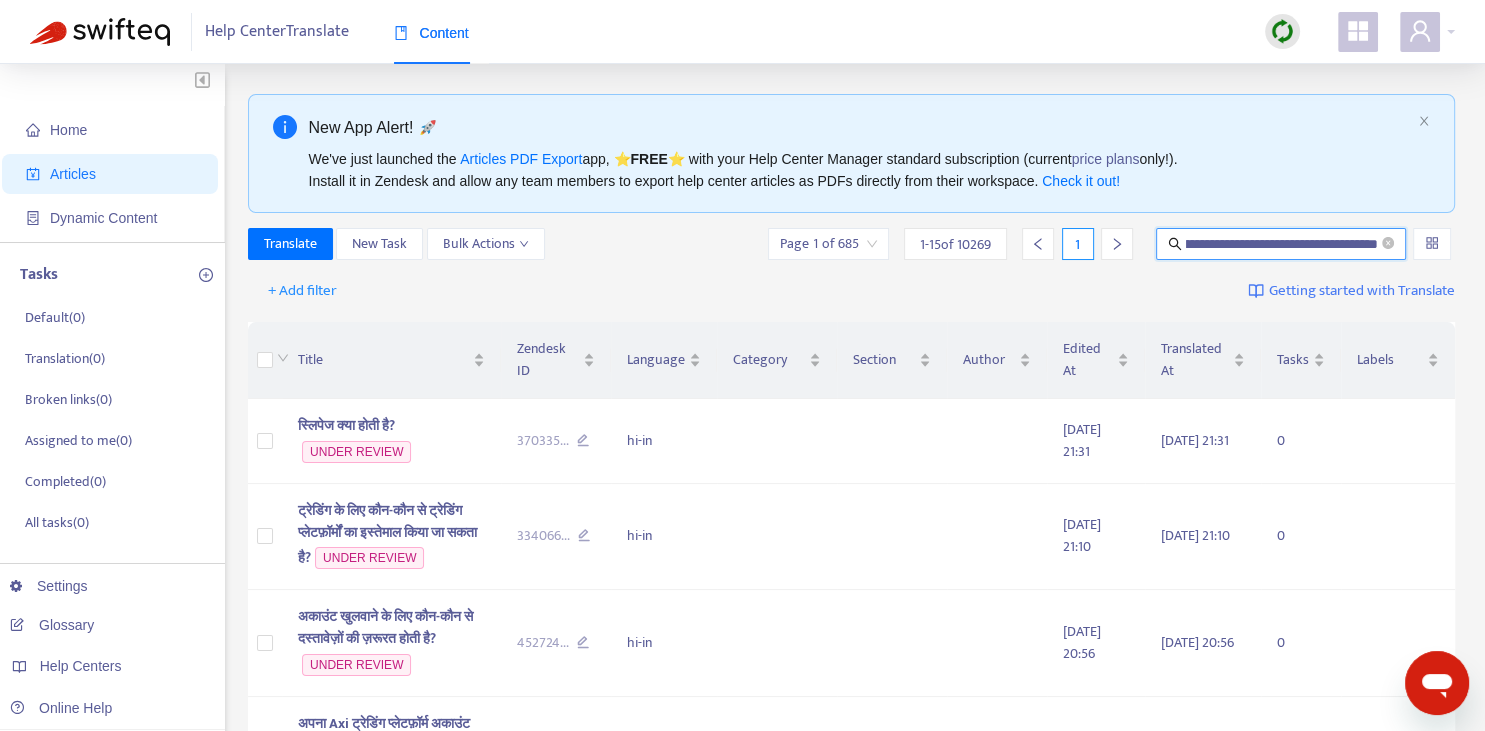 type on "**********" 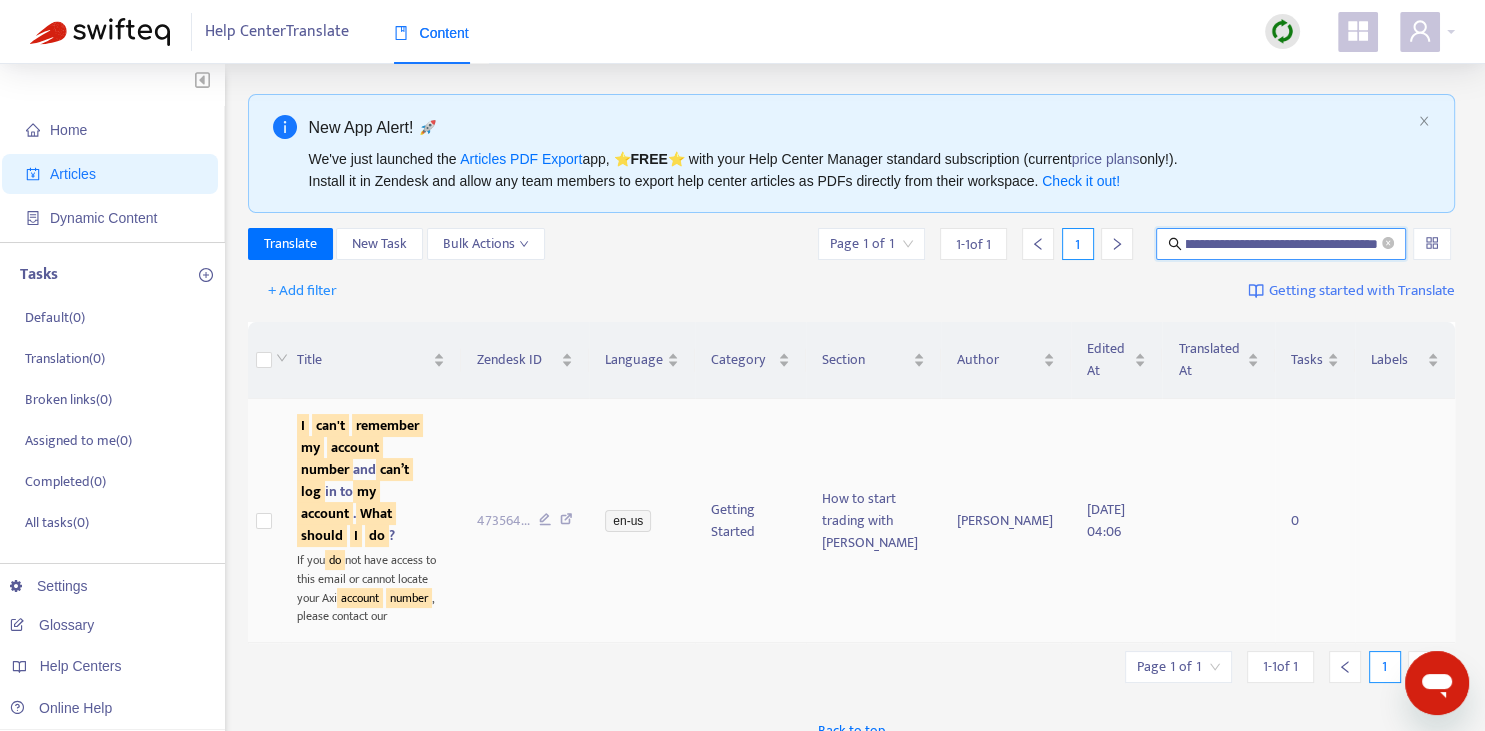 click on "can’t" at bounding box center (394, 469) 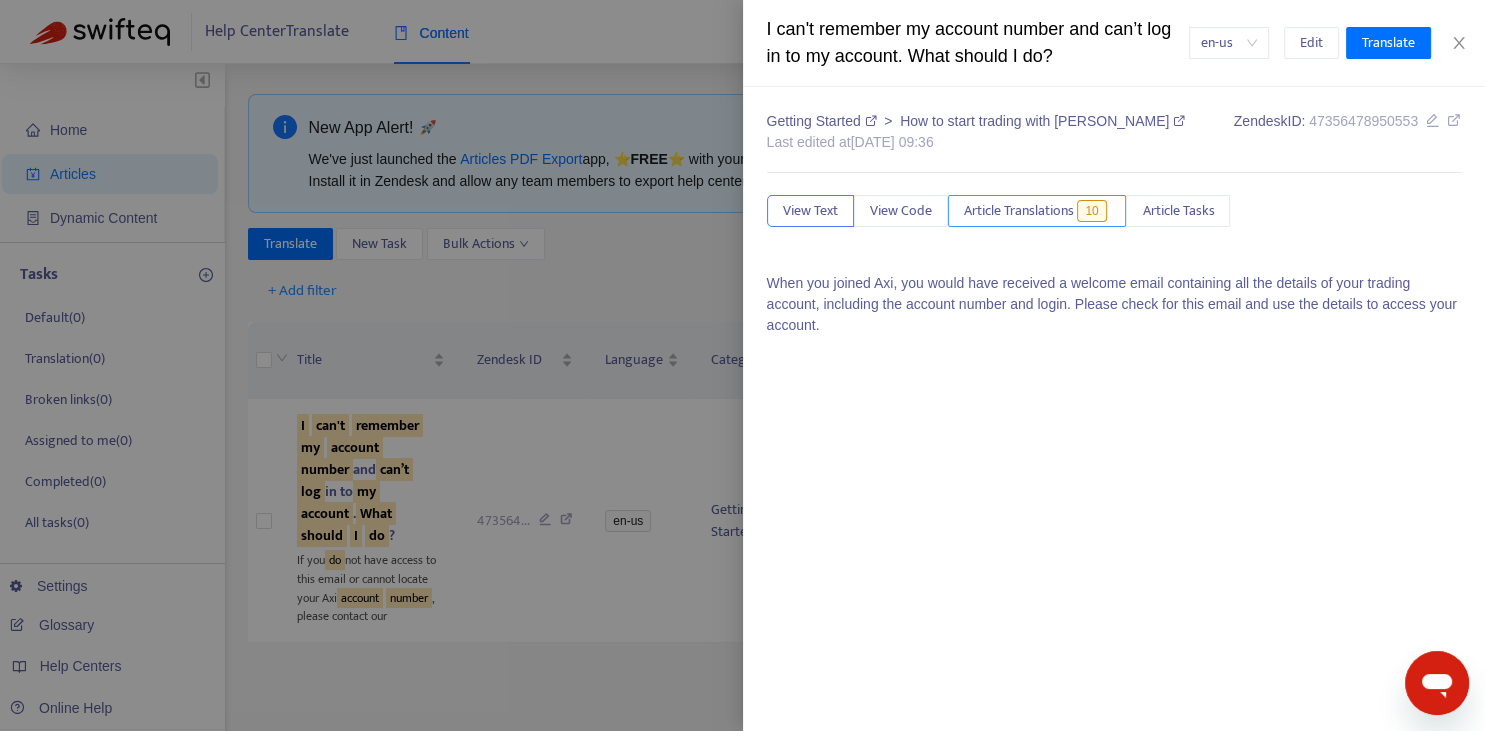 click on "Article Translations" at bounding box center [1019, 211] 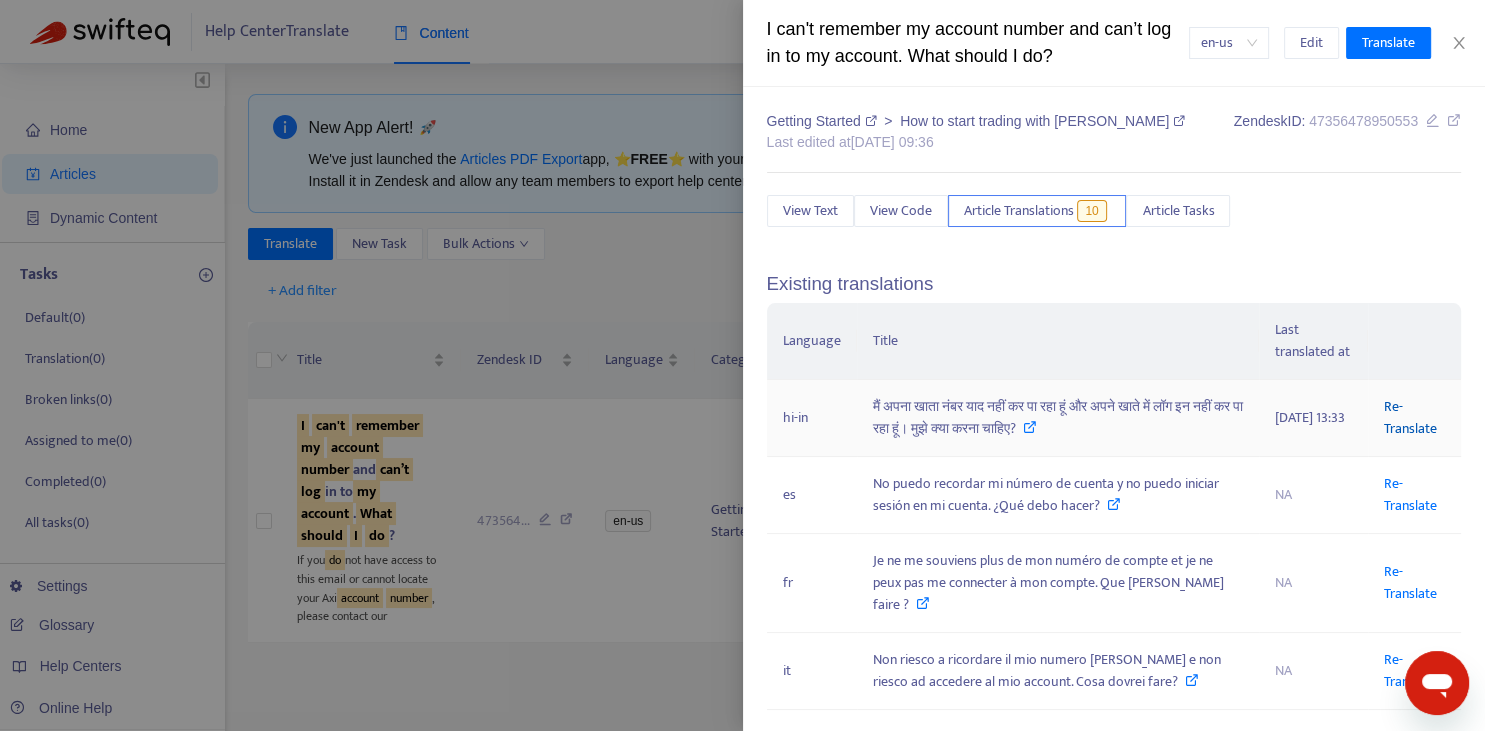click on "Re-Translate" at bounding box center (1410, 417) 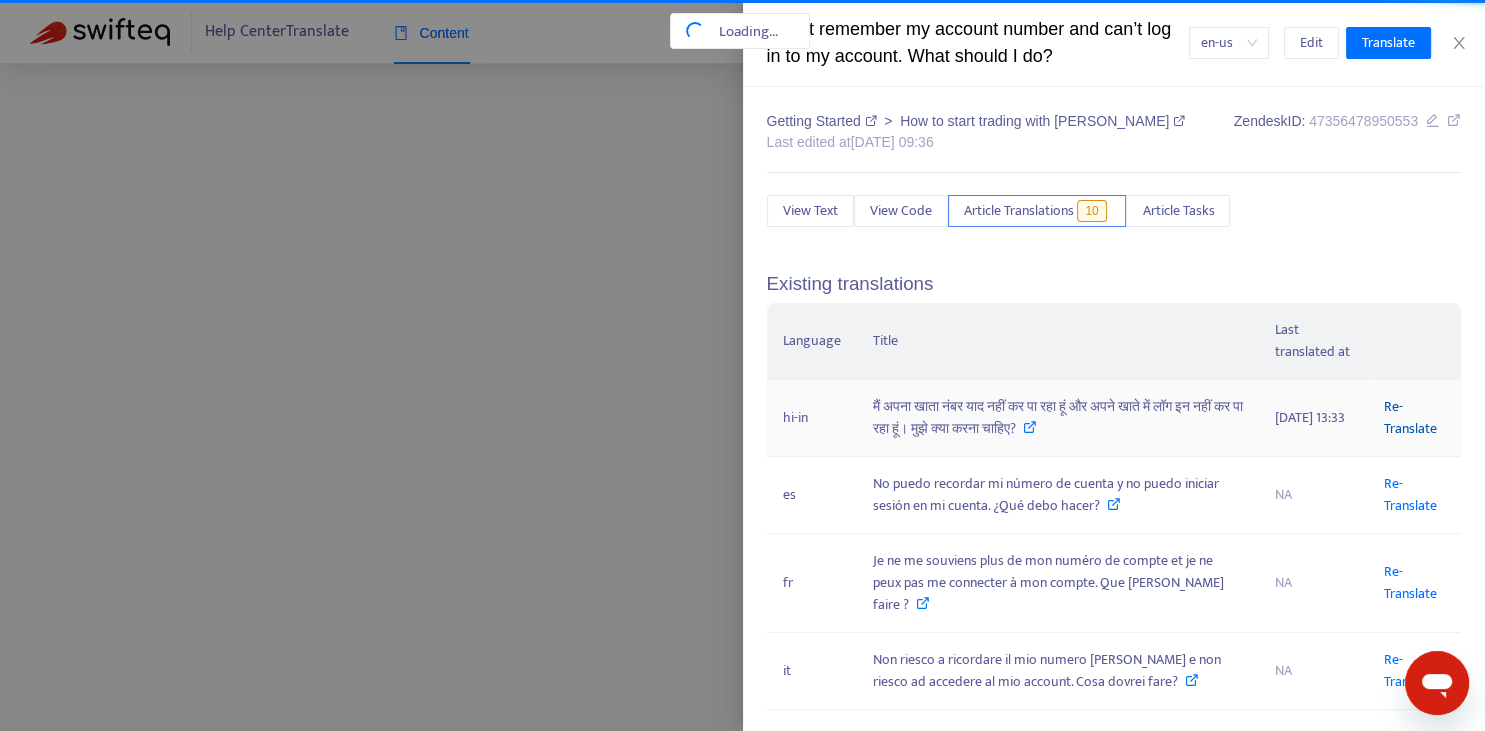 scroll, scrollTop: 0, scrollLeft: 350, axis: horizontal 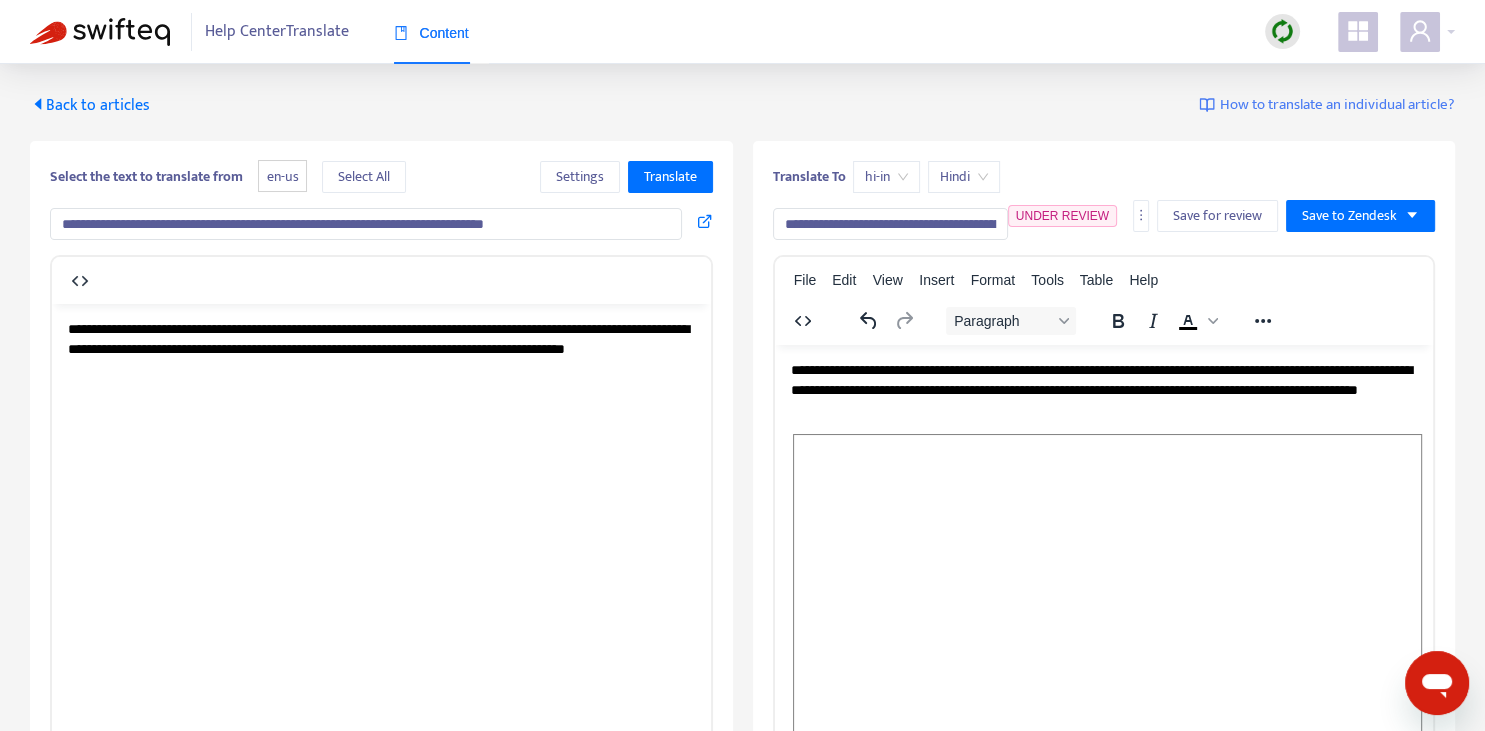 click on "**********" at bounding box center (1103, 389) 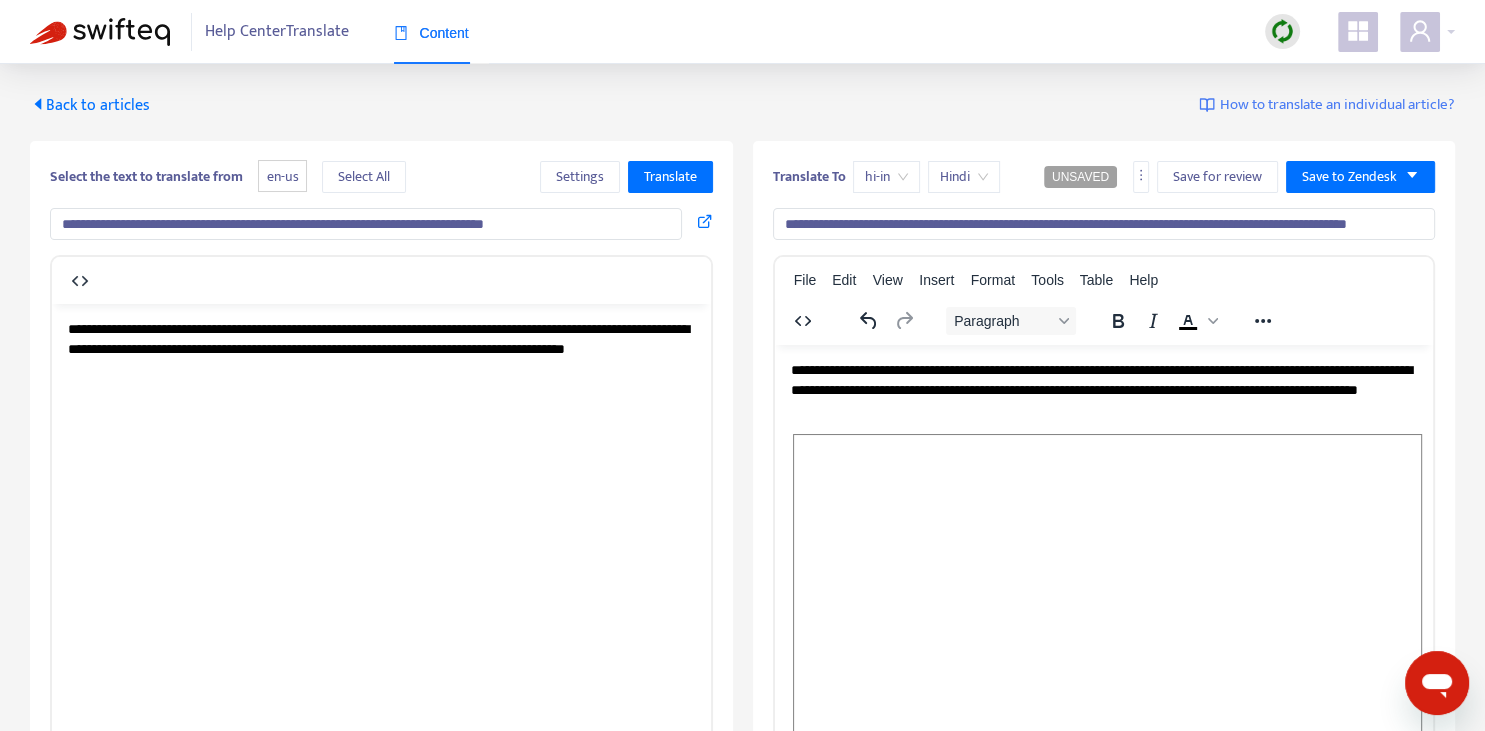 scroll, scrollTop: 0, scrollLeft: 22, axis: horizontal 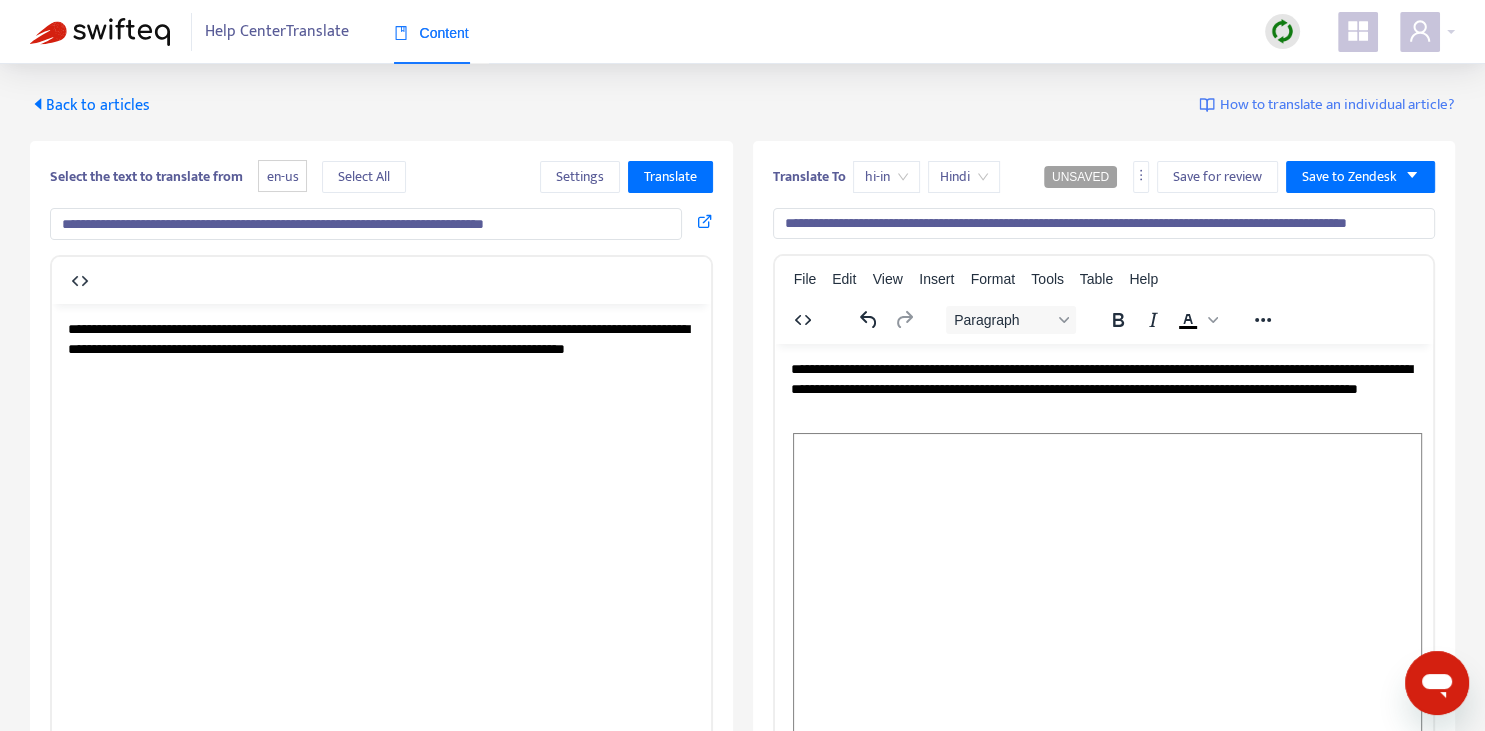 type on "**********" 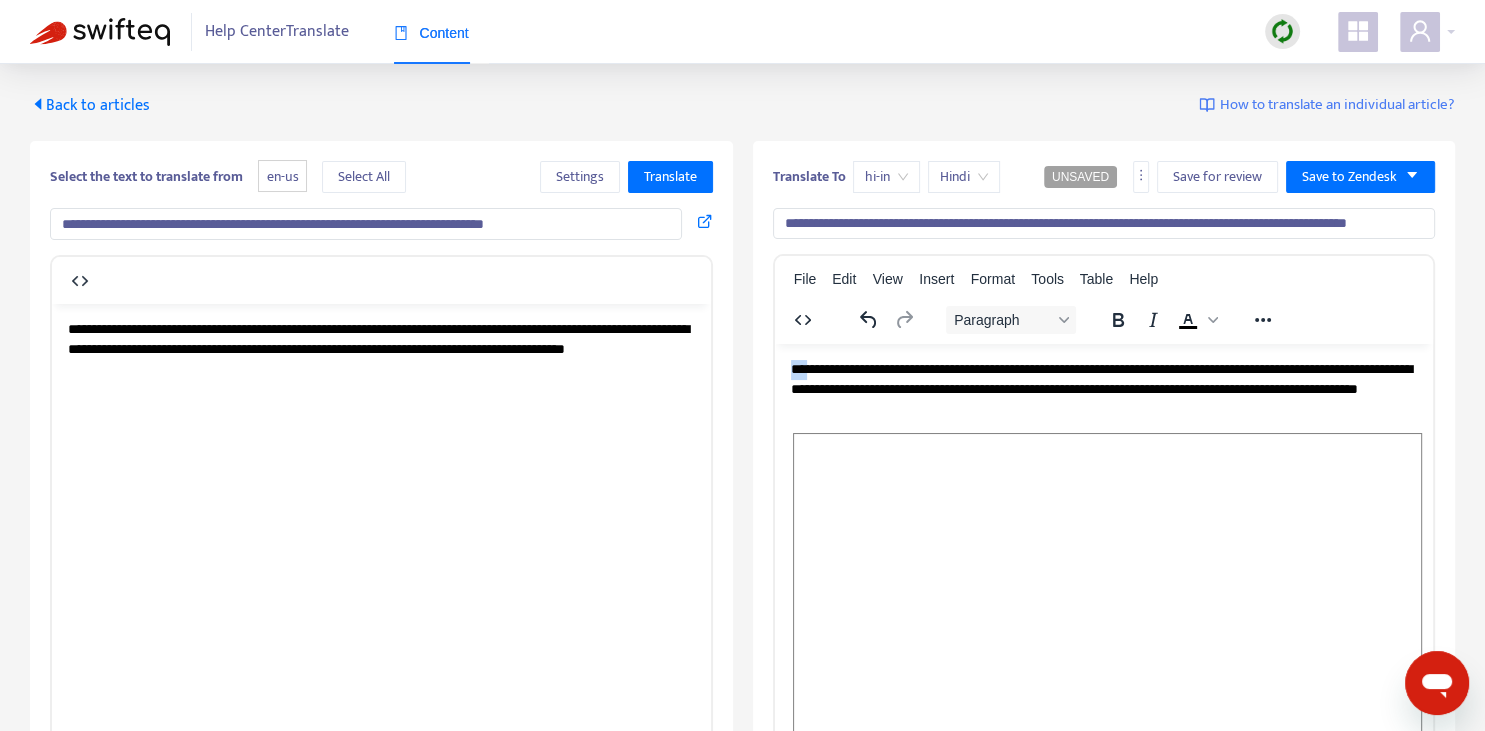 click on "**********" at bounding box center (1103, 389) 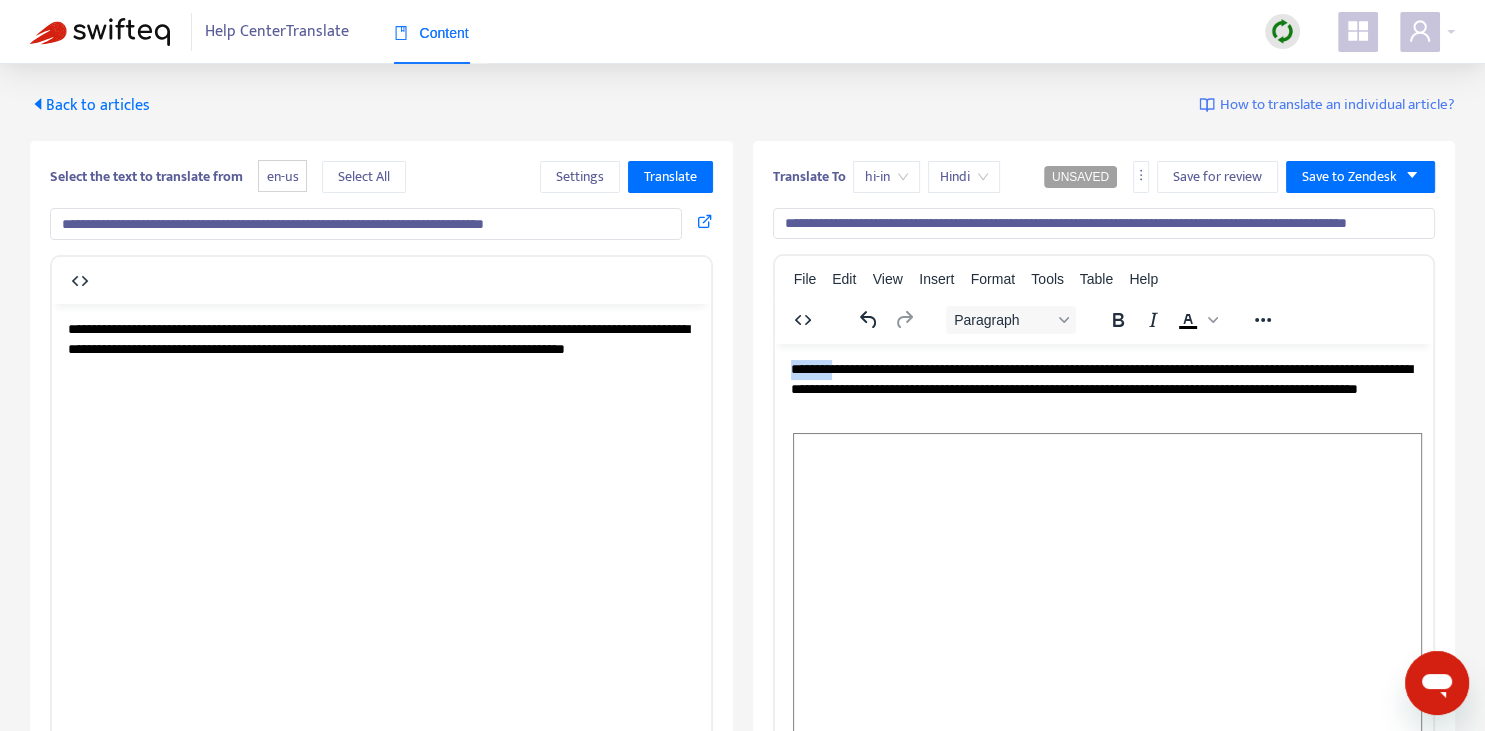 type 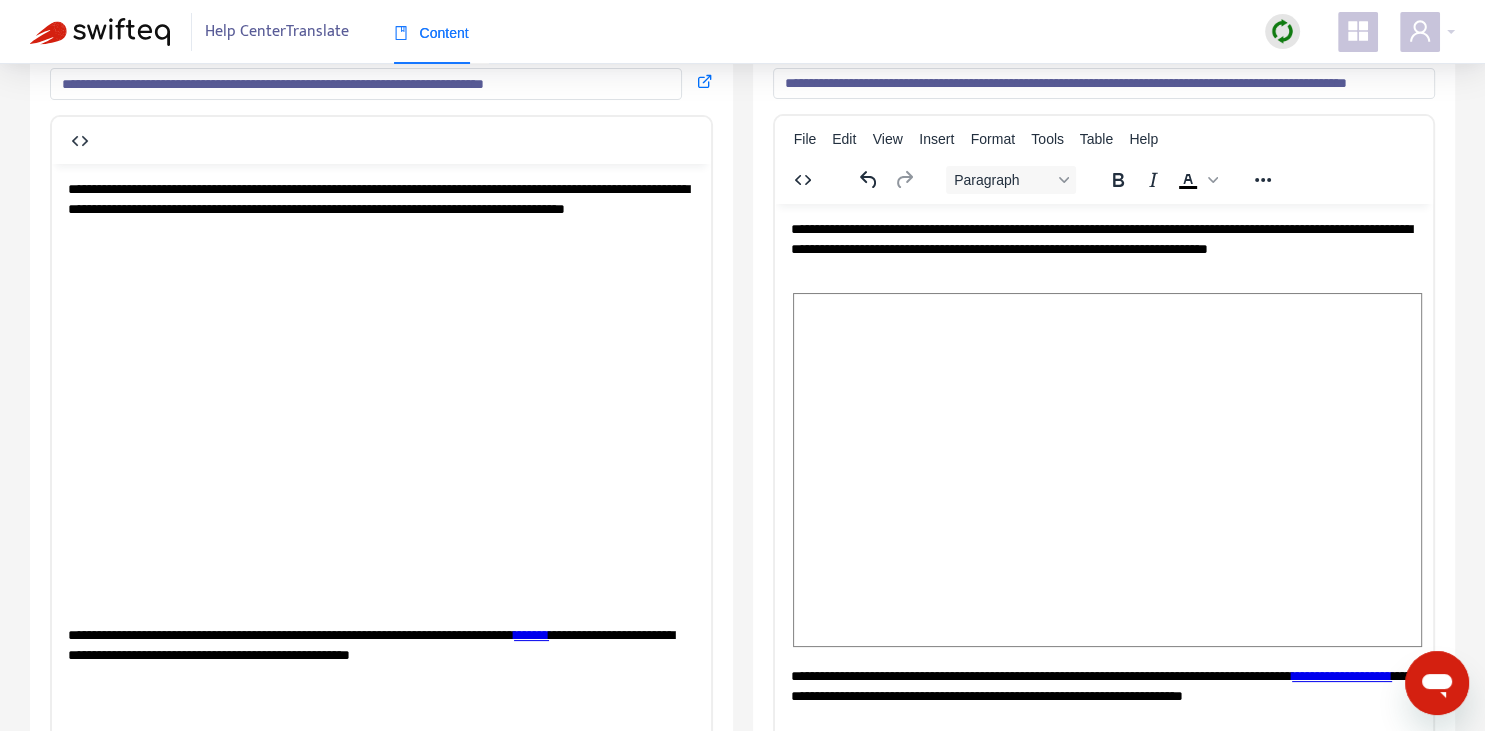 scroll, scrollTop: 281, scrollLeft: 0, axis: vertical 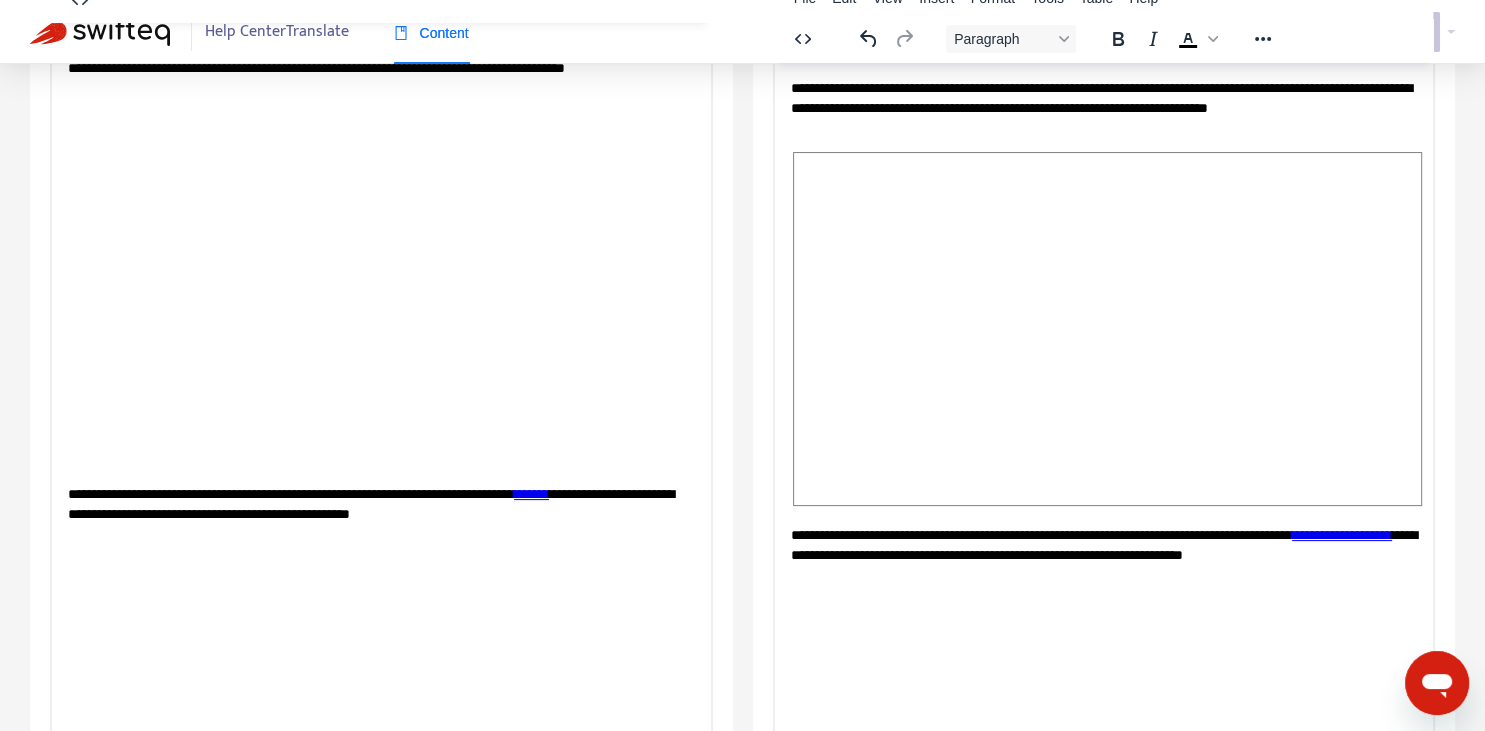 click on "**********" at bounding box center [1103, 545] 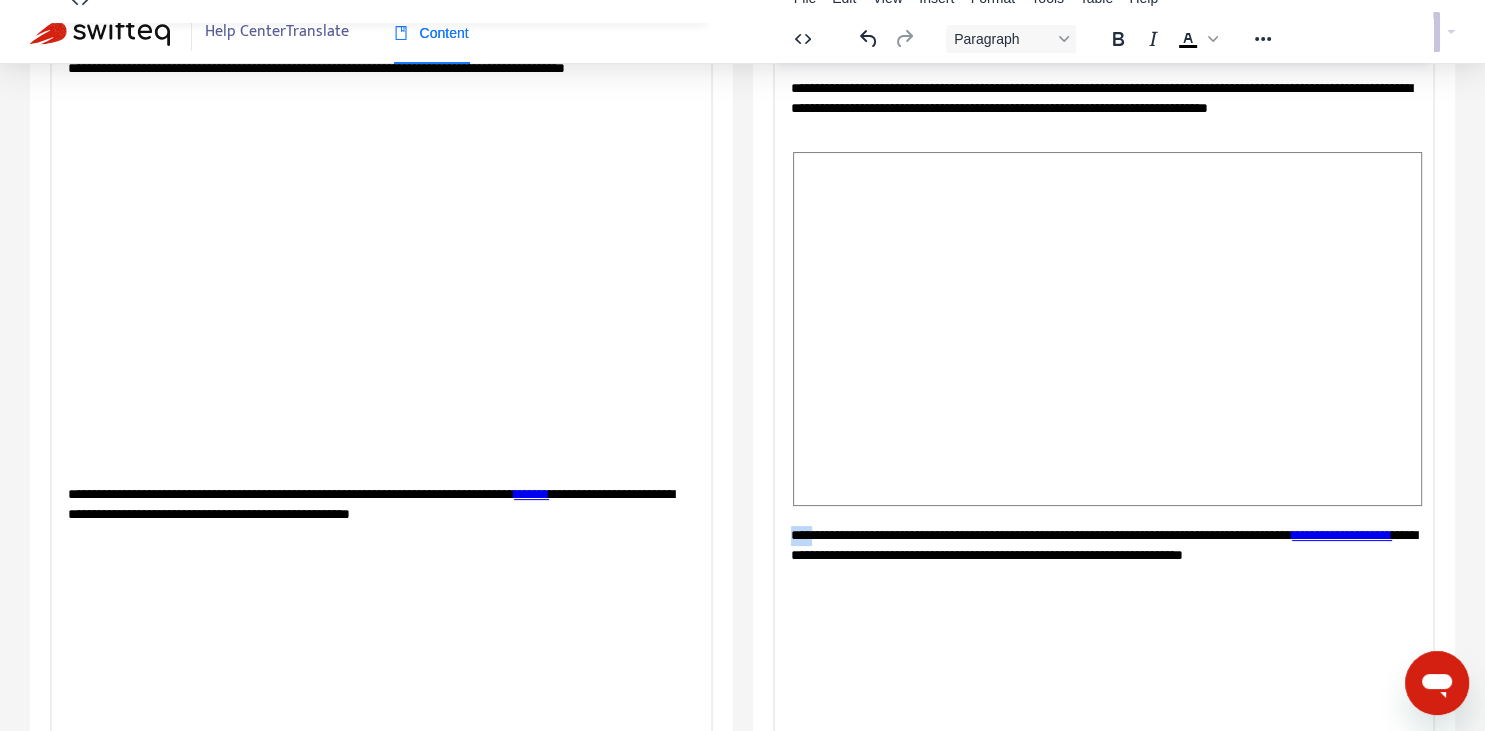 click on "**********" at bounding box center [1103, 545] 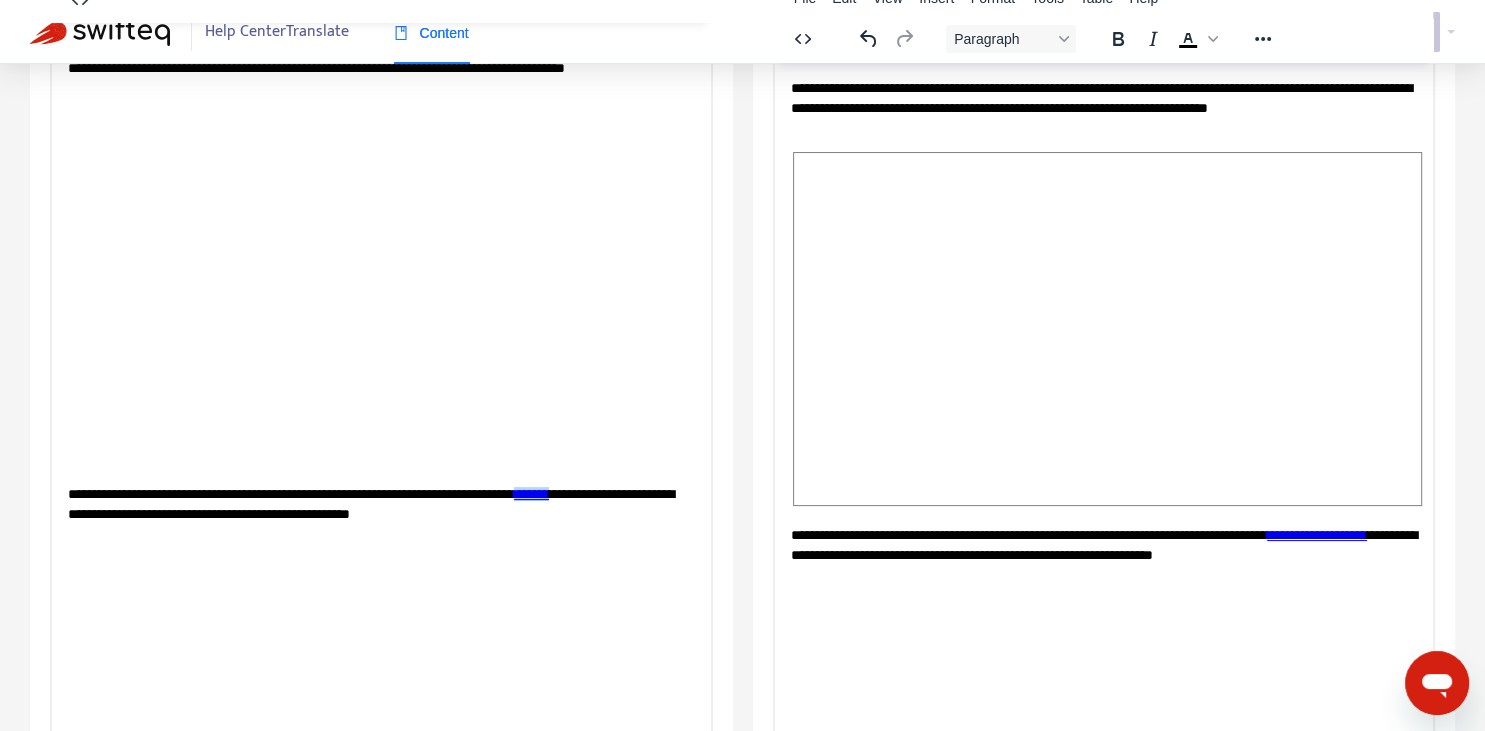 click on "**********" at bounding box center (1316, 535) 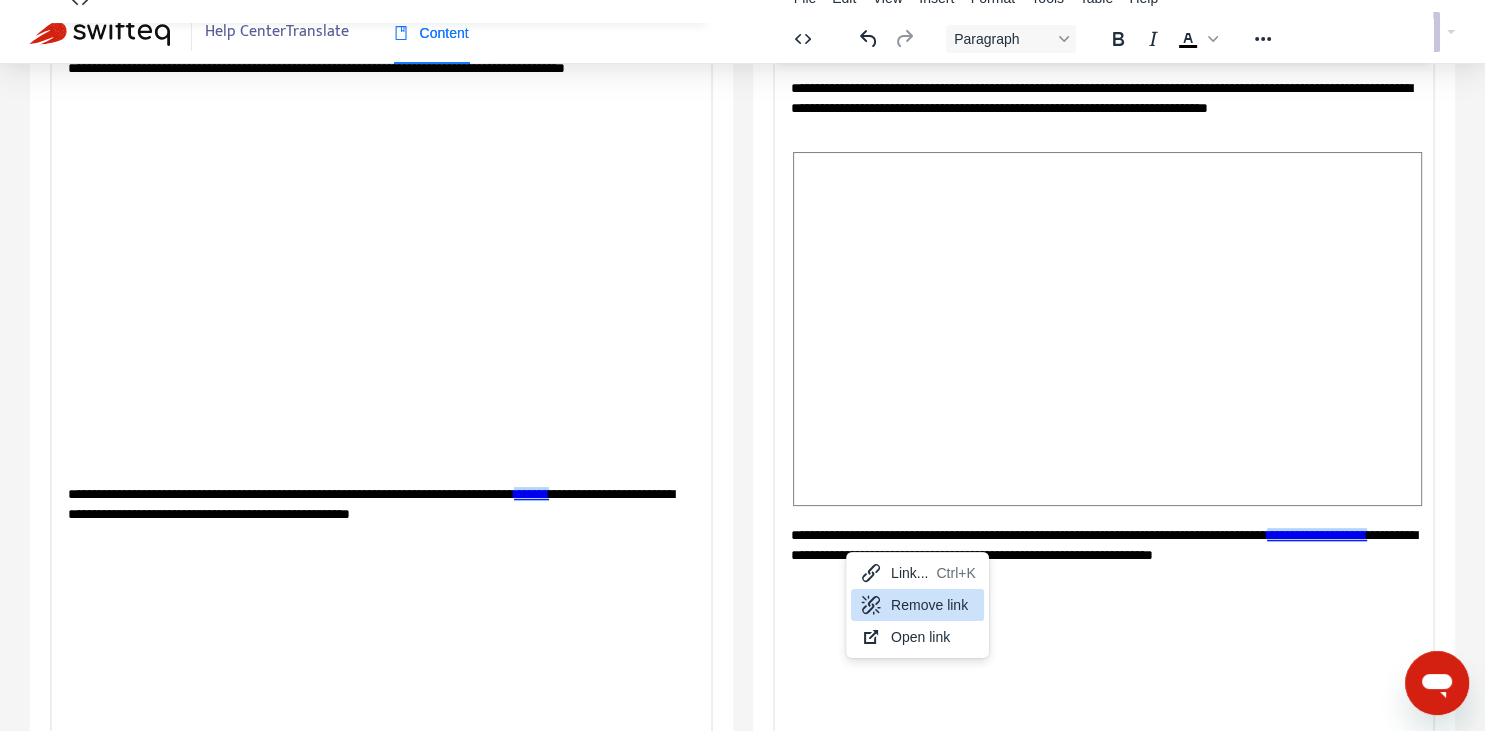 click on "Remove link" at bounding box center (933, 605) 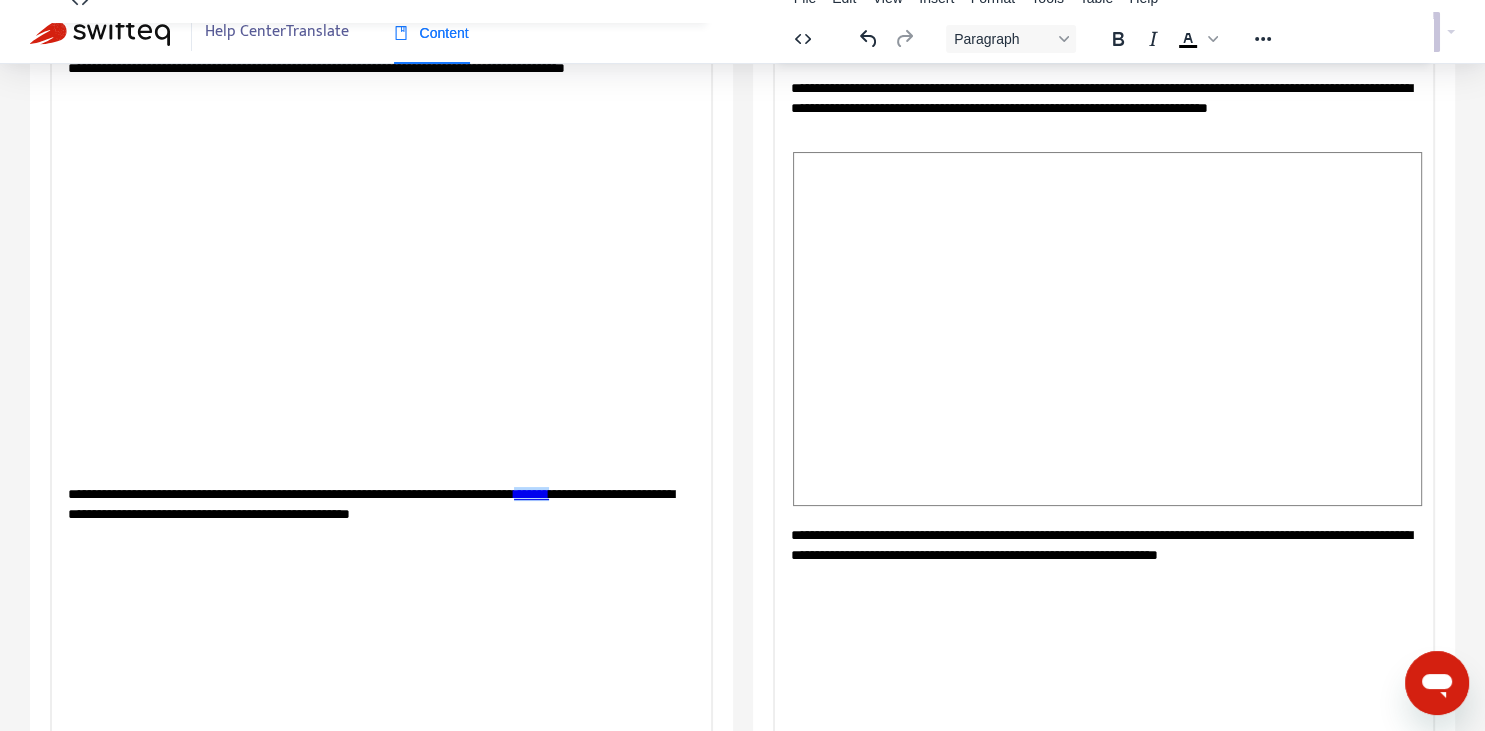 click on "**********" at bounding box center (1103, 545) 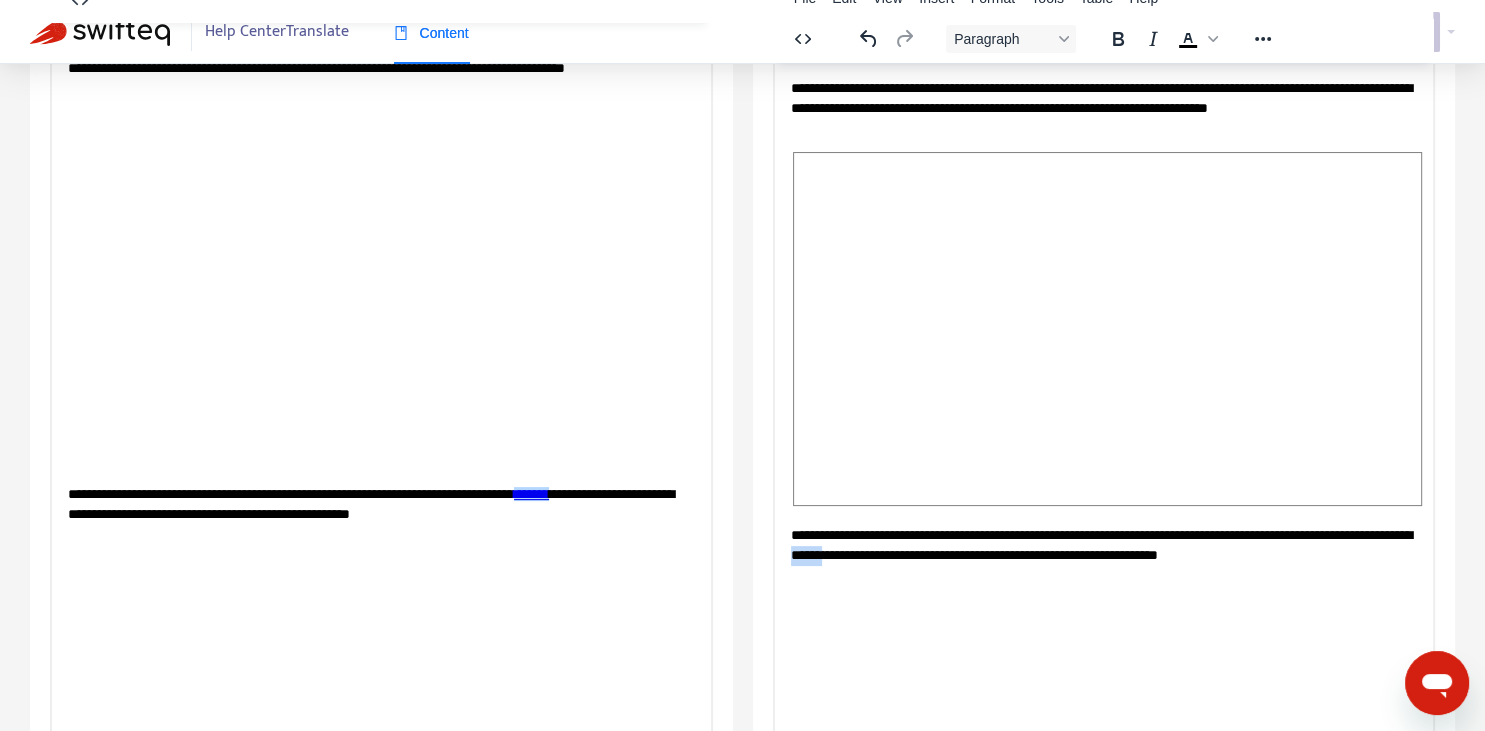 click on "**********" at bounding box center (1103, 545) 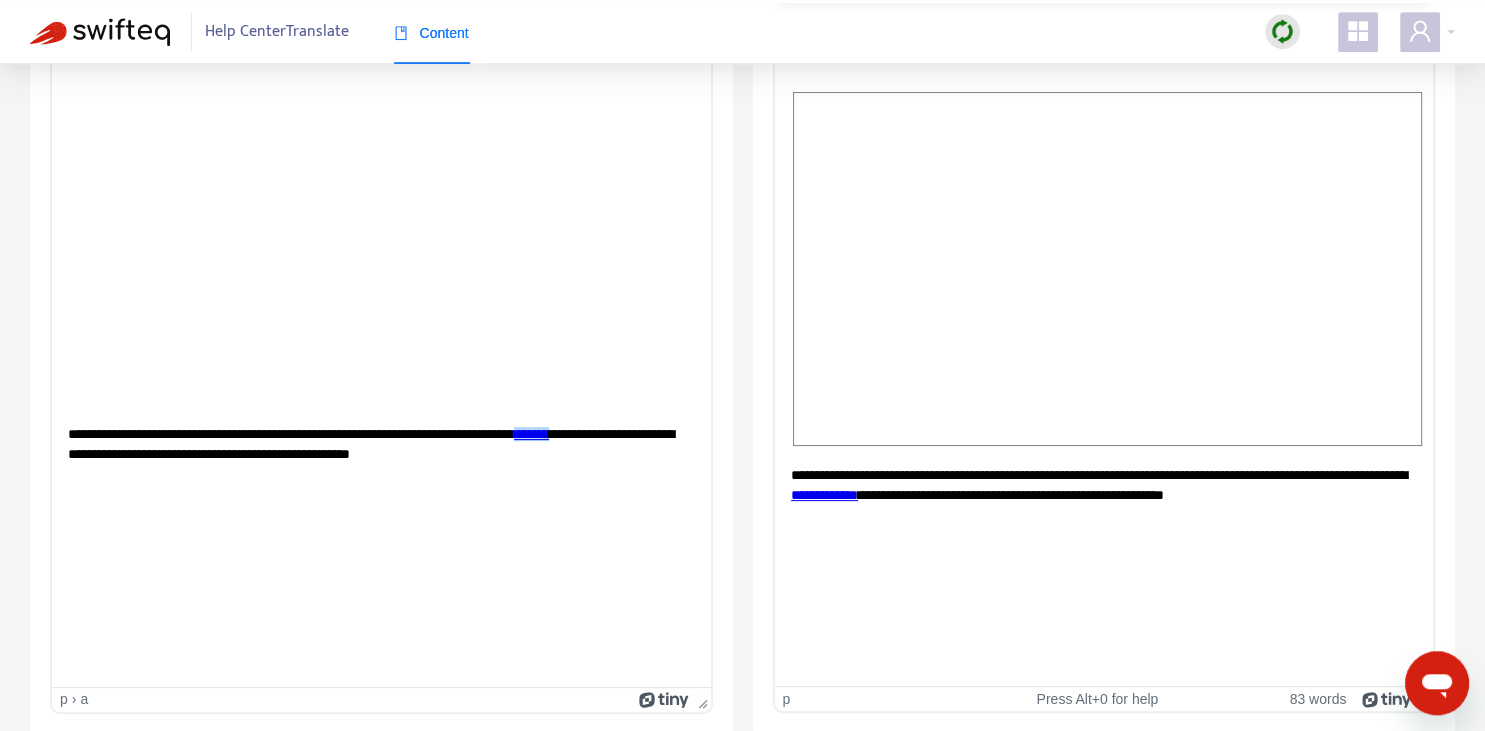 scroll, scrollTop: 343, scrollLeft: 0, axis: vertical 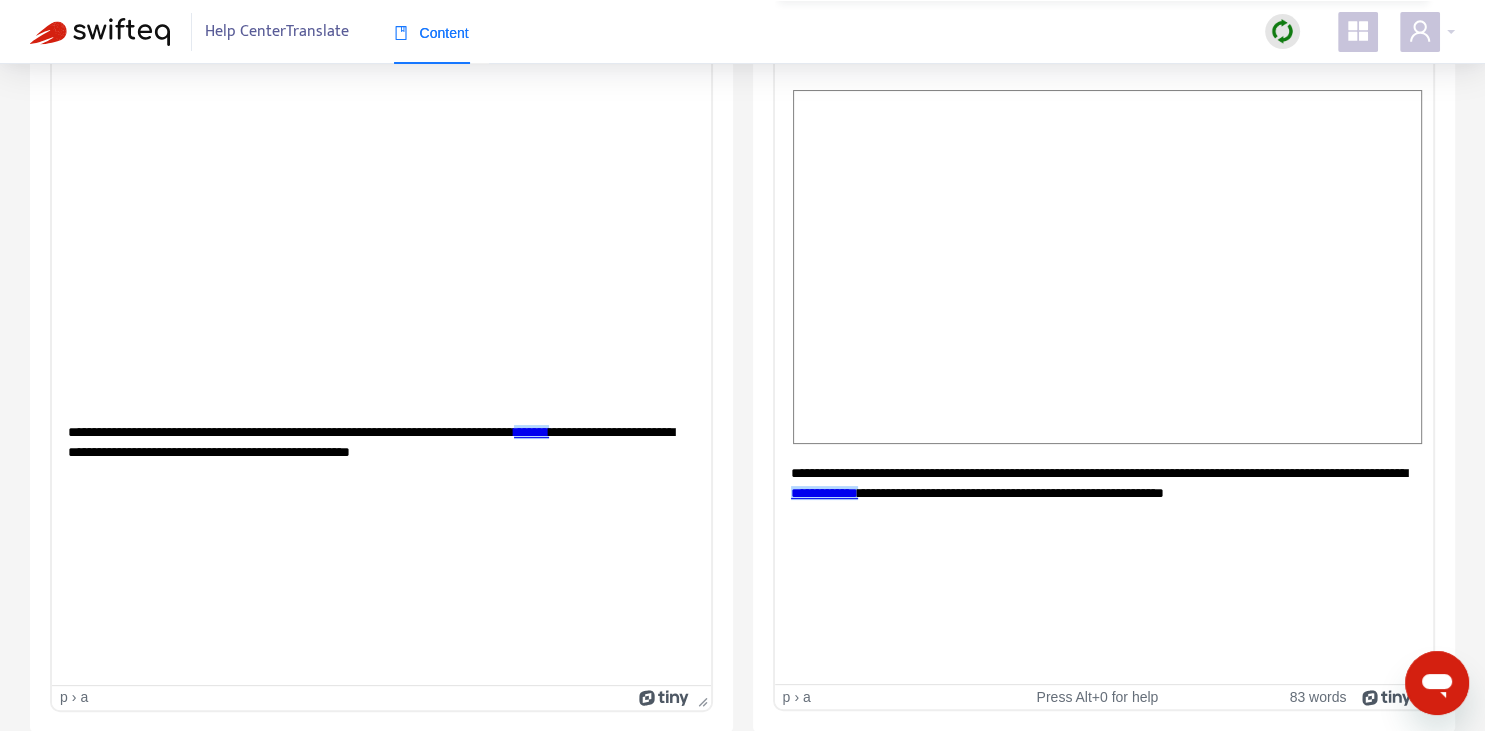 click on "**********" at bounding box center (823, 493) 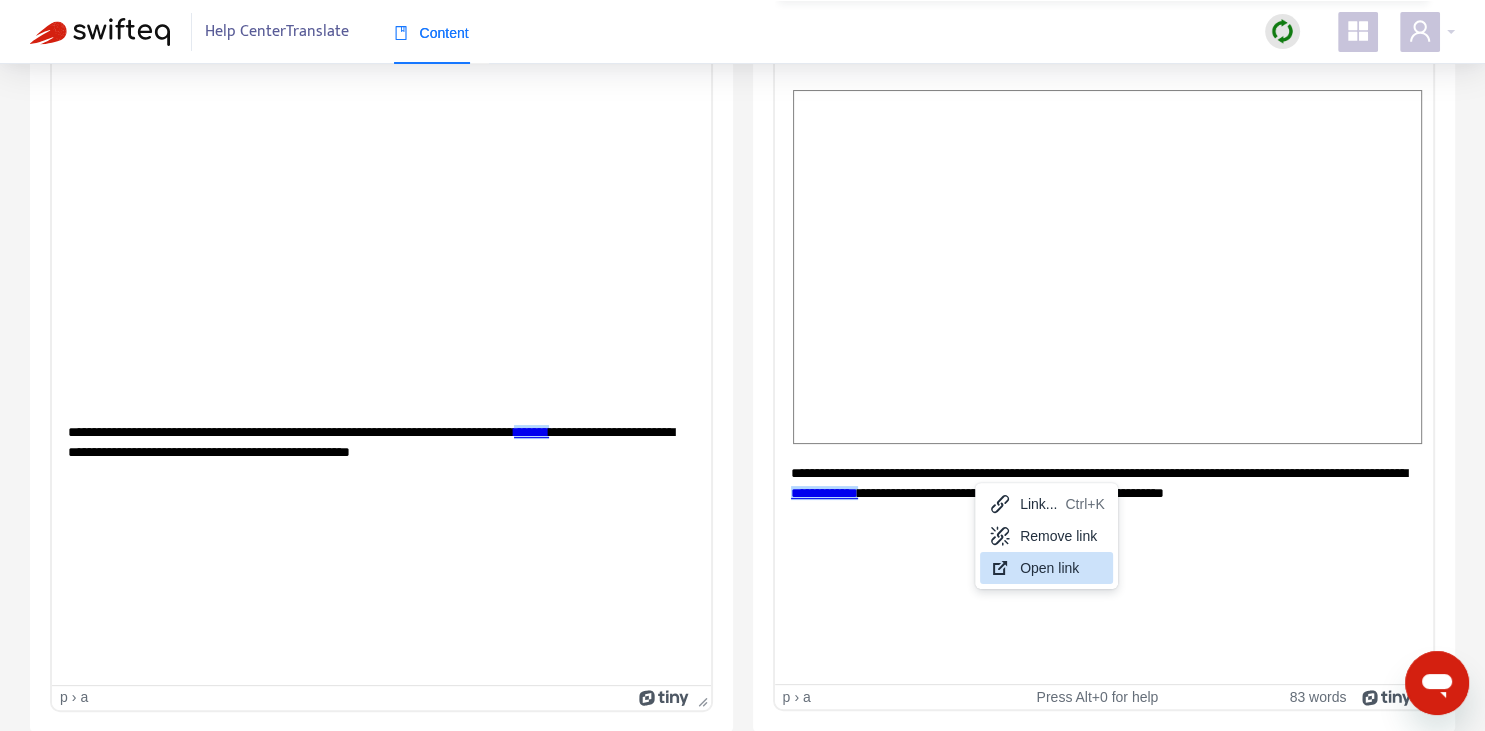 click on "Open link" at bounding box center (1062, 568) 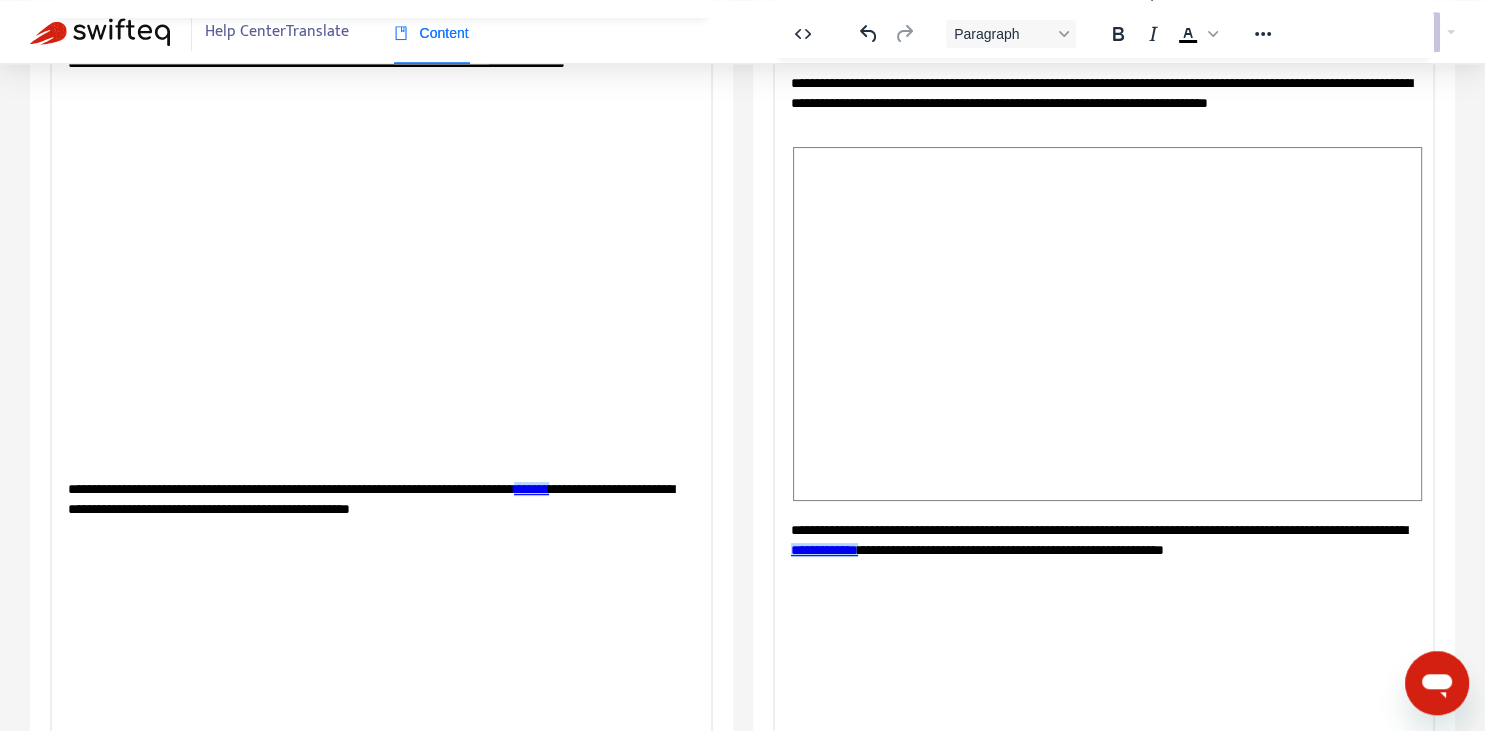 scroll, scrollTop: 0, scrollLeft: 0, axis: both 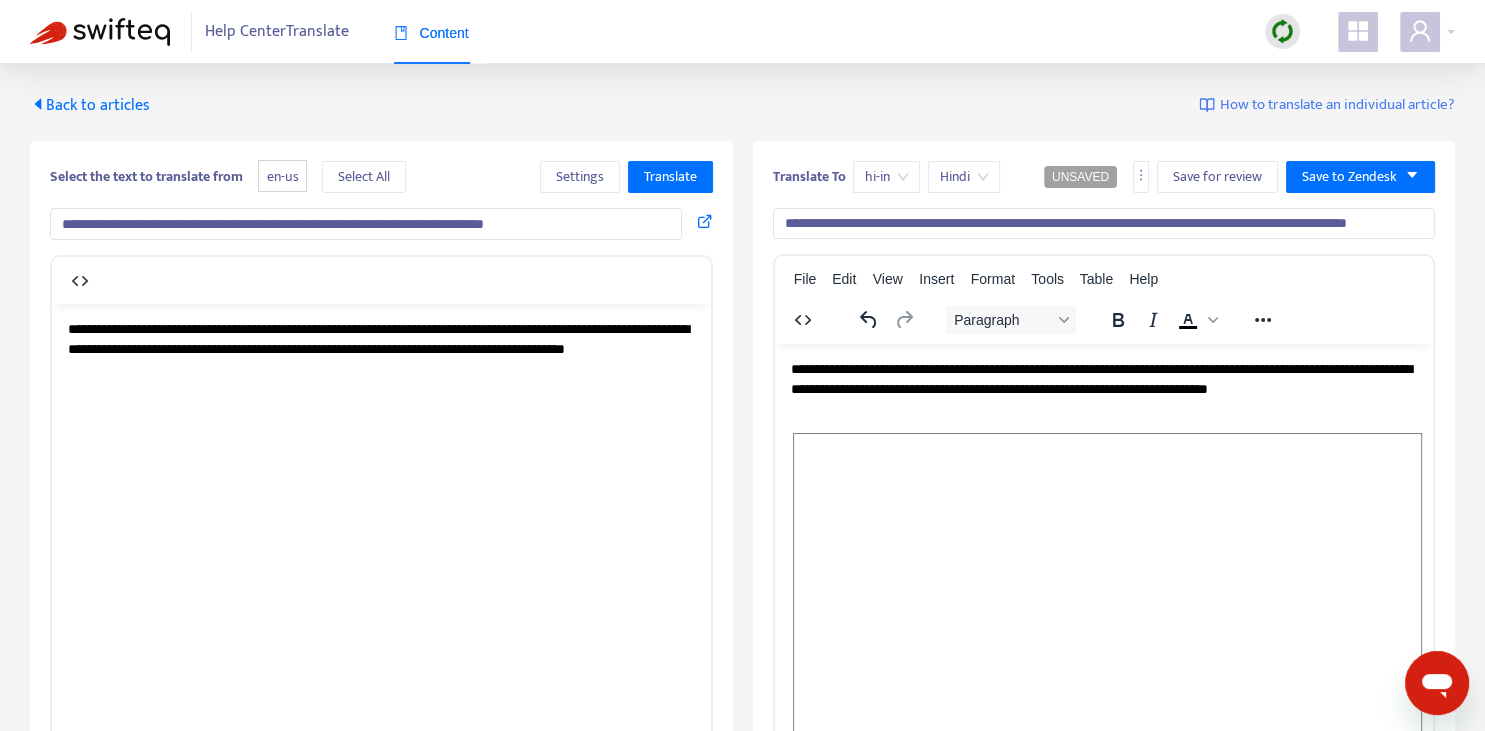 click on "**********" at bounding box center [1104, 224] 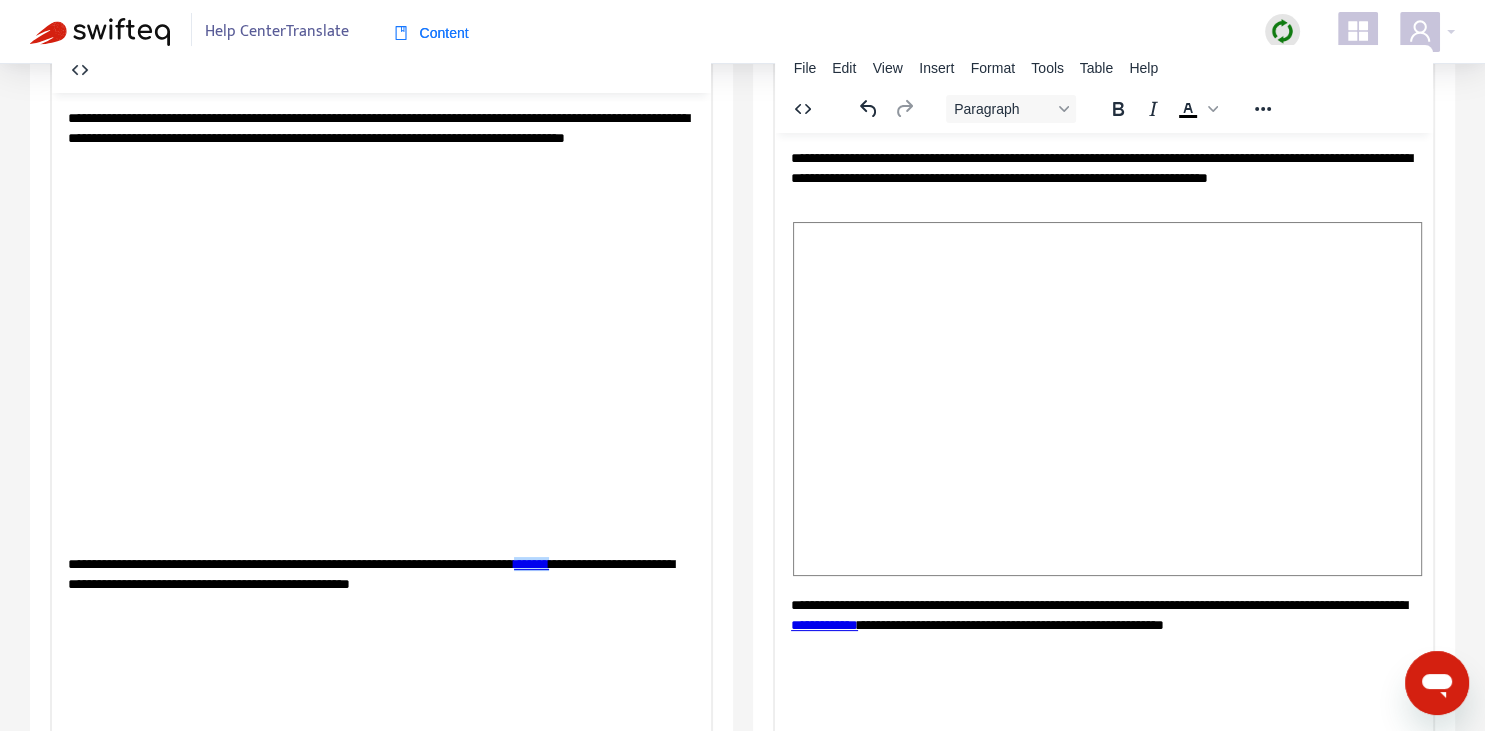 scroll, scrollTop: 343, scrollLeft: 0, axis: vertical 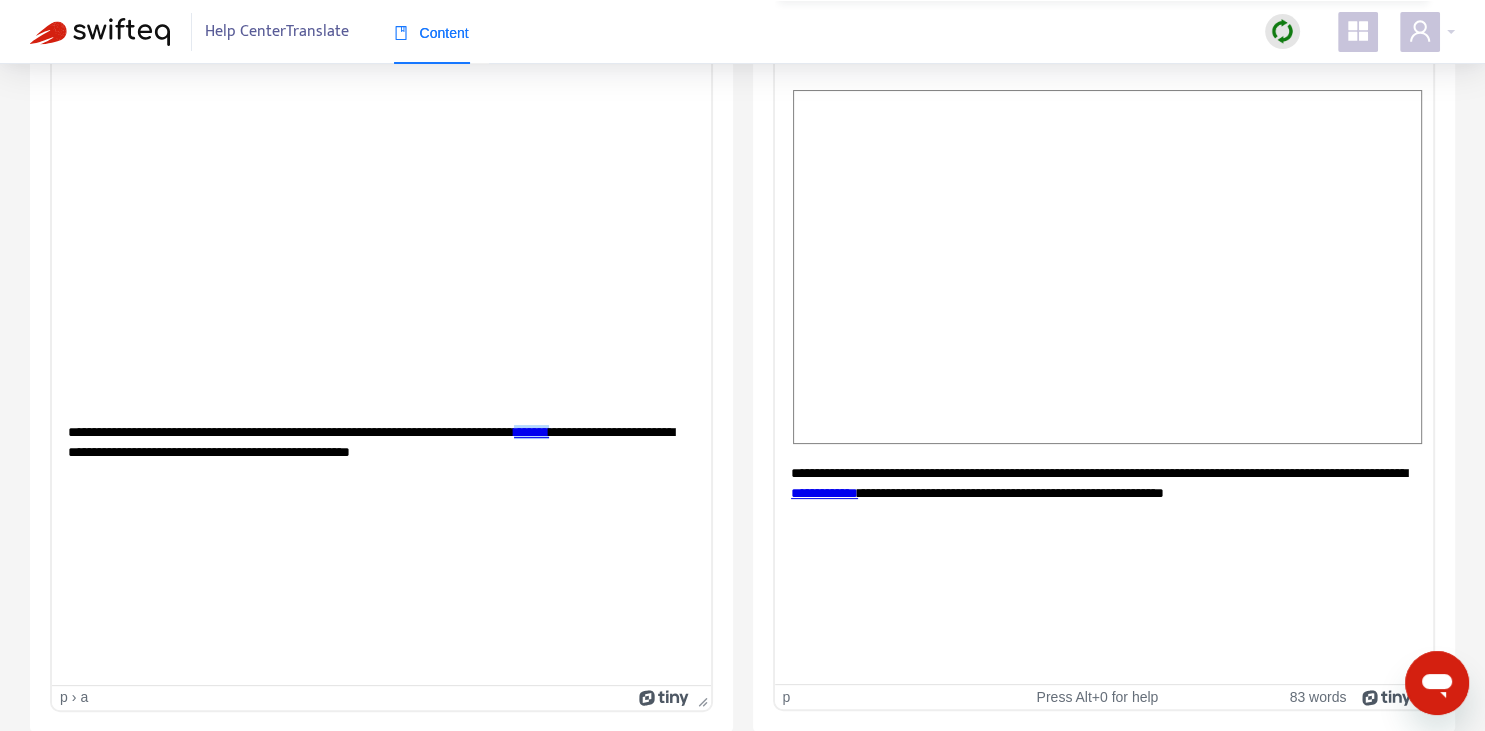 click on "**********" at bounding box center (1103, 483) 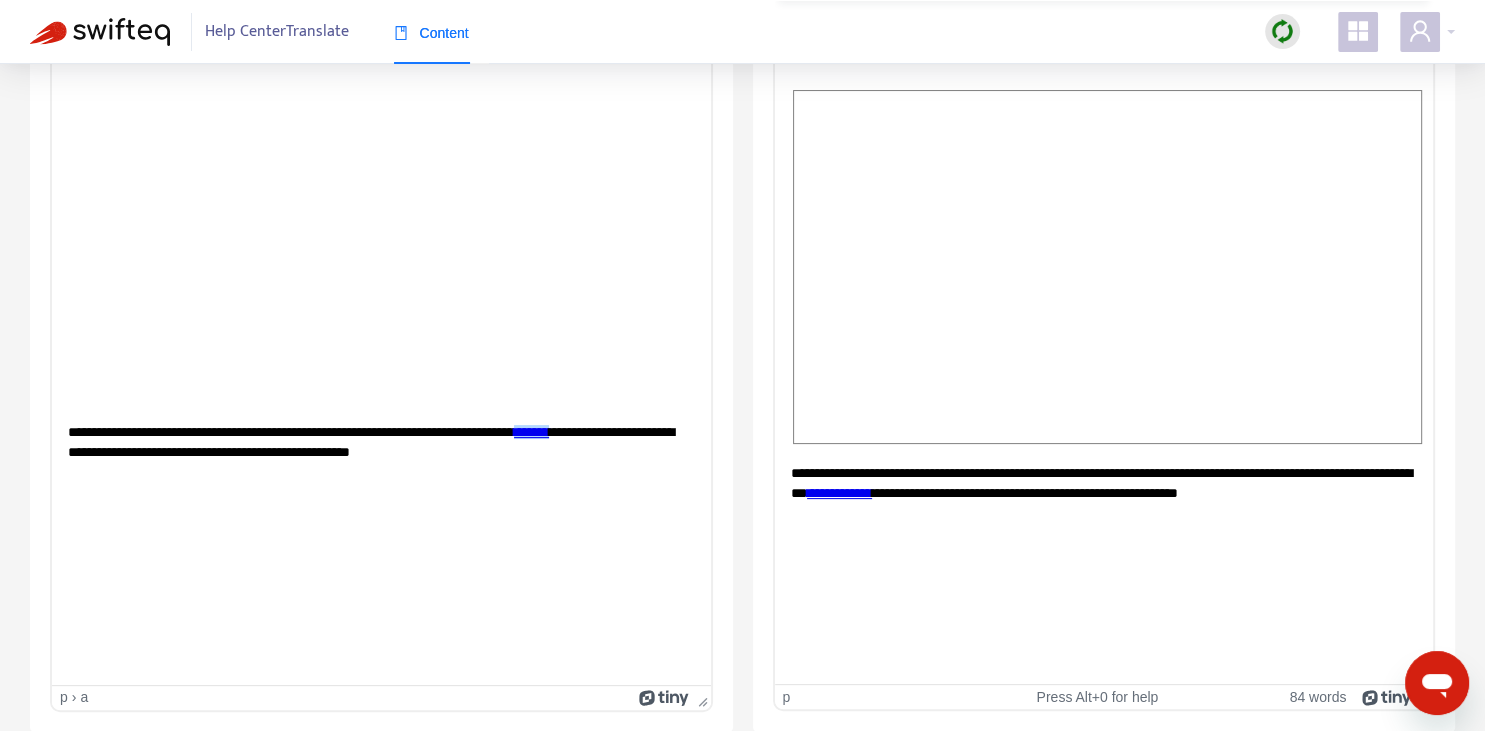 scroll, scrollTop: 0, scrollLeft: 0, axis: both 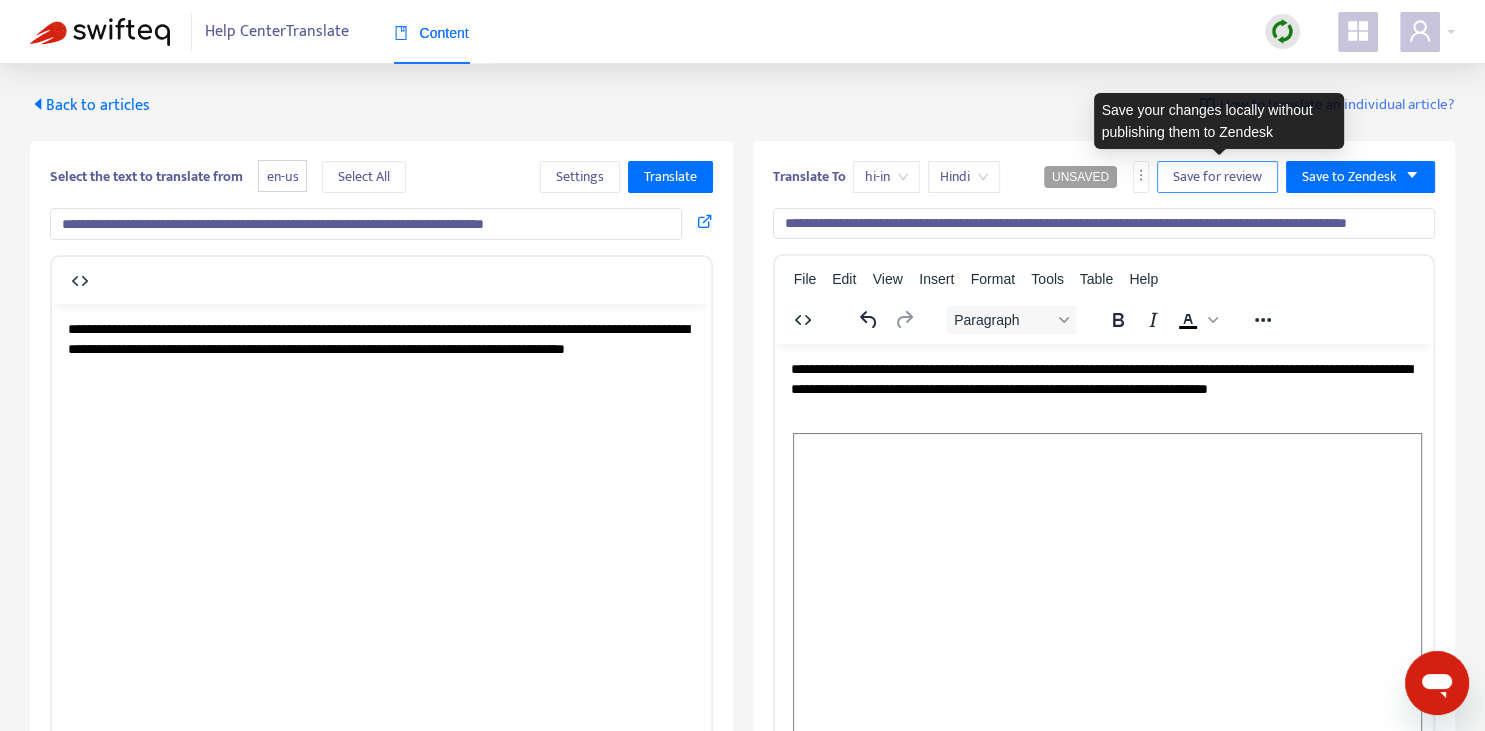 click on "Save for review" at bounding box center (1217, 177) 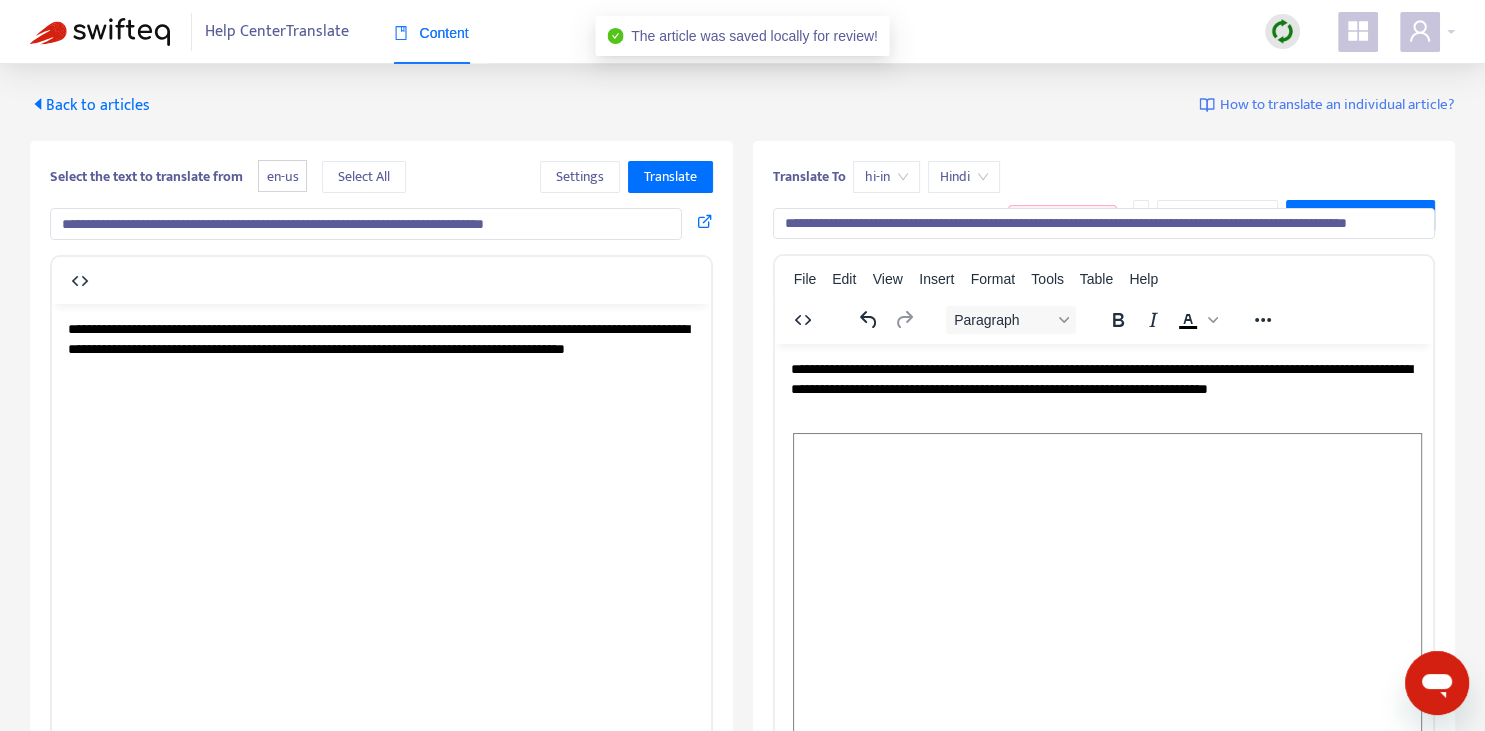 click on "Back to articles" at bounding box center (90, 105) 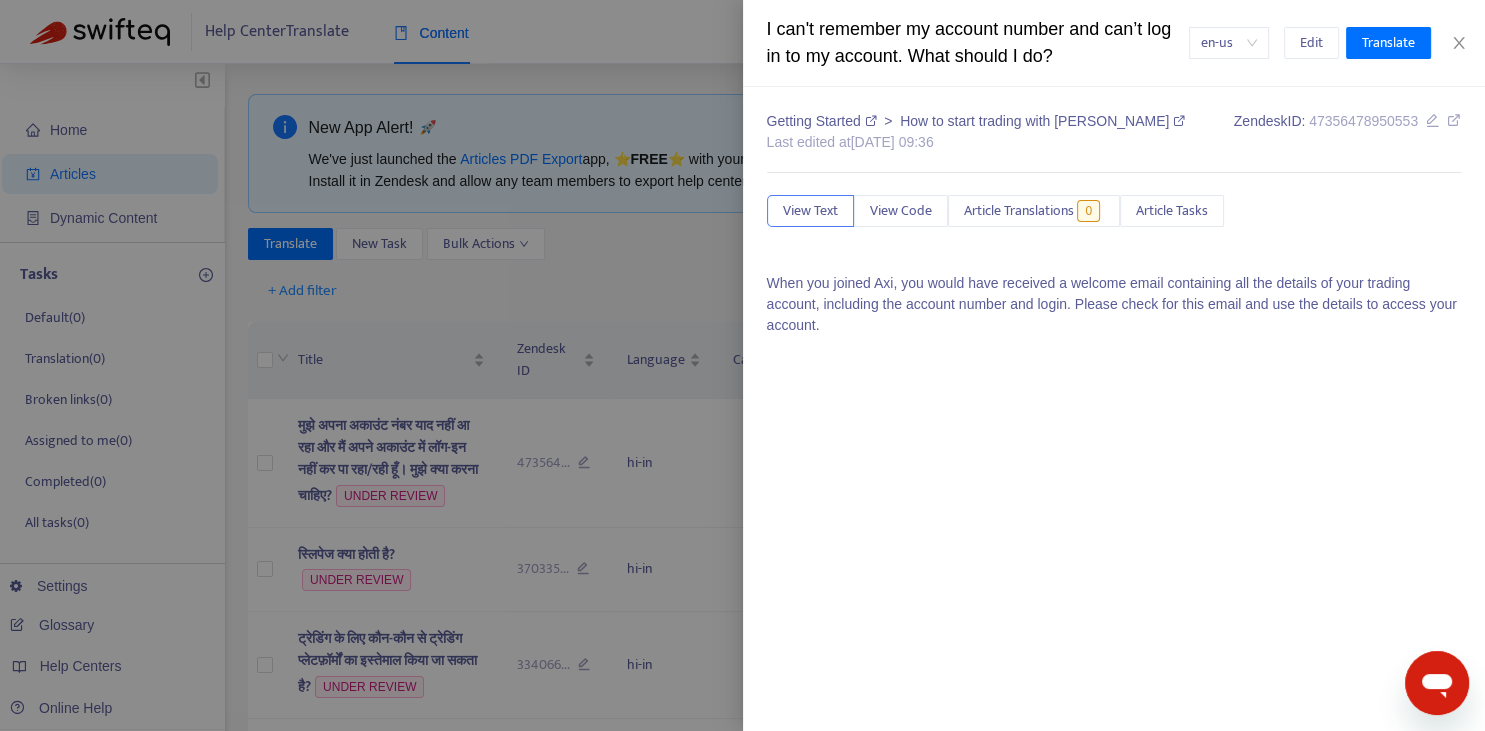 click at bounding box center (742, 365) 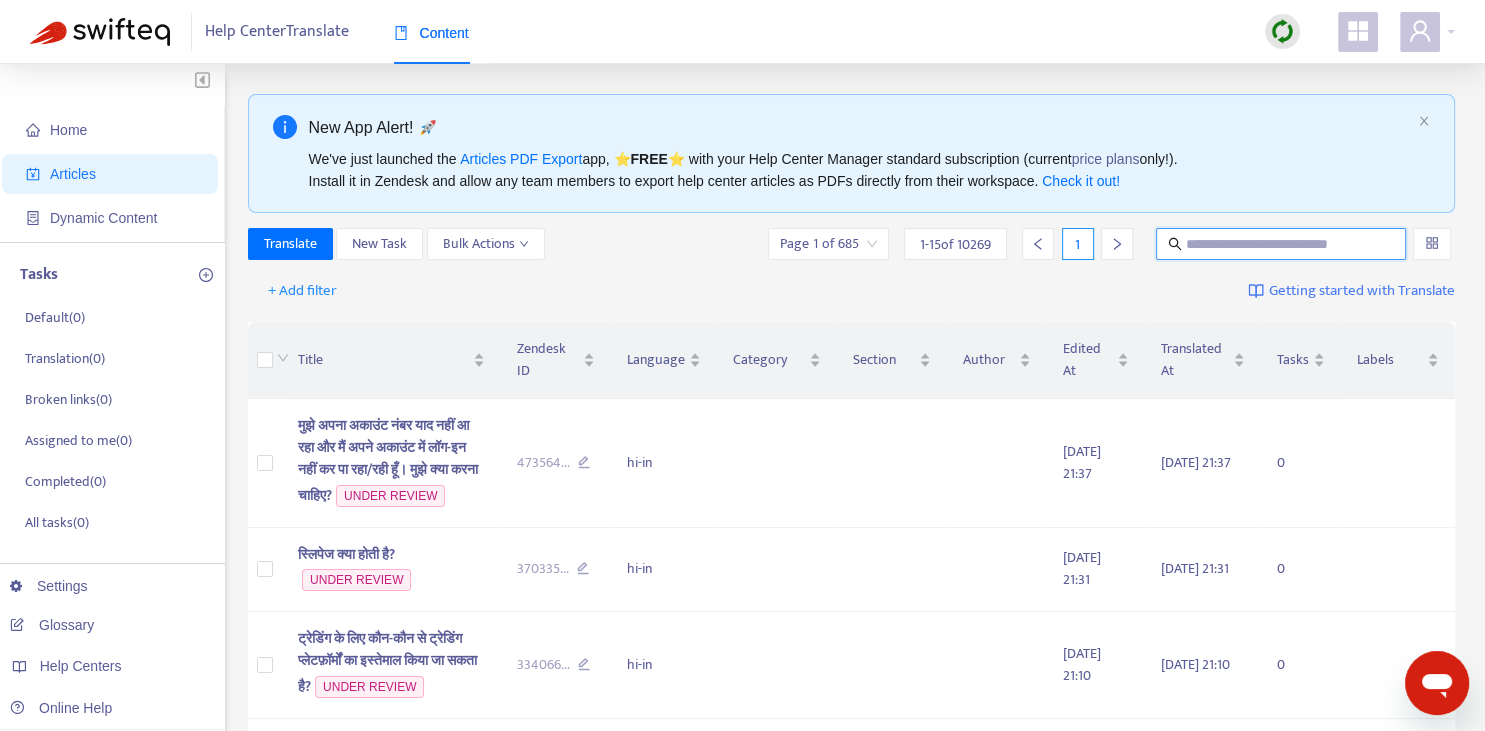 click at bounding box center [1282, 244] 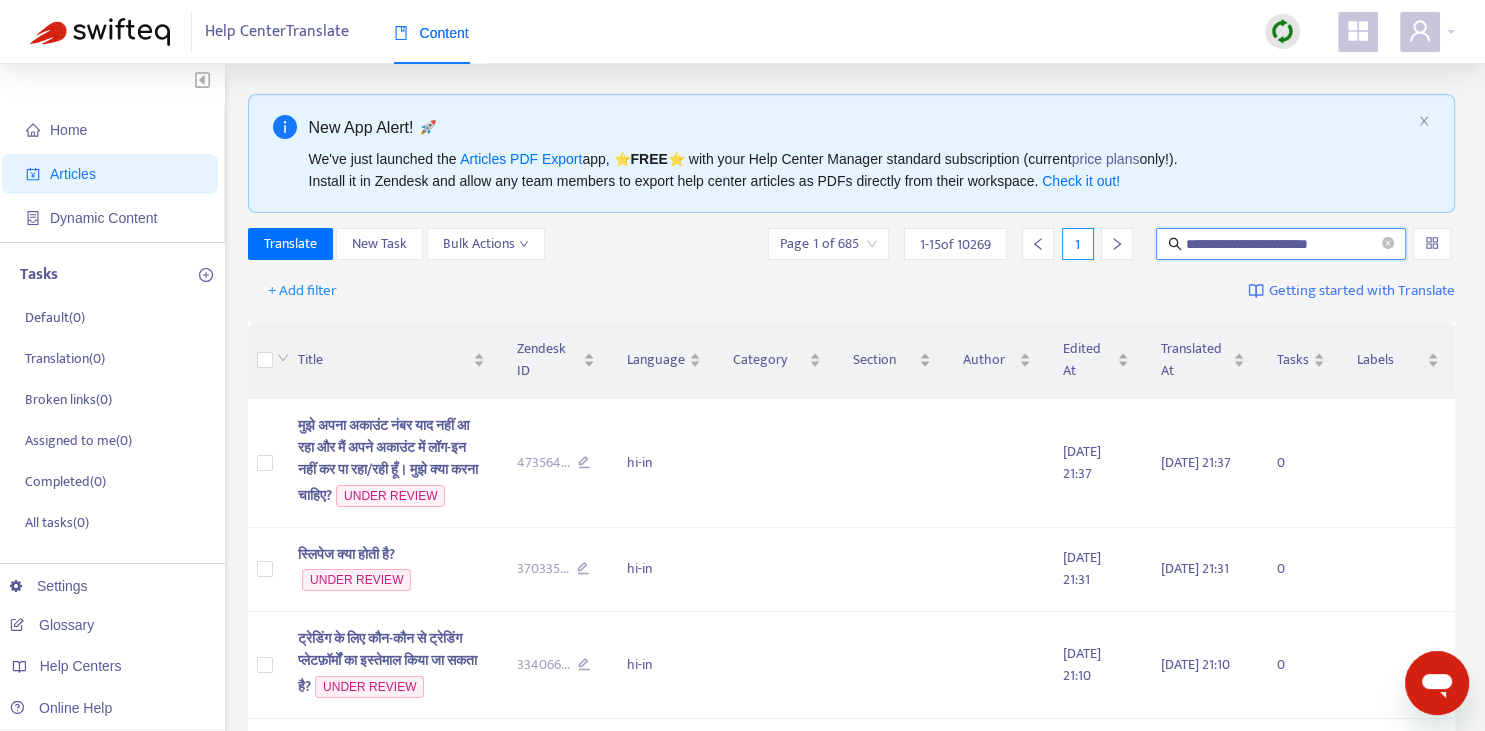 type on "**********" 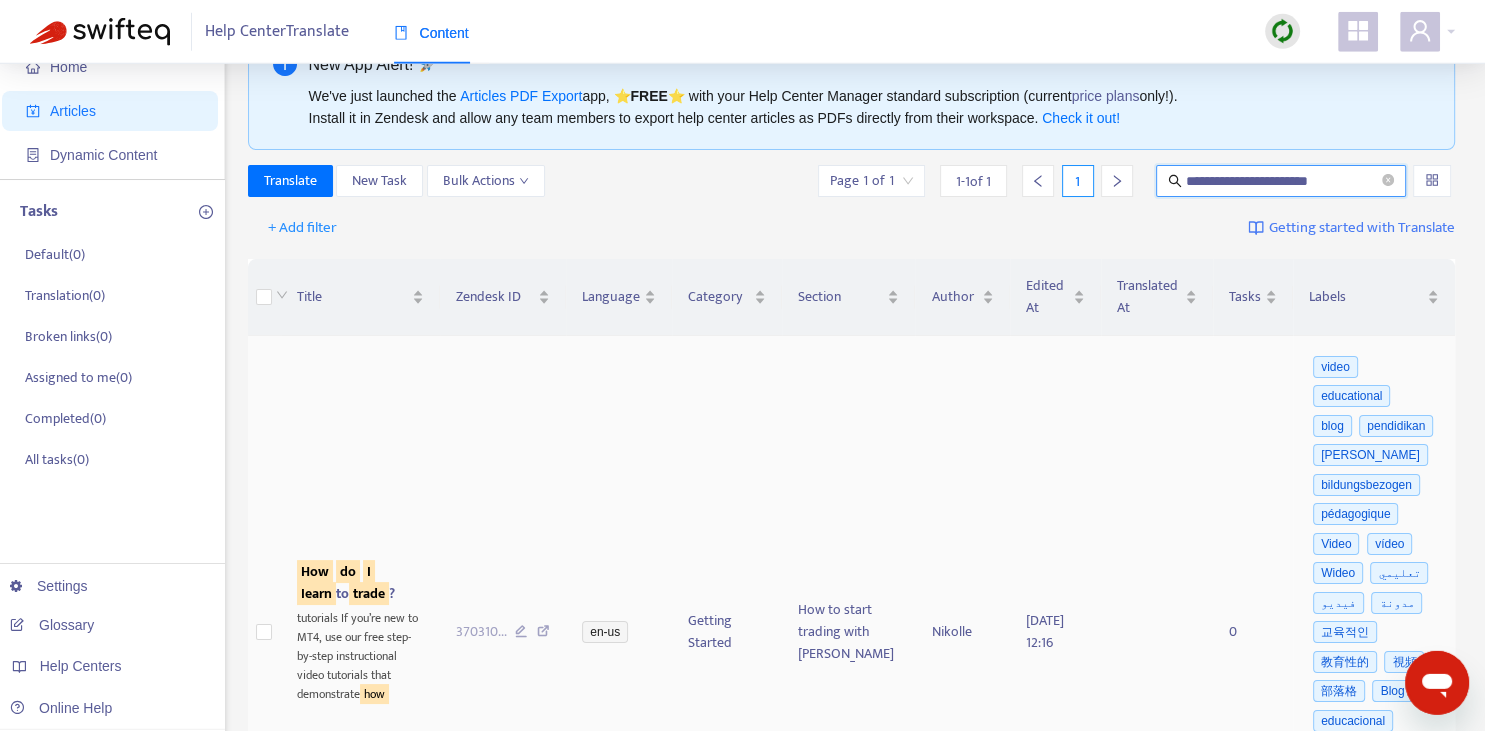 scroll, scrollTop: 211, scrollLeft: 0, axis: vertical 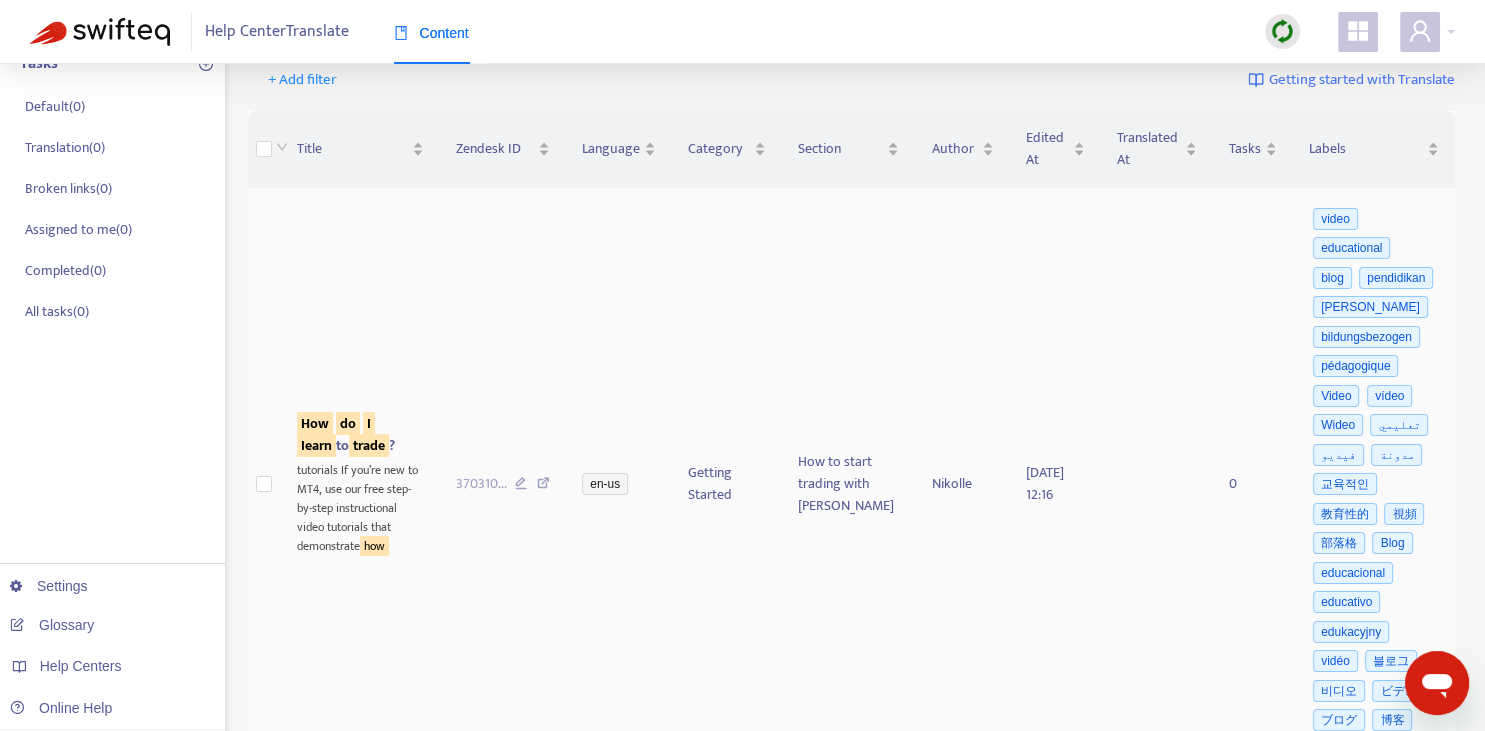 click on "Iearn" at bounding box center (316, 445) 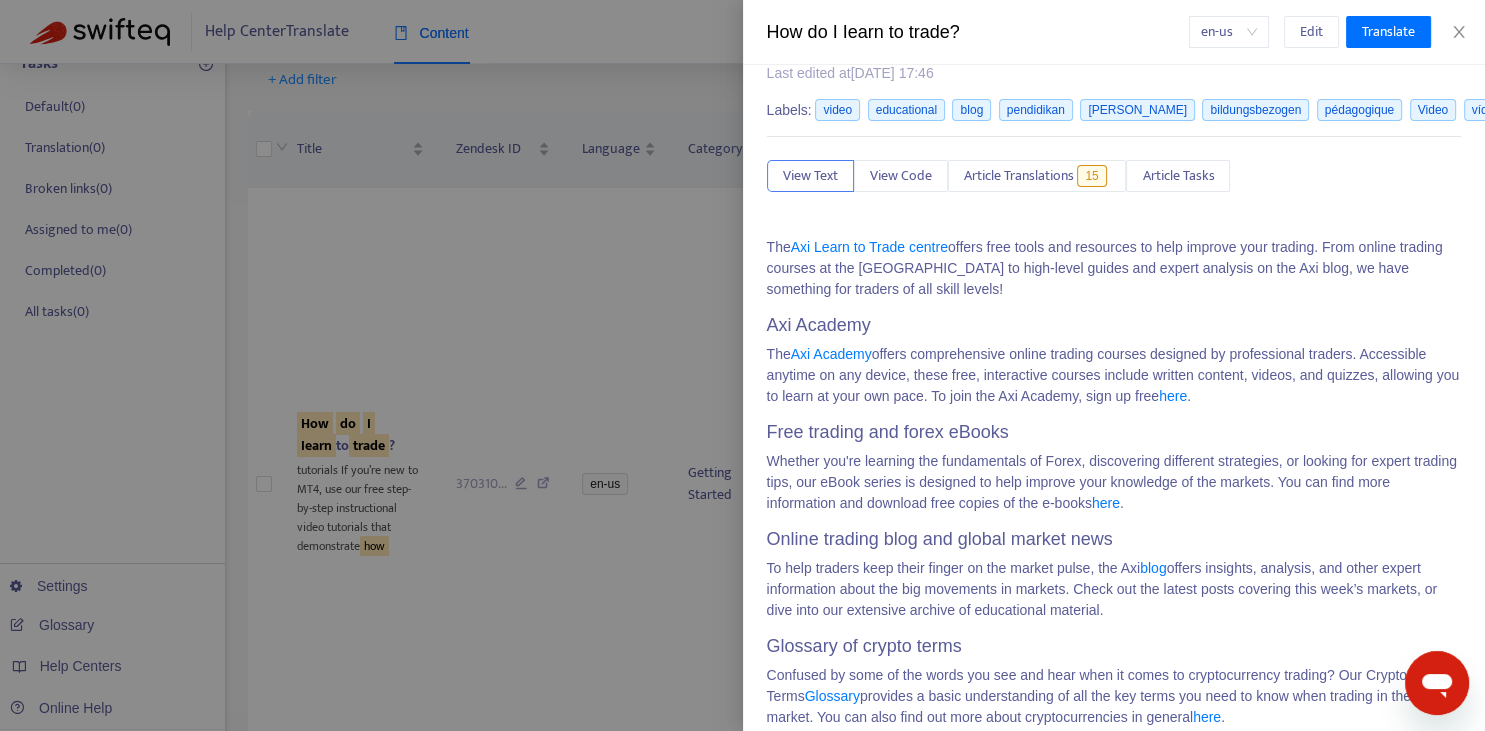 scroll, scrollTop: 0, scrollLeft: 0, axis: both 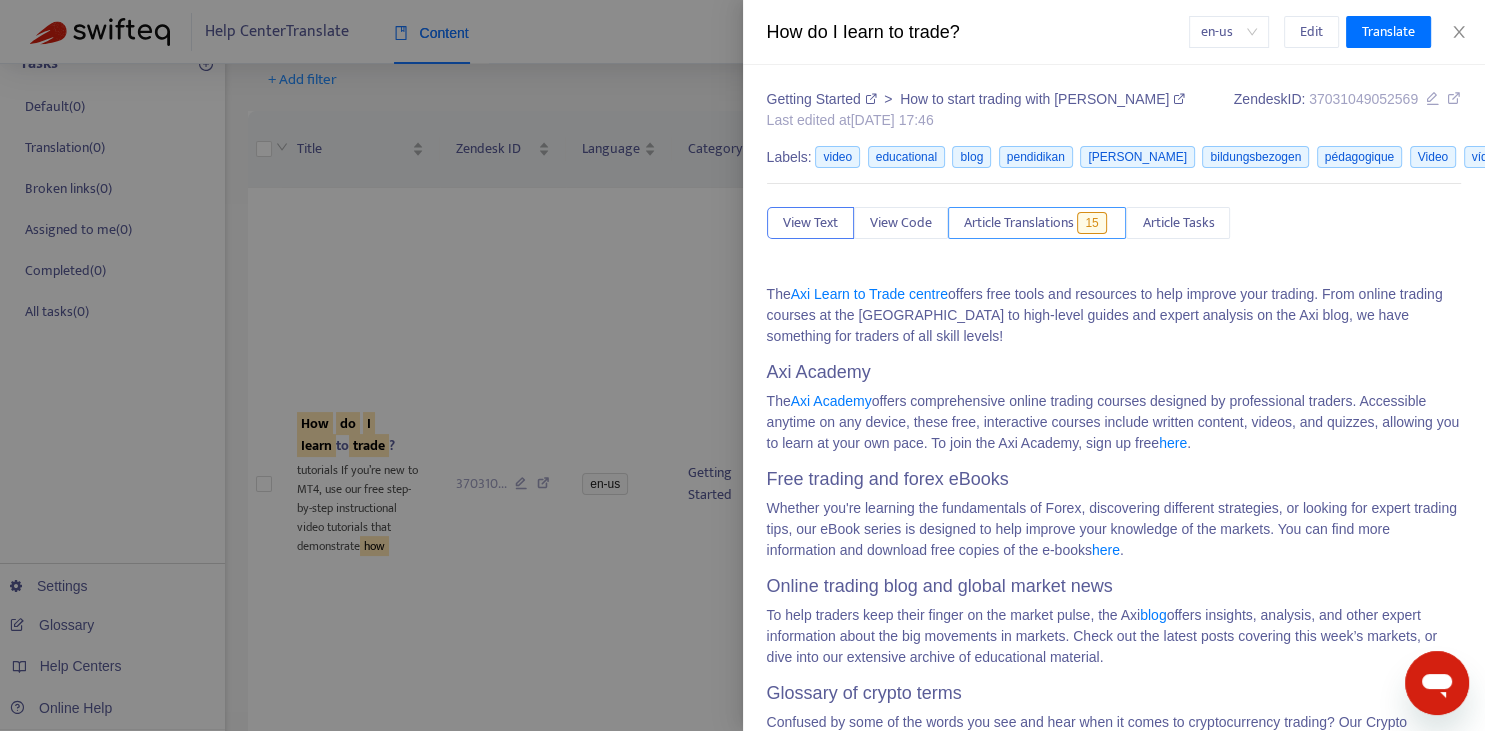 click on "Article Translations" at bounding box center (1019, 223) 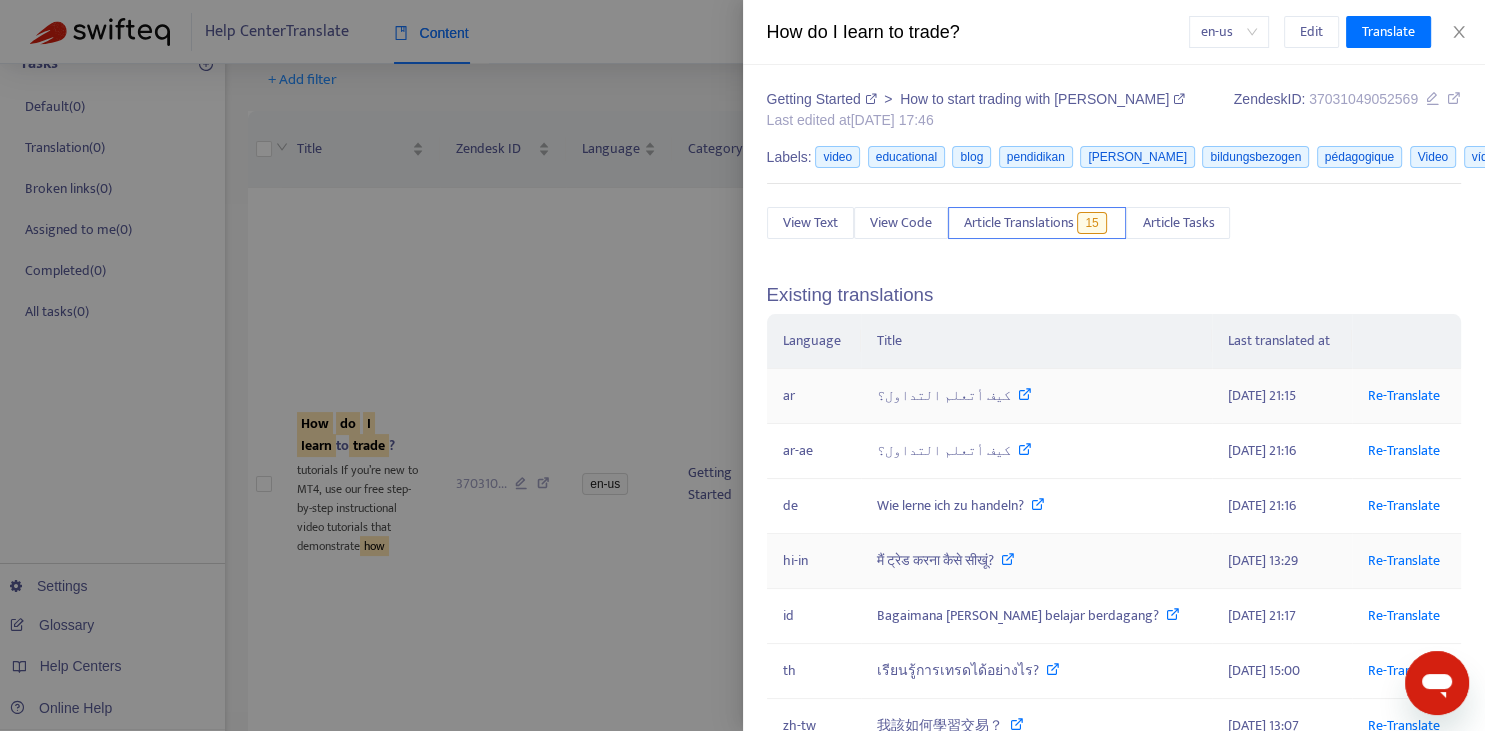 scroll, scrollTop: 147, scrollLeft: 0, axis: vertical 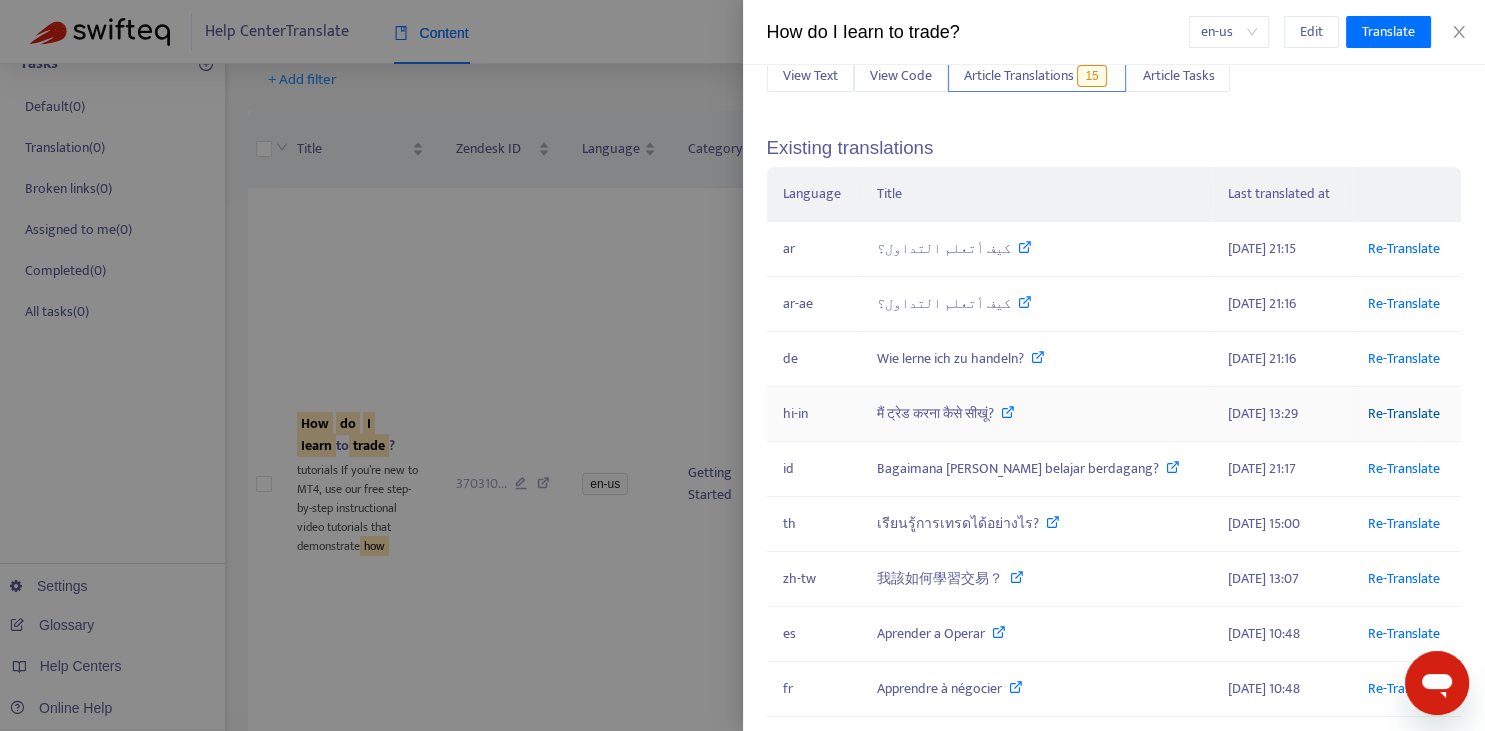 click on "Re-Translate" at bounding box center [1404, 413] 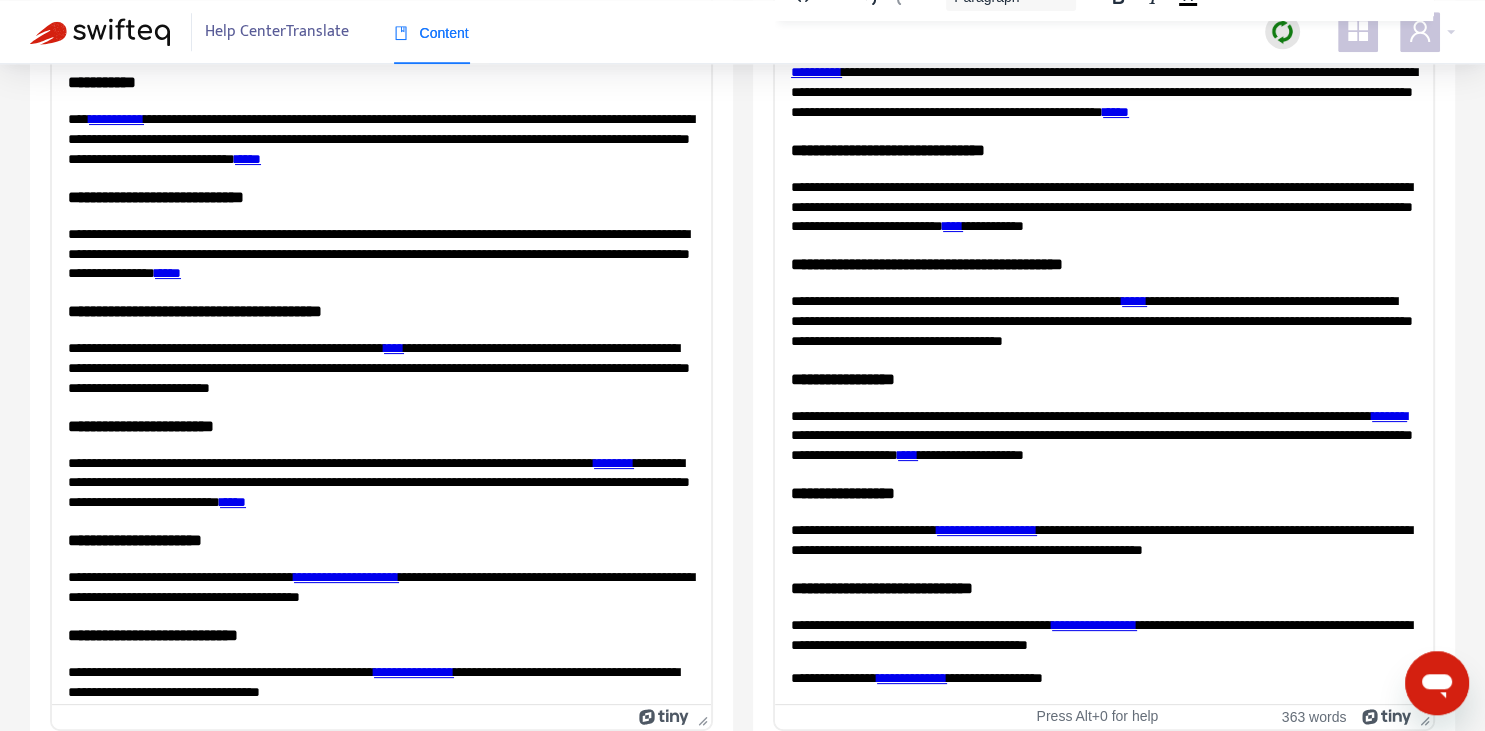 scroll, scrollTop: 343, scrollLeft: 0, axis: vertical 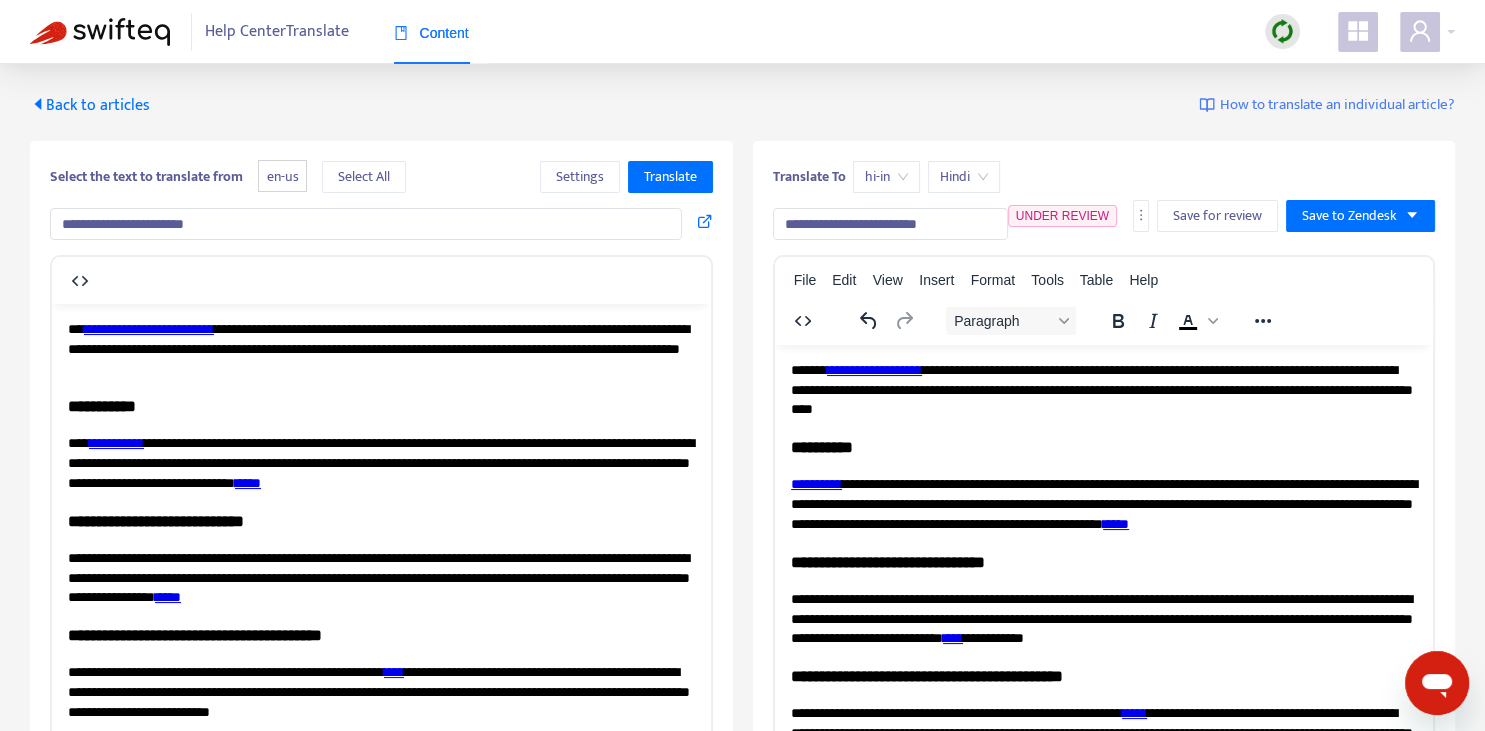 click on "**********" at bounding box center (890, 224) 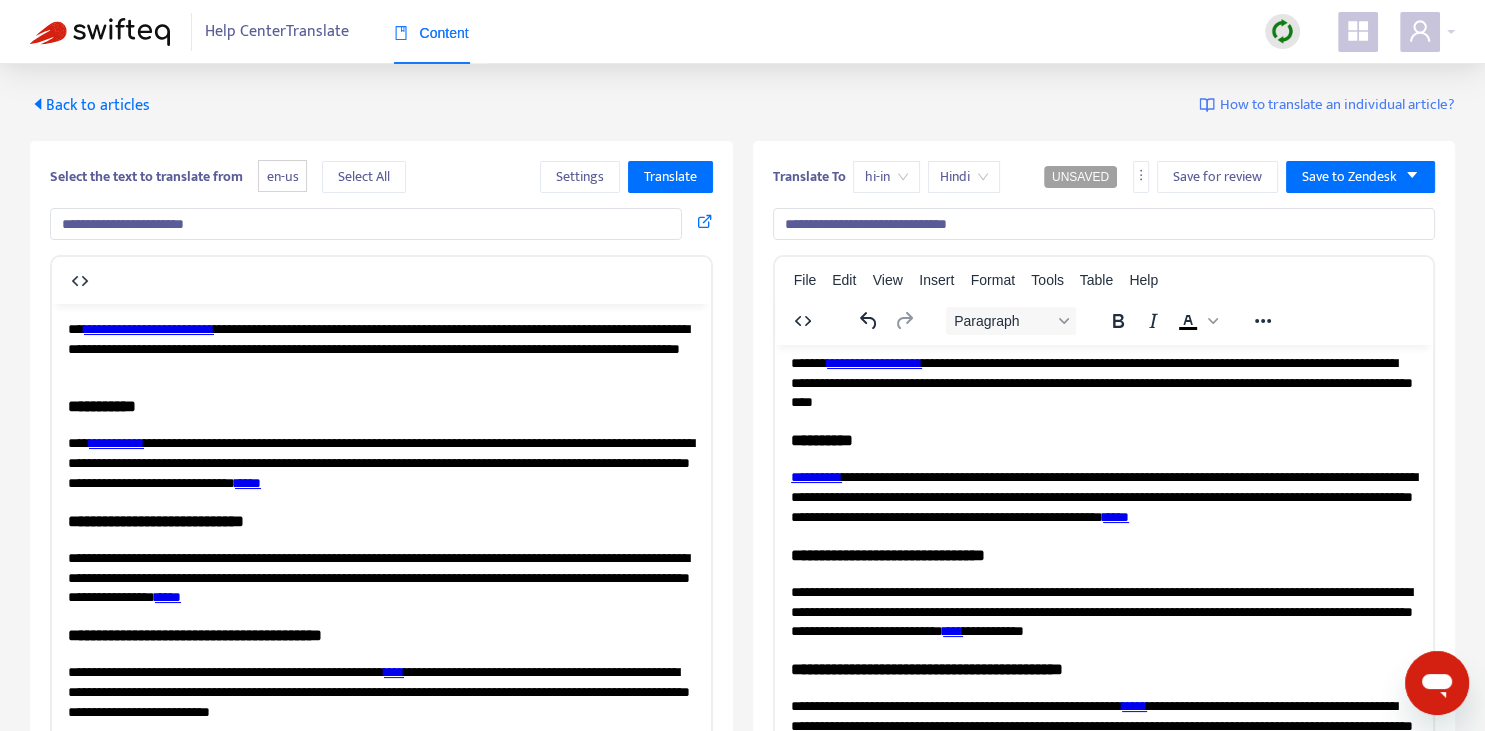scroll, scrollTop: 0, scrollLeft: 0, axis: both 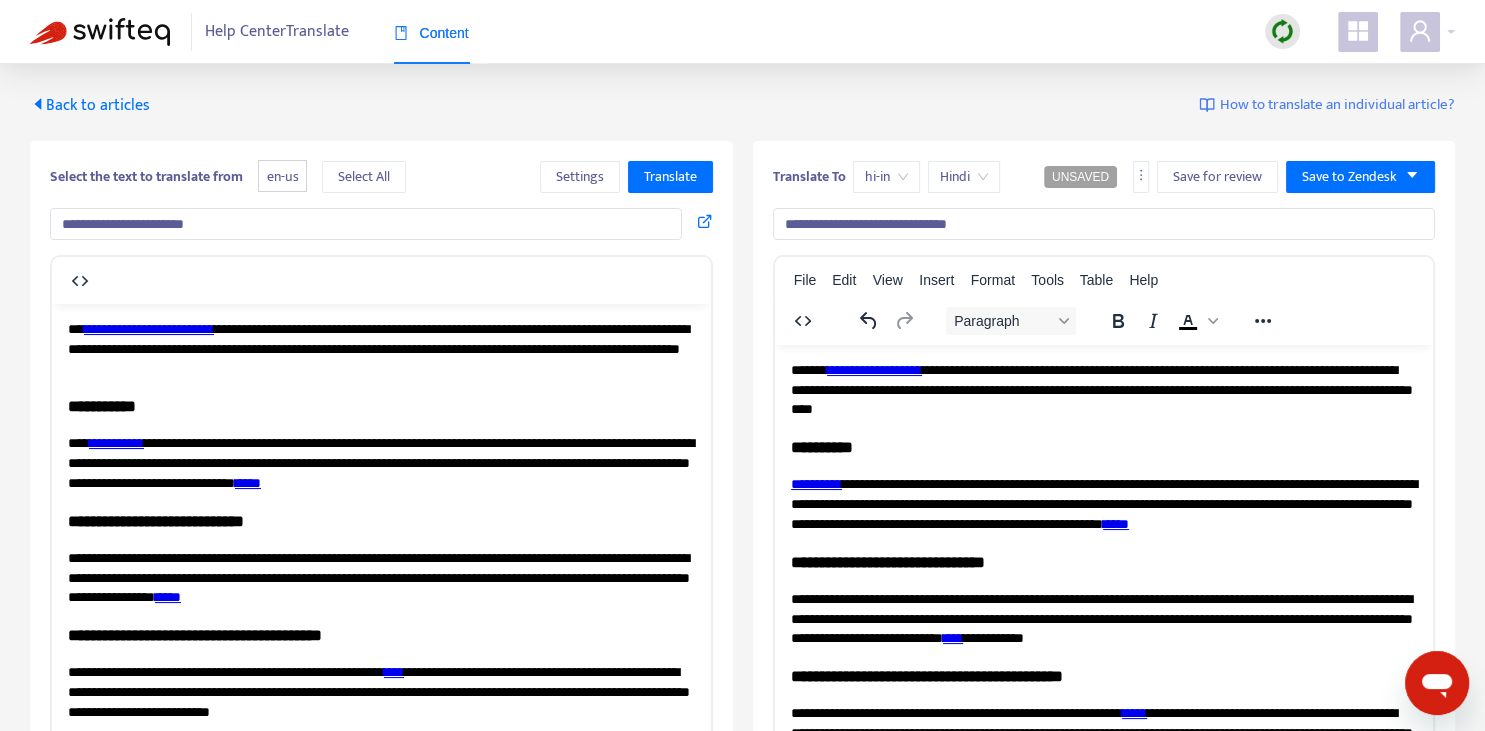type on "**********" 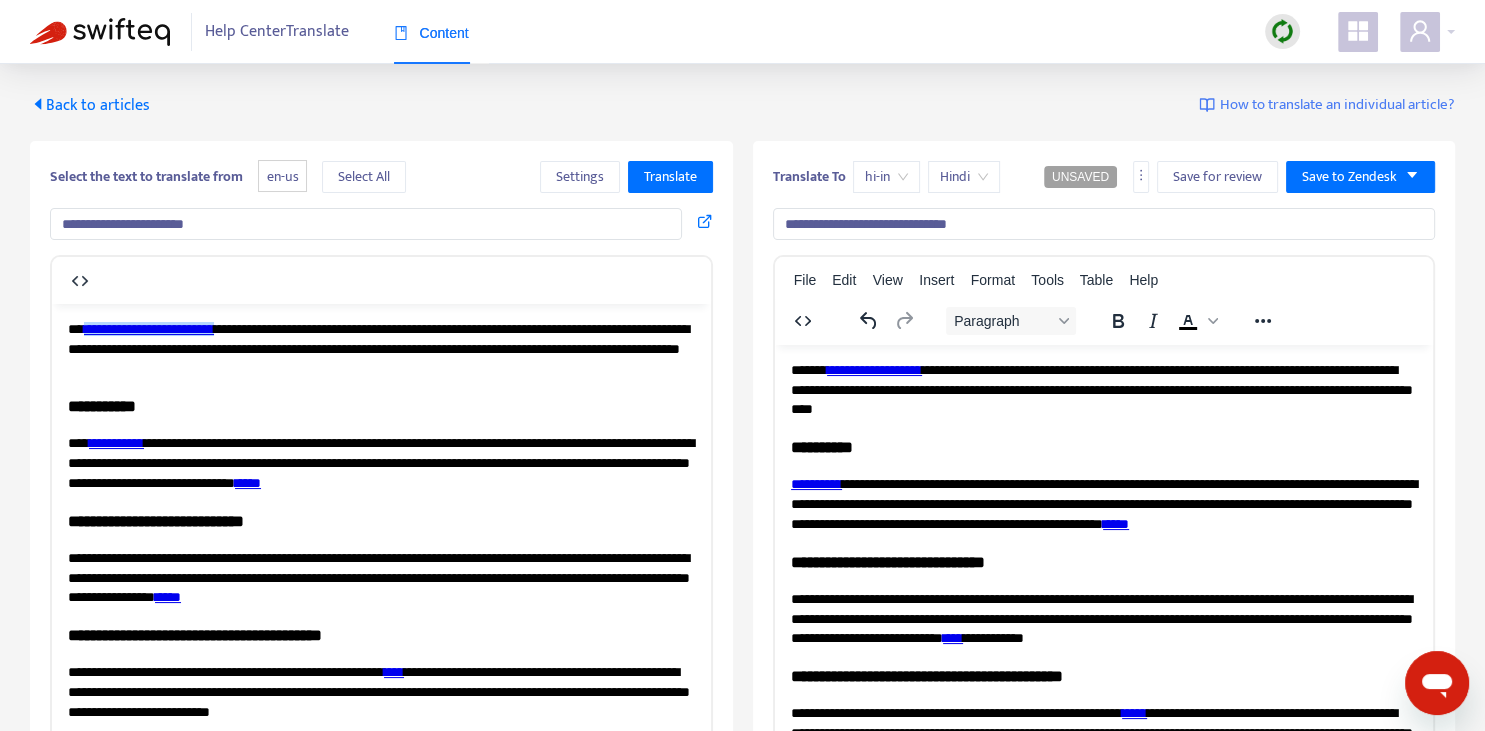 click on "**********" at bounding box center (149, 328) 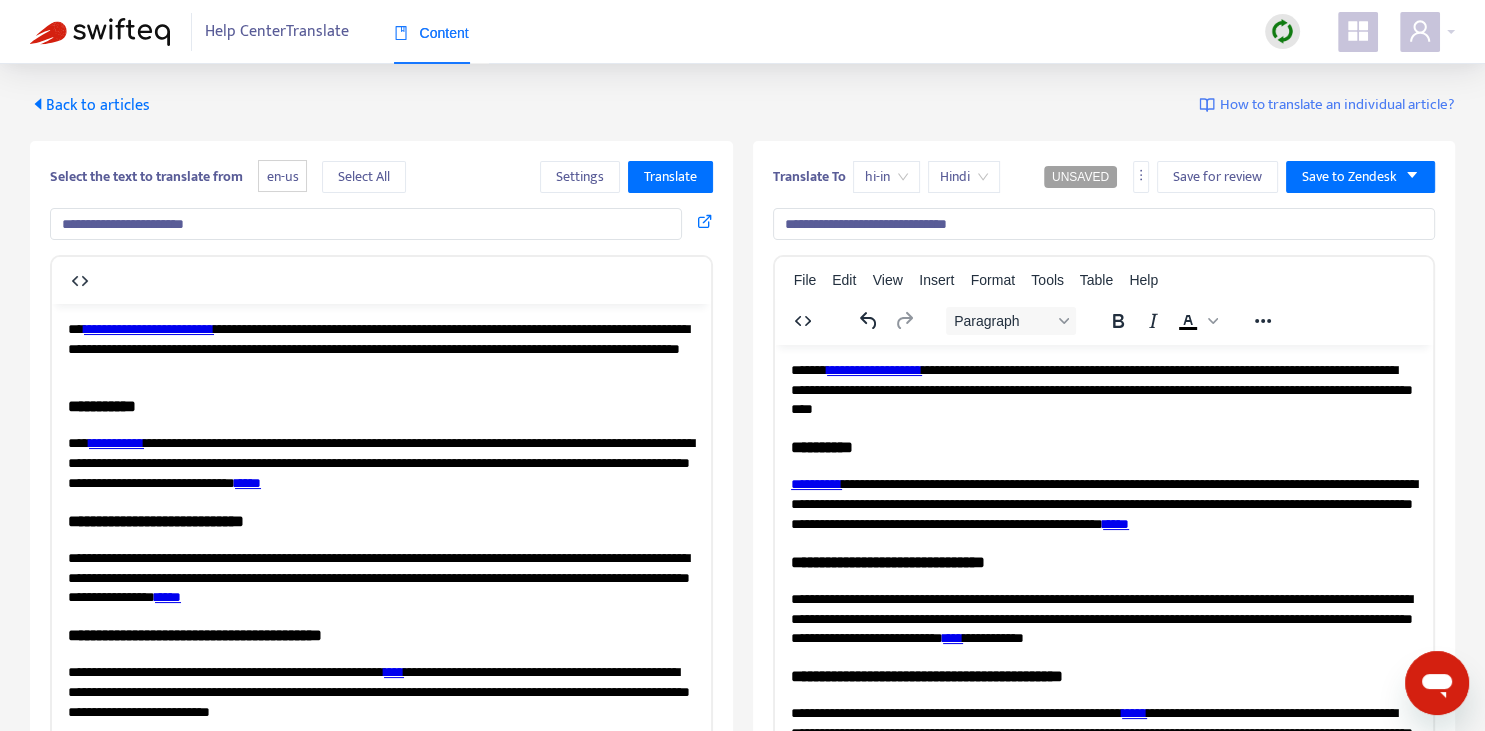 click on "**********" at bounding box center [381, 405] 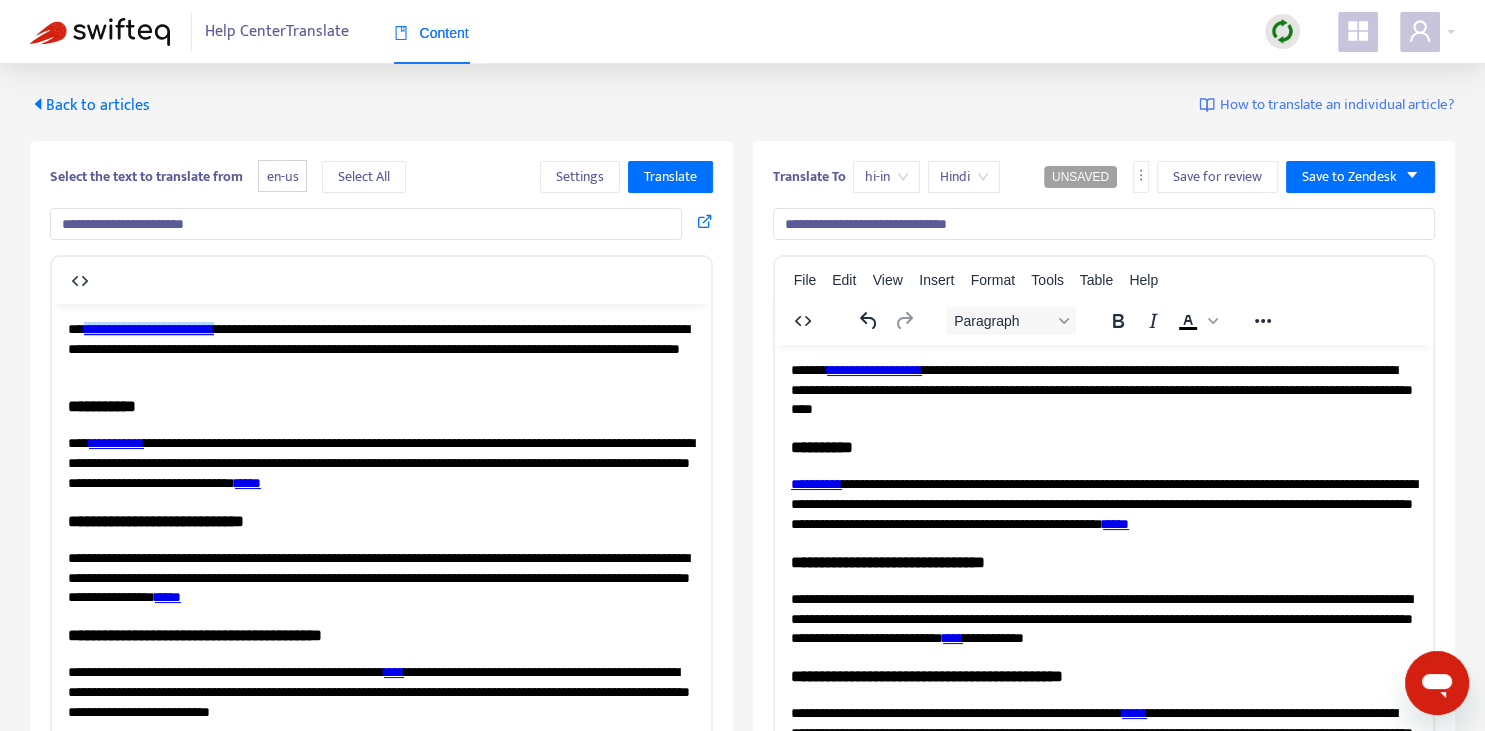 click on "**********" at bounding box center (149, 328) 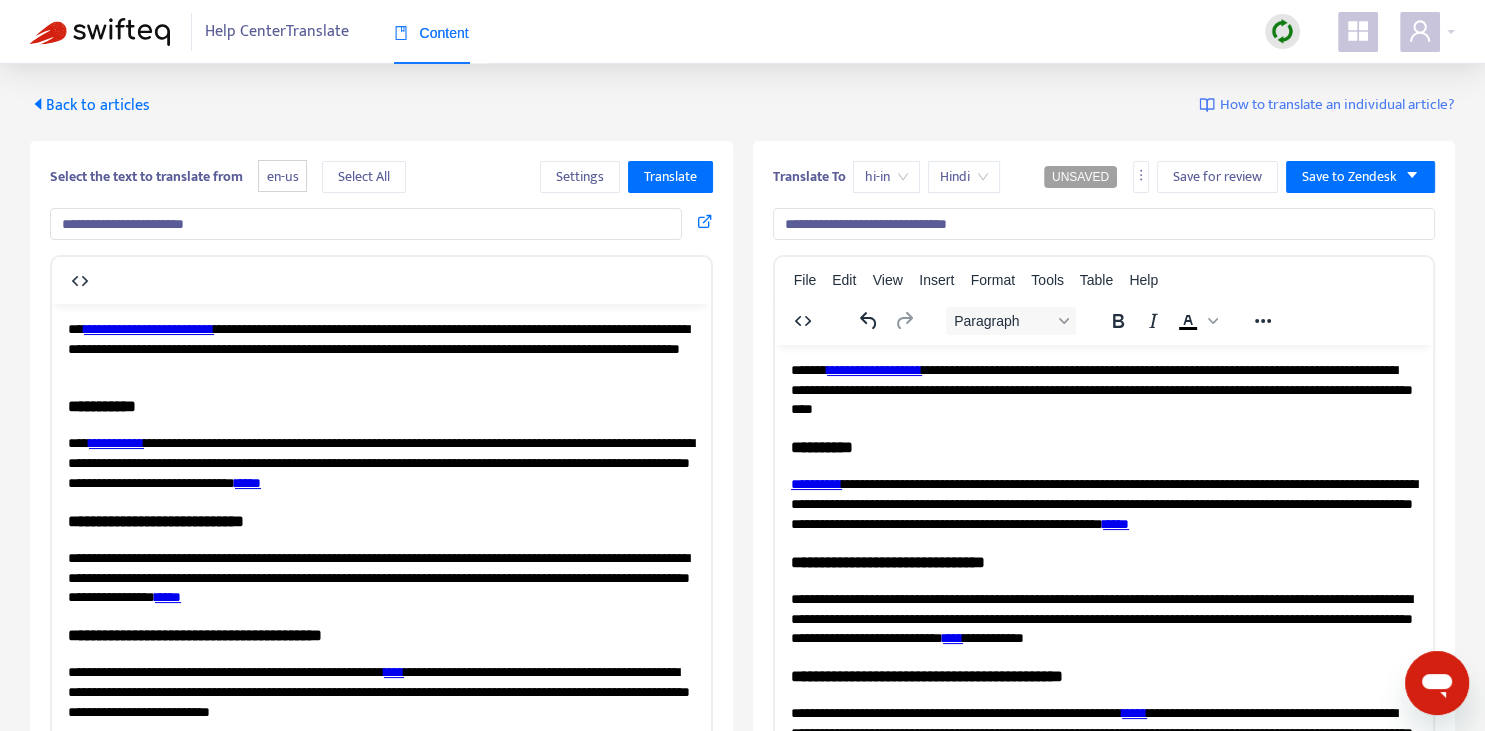 drag, startPoint x: 426, startPoint y: 383, endPoint x: 473, endPoint y: 545, distance: 168.68018 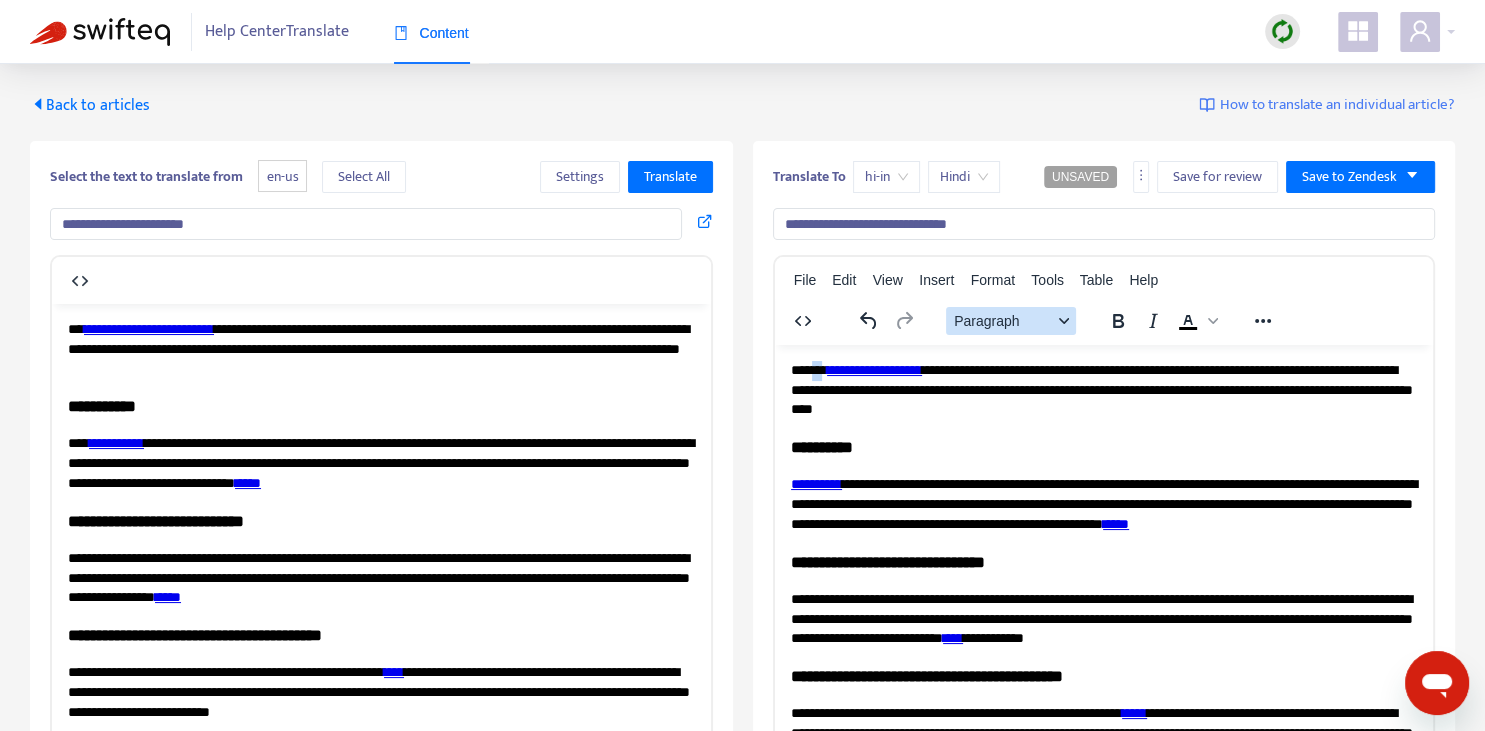 type 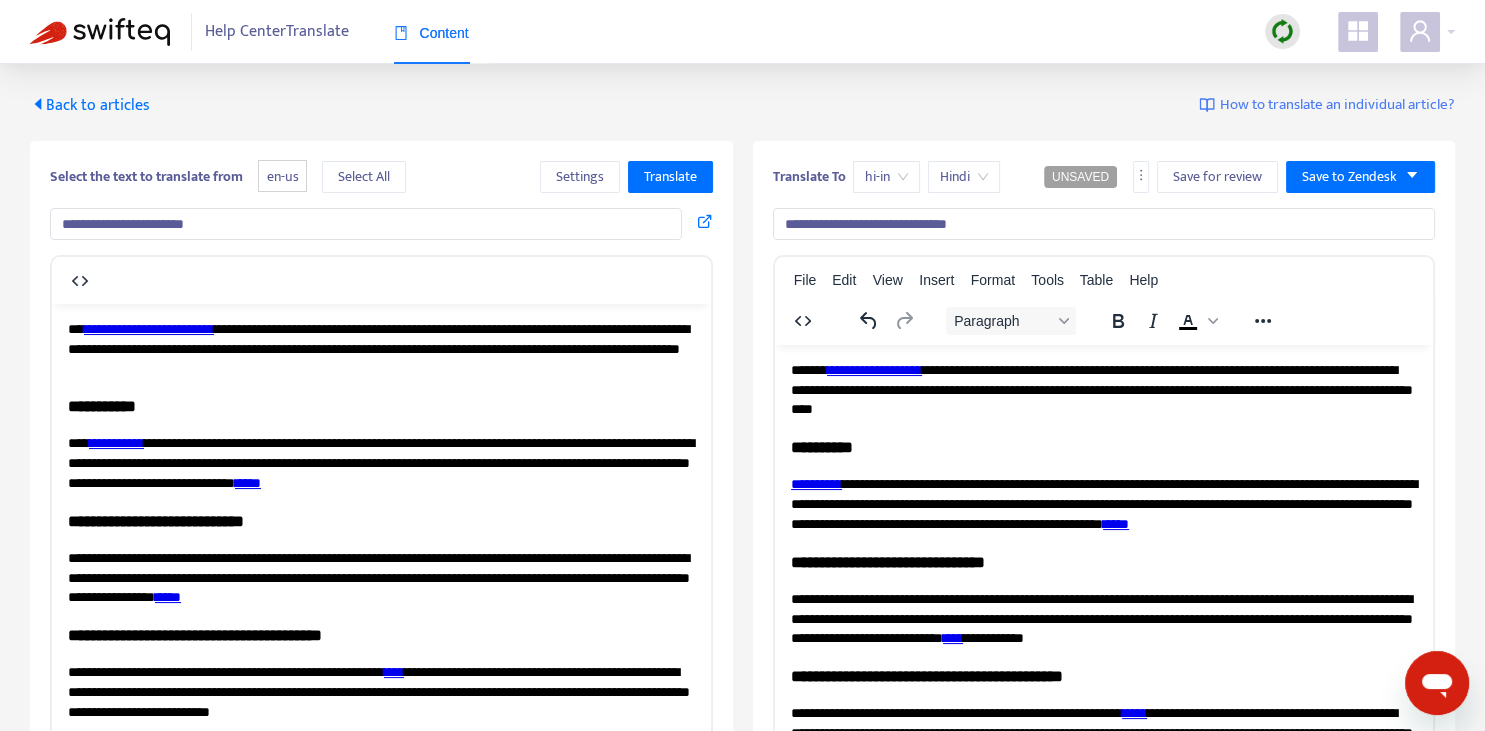 click on "**********" at bounding box center (149, 328) 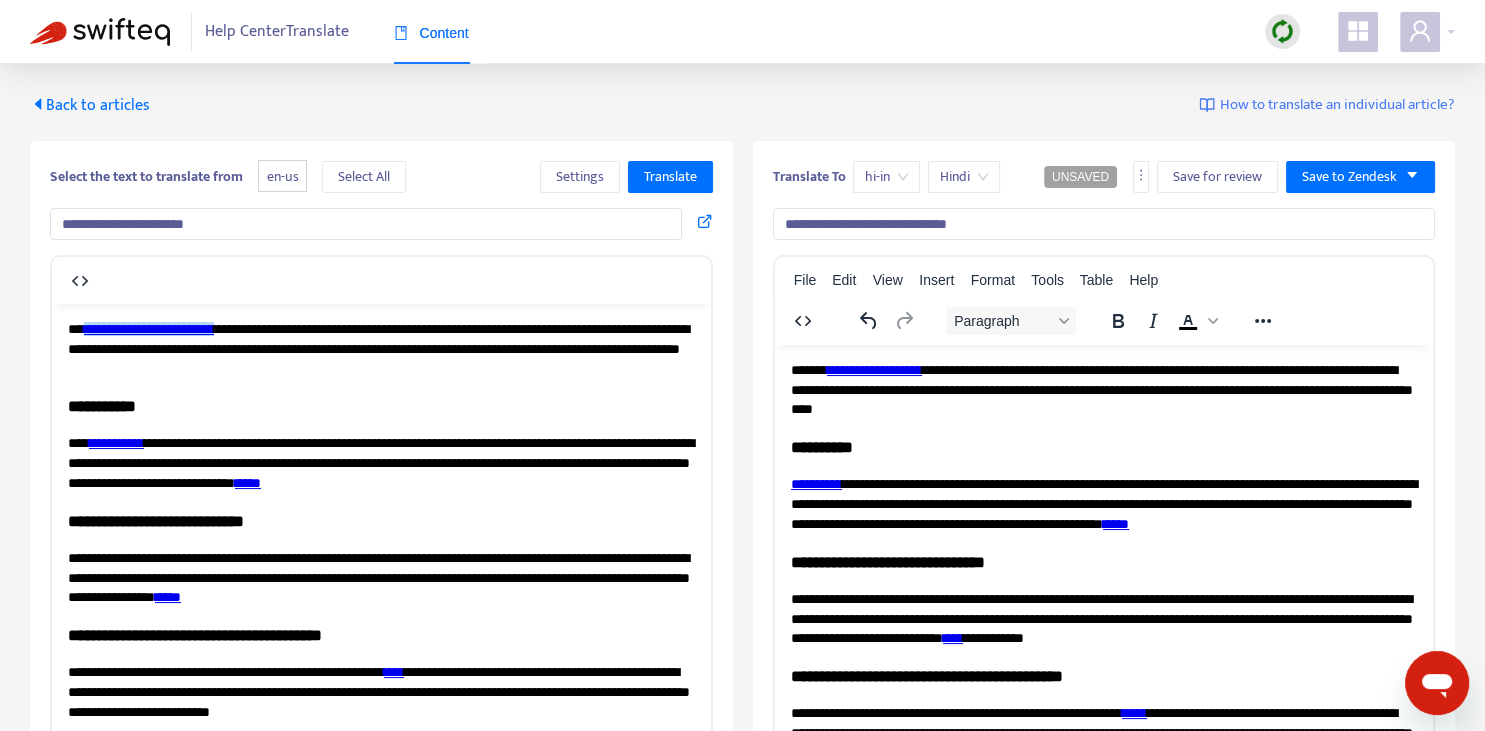 click on "**********" at bounding box center (873, 369) 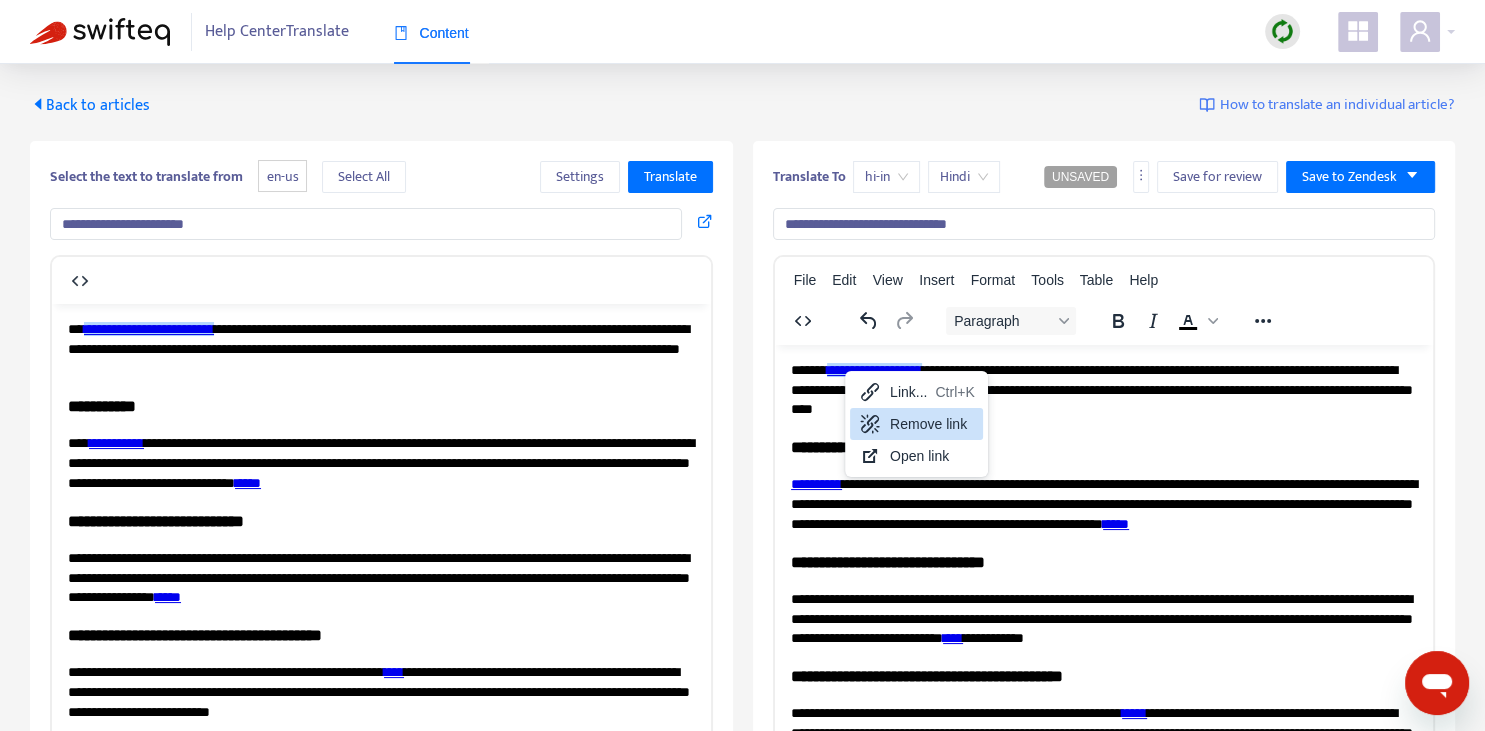 click 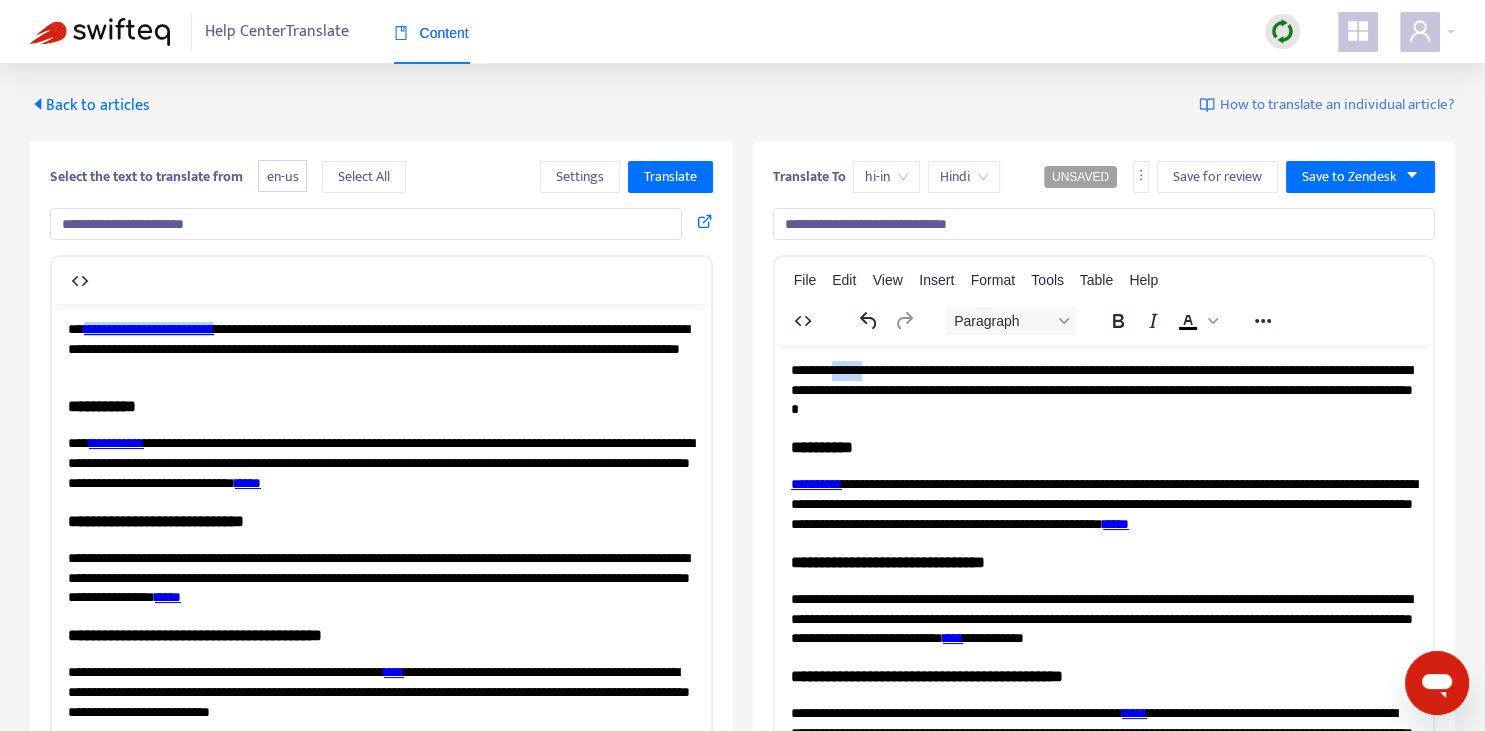 drag, startPoint x: 835, startPoint y: 372, endPoint x: 861, endPoint y: 370, distance: 26.076809 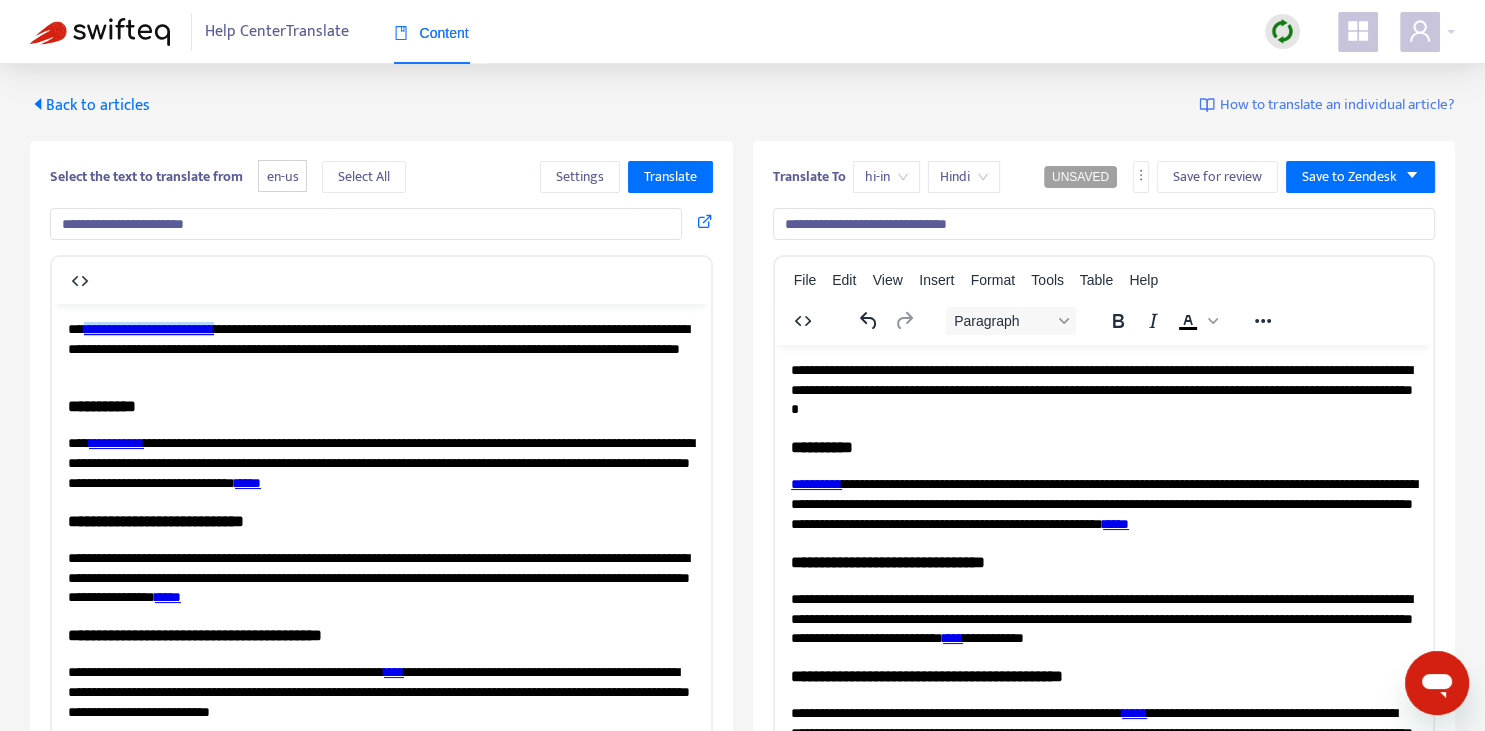 click on "**********" at bounding box center [1103, 389] 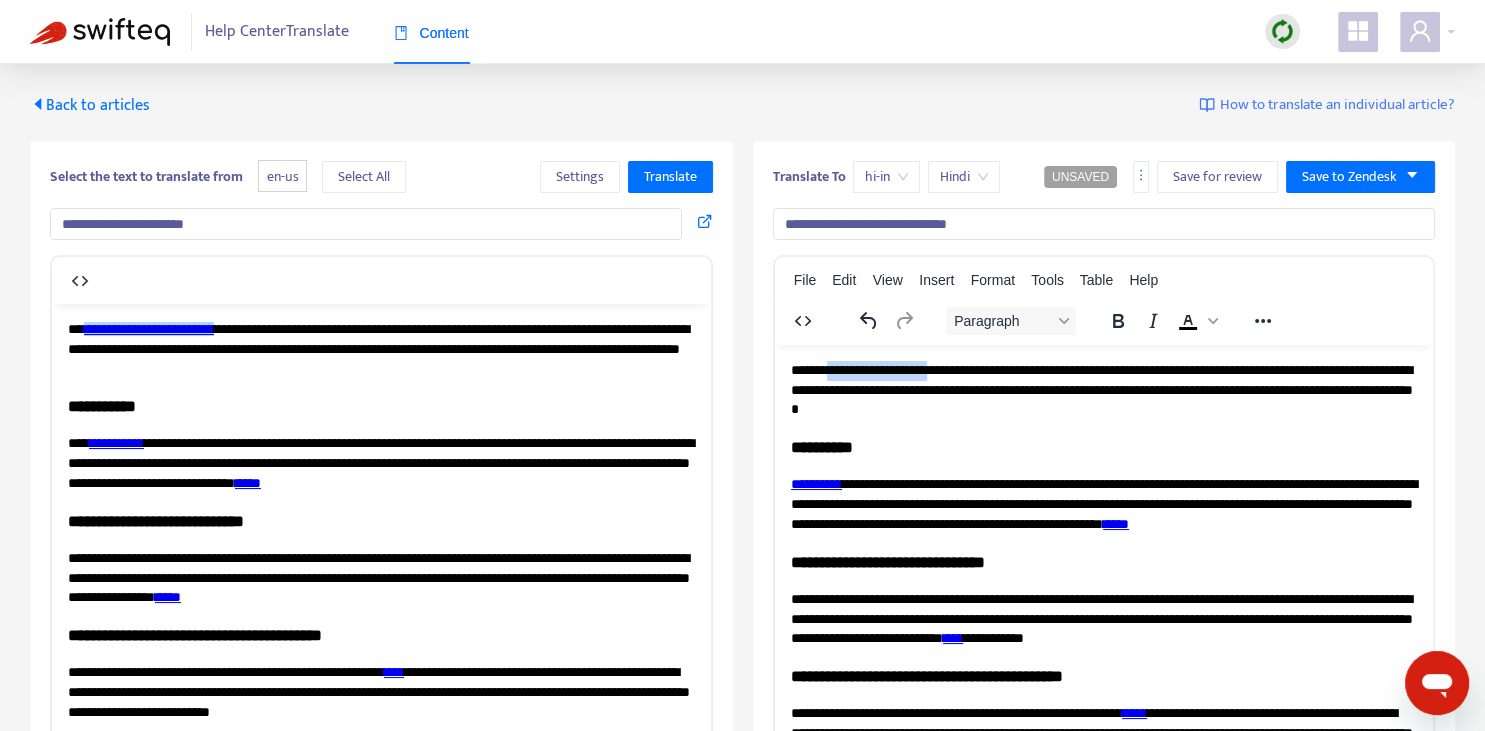 drag, startPoint x: 834, startPoint y: 367, endPoint x: 914, endPoint y: 369, distance: 80.024994 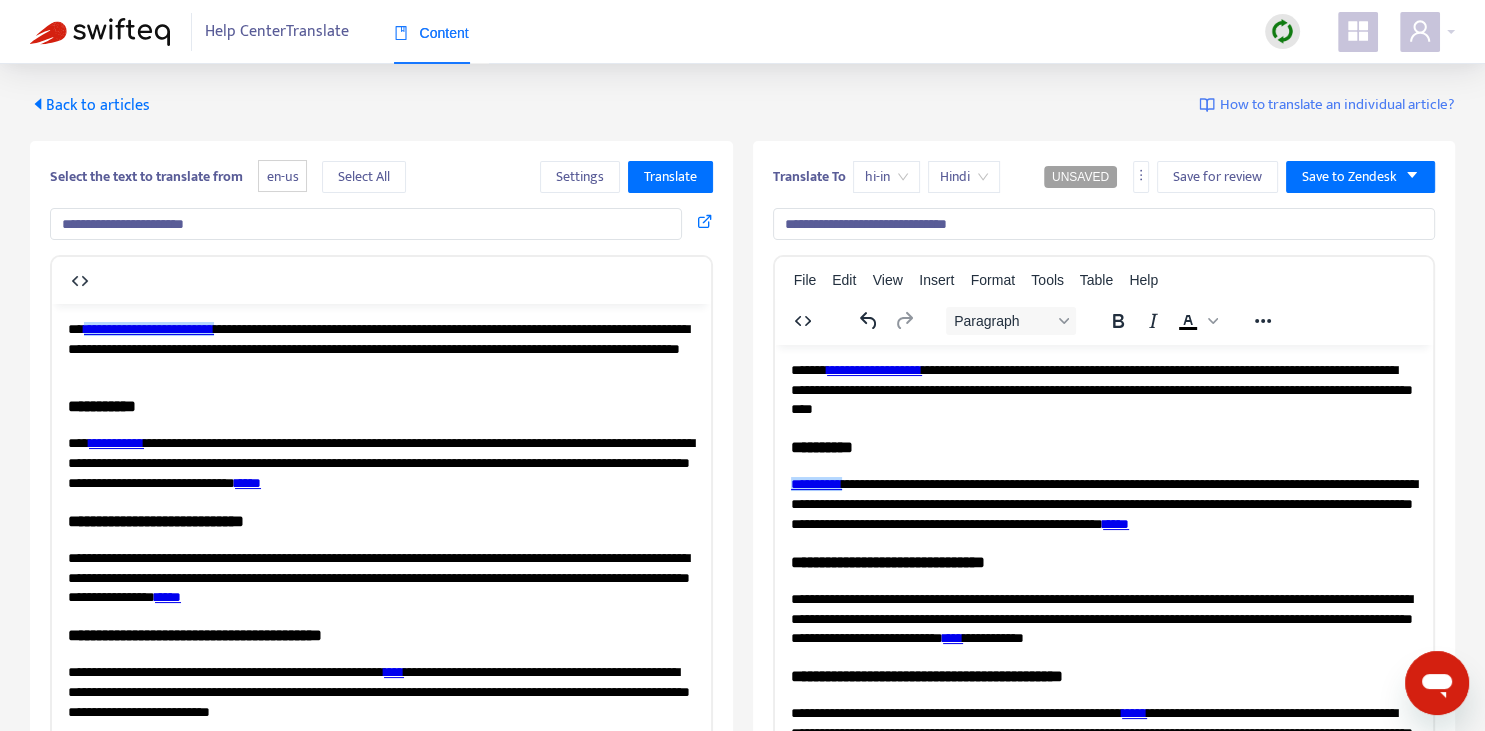 click on "**********" at bounding box center [1103, 389] 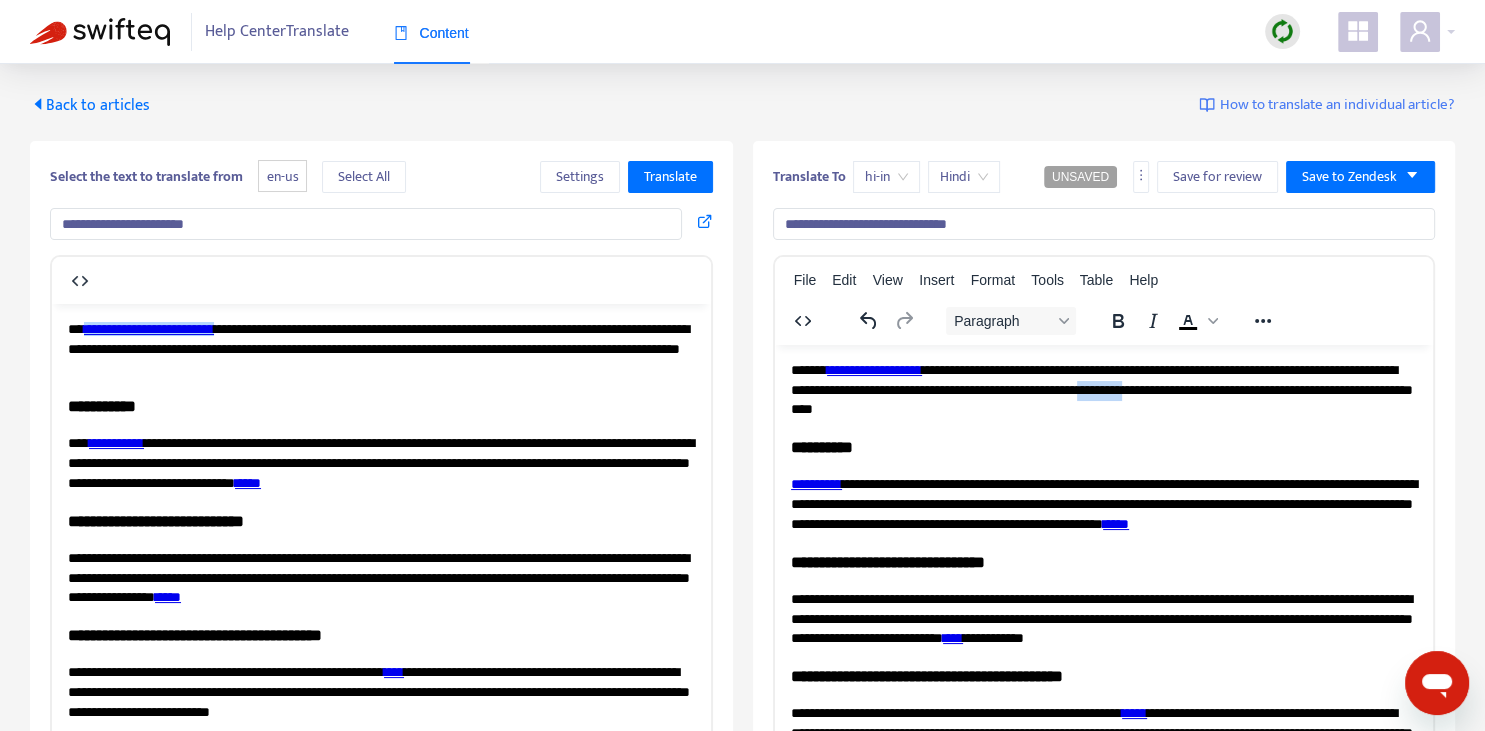 click on "**********" at bounding box center (1103, 389) 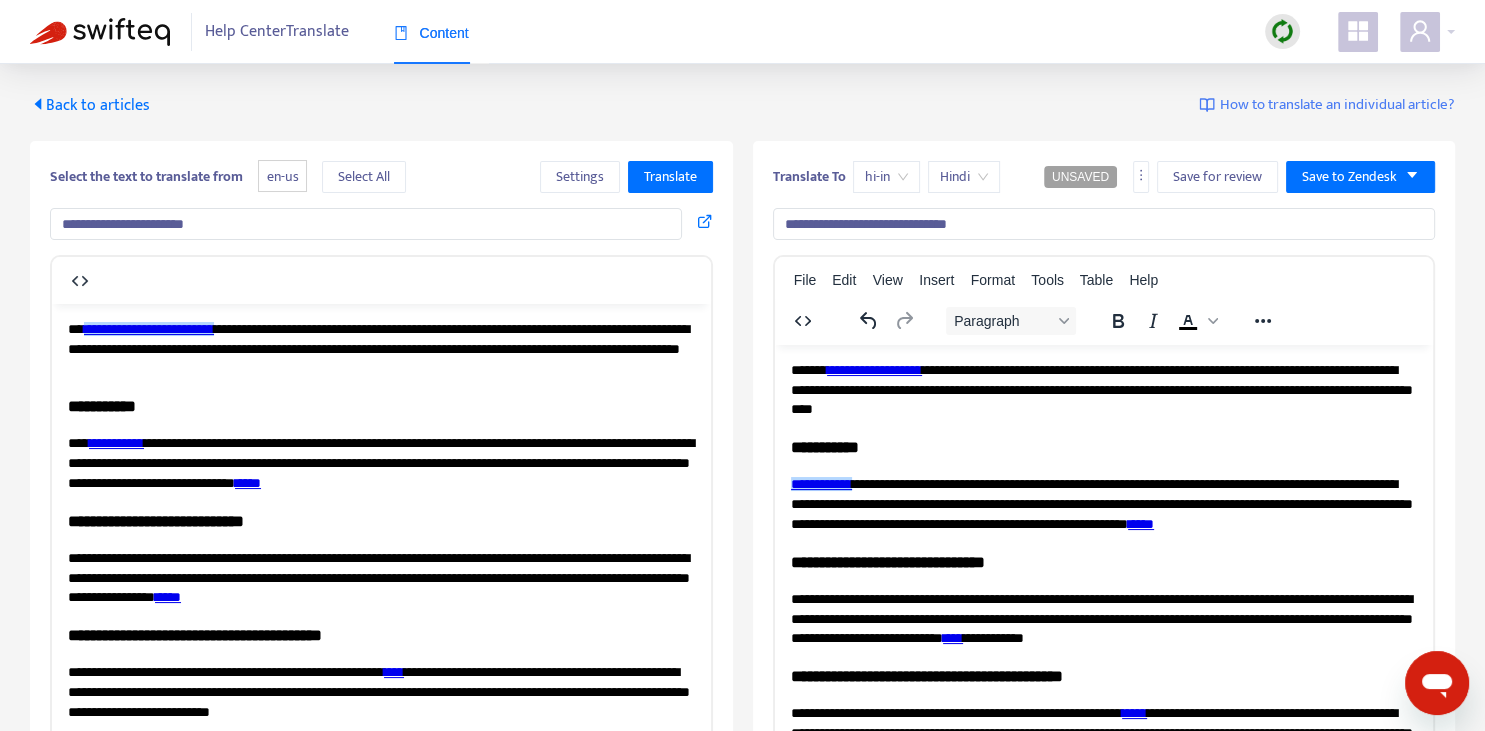 click on "**********" at bounding box center [820, 483] 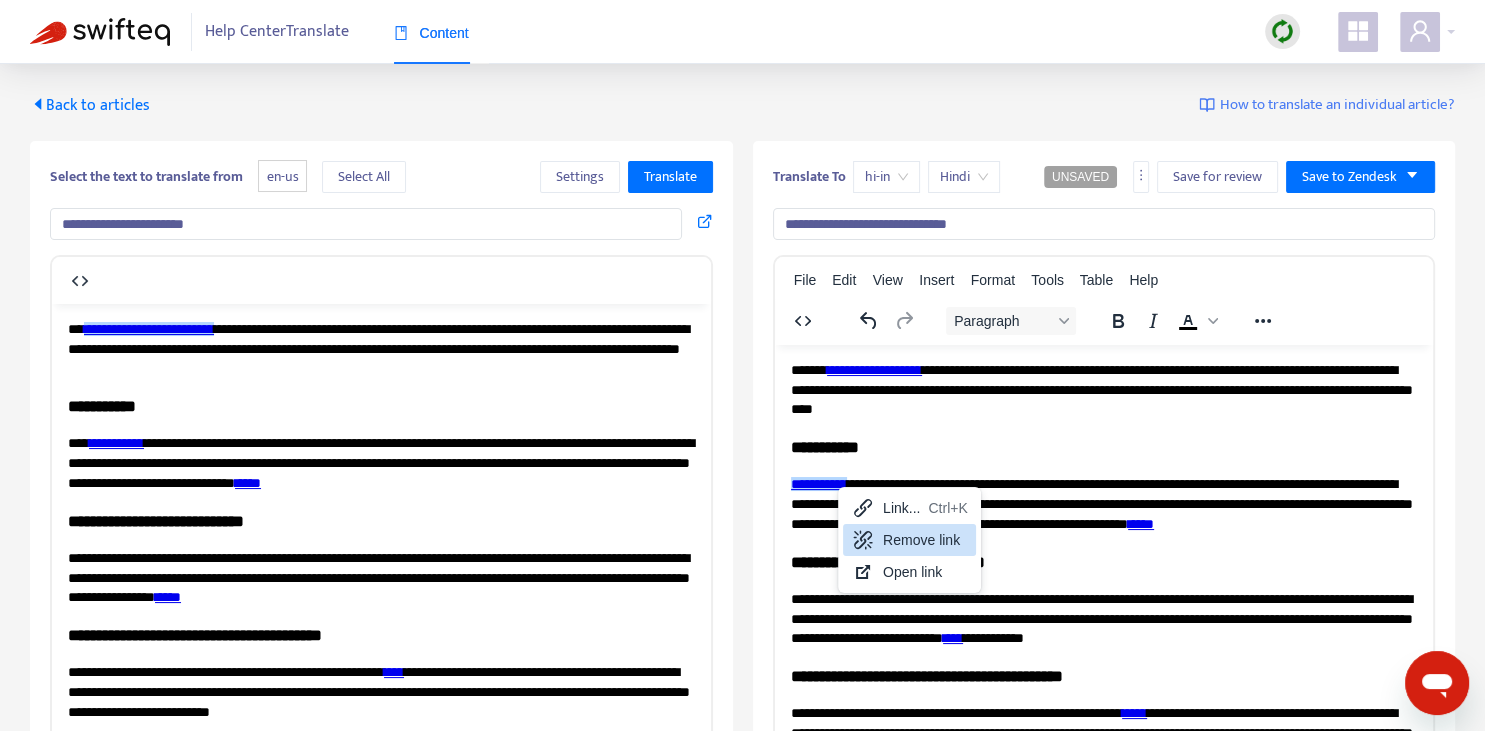 click on "Remove link" at bounding box center [925, 540] 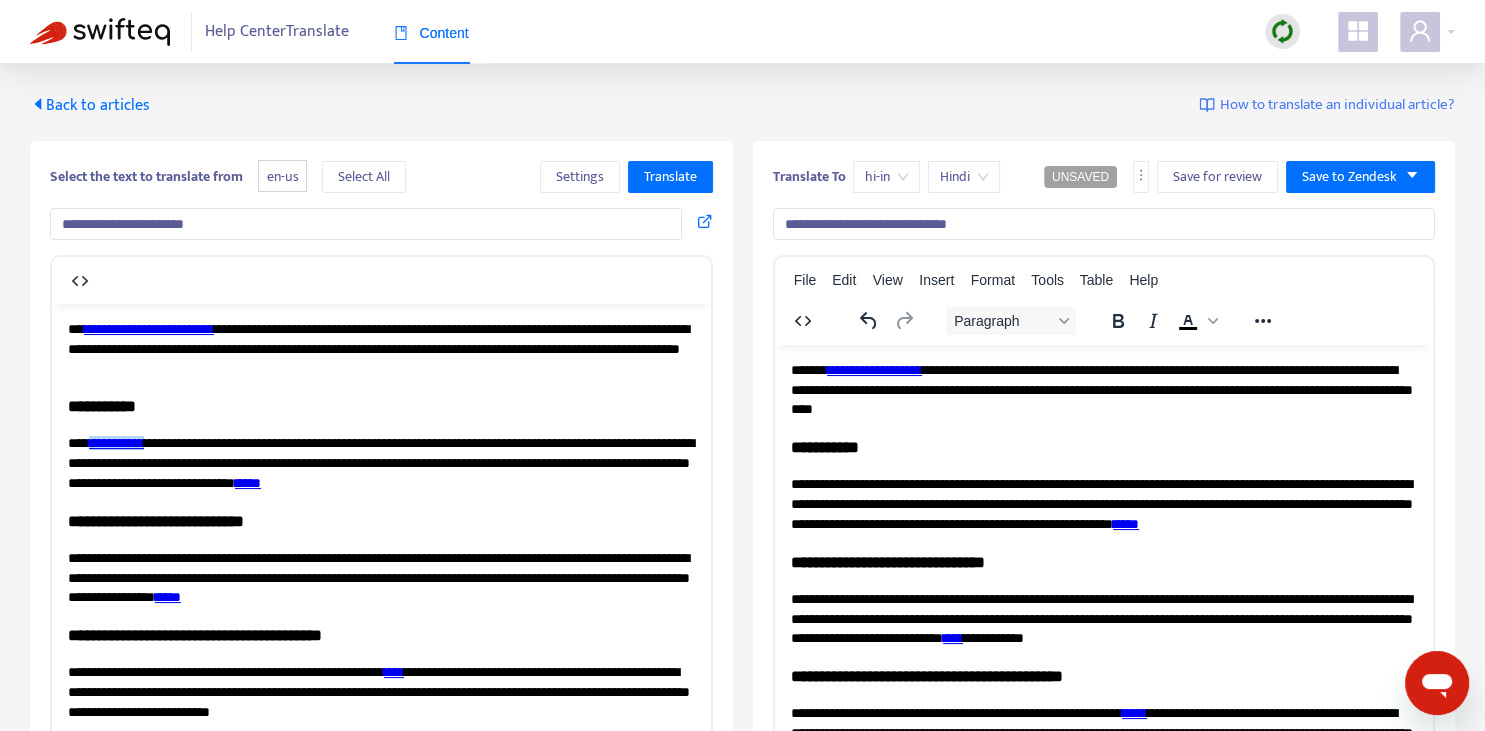 click on "**********" at bounding box center [116, 442] 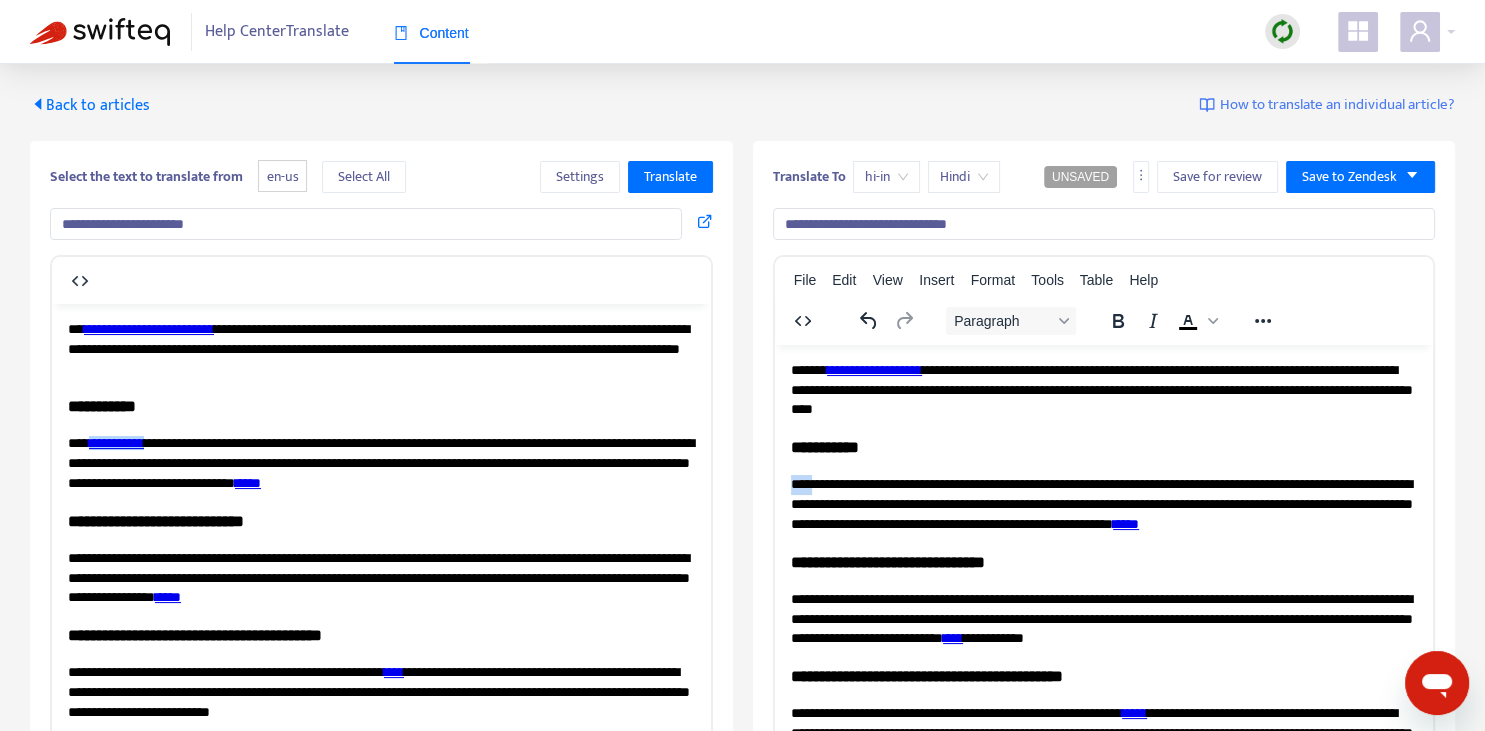 click on "**********" at bounding box center (1103, 503) 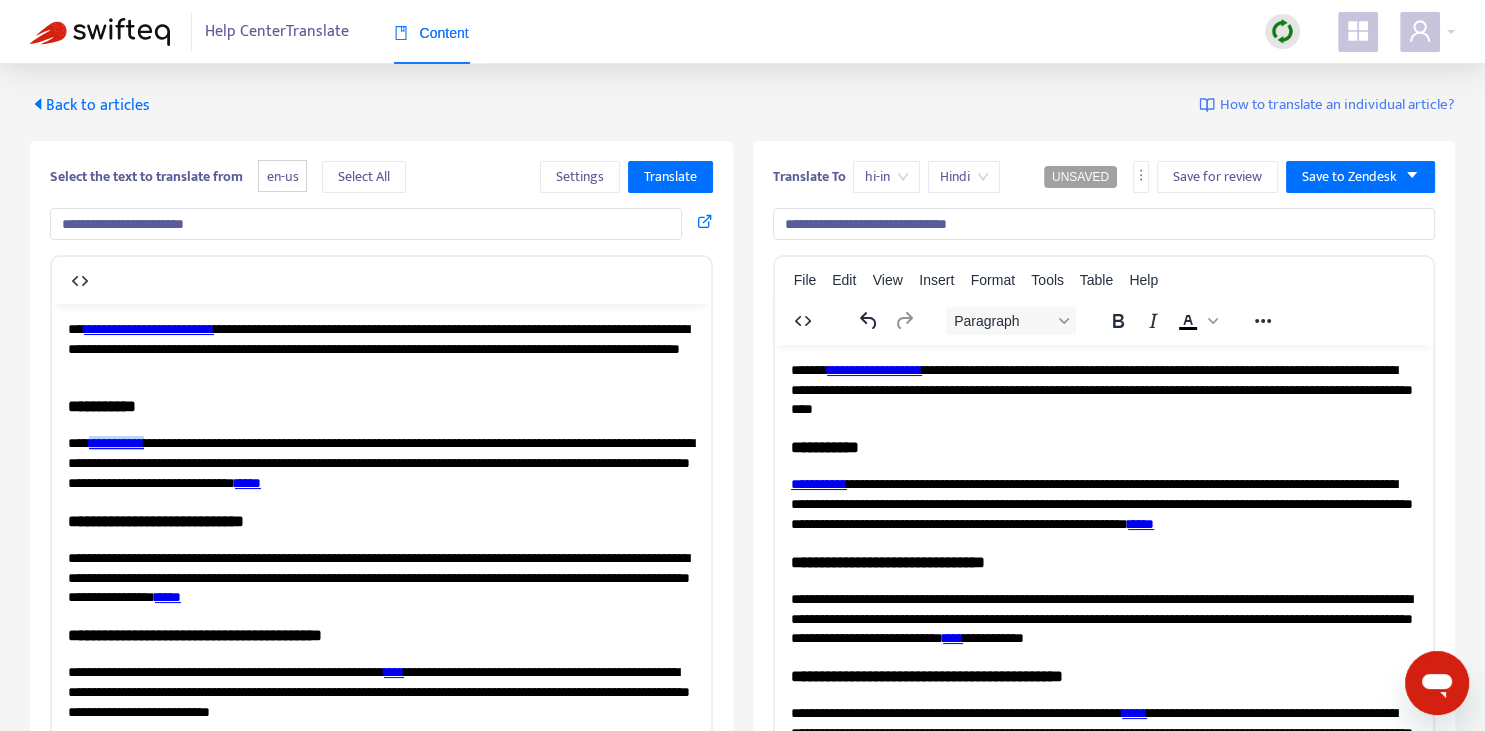 scroll, scrollTop: 88, scrollLeft: 0, axis: vertical 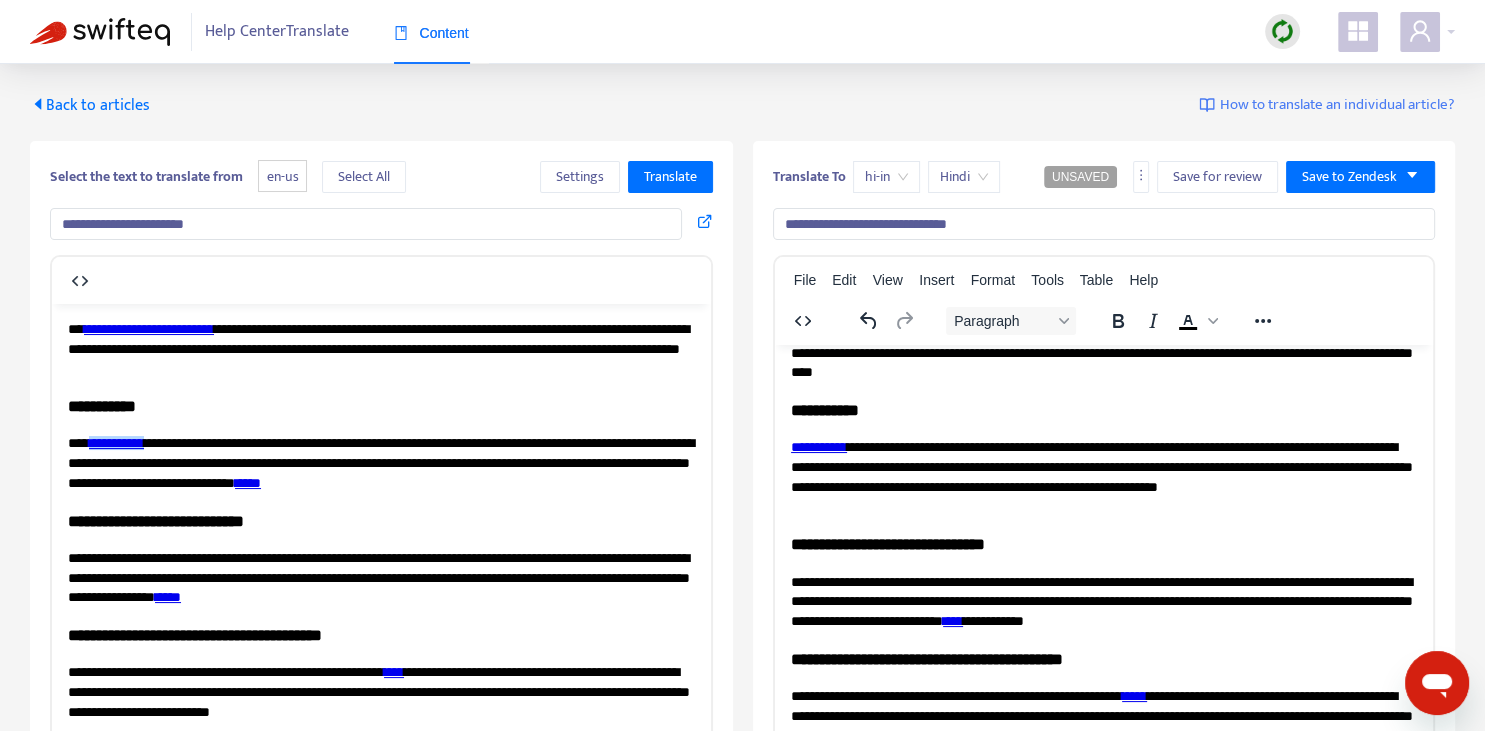 click on "****" at bounding box center (248, 482) 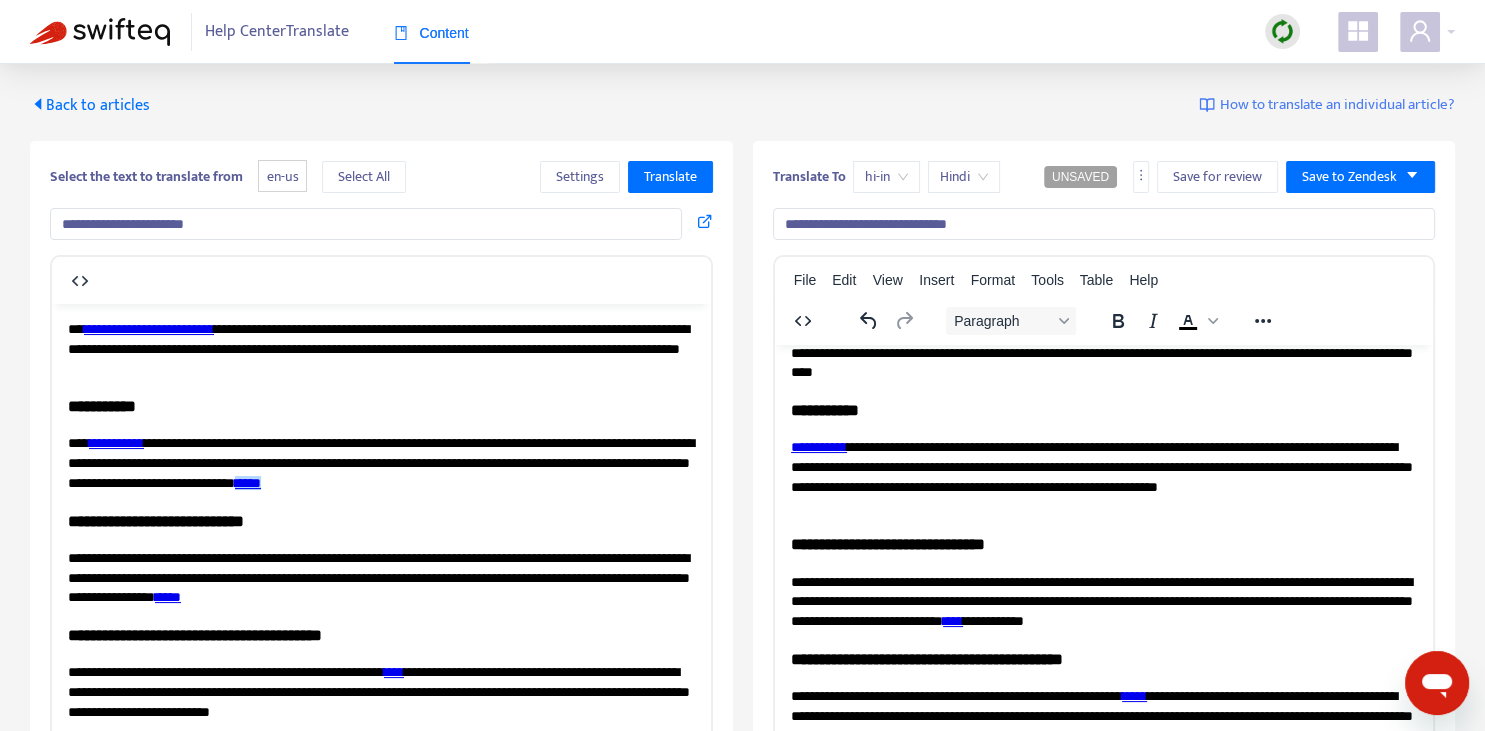click on "**********" at bounding box center (1103, 476) 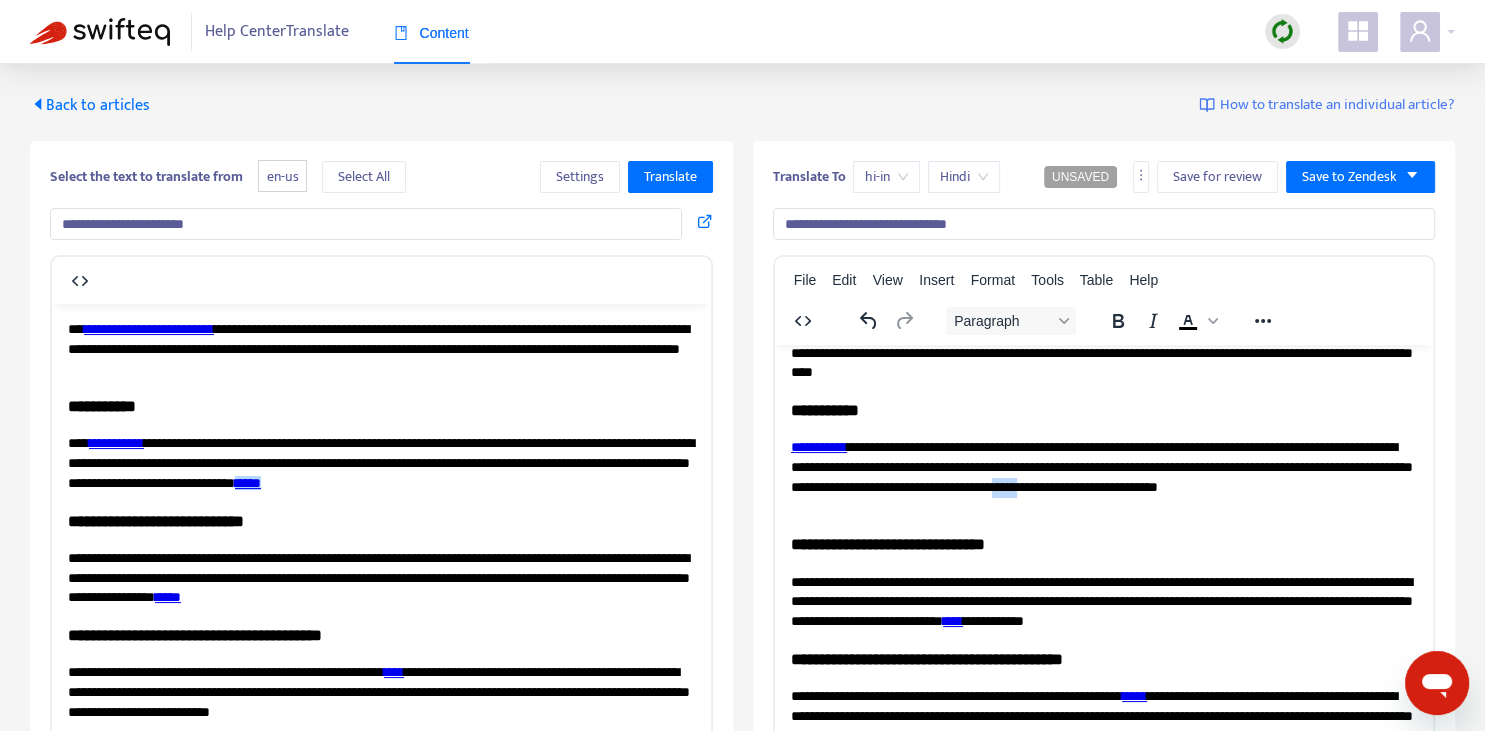 click on "**********" at bounding box center (1103, 476) 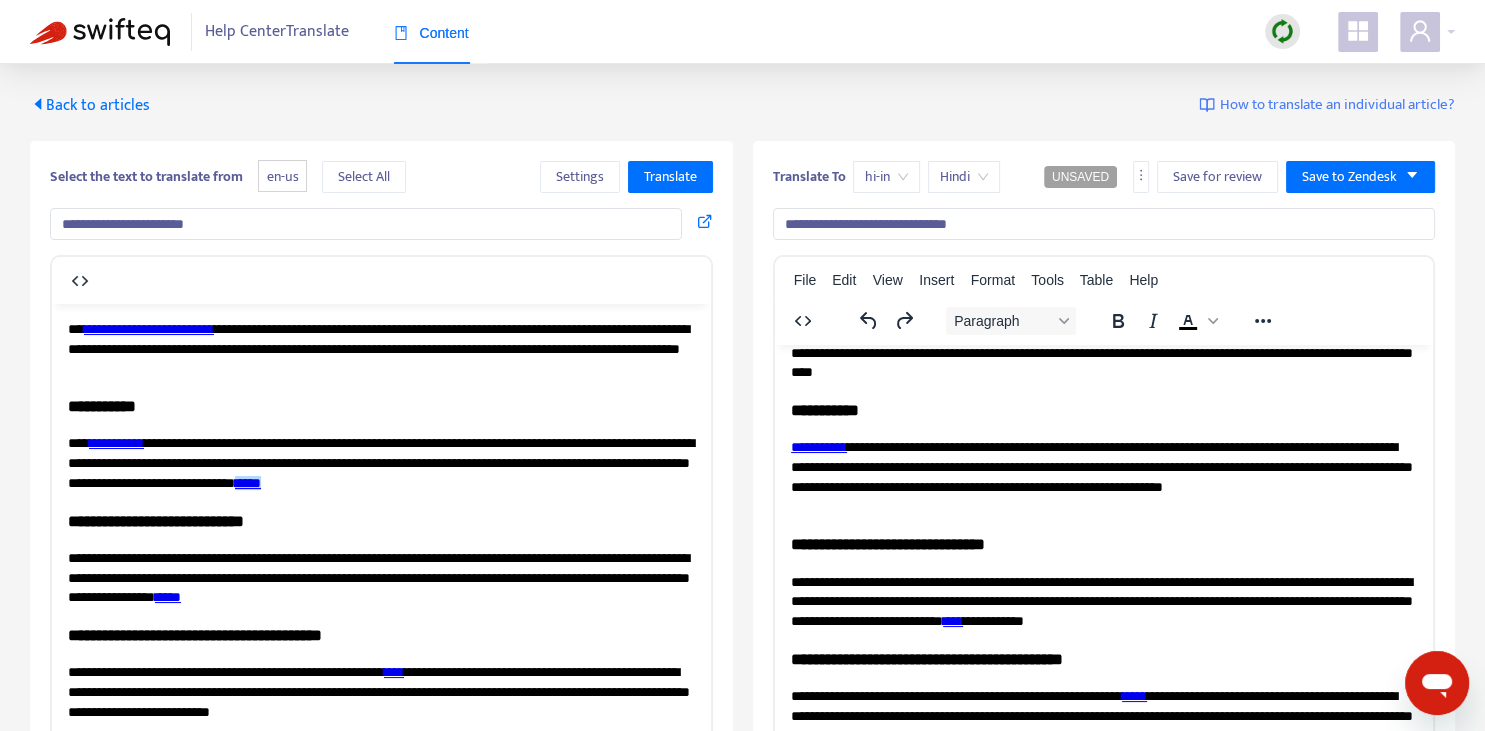 click on "**********" at bounding box center [1103, 476] 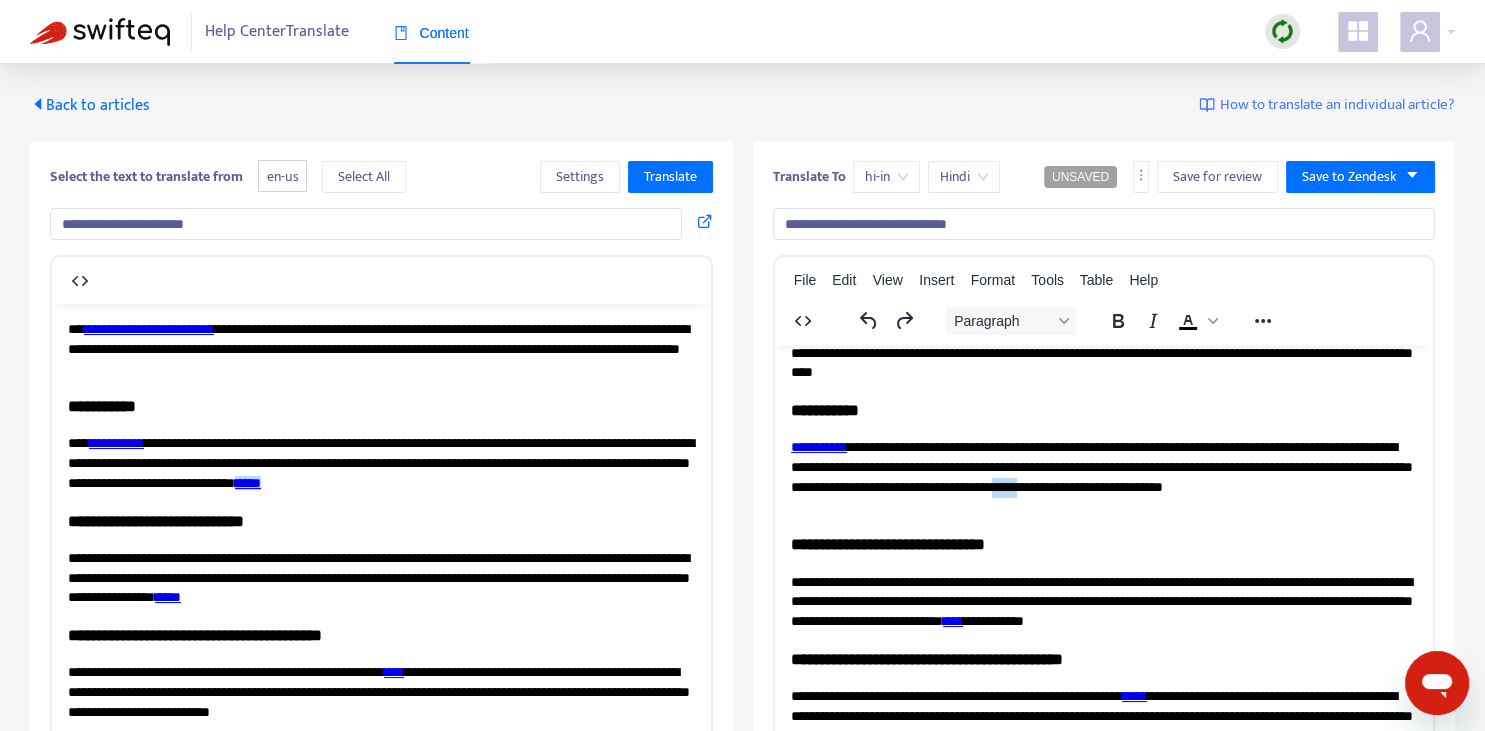 click on "**********" at bounding box center (1103, 476) 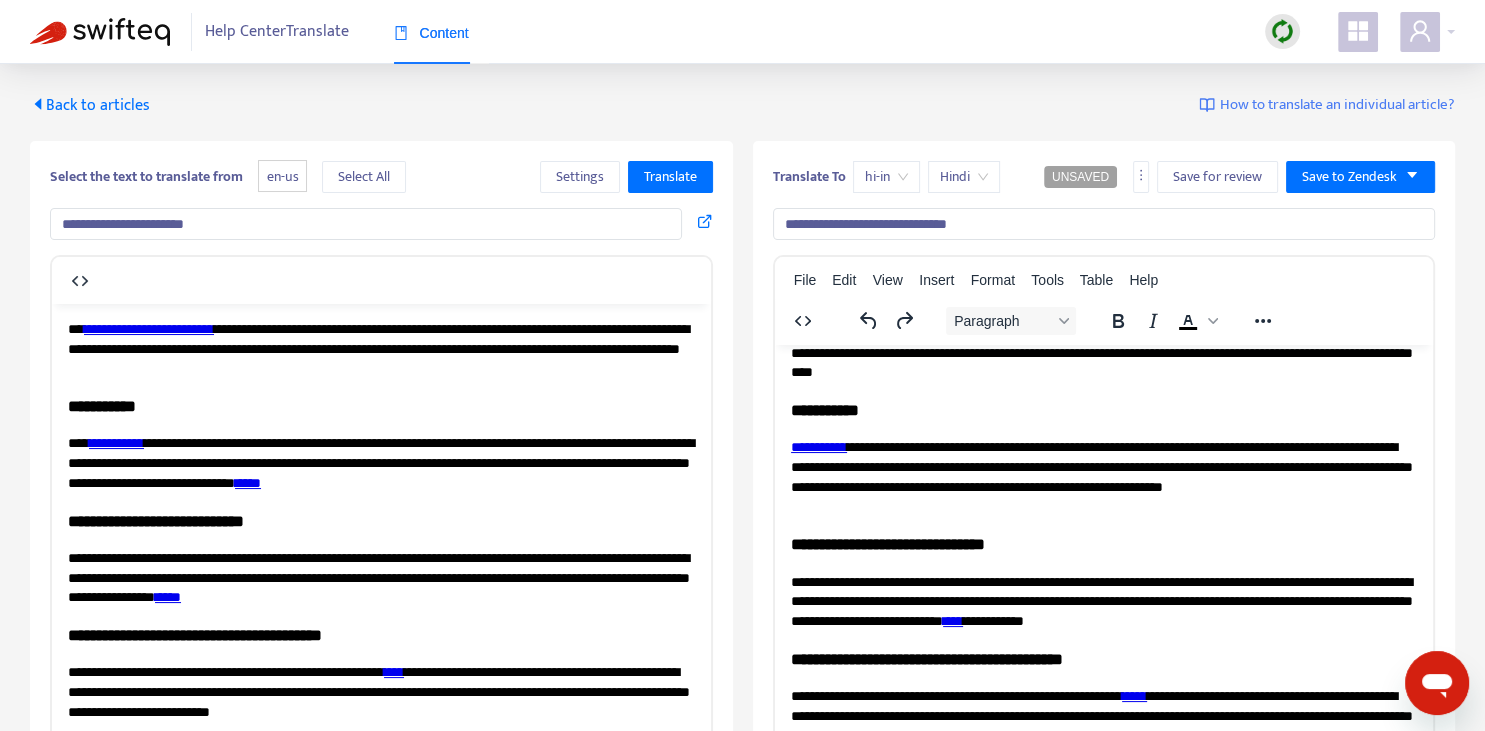 click on "**********" at bounding box center [381, 689] 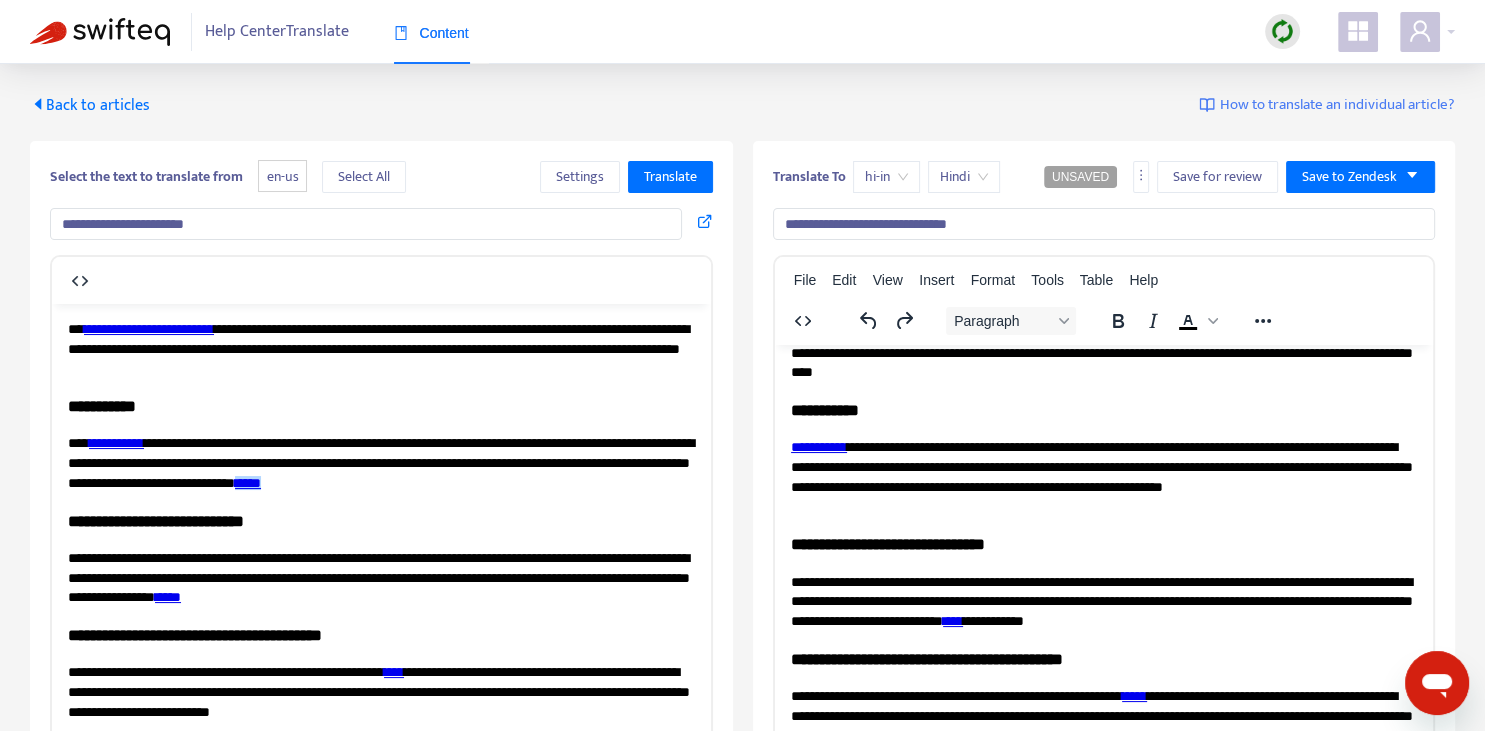 click on "**********" at bounding box center (1103, 476) 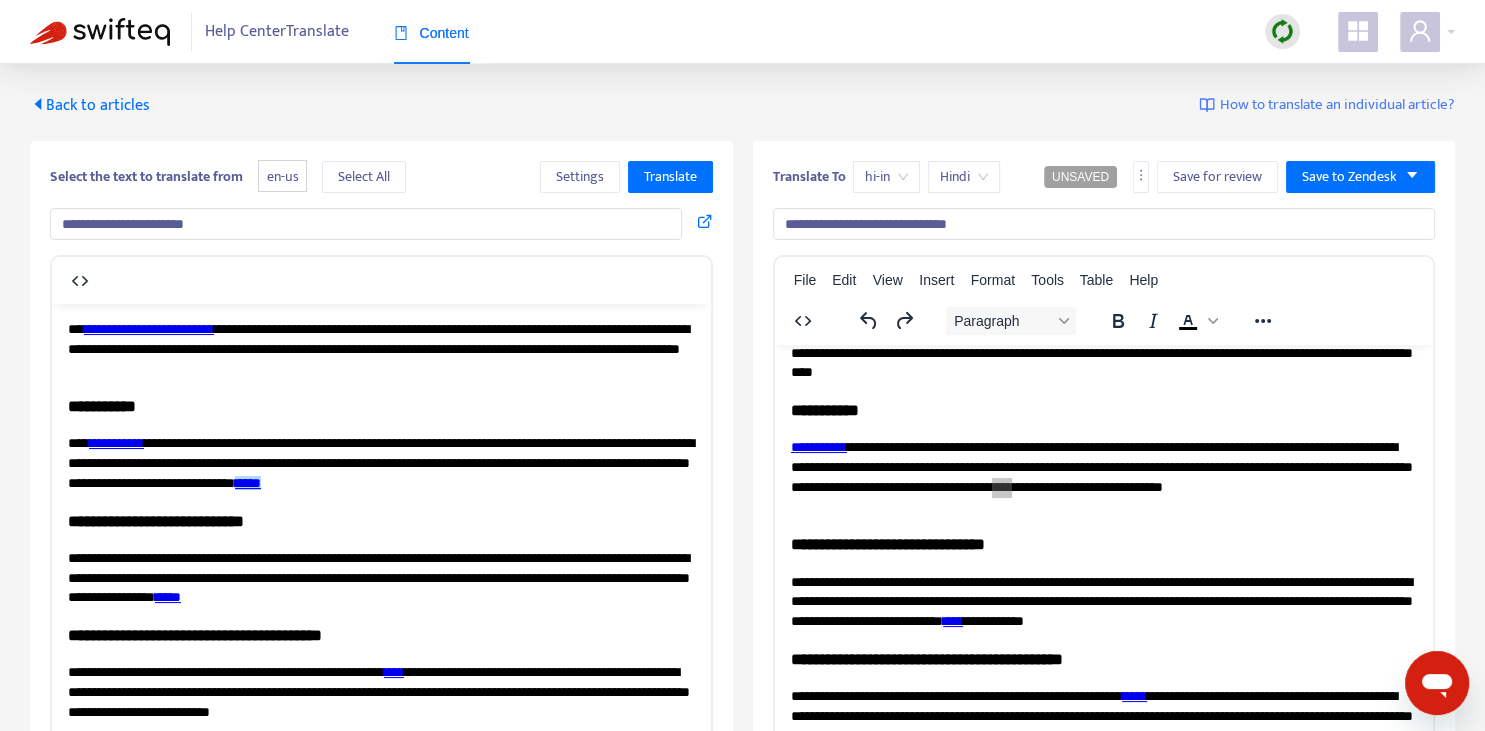 click on "****" at bounding box center [248, 482] 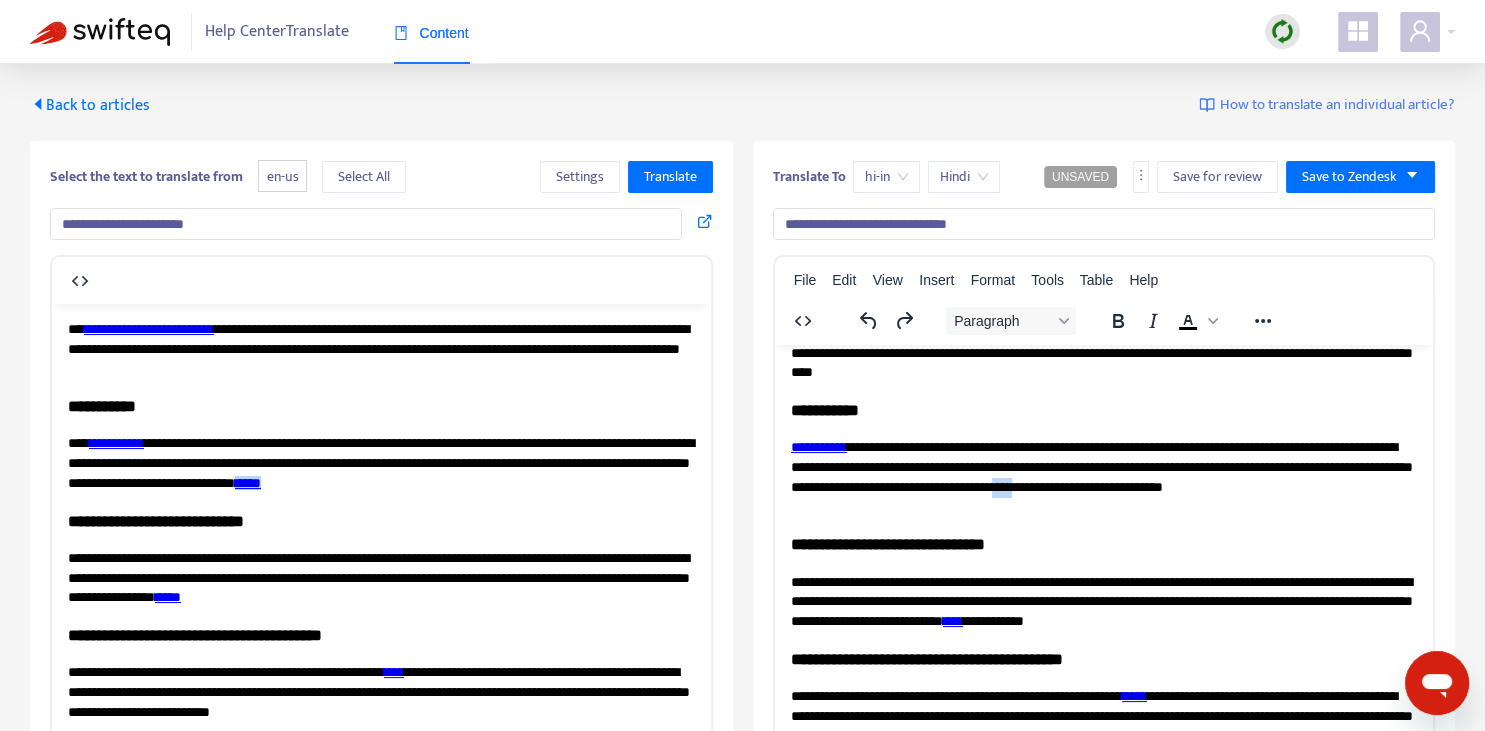 click on "**********" at bounding box center (1103, 476) 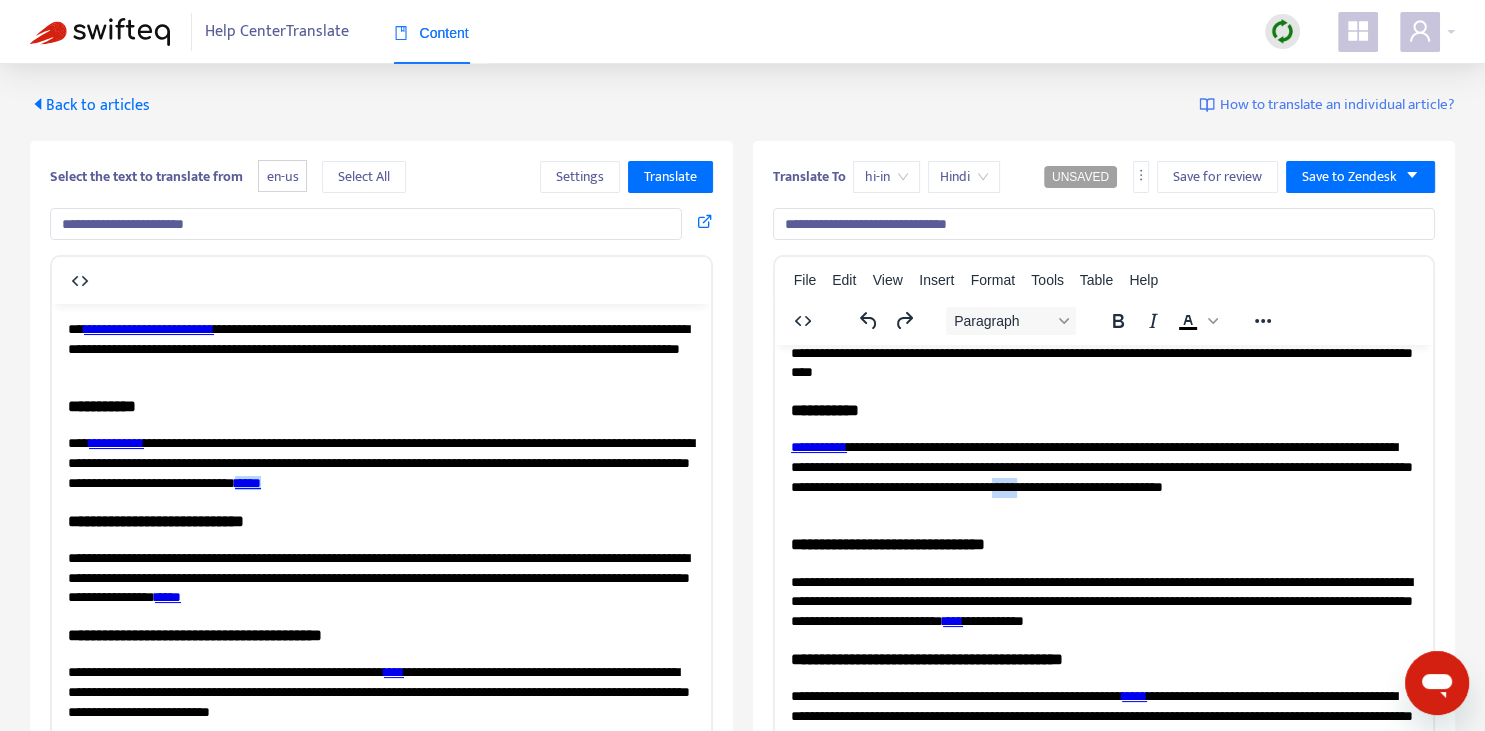click on "**********" at bounding box center (1103, 476) 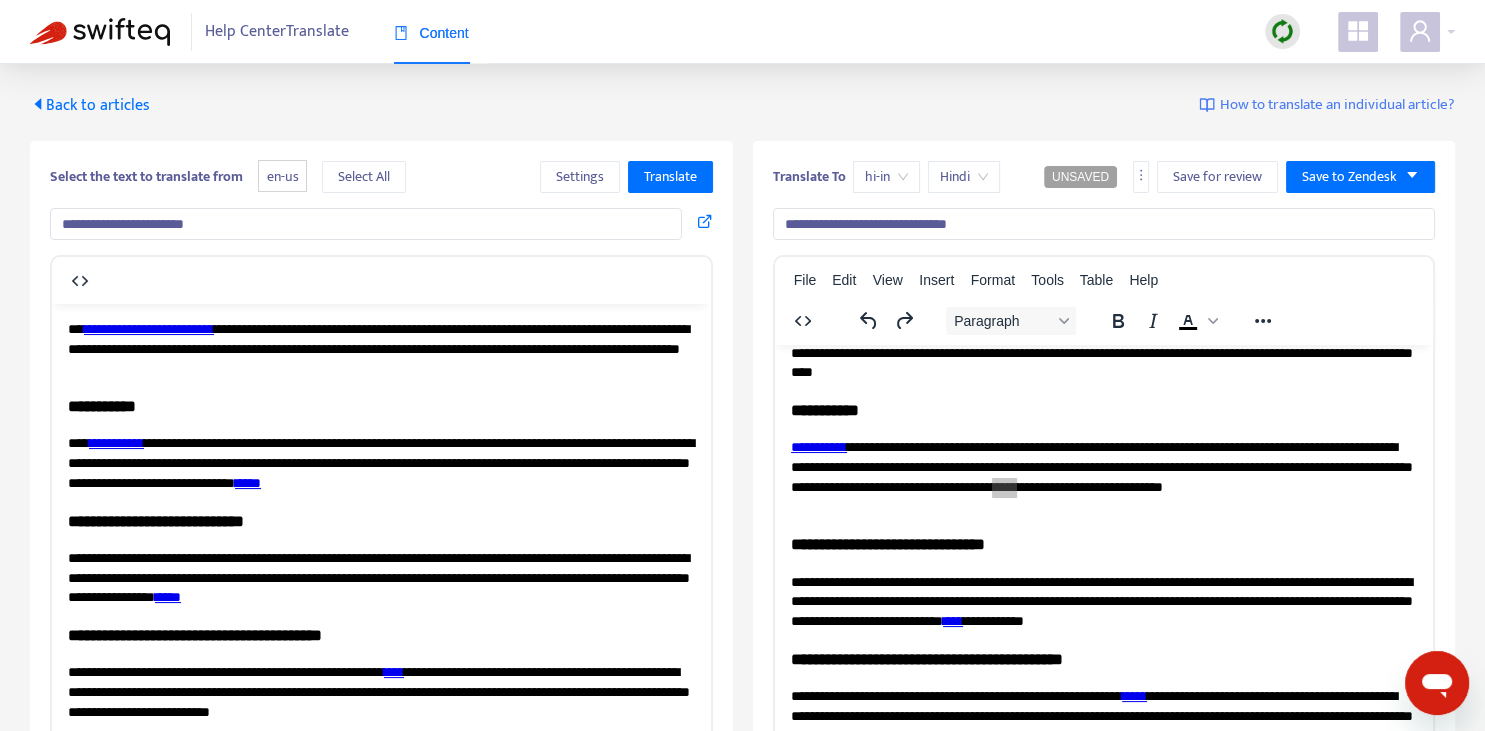 click on "**********" at bounding box center [381, 462] 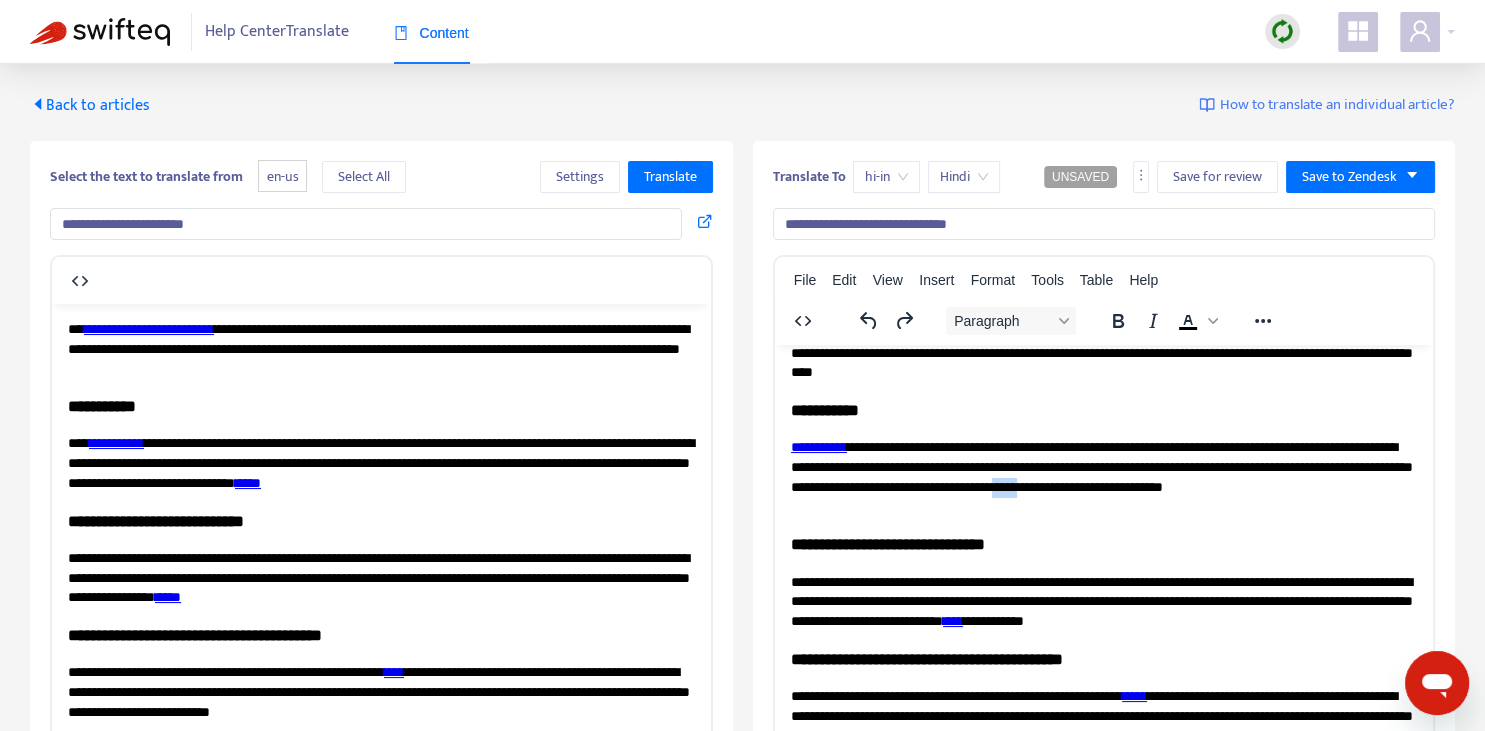 click on "**********" at bounding box center (1103, 476) 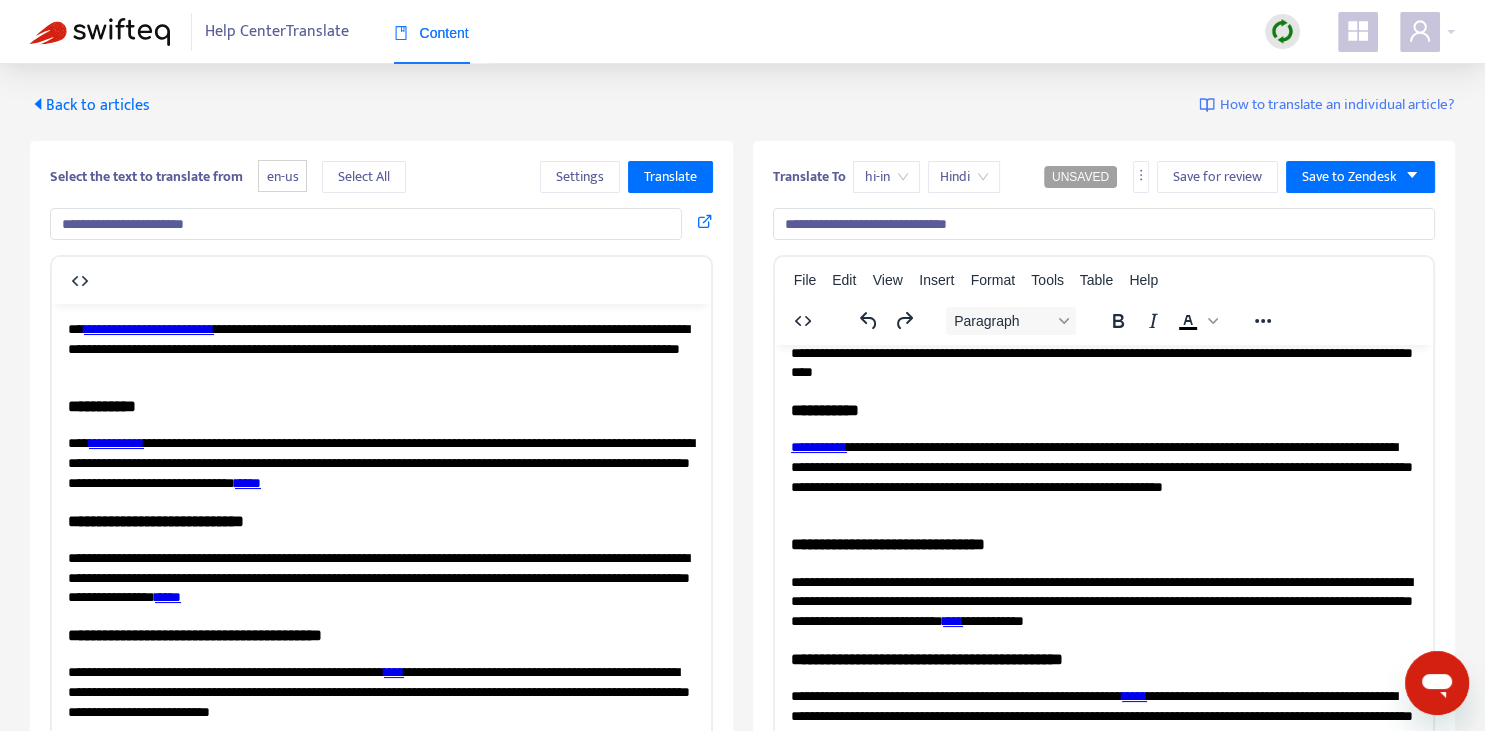click on "**********" at bounding box center [1103, 476] 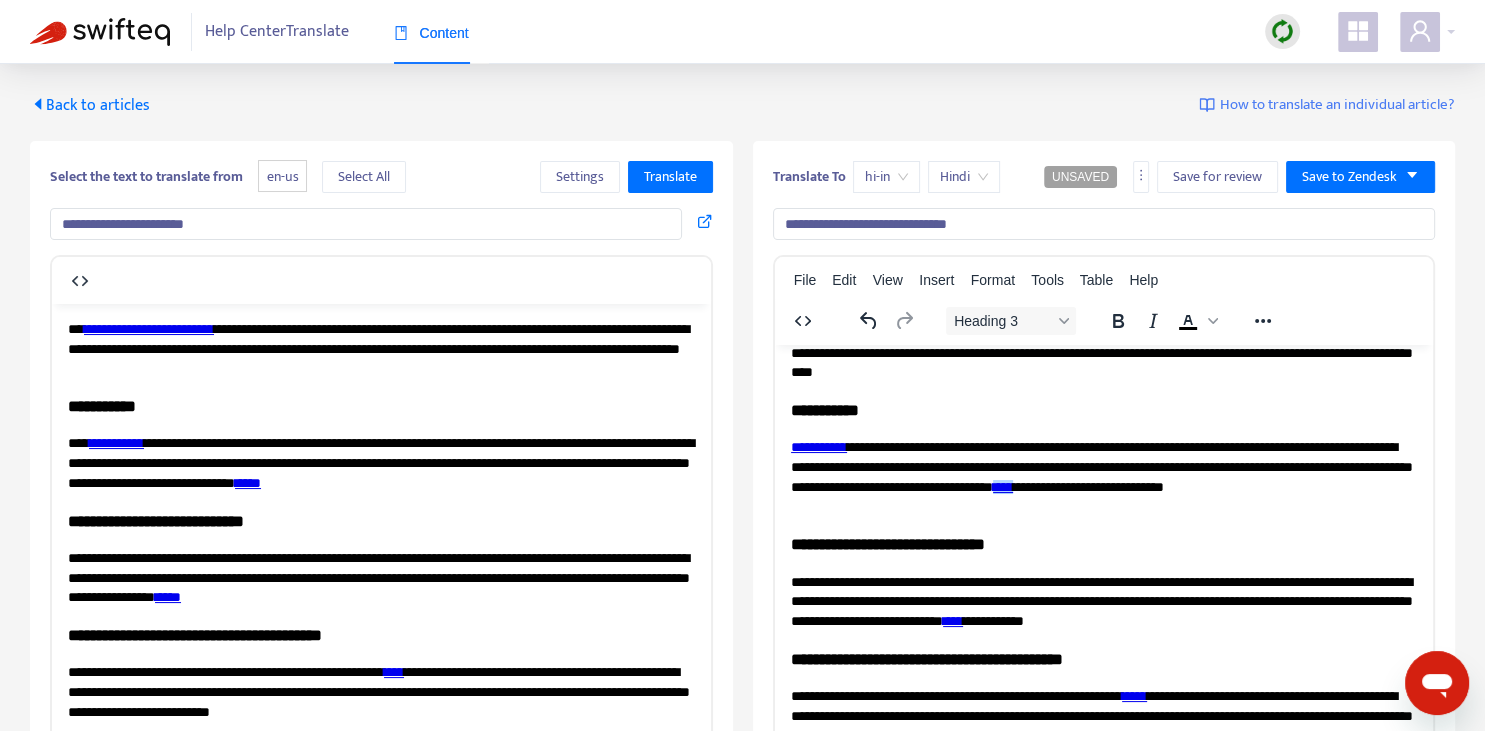 click on "**********" at bounding box center [1103, 543] 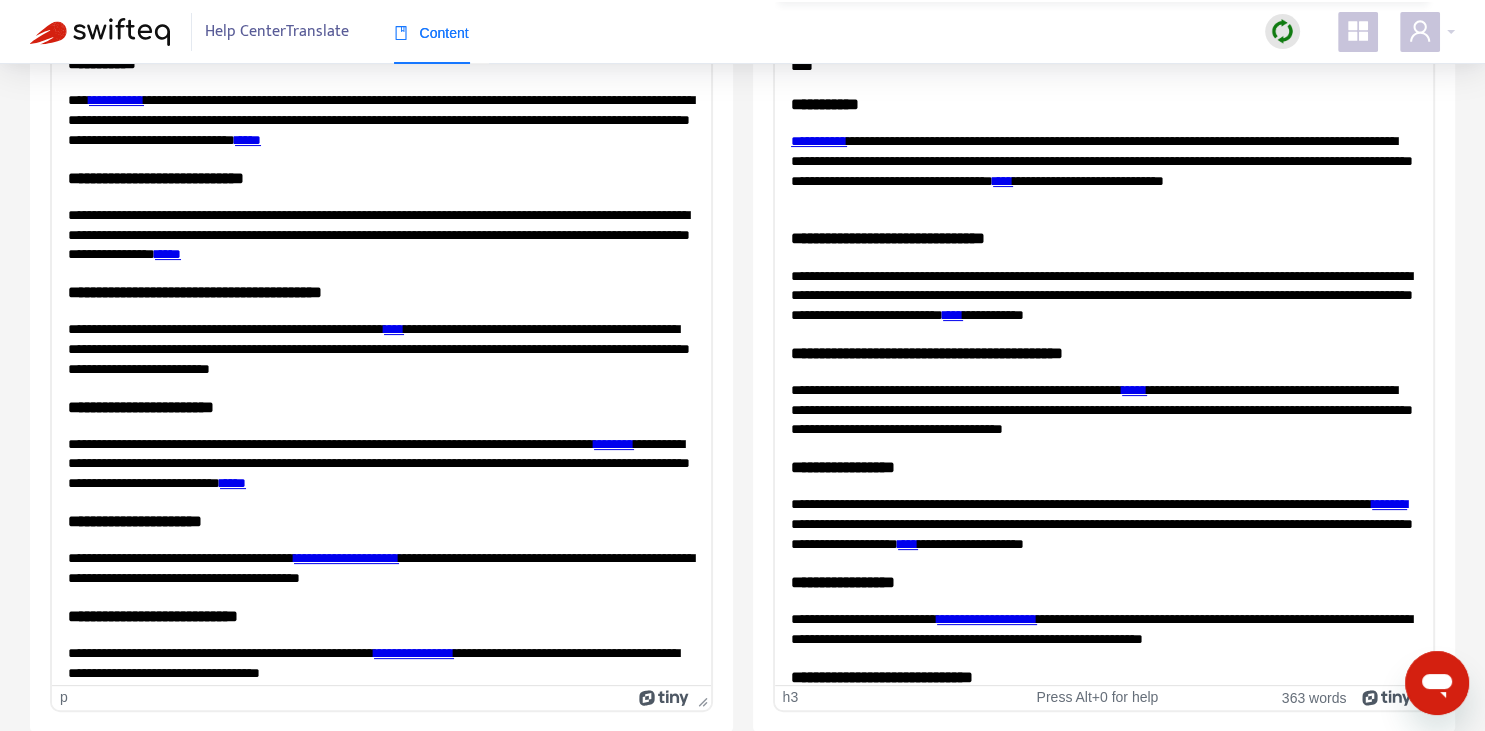 scroll, scrollTop: 70, scrollLeft: 0, axis: vertical 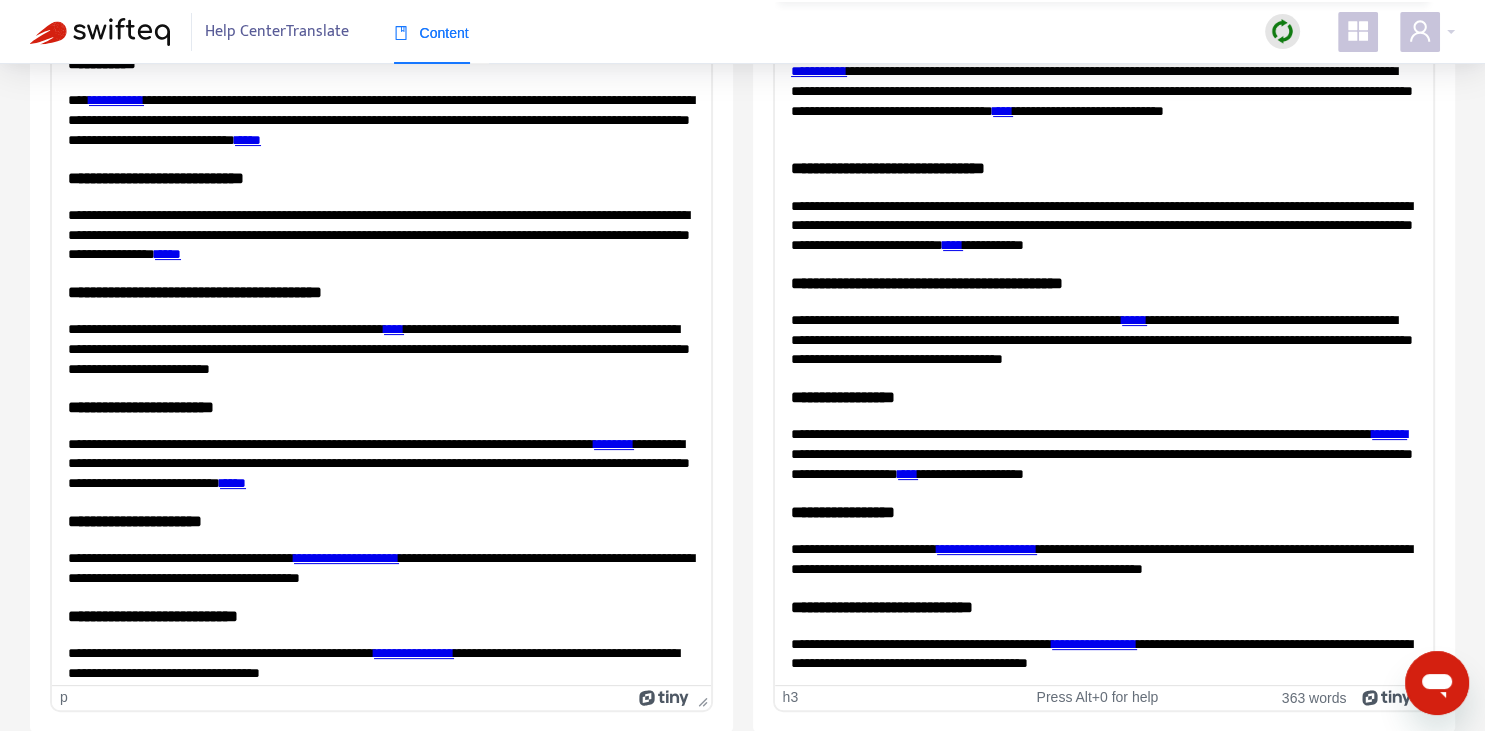 click on "**********" at bounding box center (1103, 327) 